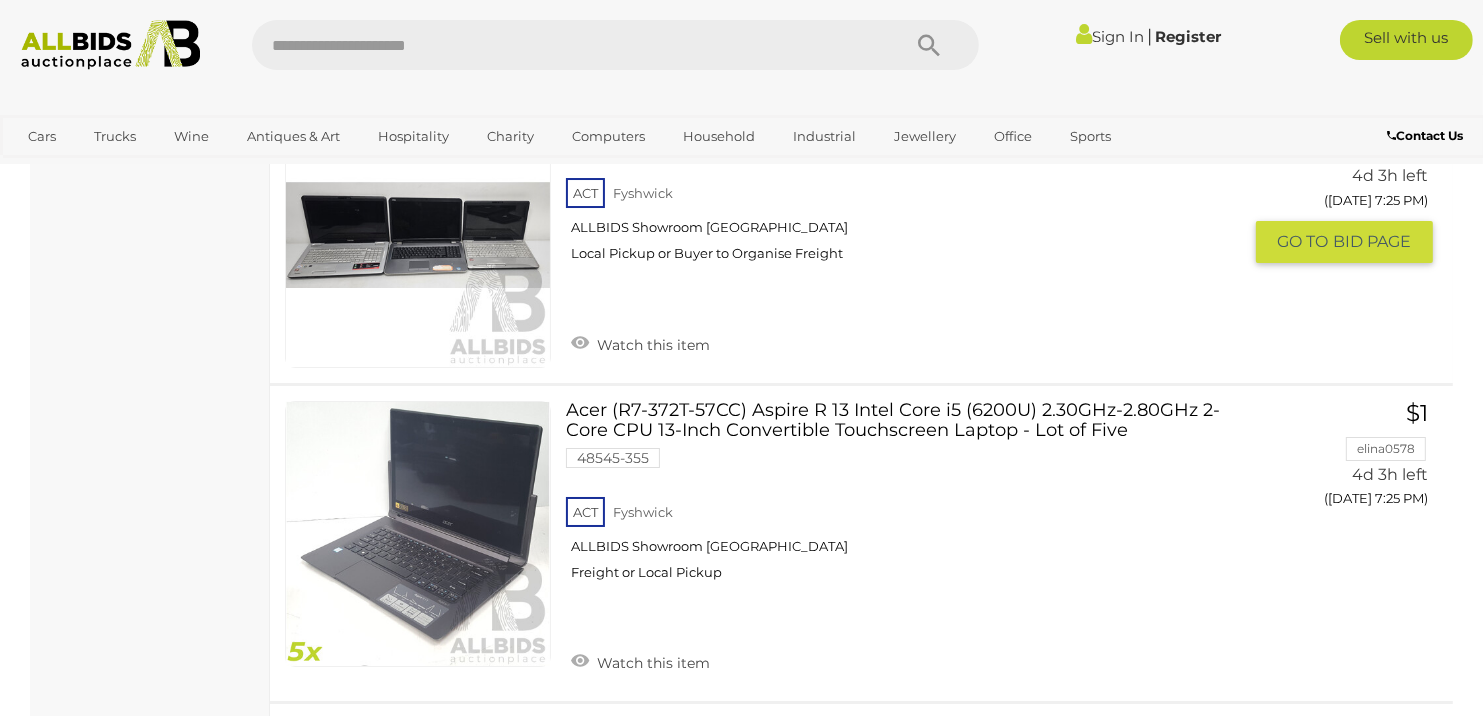 scroll, scrollTop: 7100, scrollLeft: 0, axis: vertical 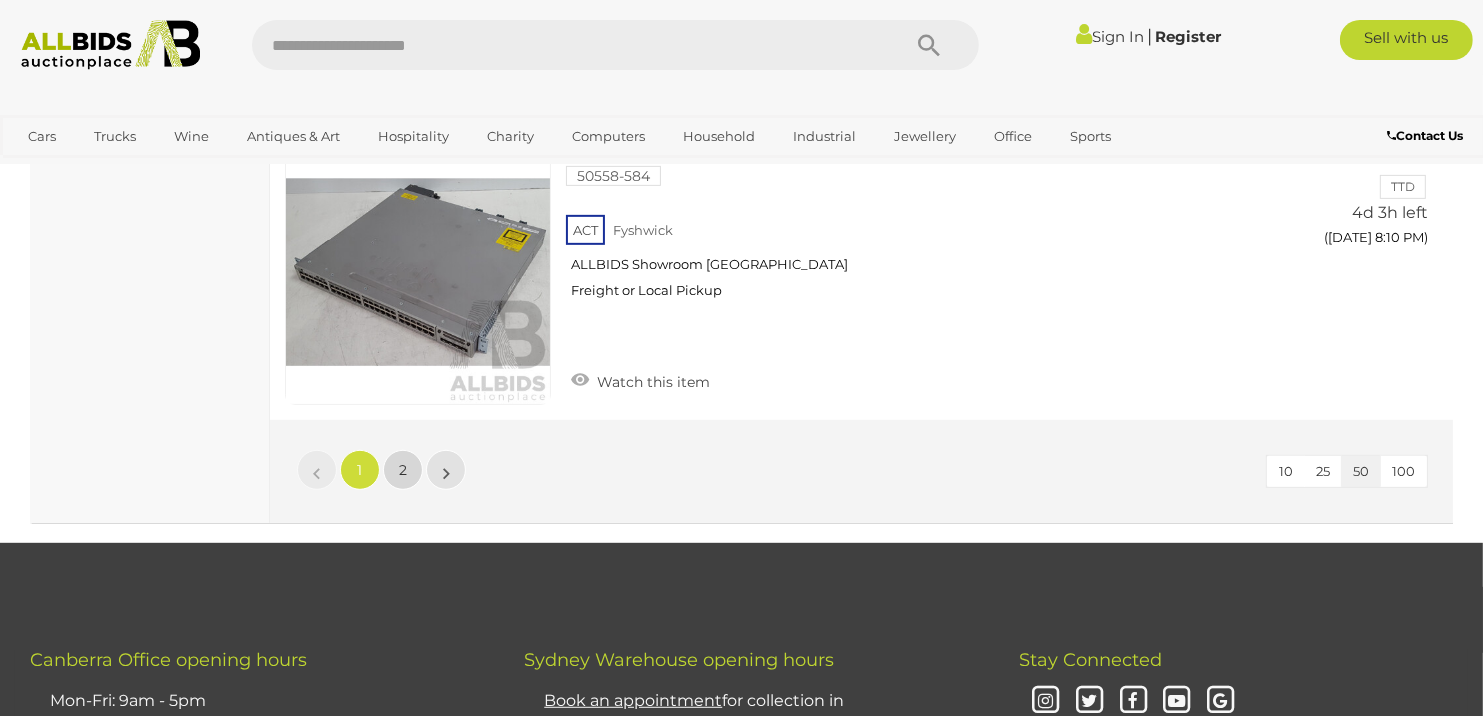 click on "2" at bounding box center (403, 470) 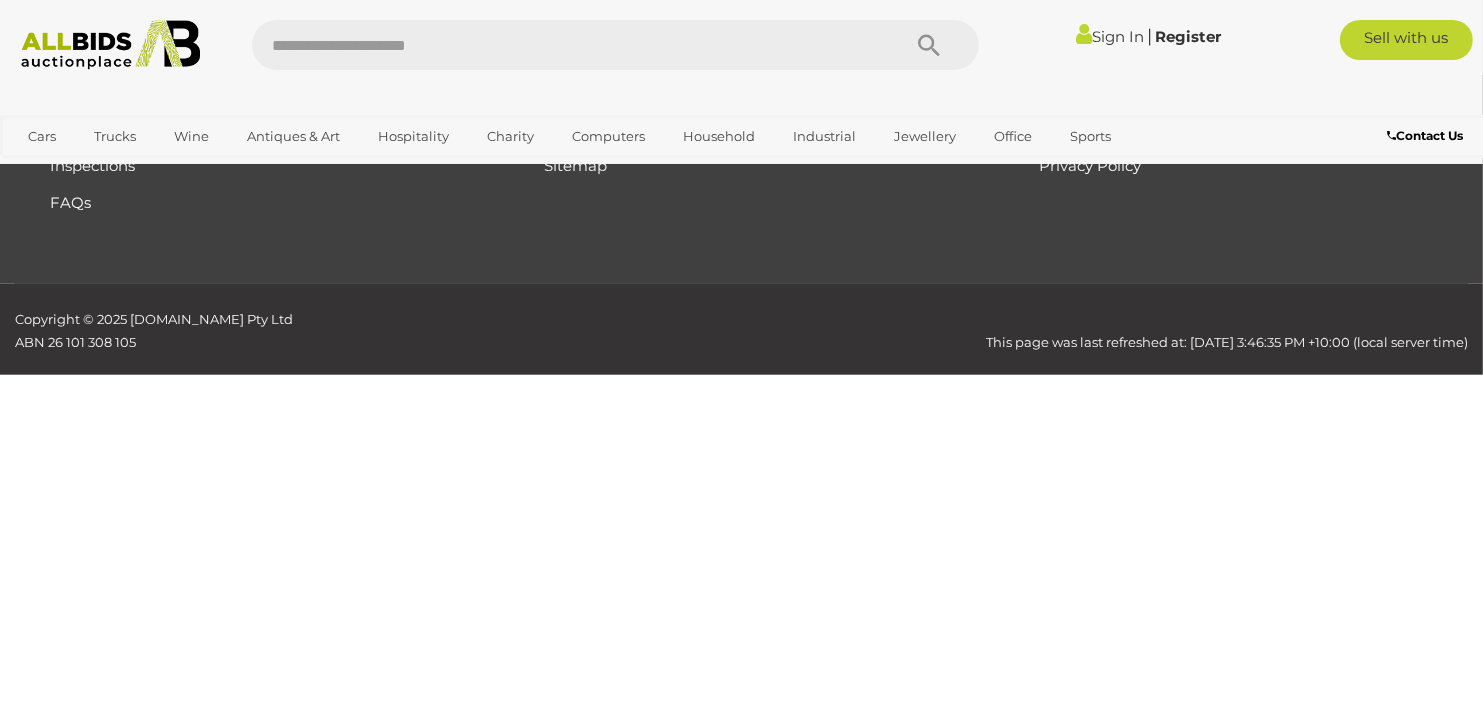 scroll, scrollTop: 336, scrollLeft: 0, axis: vertical 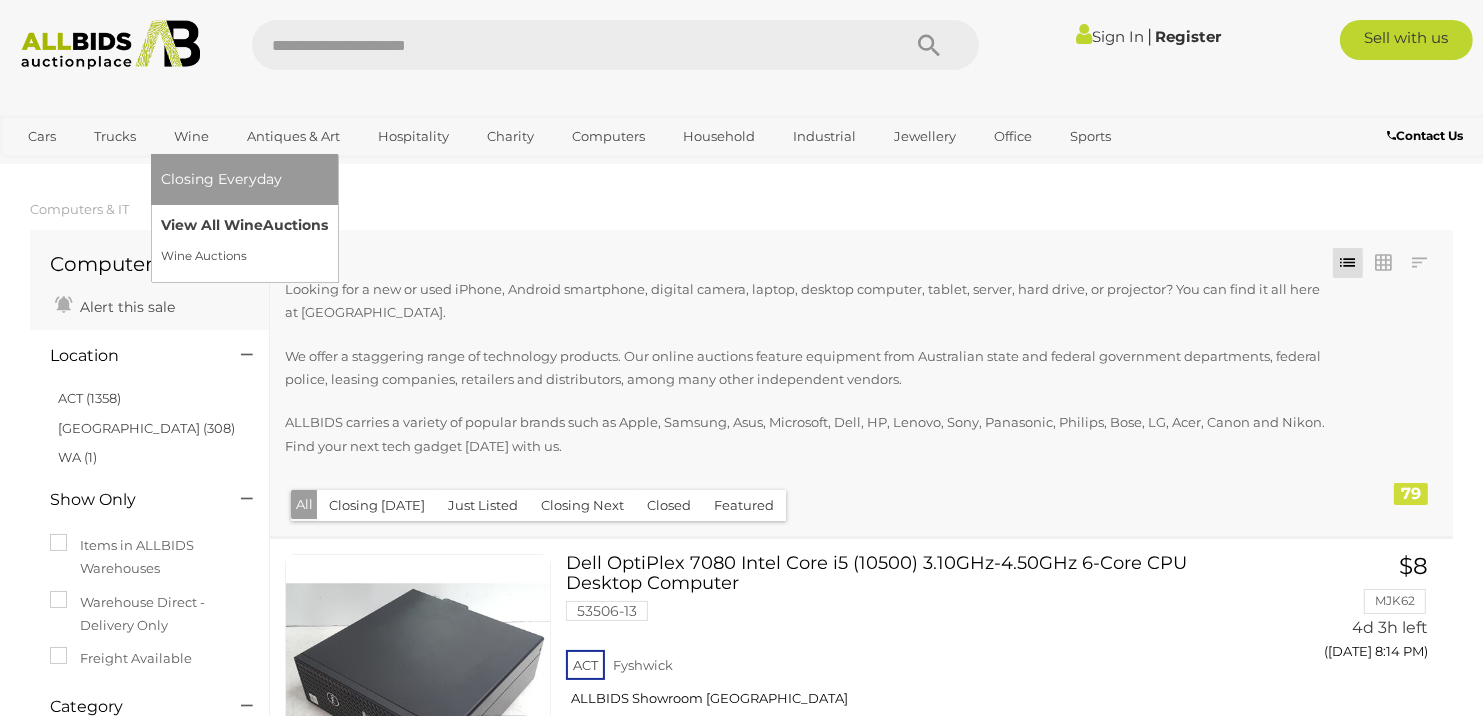 click on "View All Wine  Auctions" at bounding box center (244, 225) 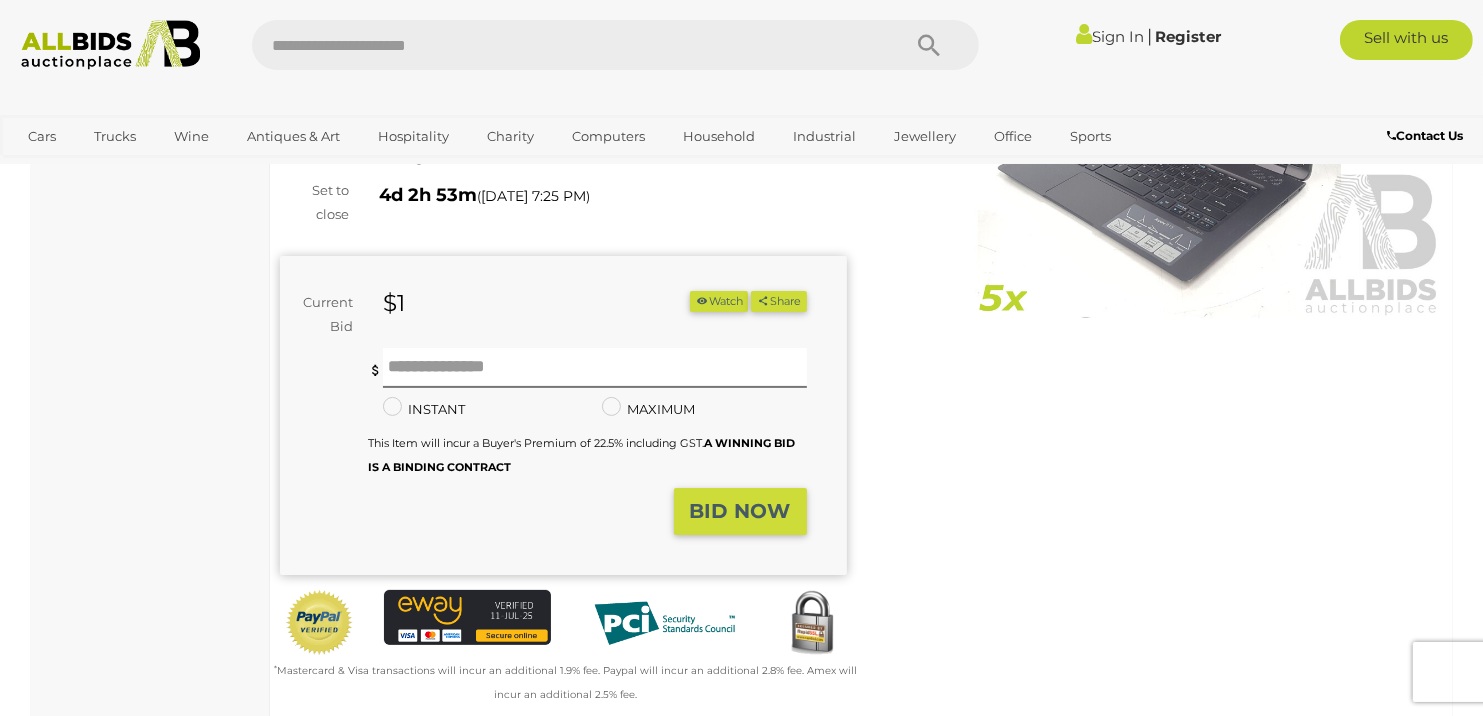 scroll, scrollTop: 300, scrollLeft: 0, axis: vertical 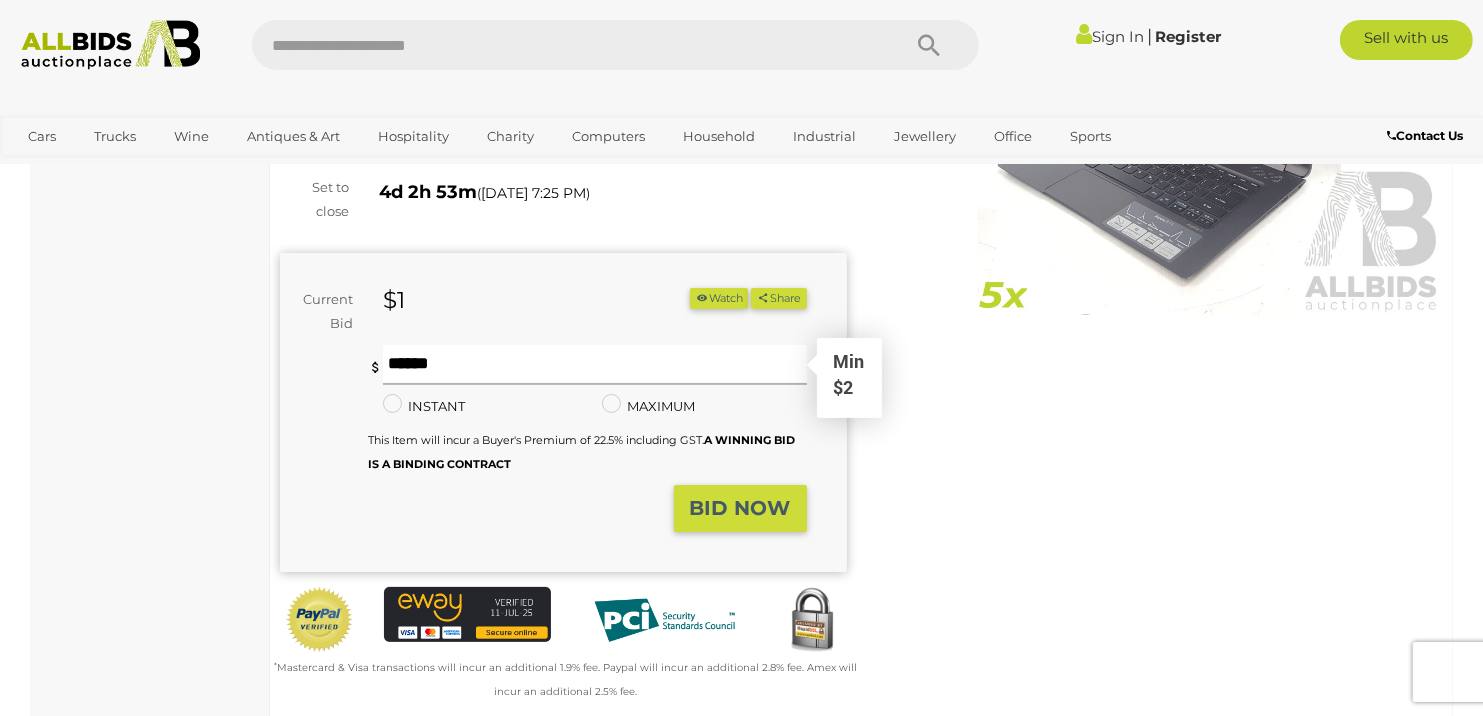 click at bounding box center [595, 365] 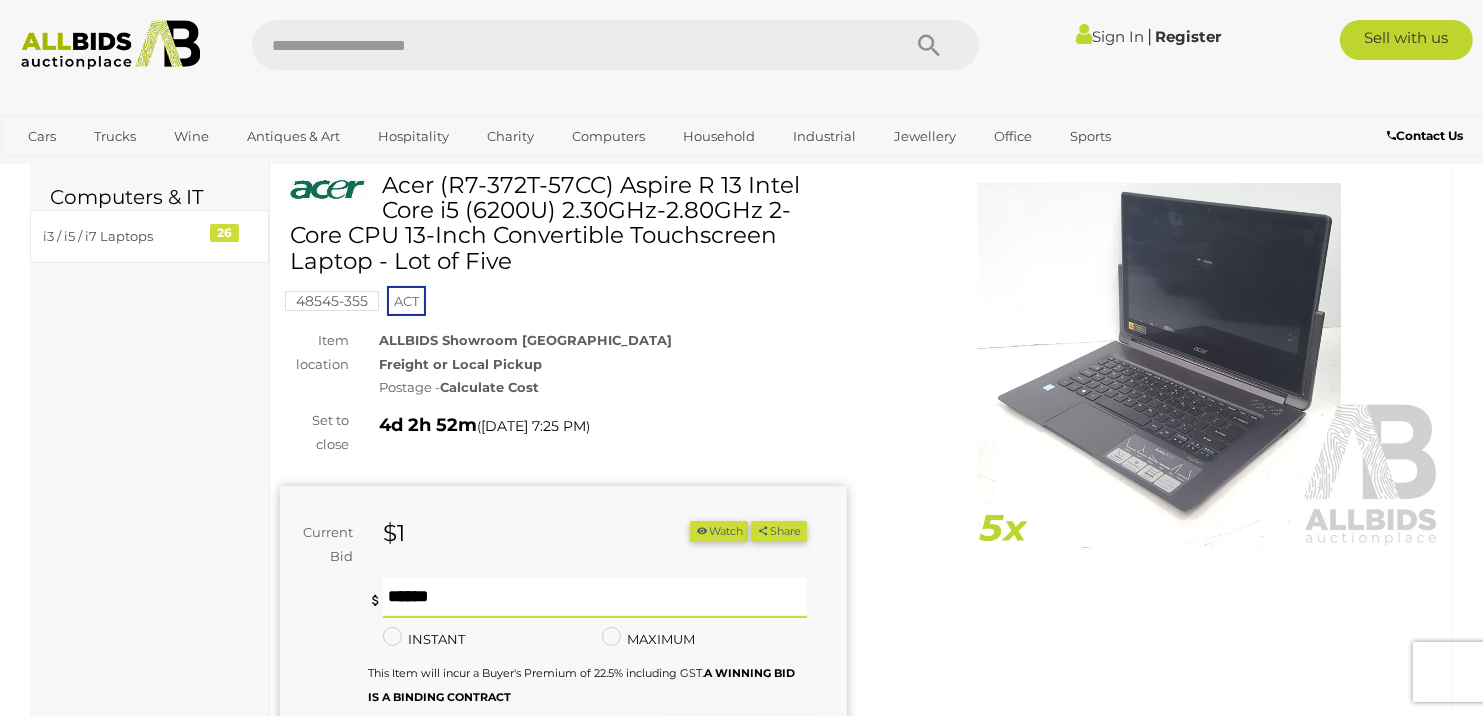 scroll, scrollTop: 0, scrollLeft: 0, axis: both 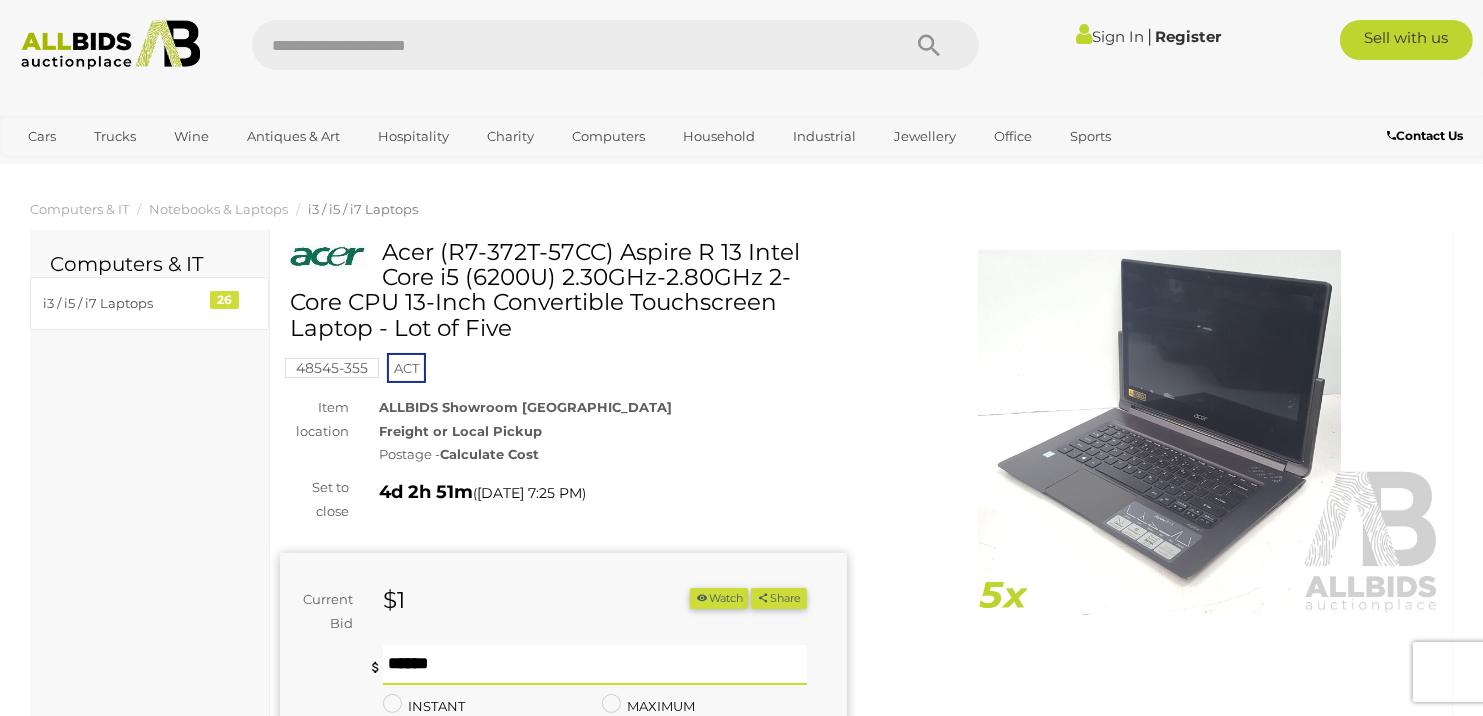 type on "**" 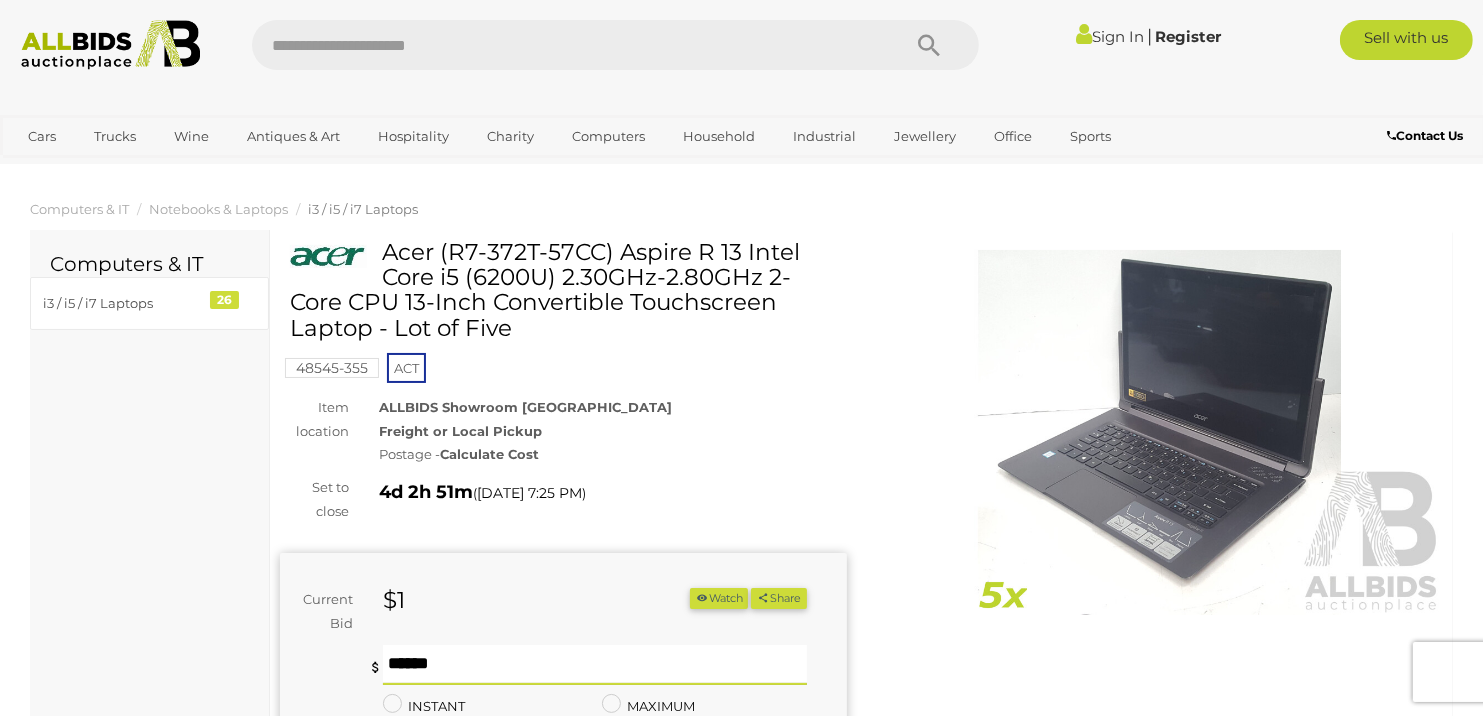 click on "Sign In" 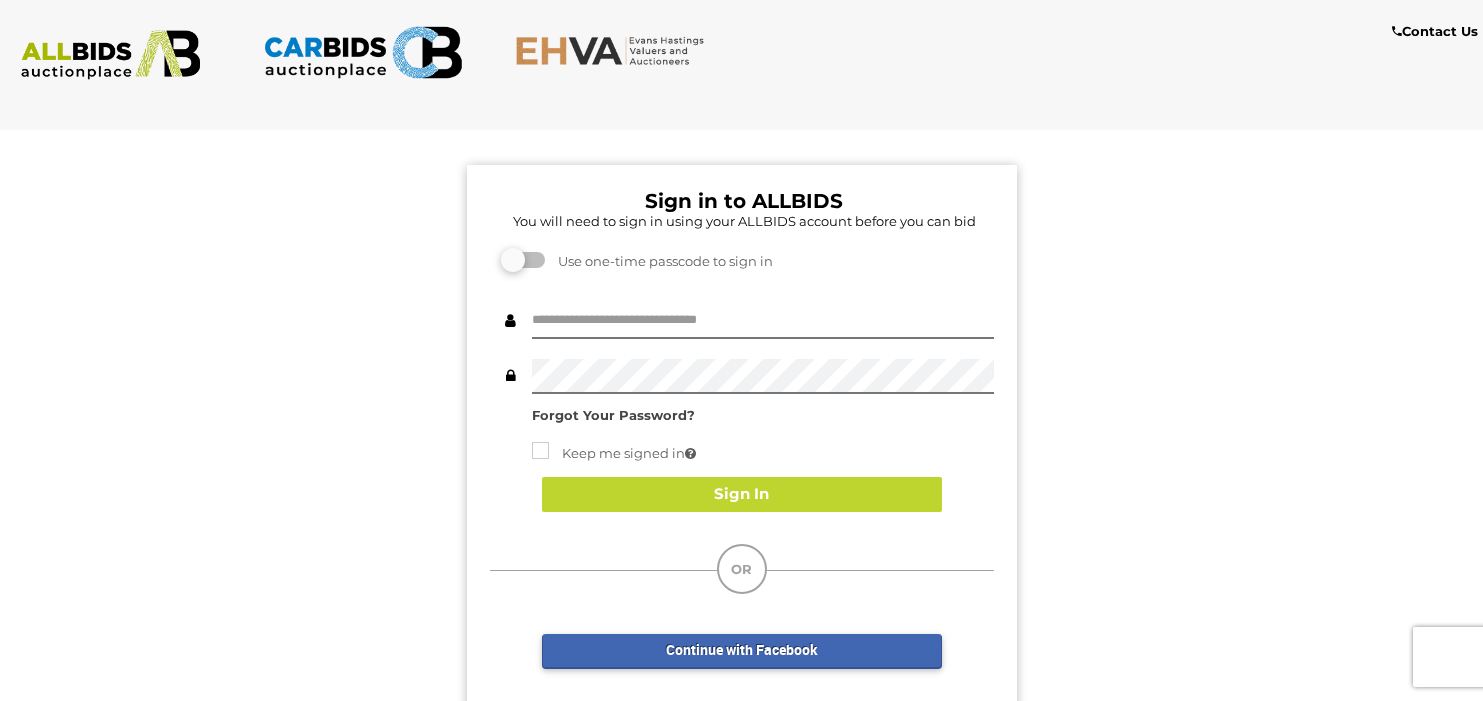 scroll, scrollTop: 0, scrollLeft: 0, axis: both 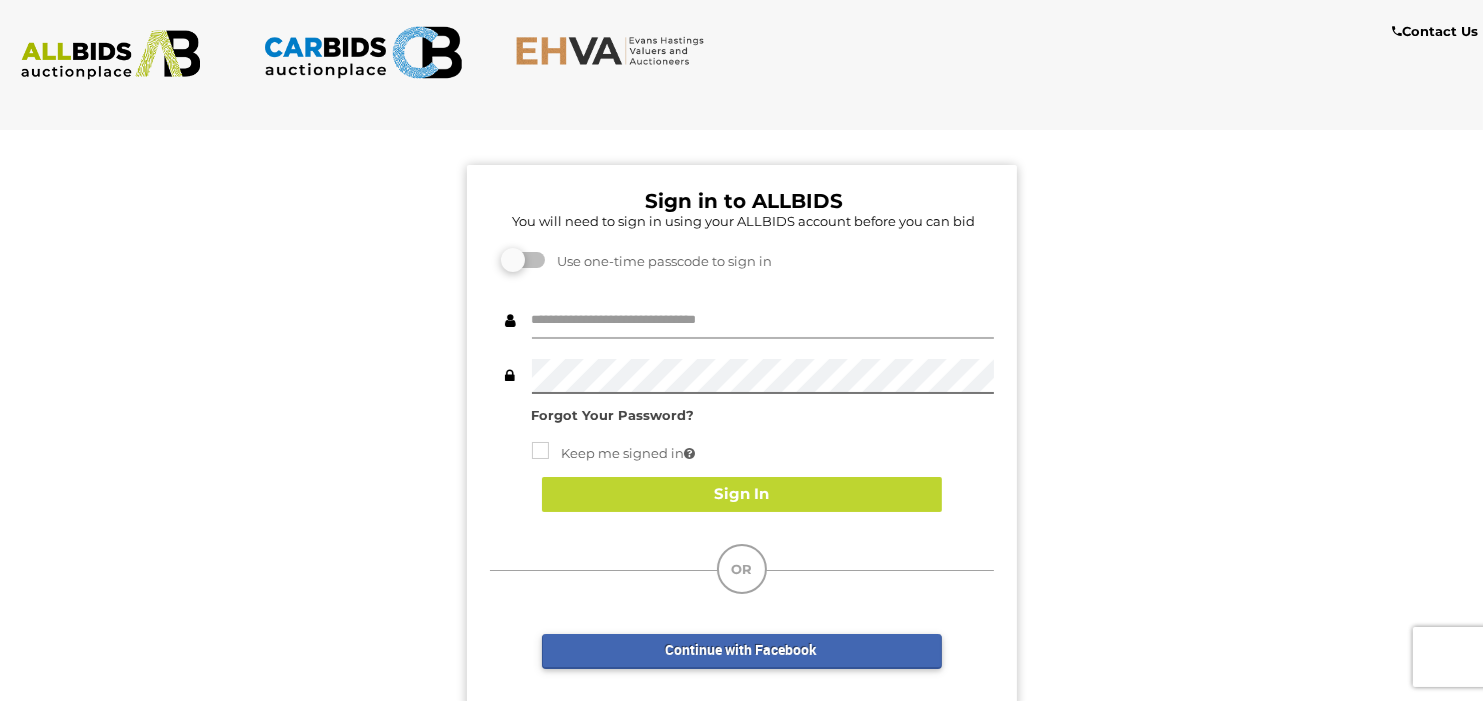 type on "*****" 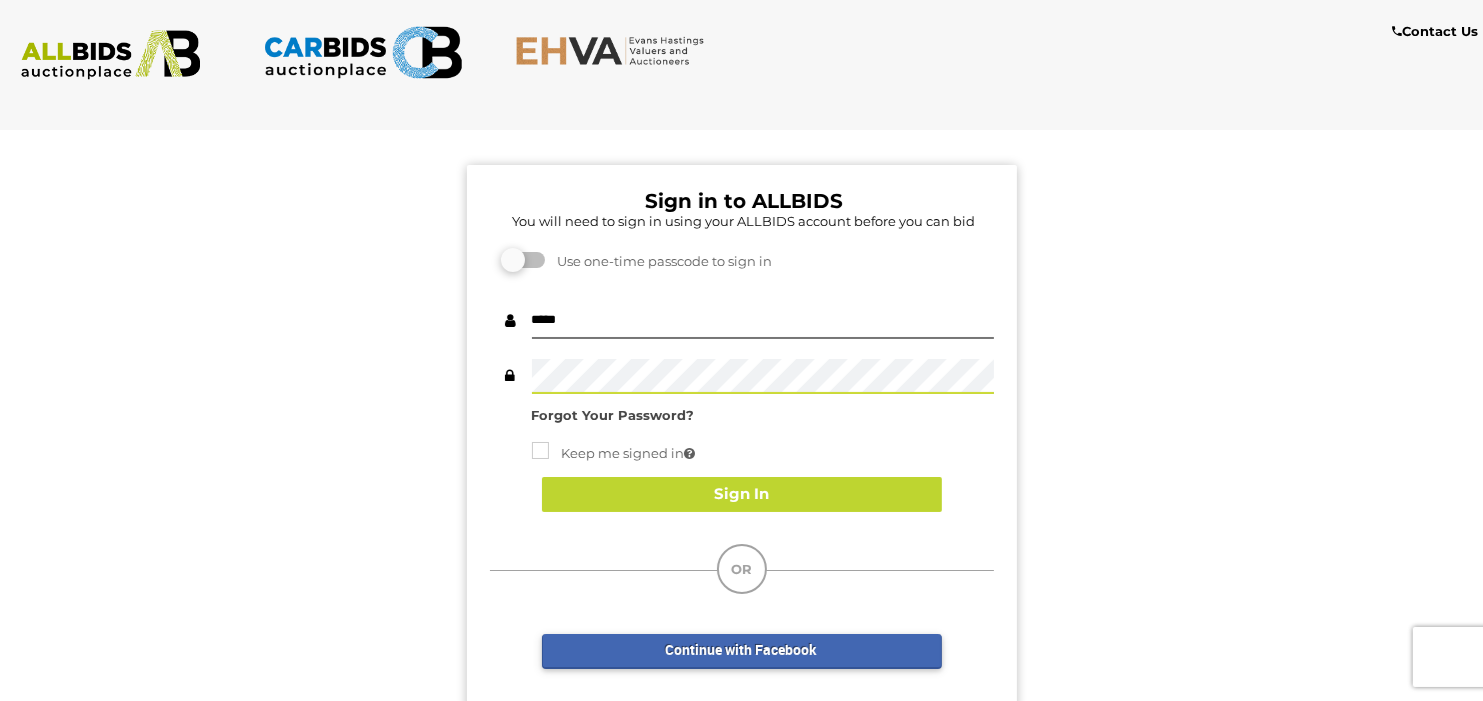 click on "Sign in to ALLBIDS
You will need to sign in using your ALLBIDS account before you can bid
Unfortunately we are unable to process your request at this moment.  Please refresh the page and try again later or  contact us  for assistance.
Use one-time passcode to sign in
*****" at bounding box center (741, 494) 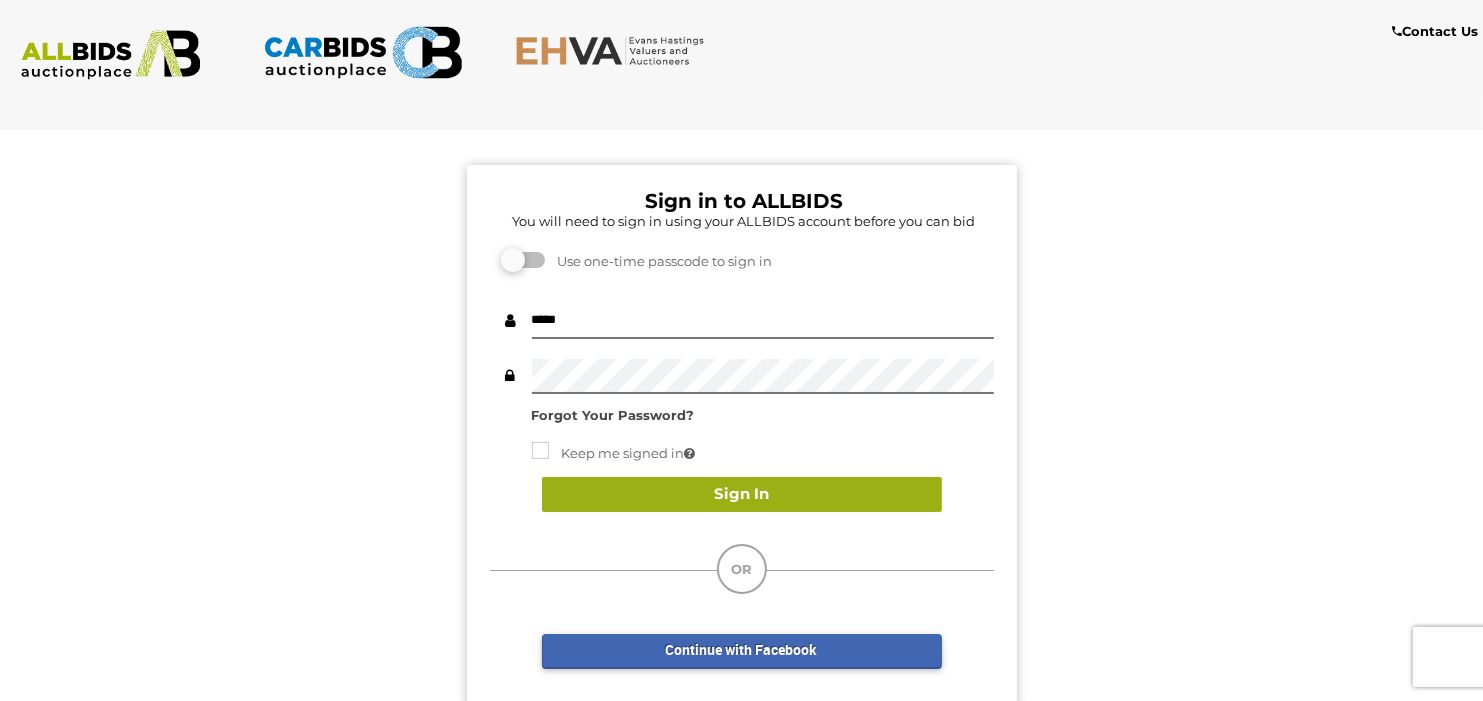 click on "Sign In" at bounding box center (742, 494) 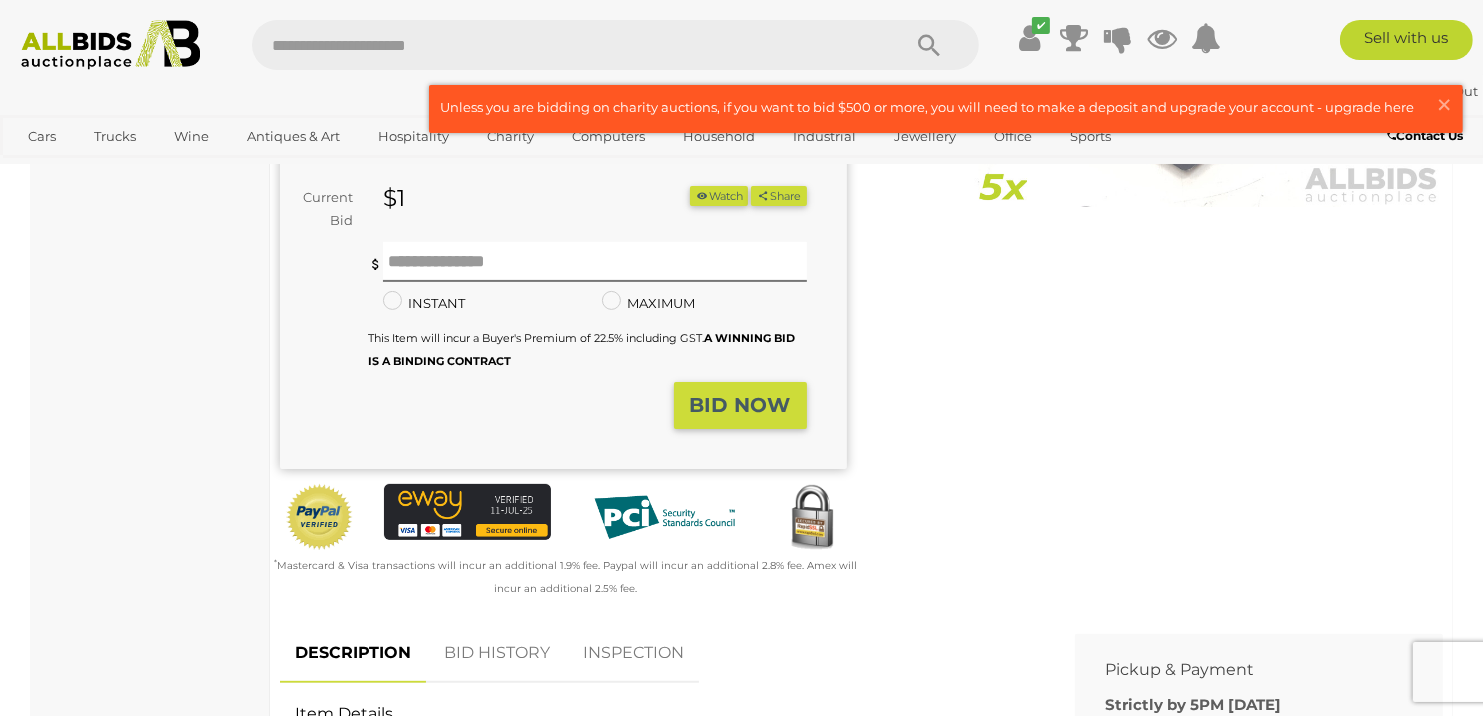 scroll, scrollTop: 300, scrollLeft: 0, axis: vertical 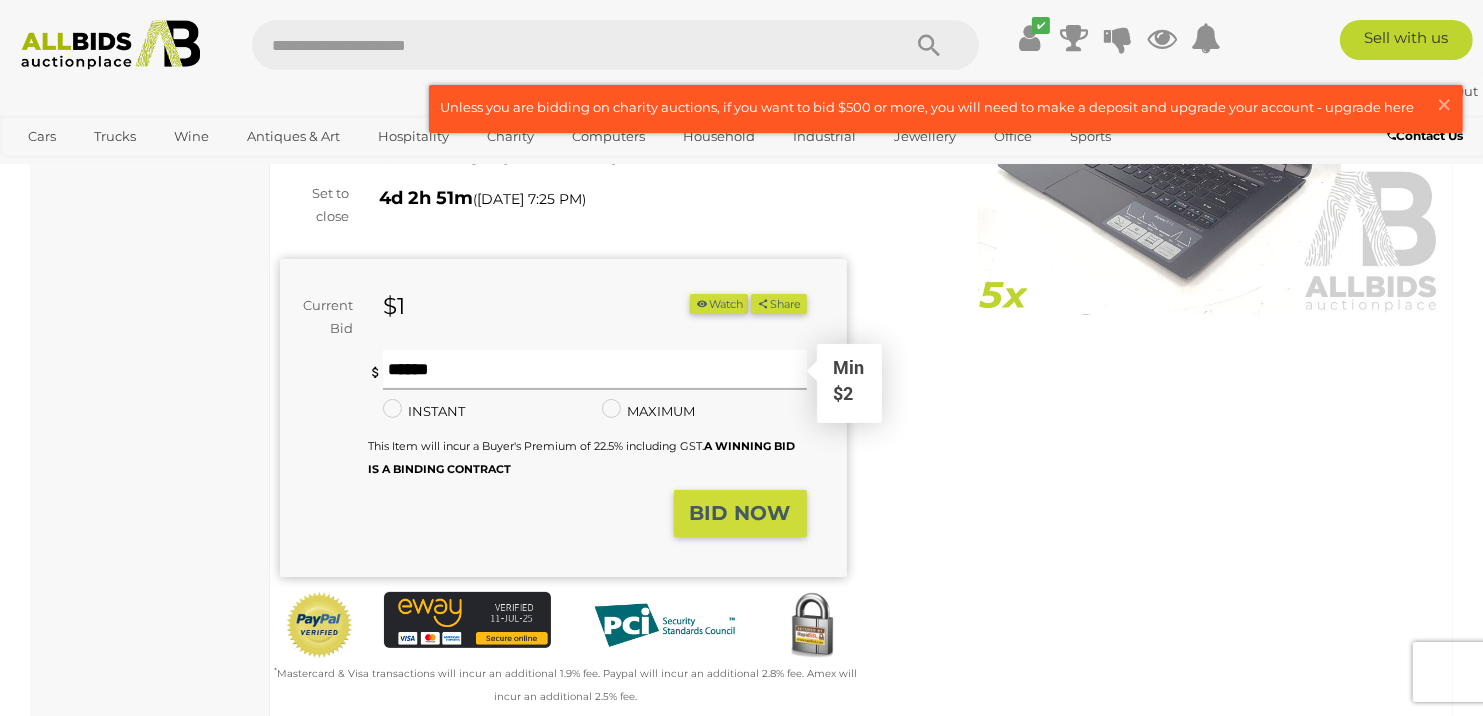click at bounding box center [595, 370] 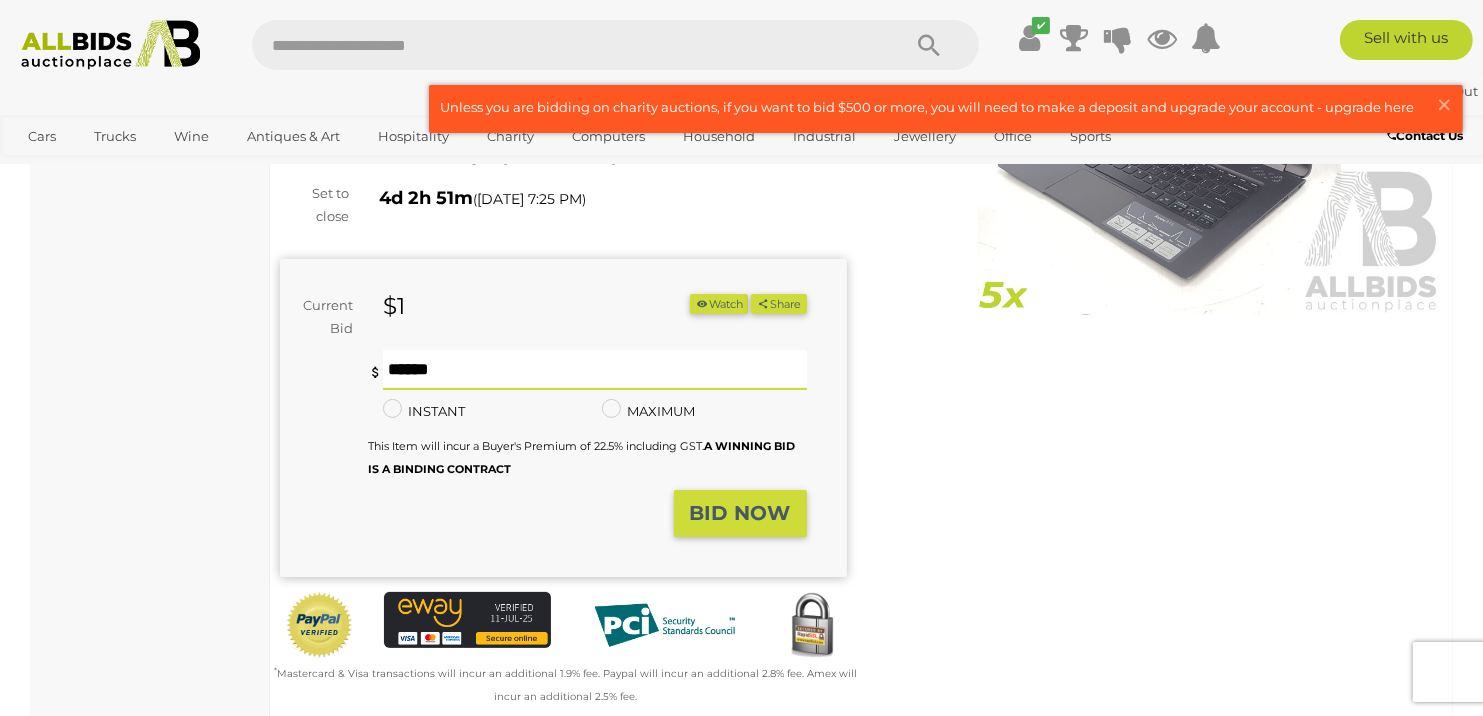 type on "**" 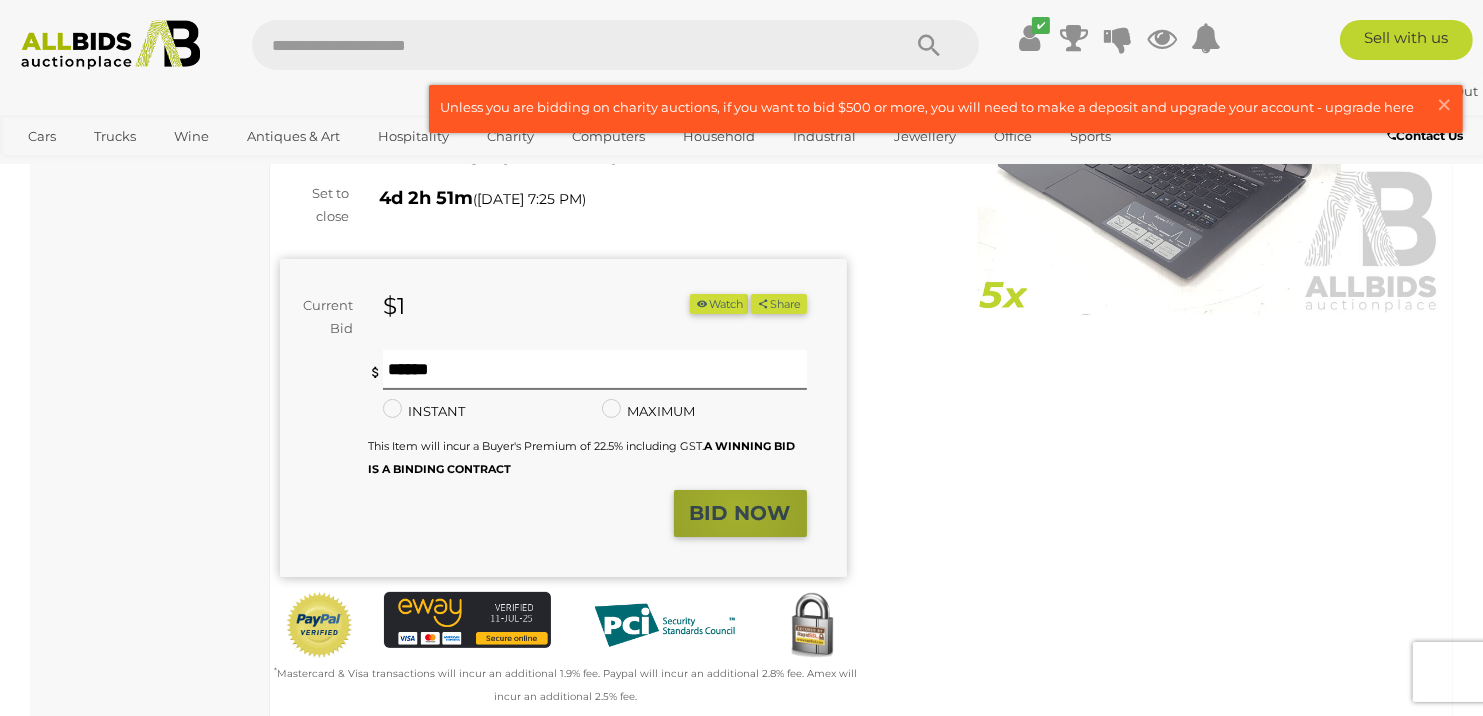 click on "BID NOW" at bounding box center (740, 513) 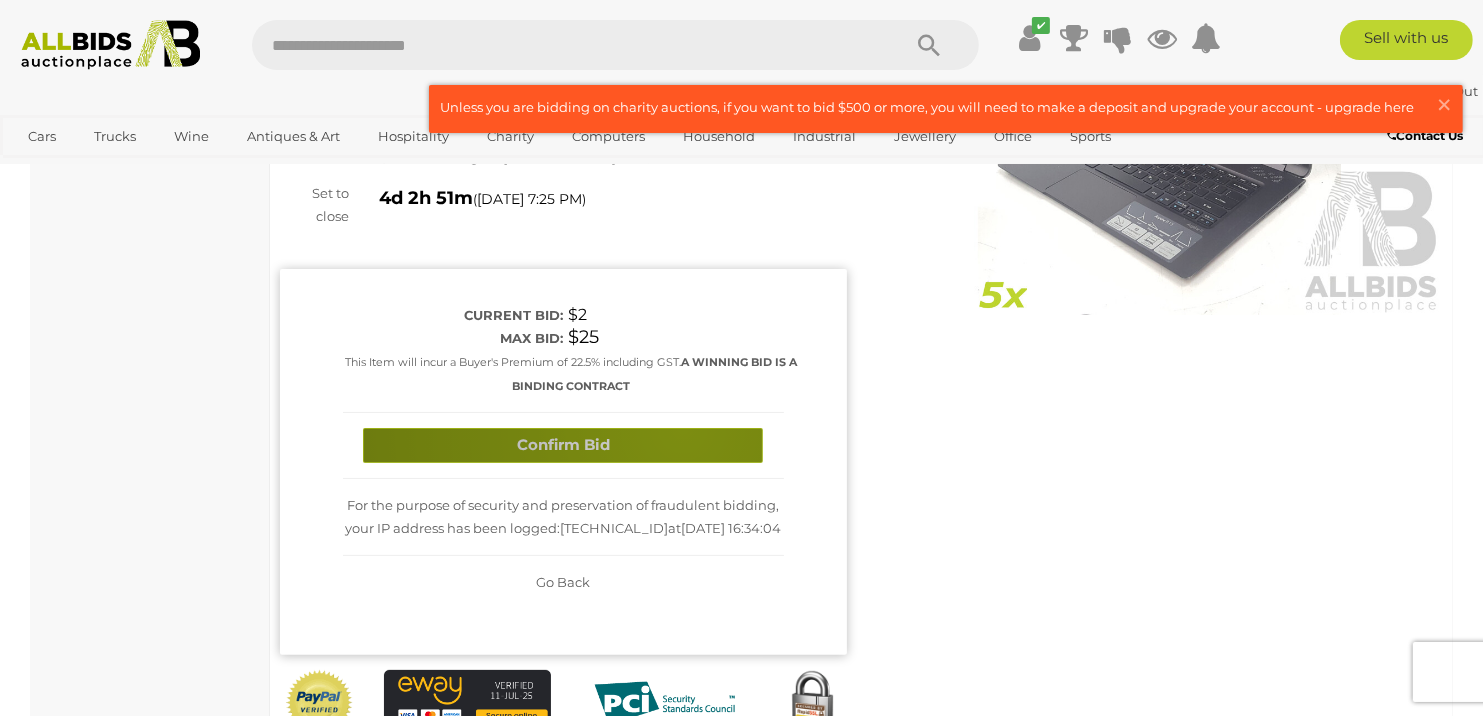 click on "Confirm Bid" at bounding box center [563, 445] 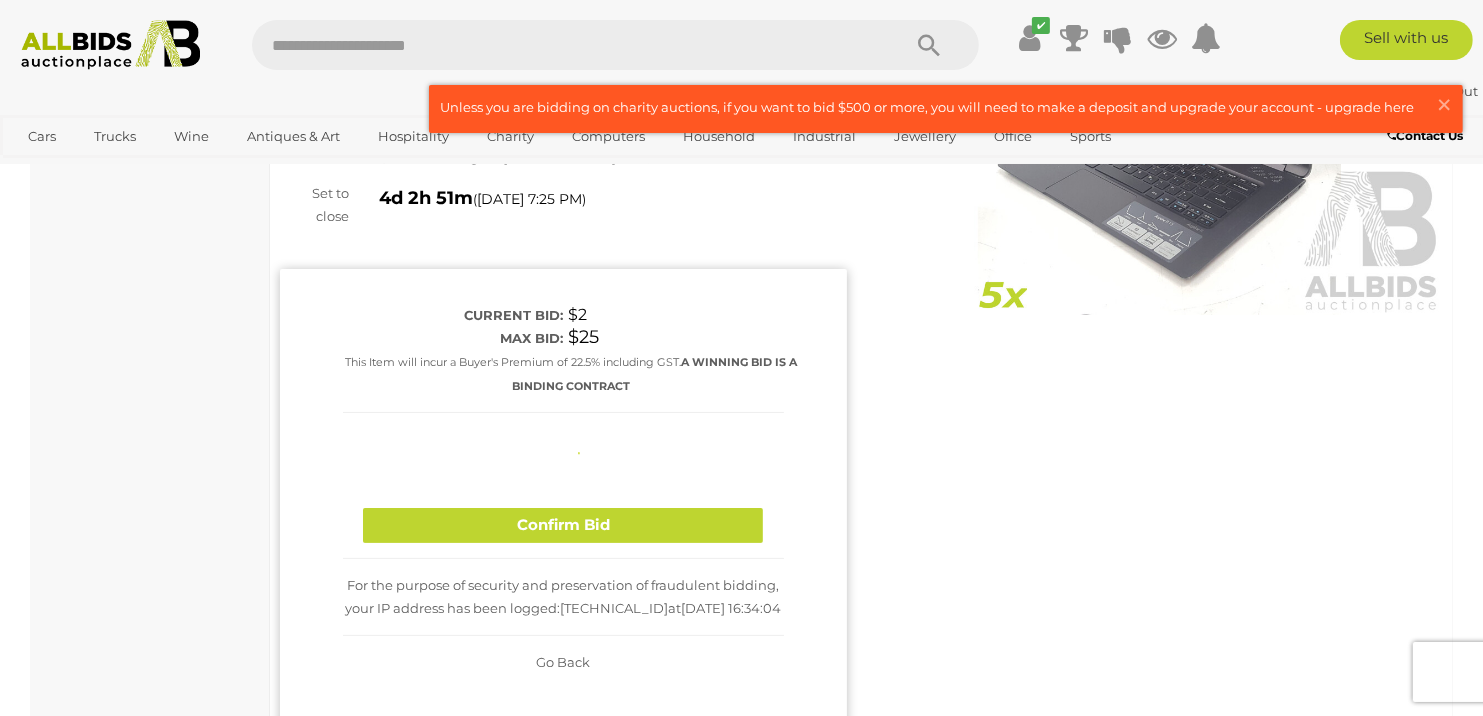 type 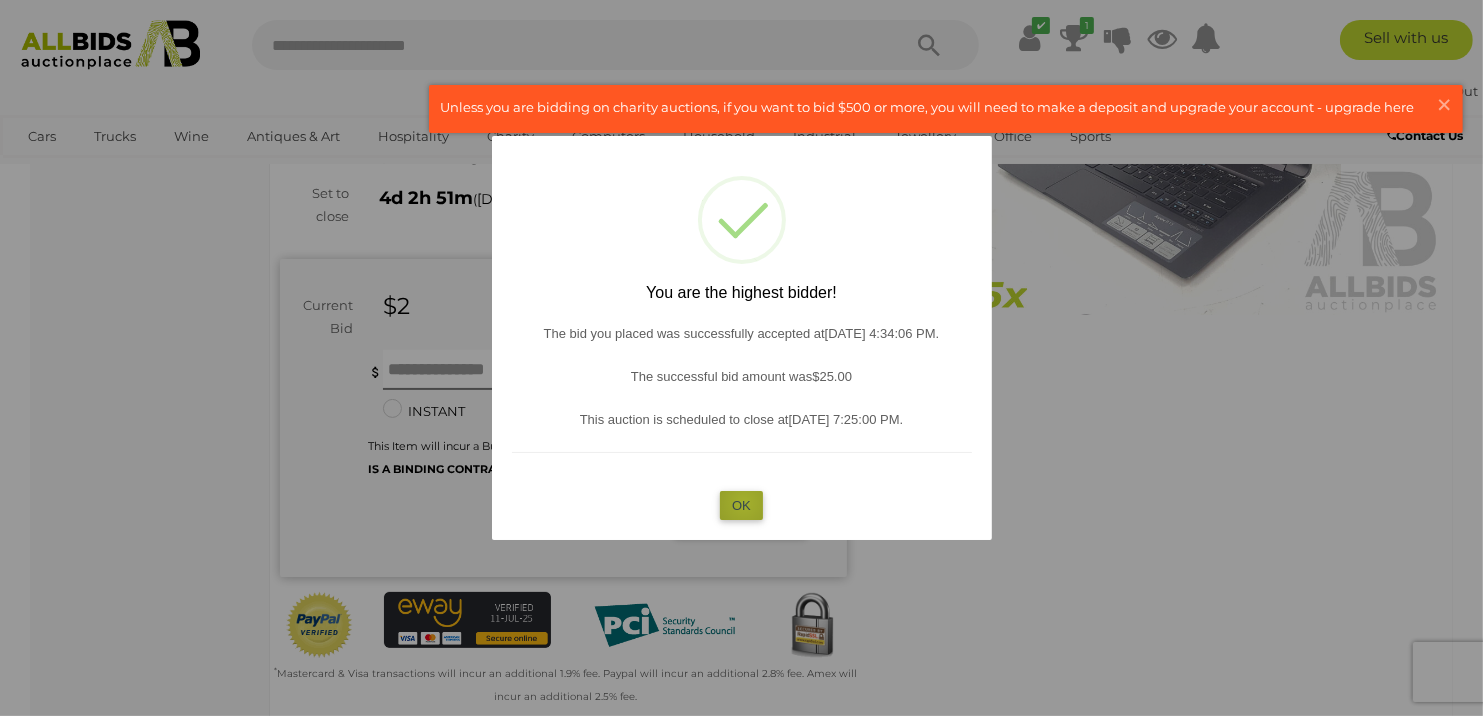 click on "OK" at bounding box center (741, 505) 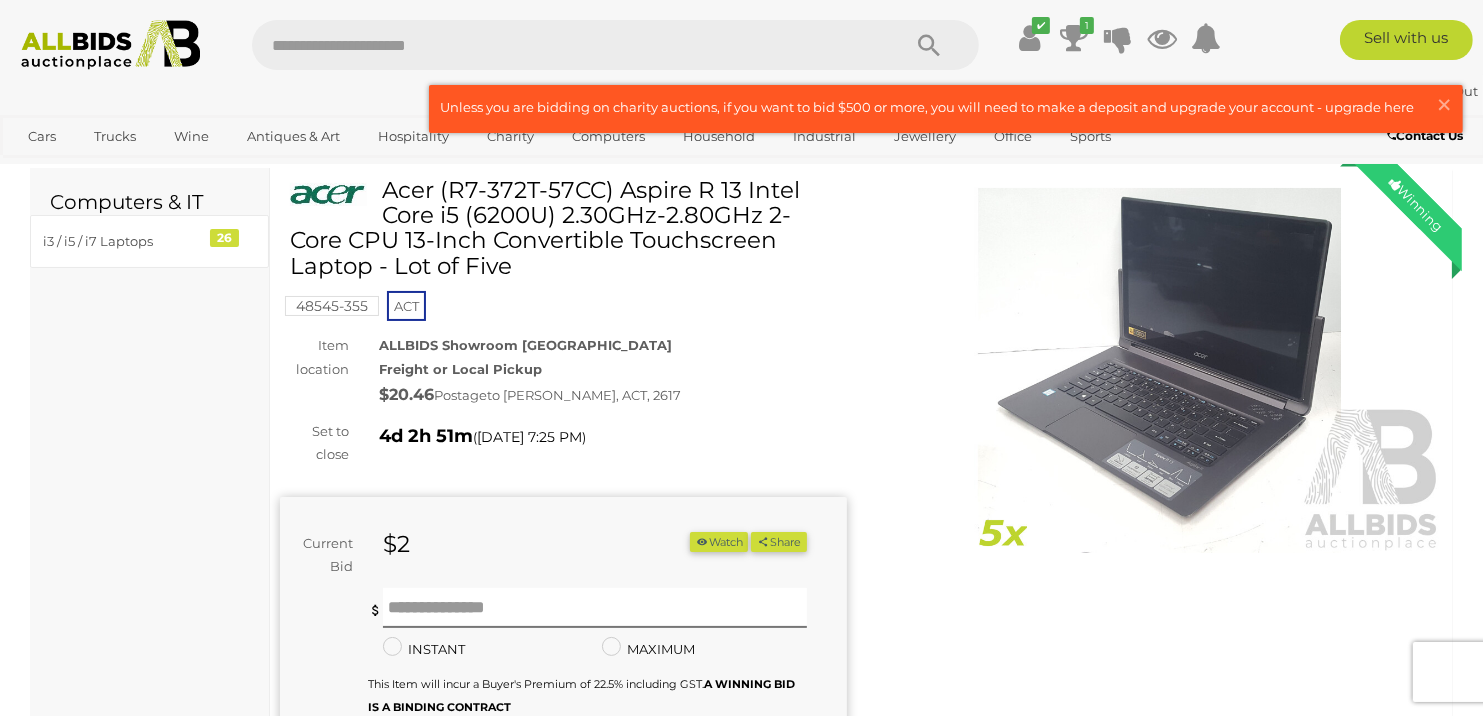 scroll, scrollTop: 0, scrollLeft: 0, axis: both 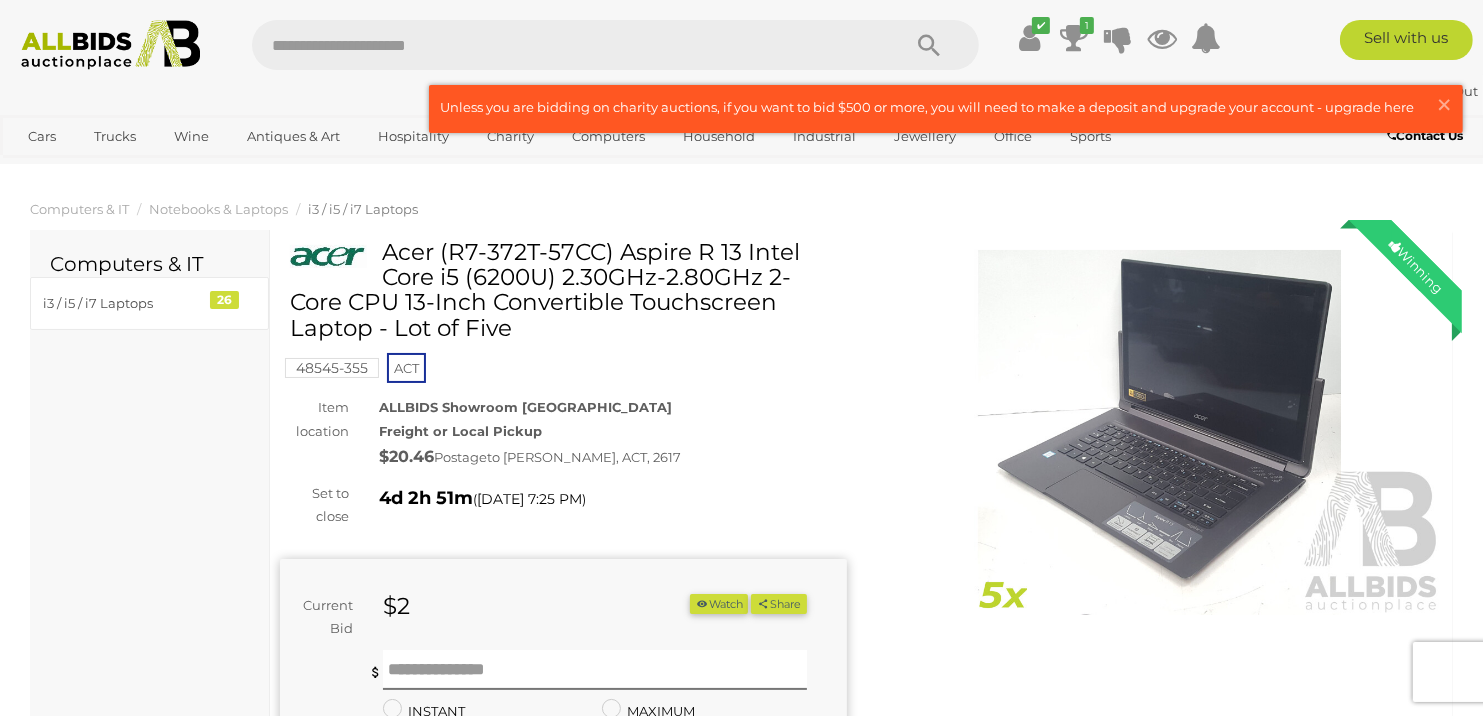 click at bounding box center (1160, 432) 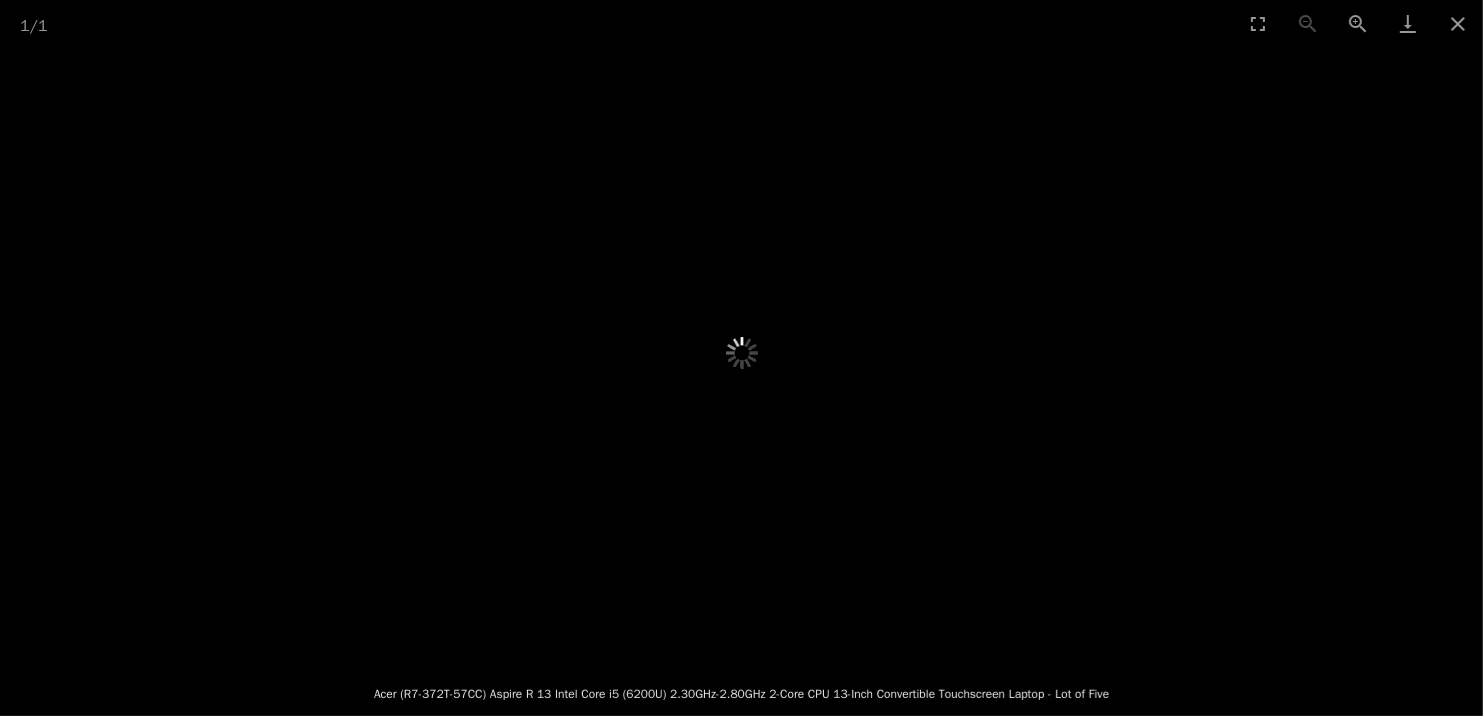 scroll, scrollTop: 500, scrollLeft: 0, axis: vertical 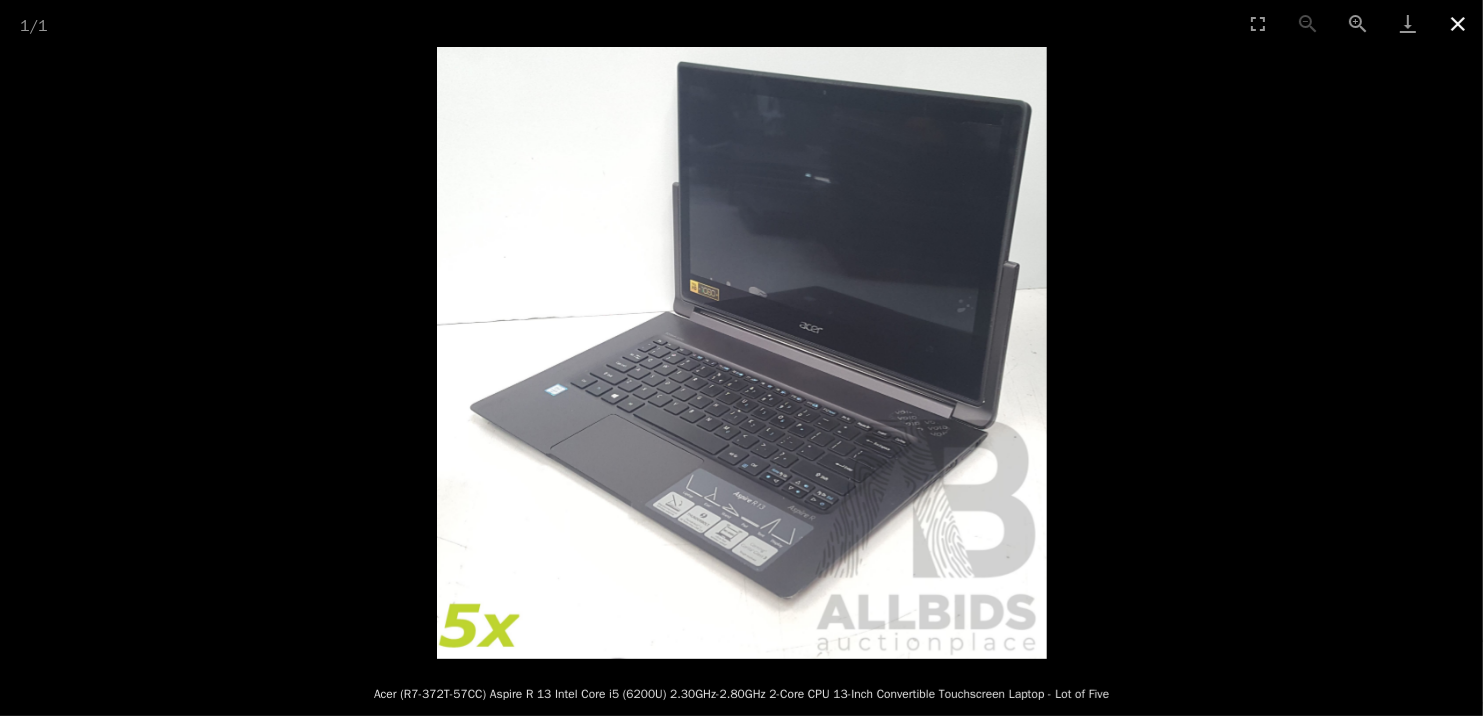click at bounding box center [1458, 23] 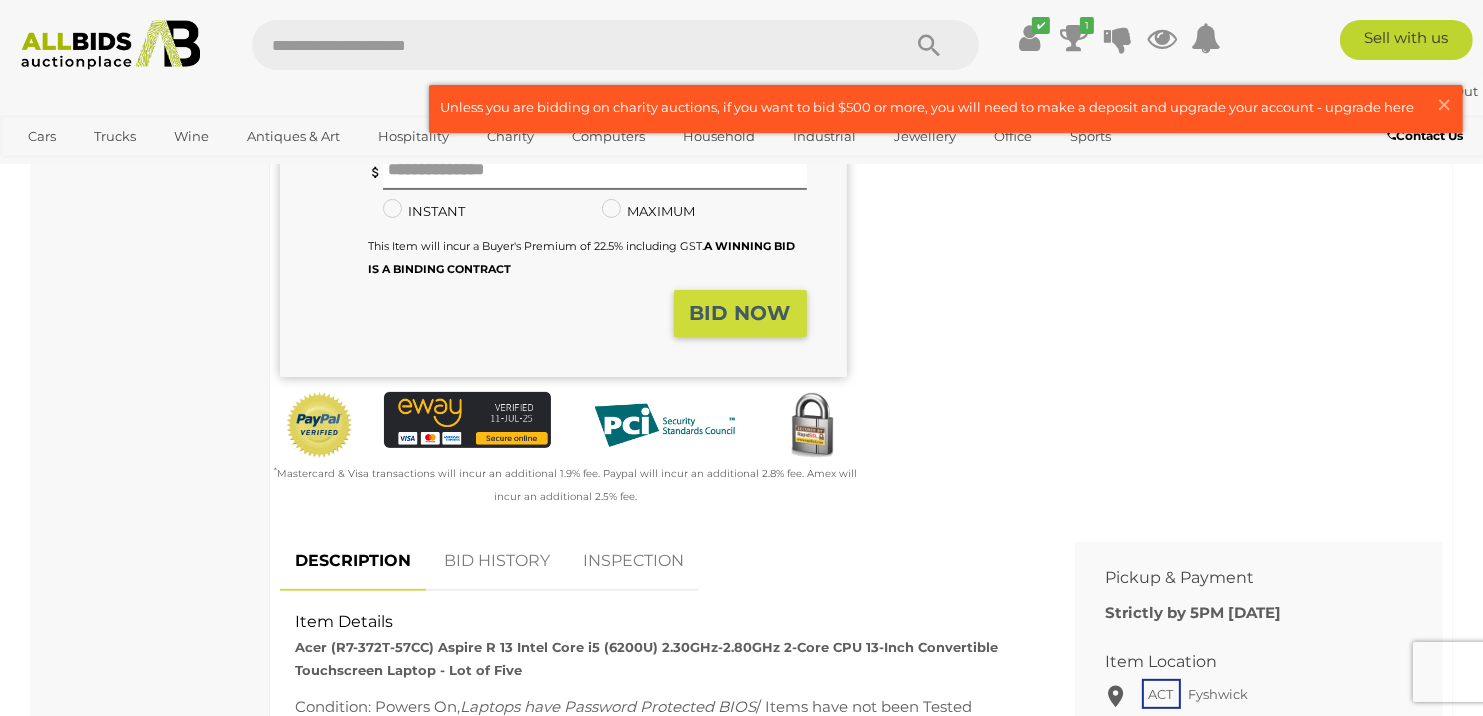 scroll, scrollTop: 0, scrollLeft: 0, axis: both 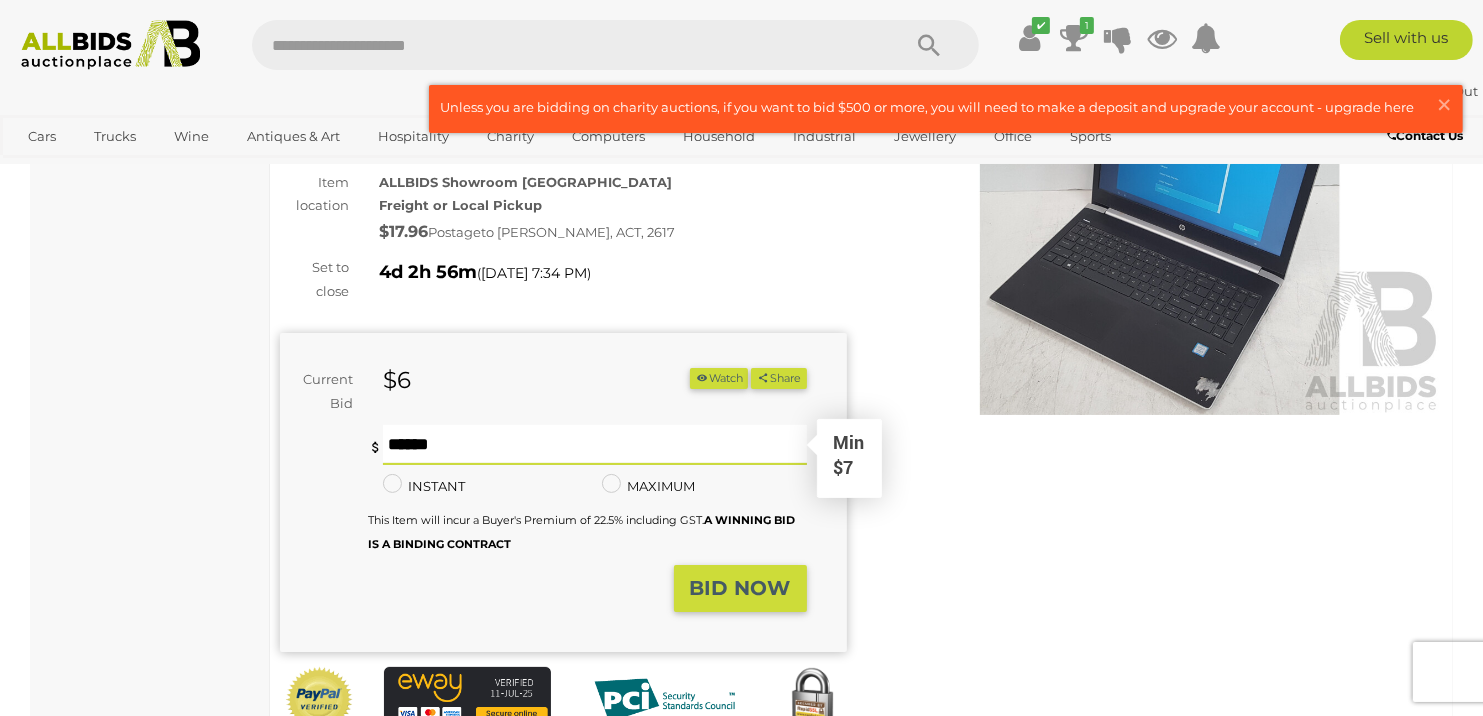 click at bounding box center (595, 445) 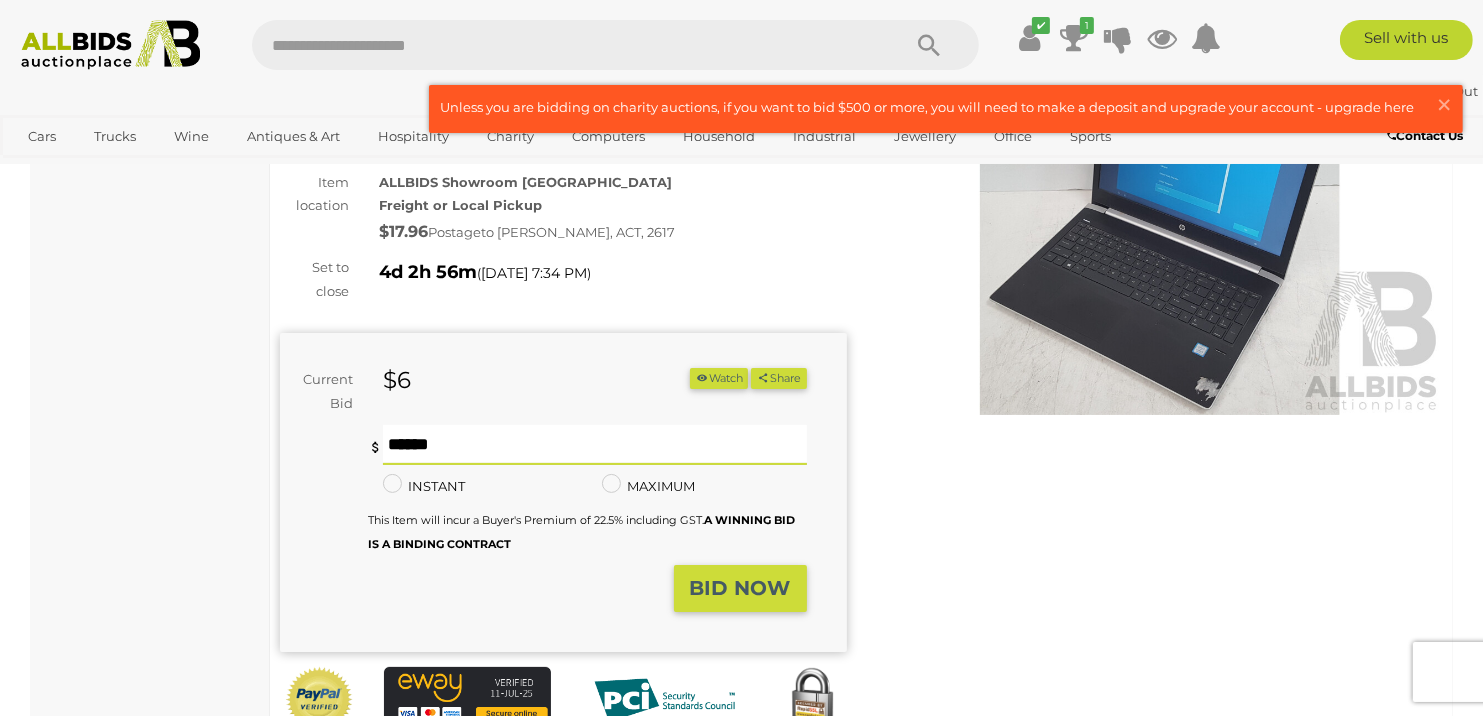 type on "**" 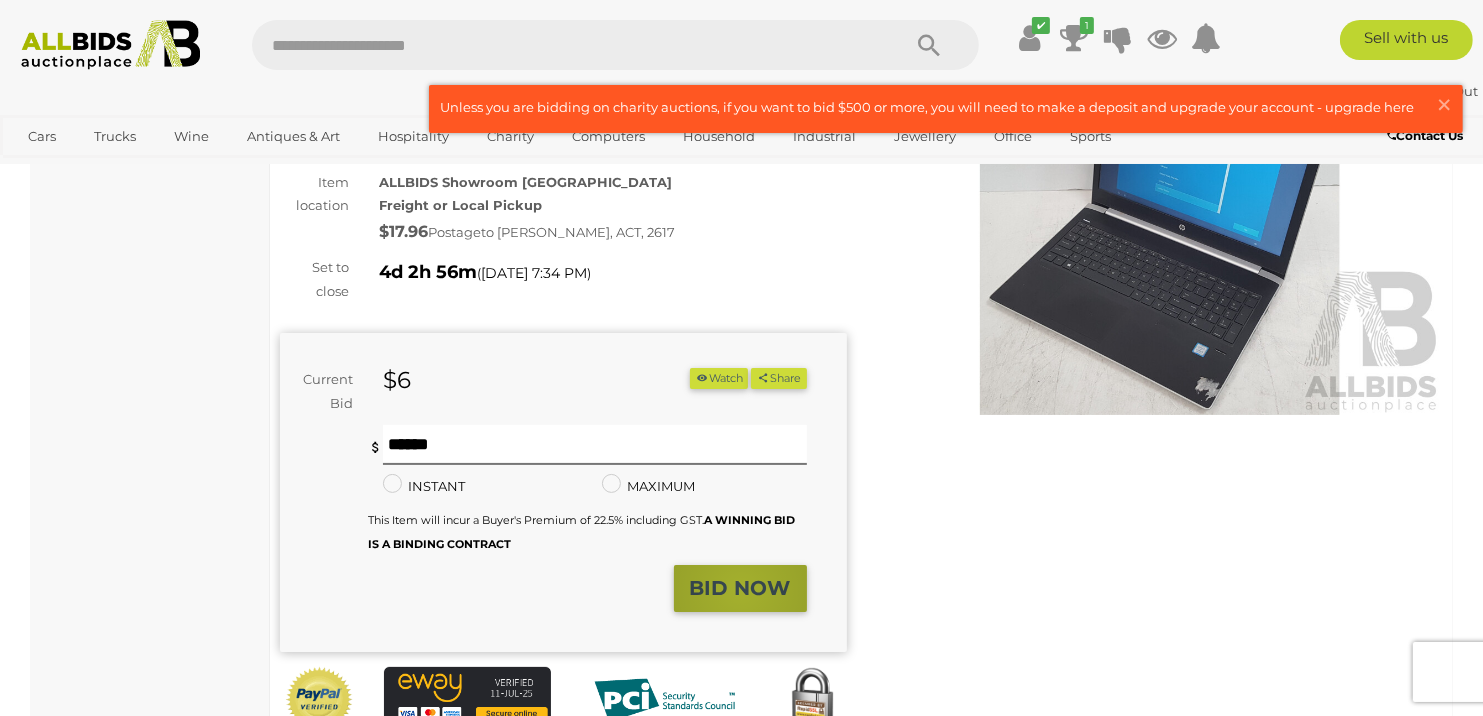 click on "BID NOW" at bounding box center (740, 588) 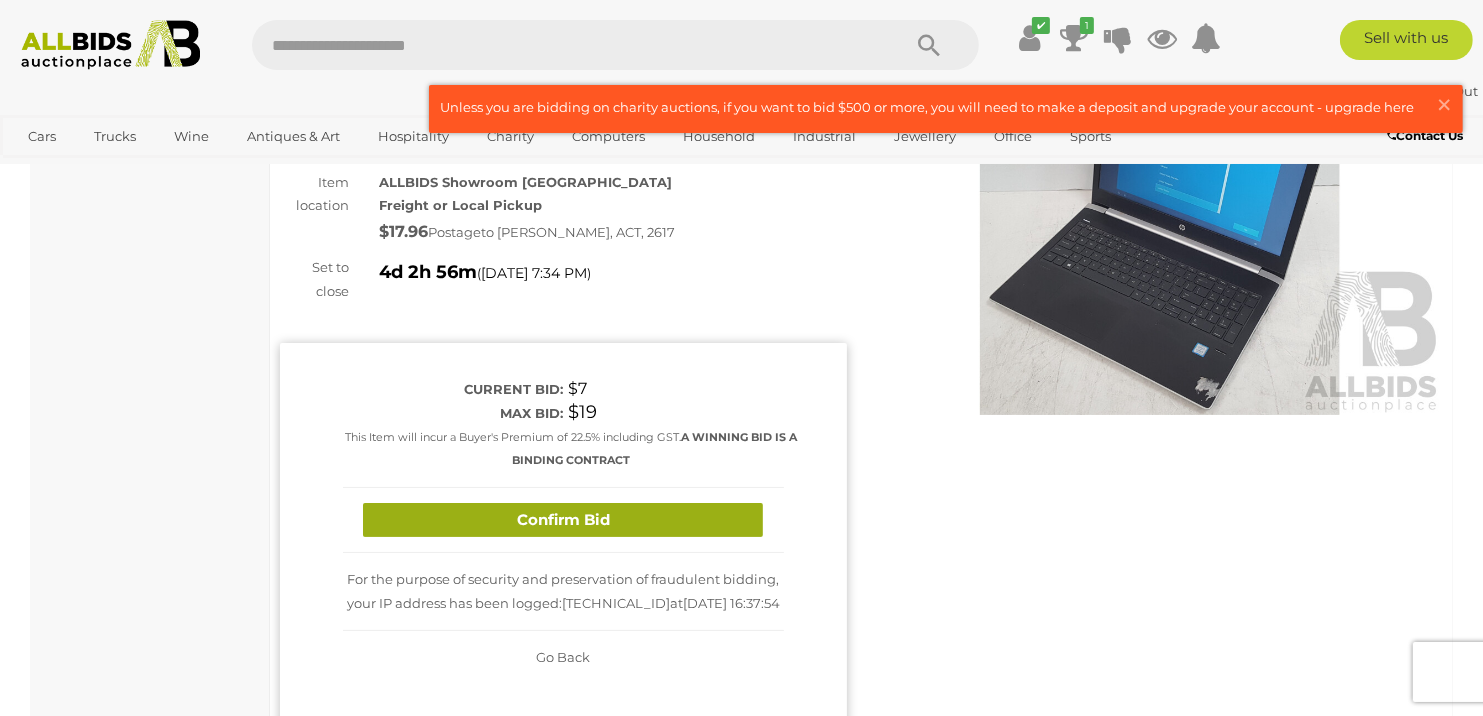 click on "Confirm Bid" at bounding box center [563, 520] 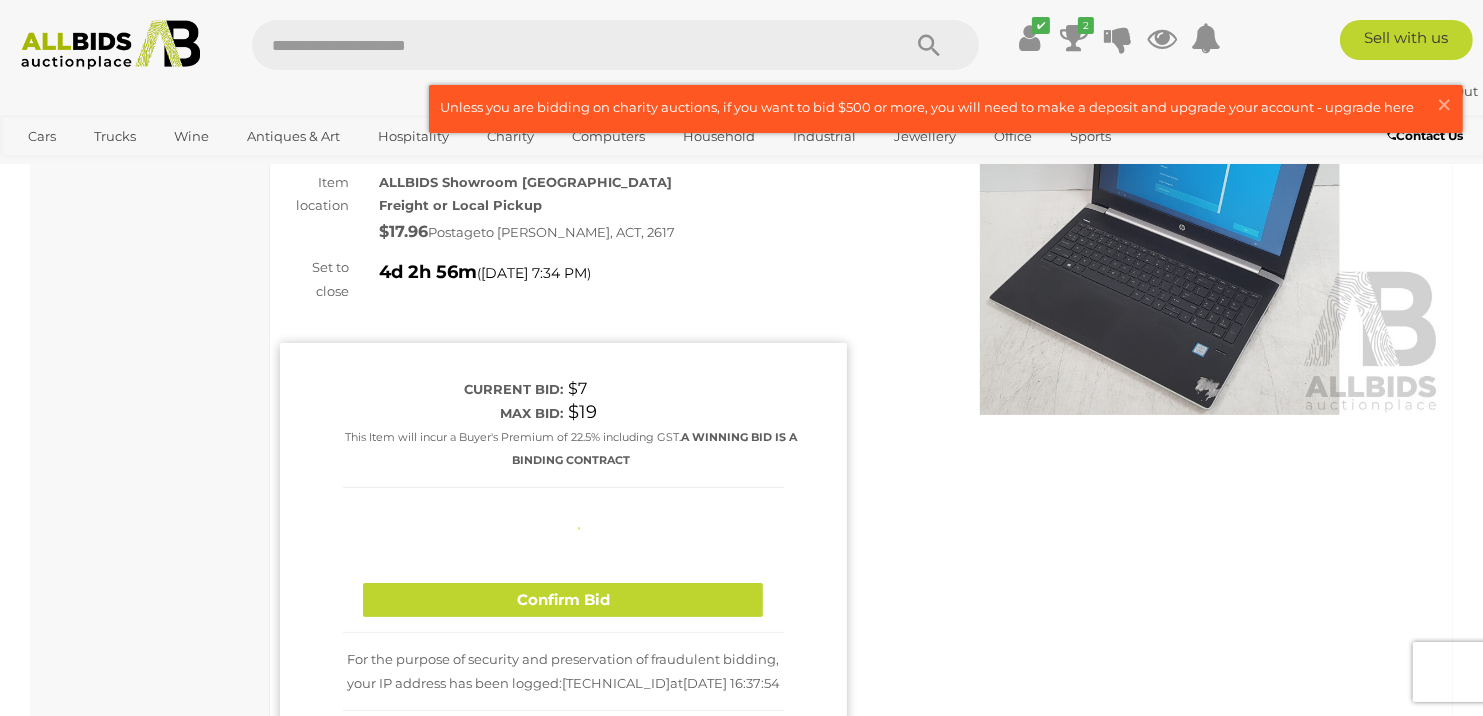 type 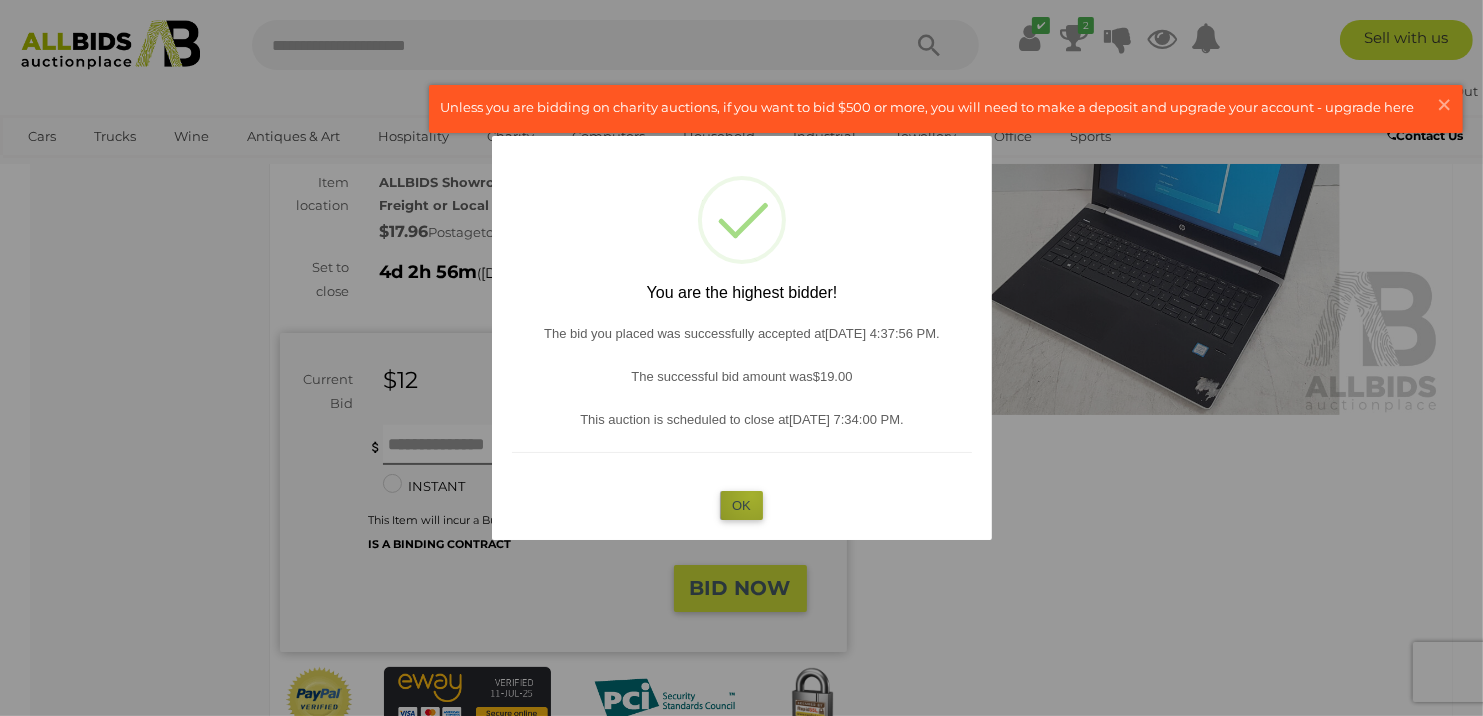 click on "OK" at bounding box center [741, 505] 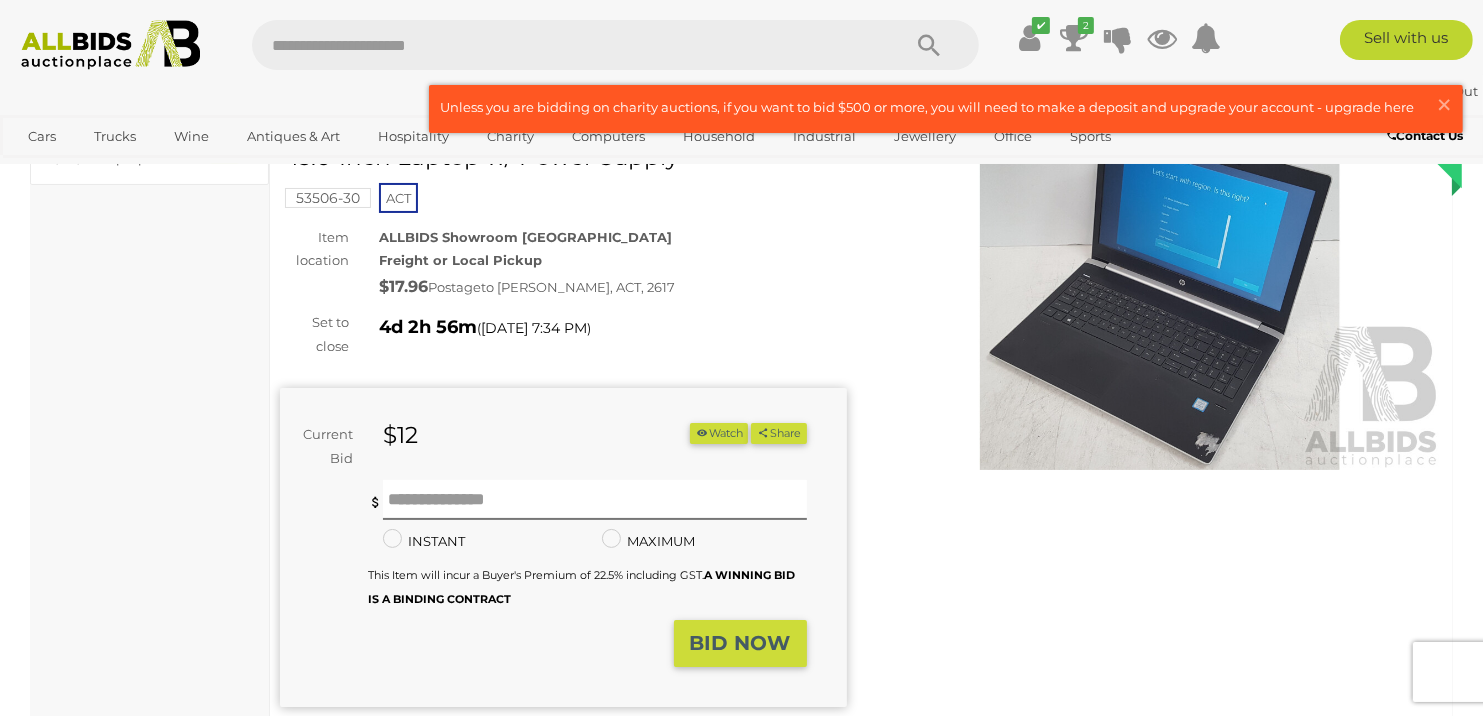 scroll, scrollTop: 0, scrollLeft: 0, axis: both 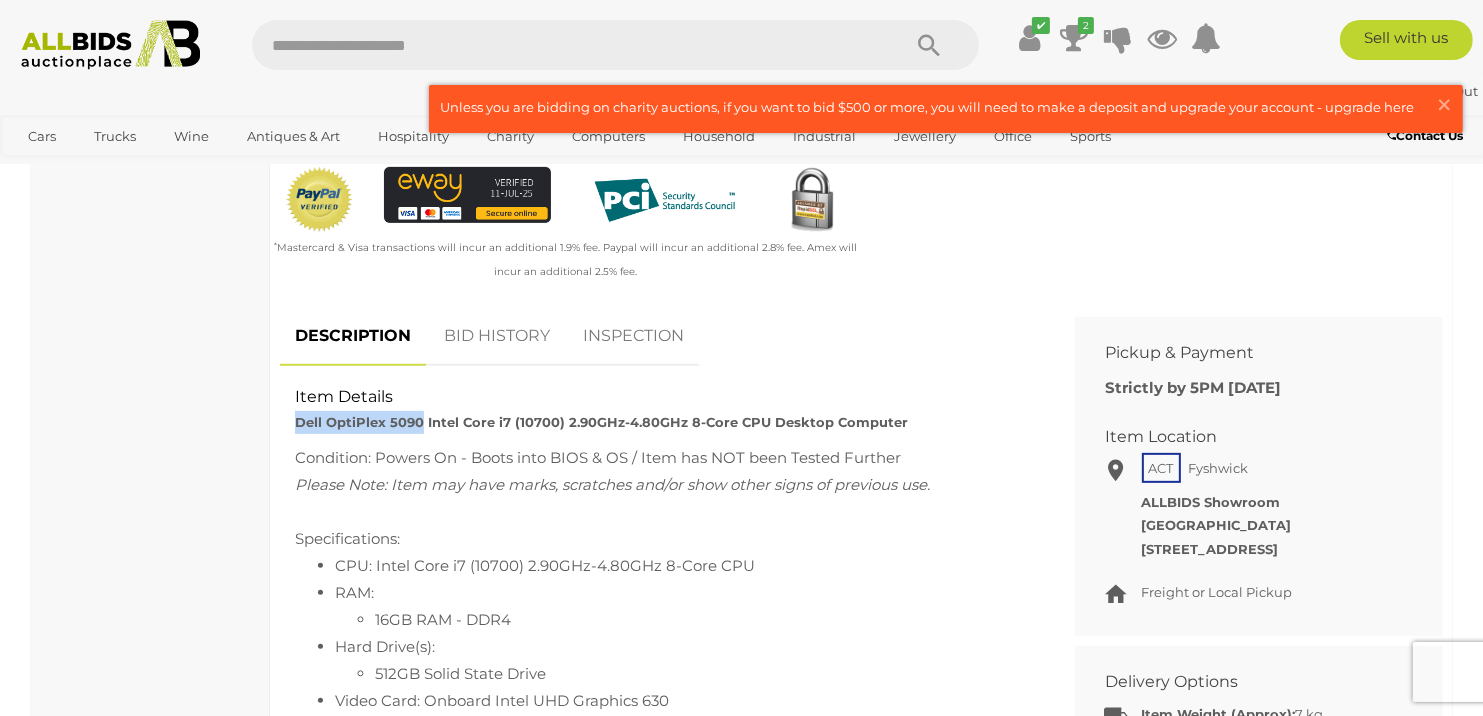 drag, startPoint x: 420, startPoint y: 322, endPoint x: 297, endPoint y: 424, distance: 159.79048 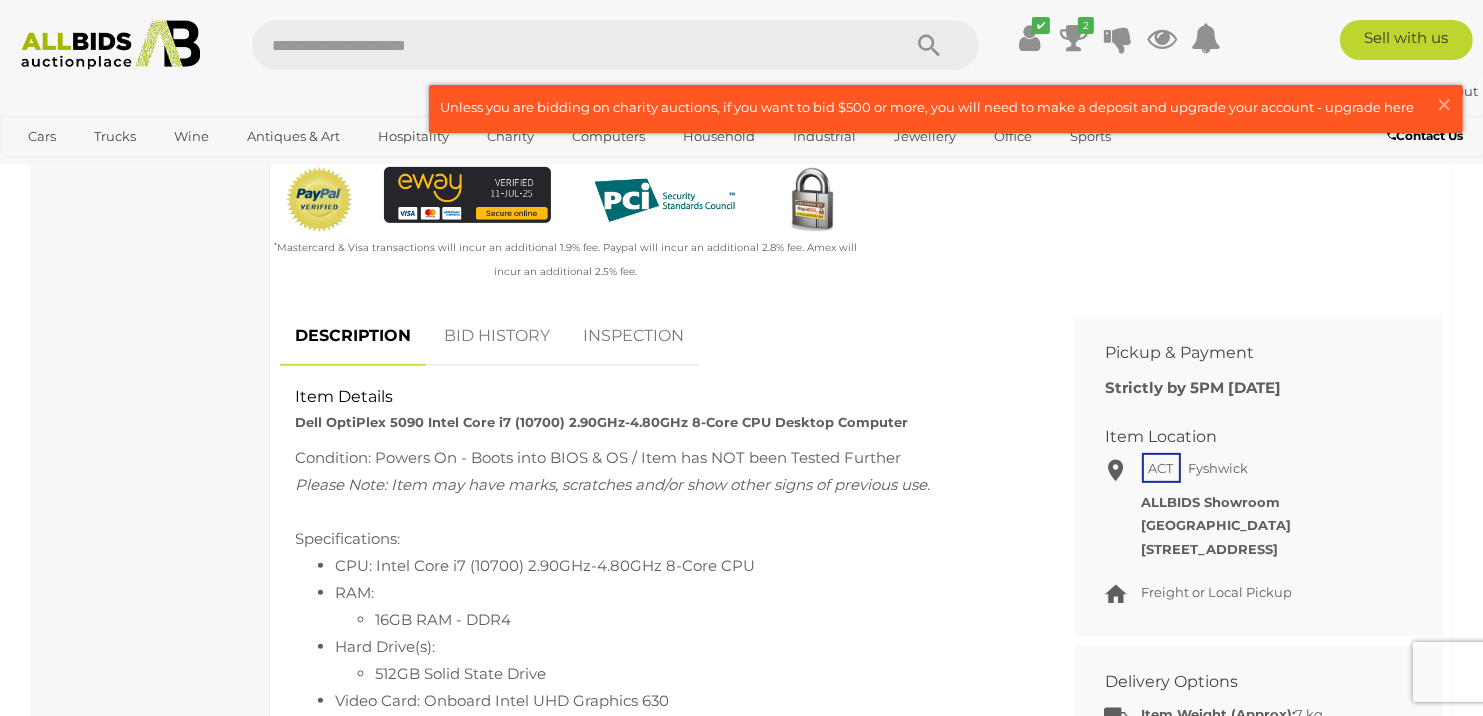 click on "Condition: Powers On - Boots into BIOS & OS / Item has NOT been Tested Further" at bounding box center (662, 457) 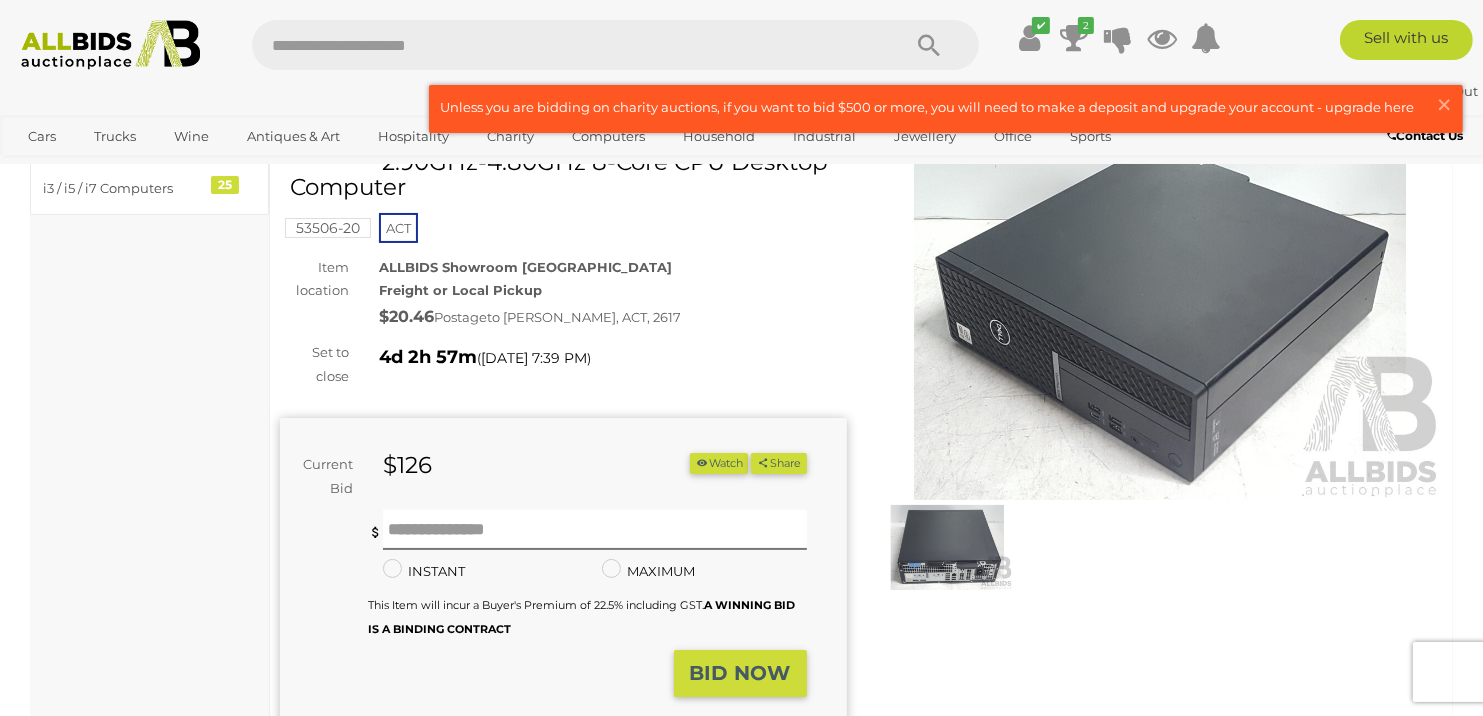 scroll, scrollTop: 0, scrollLeft: 0, axis: both 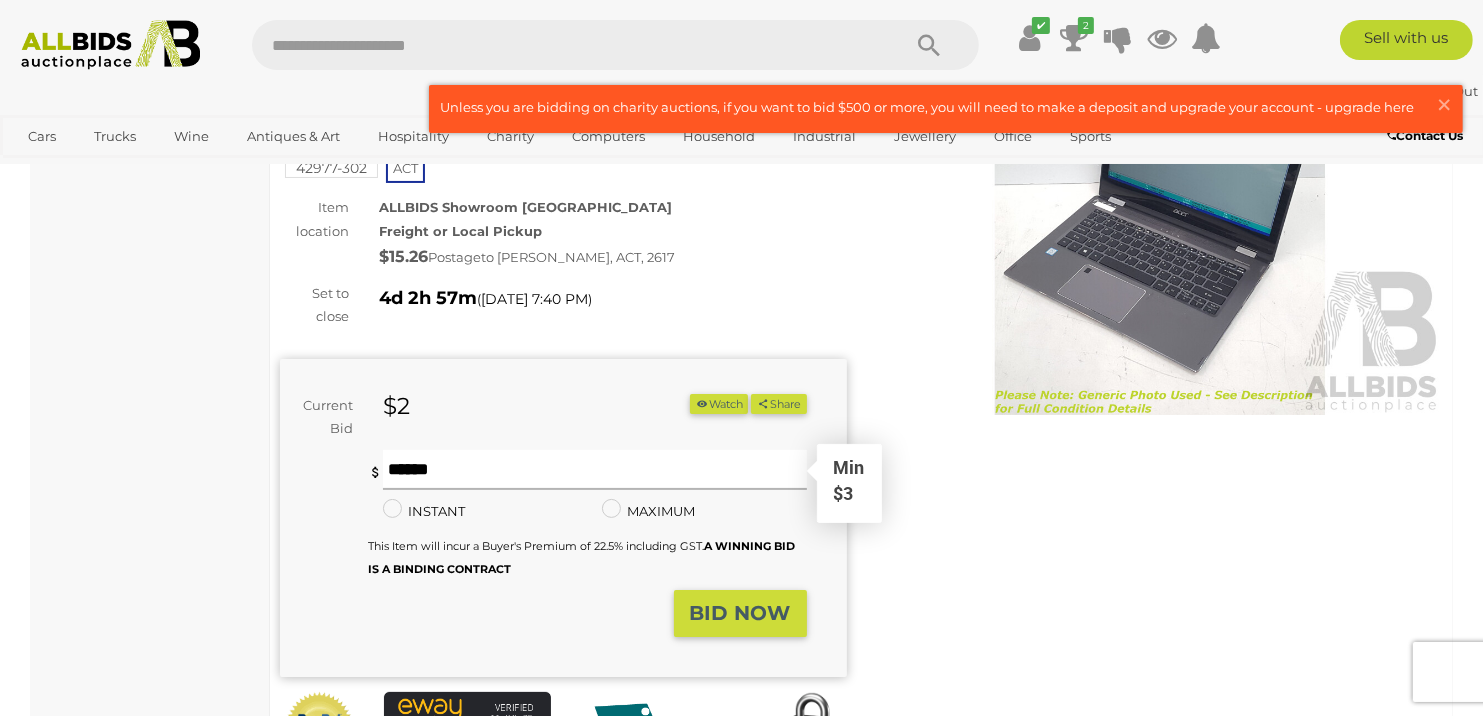 click at bounding box center [595, 470] 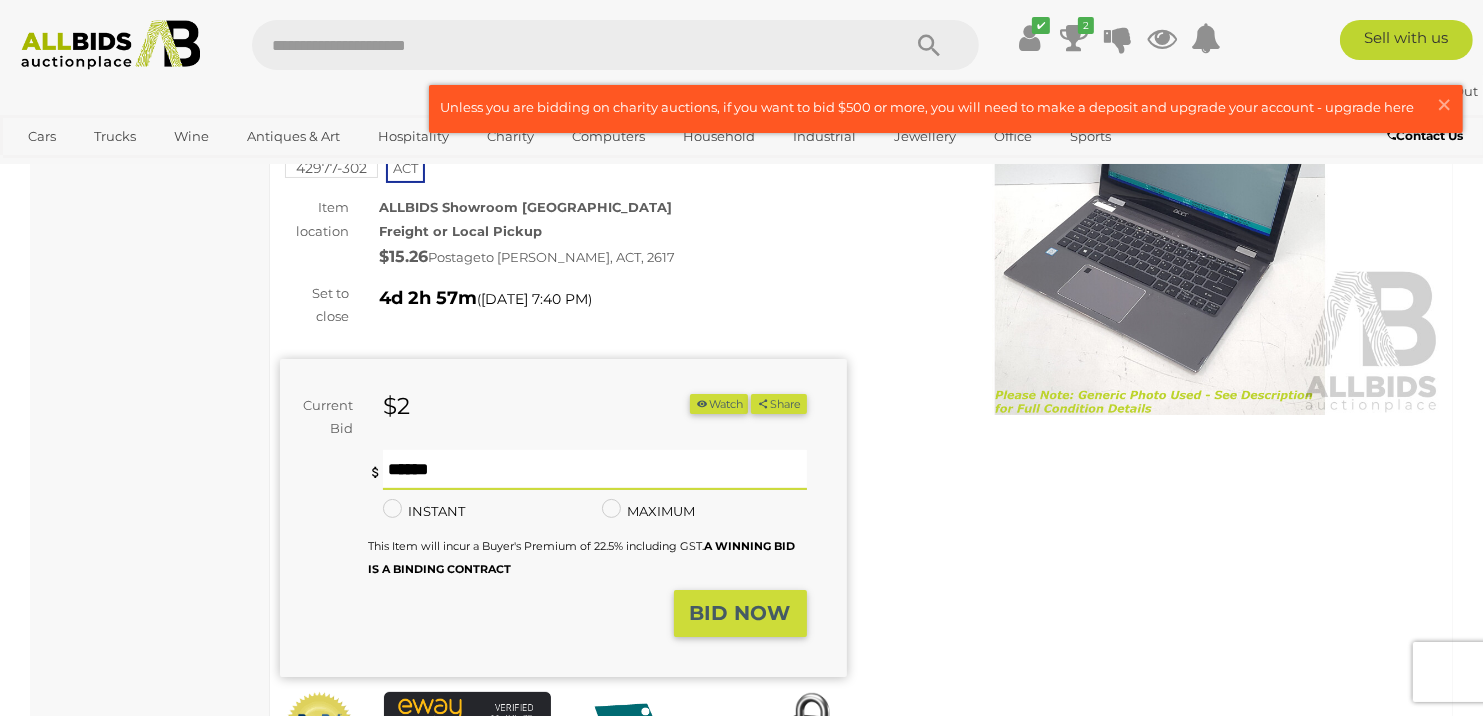 type on "**" 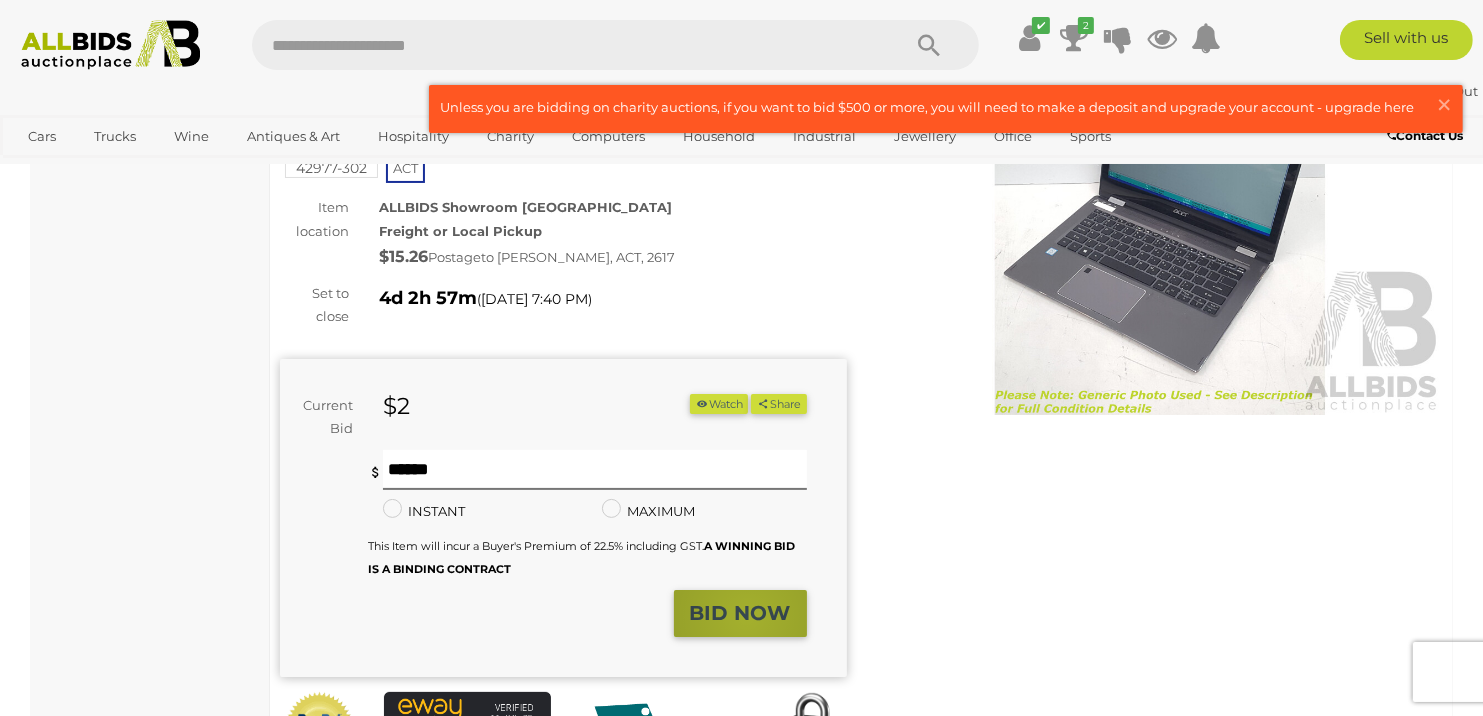 click on "BID NOW" at bounding box center [740, 613] 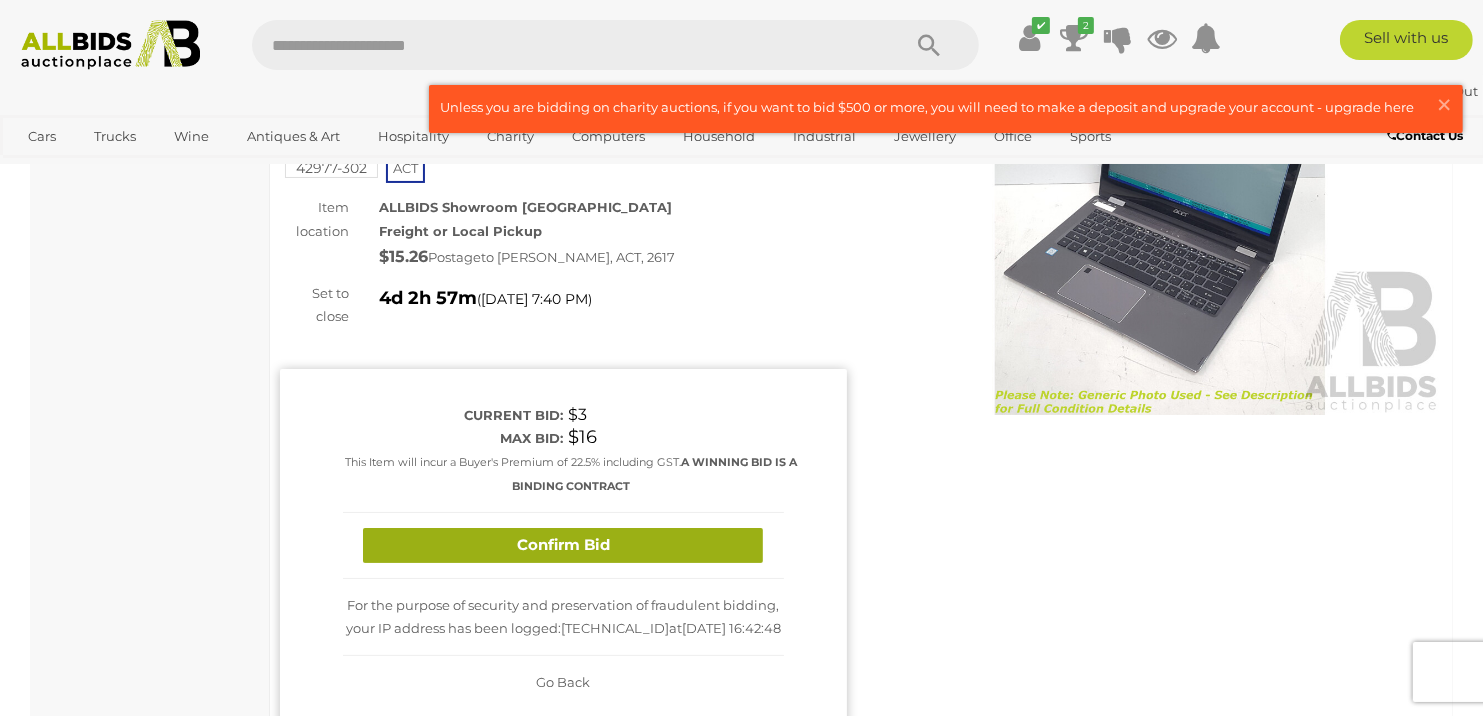 click on "Confirm Bid" at bounding box center [563, 545] 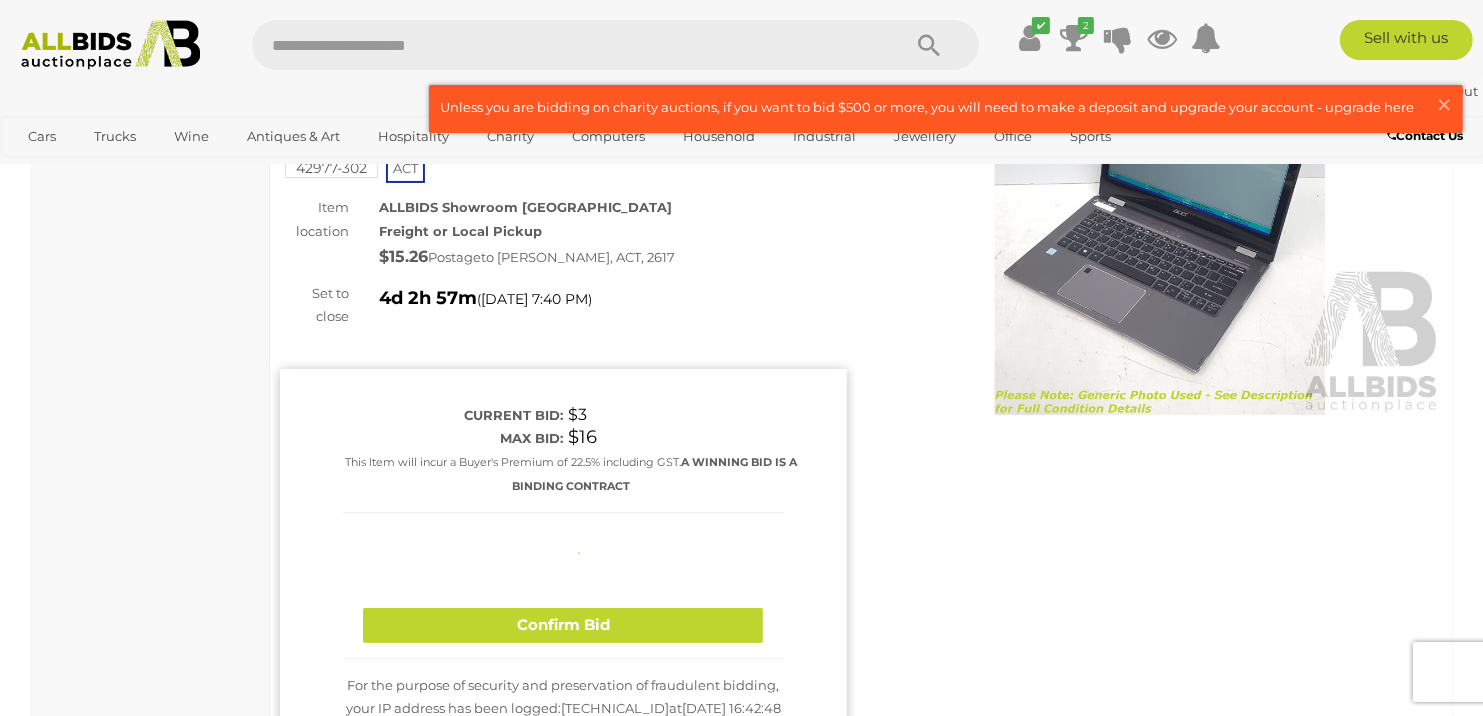 type 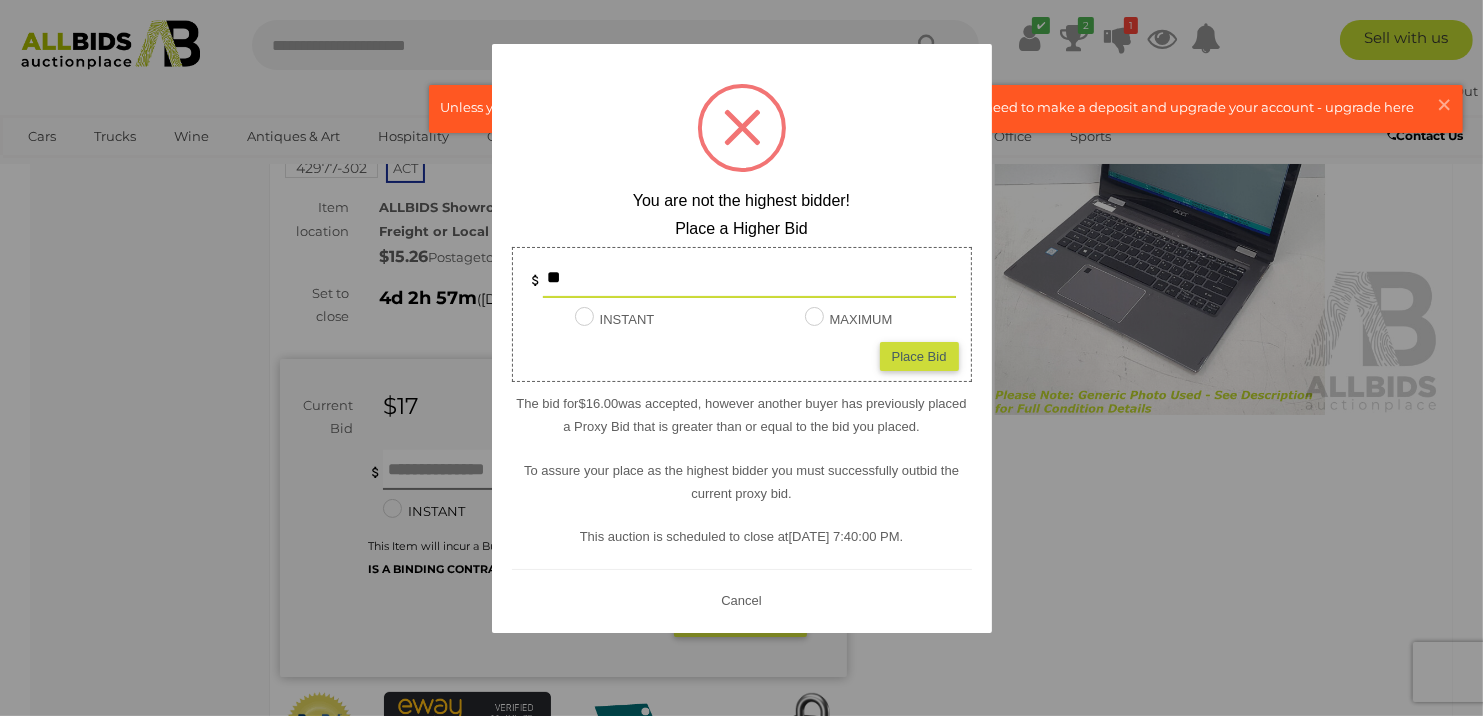 drag, startPoint x: 584, startPoint y: 276, endPoint x: 533, endPoint y: 275, distance: 51.009804 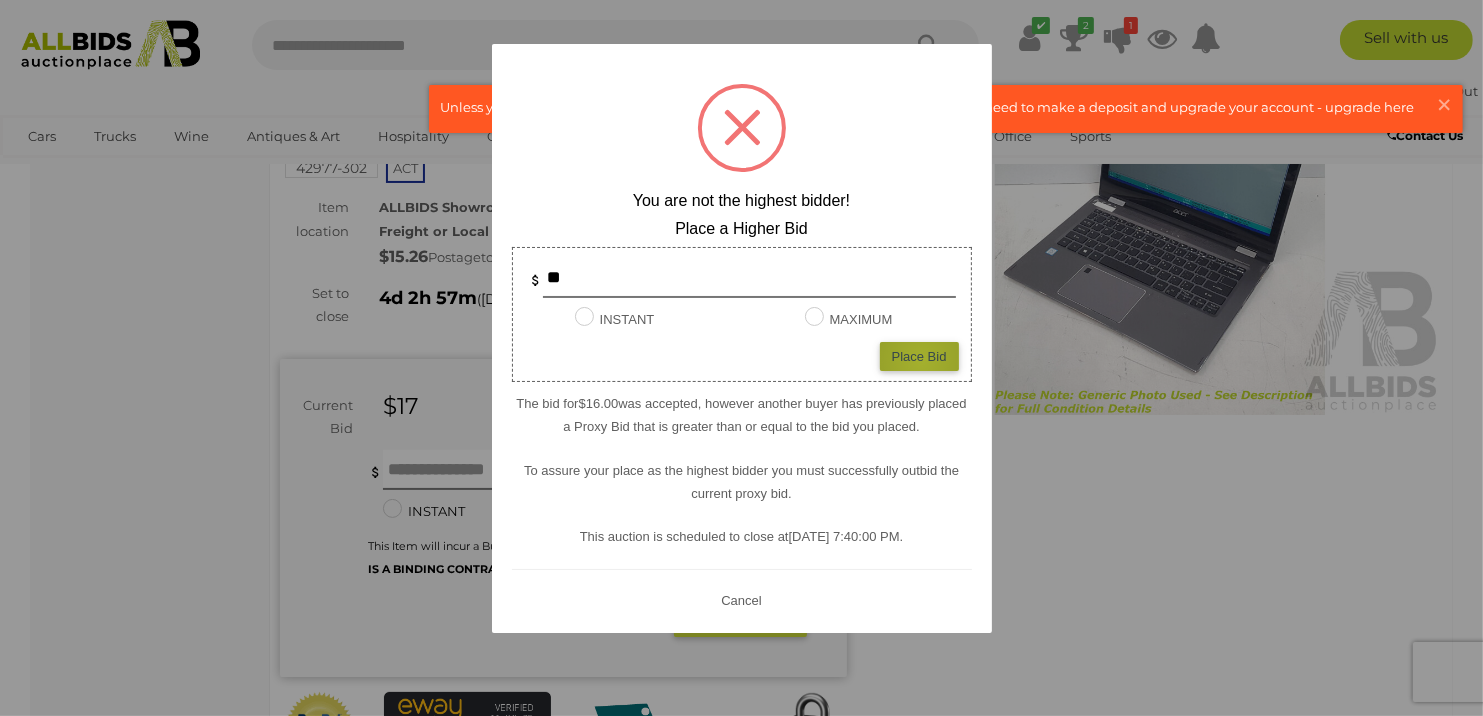 click on "Place Bid" at bounding box center [919, 356] 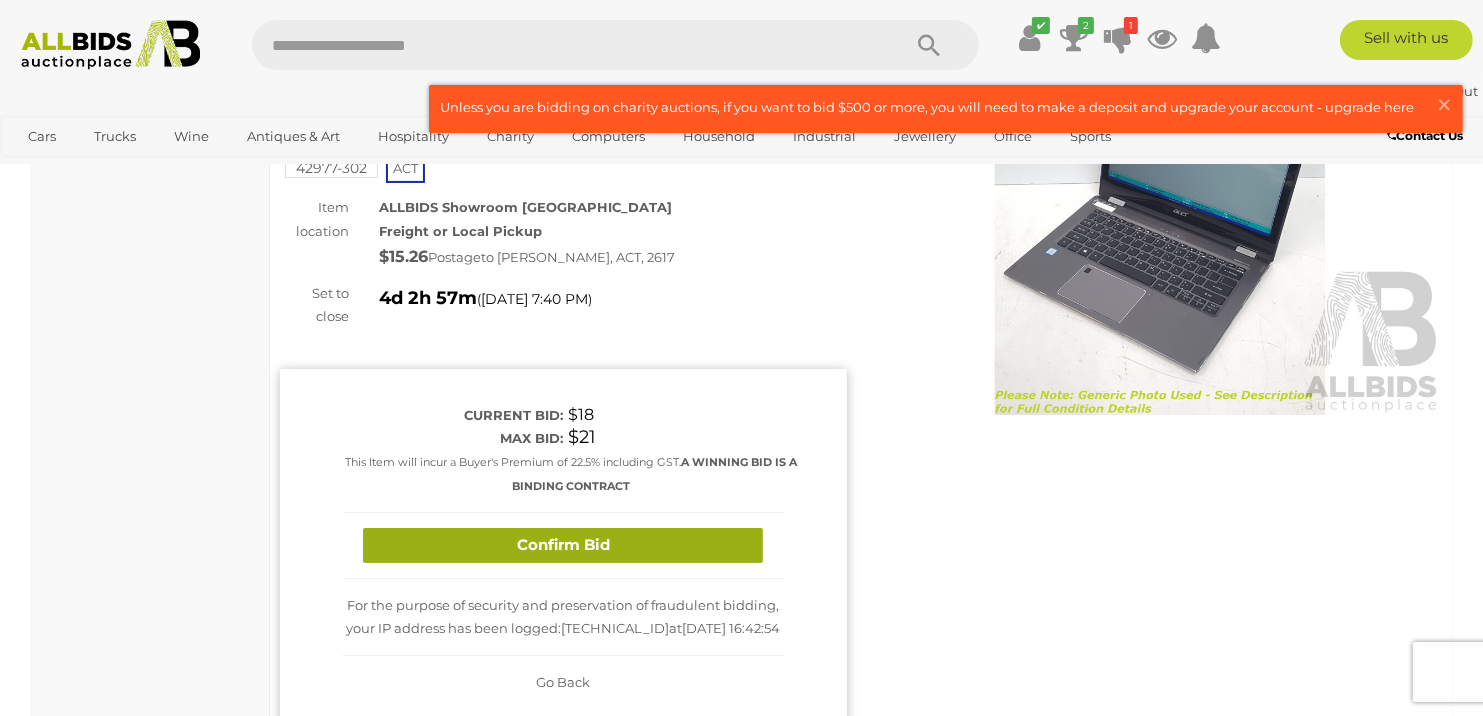 click on "Confirm Bid" at bounding box center (563, 545) 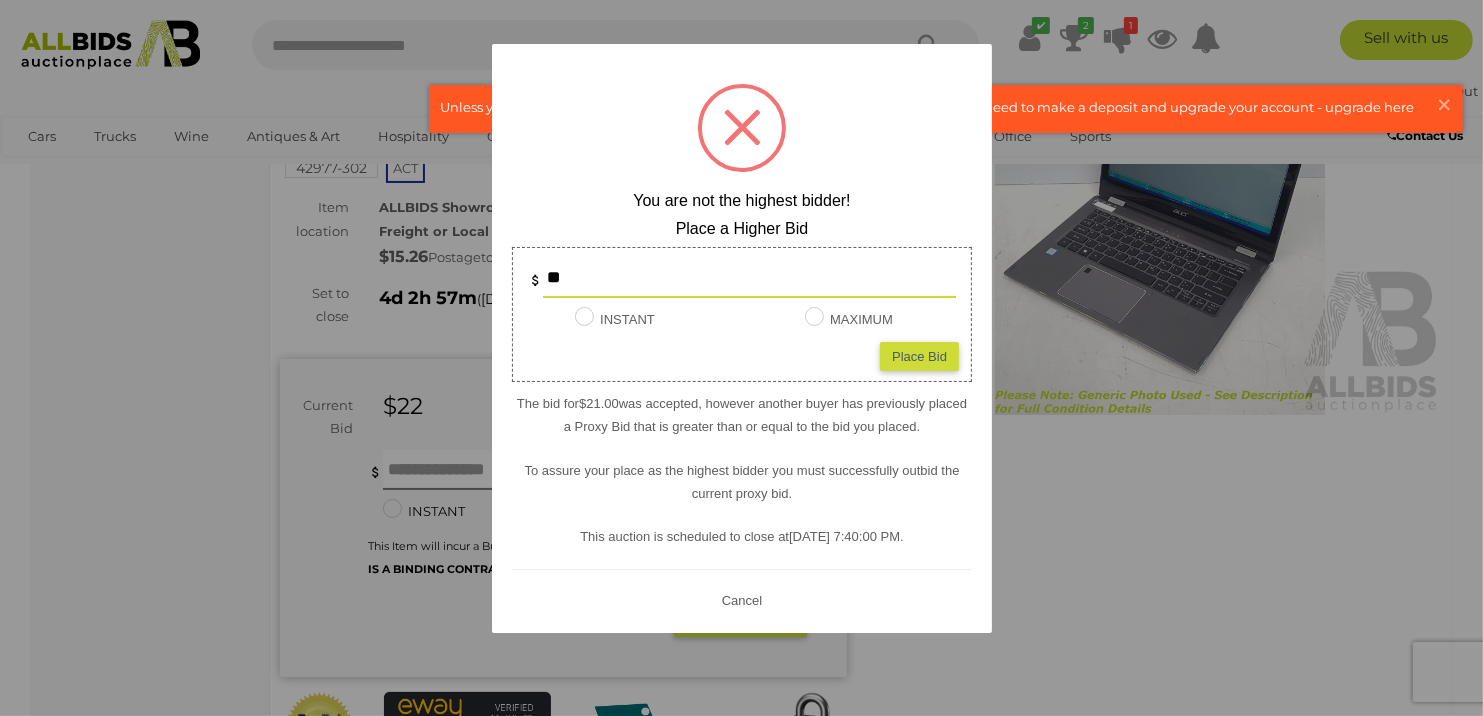 click on "Cancel" at bounding box center [741, 600] 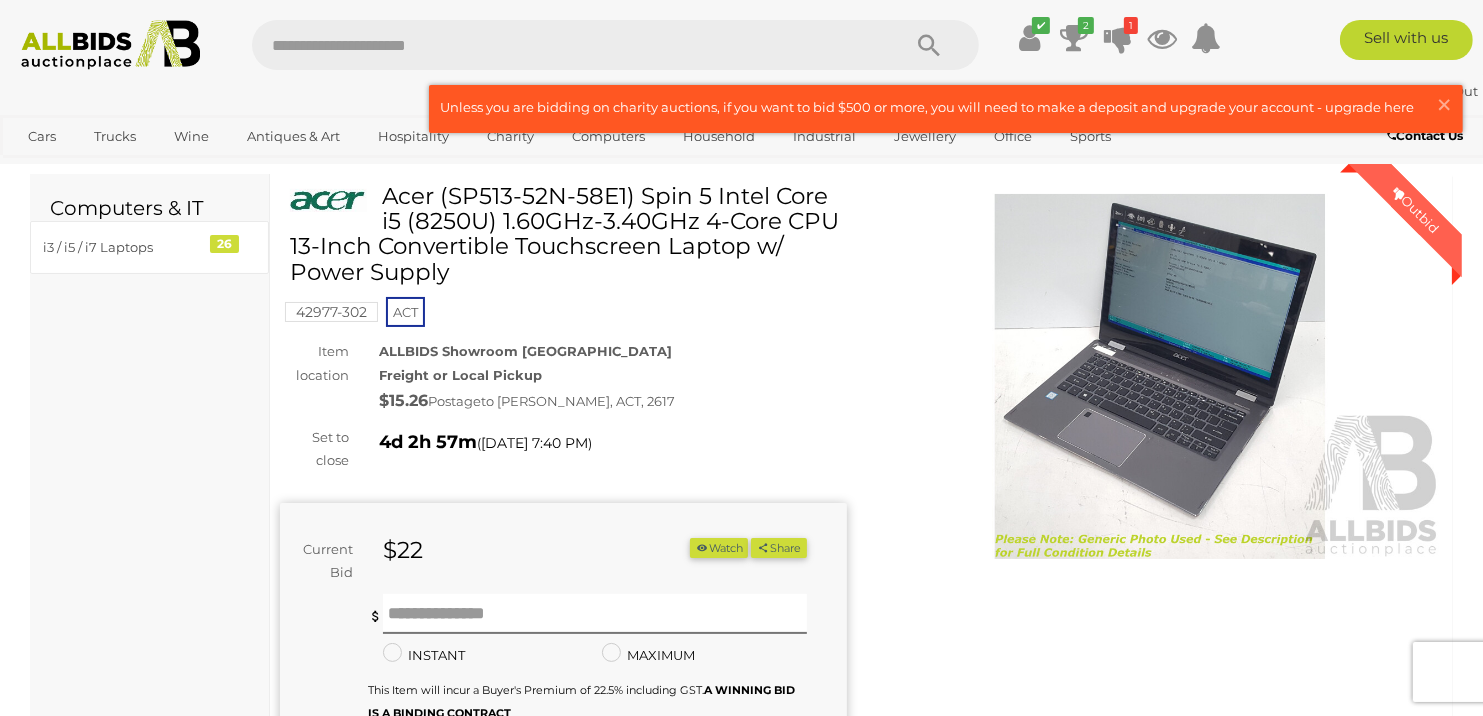 scroll, scrollTop: 100, scrollLeft: 0, axis: vertical 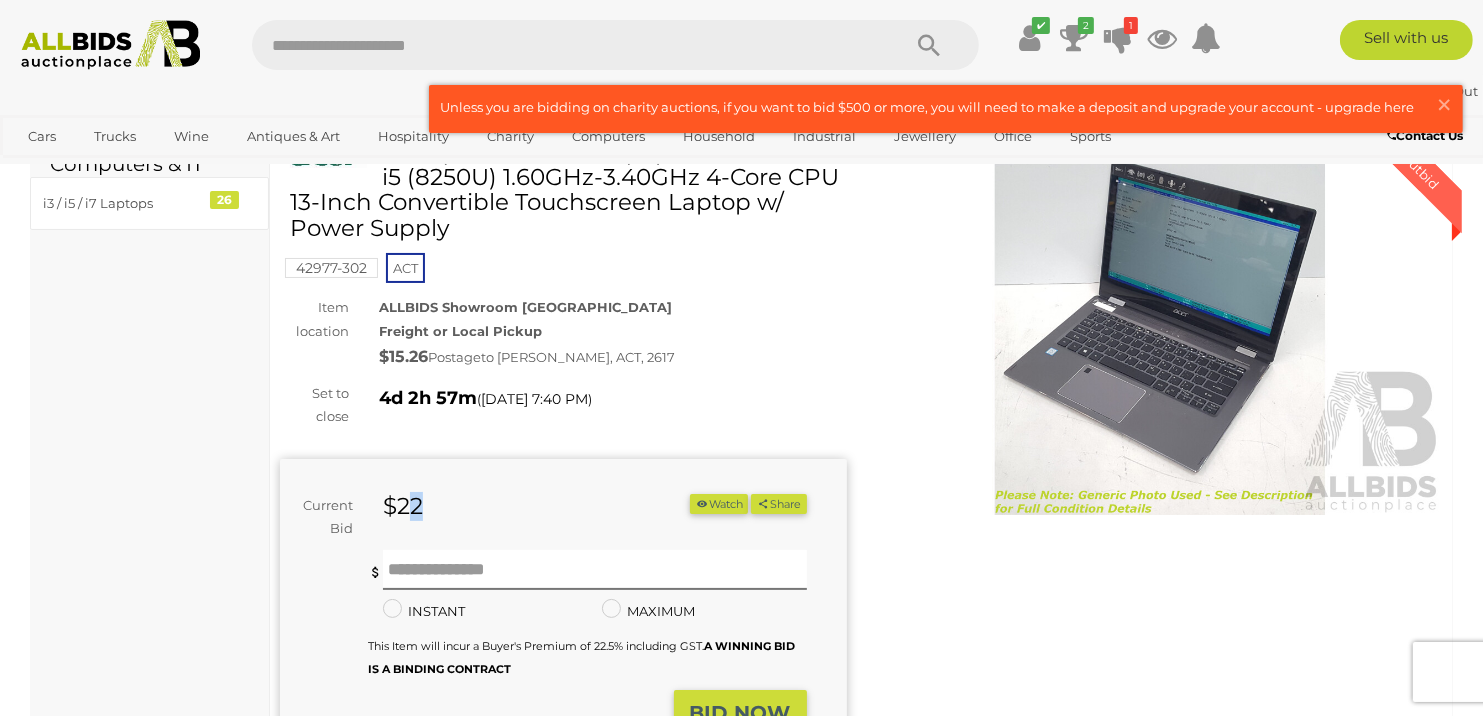 drag, startPoint x: 452, startPoint y: 506, endPoint x: 404, endPoint y: 506, distance: 48 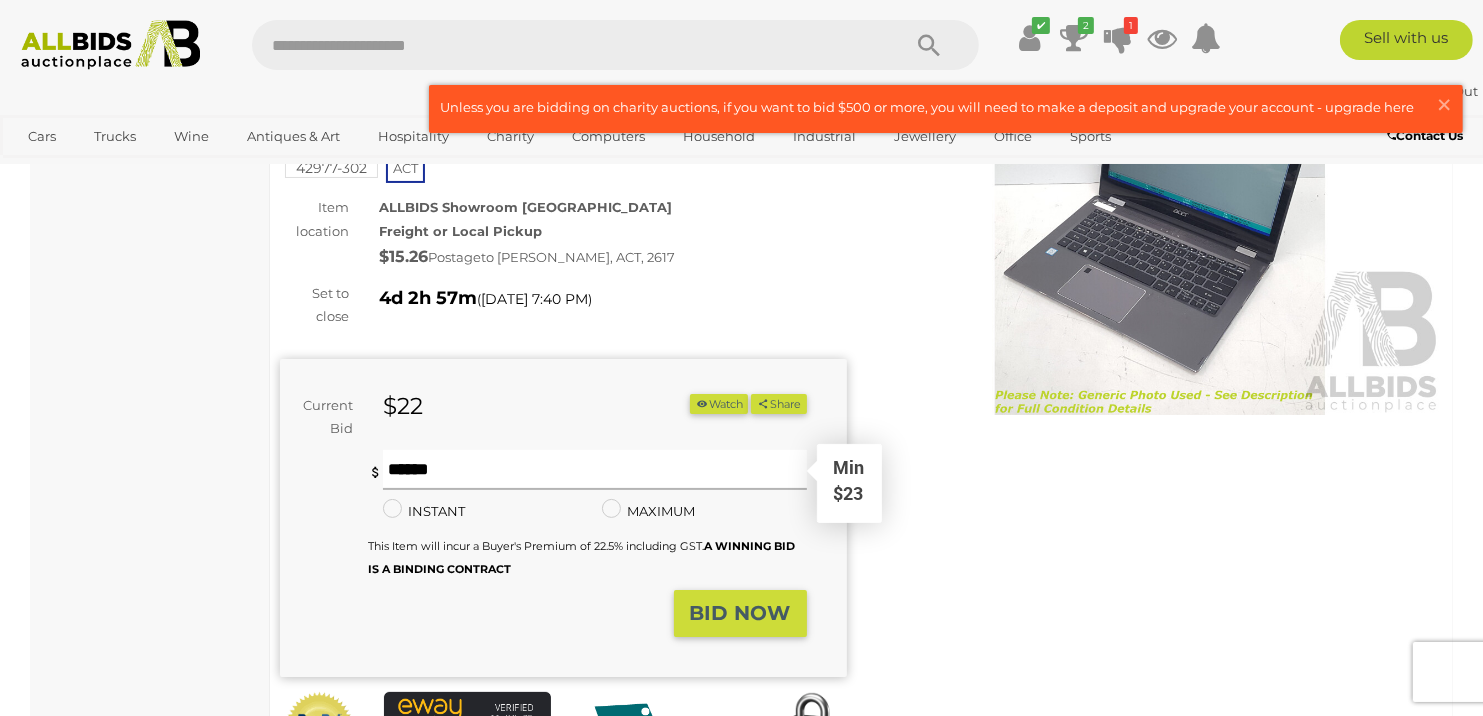 click at bounding box center (595, 470) 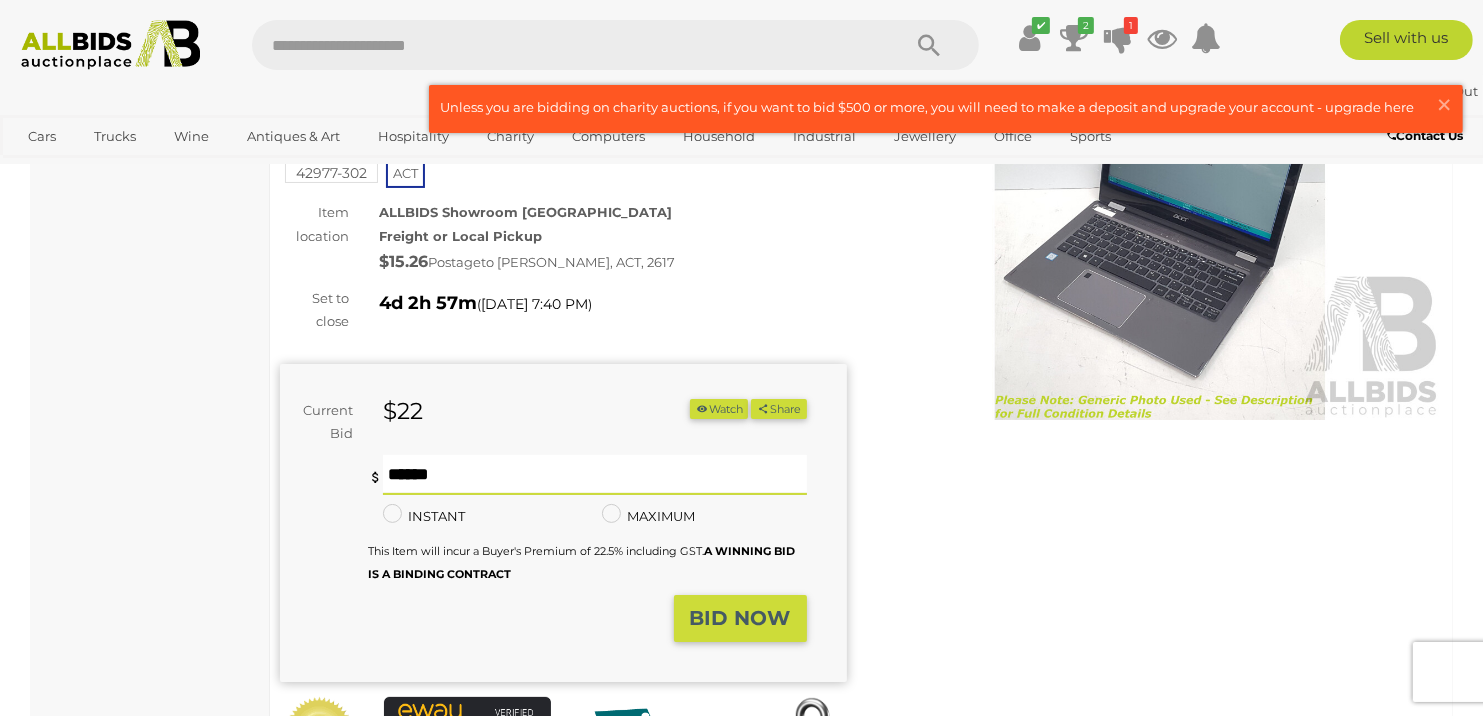 scroll, scrollTop: 200, scrollLeft: 0, axis: vertical 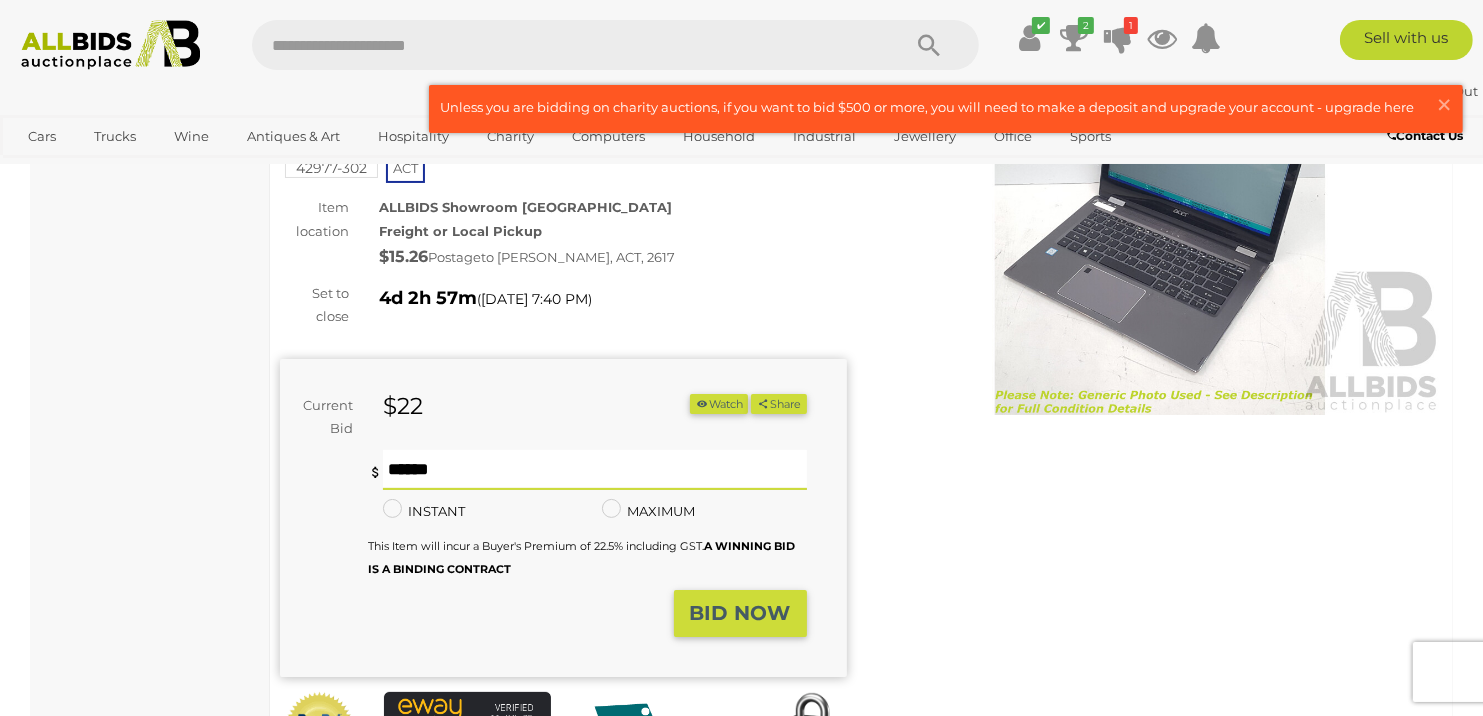 type on "**" 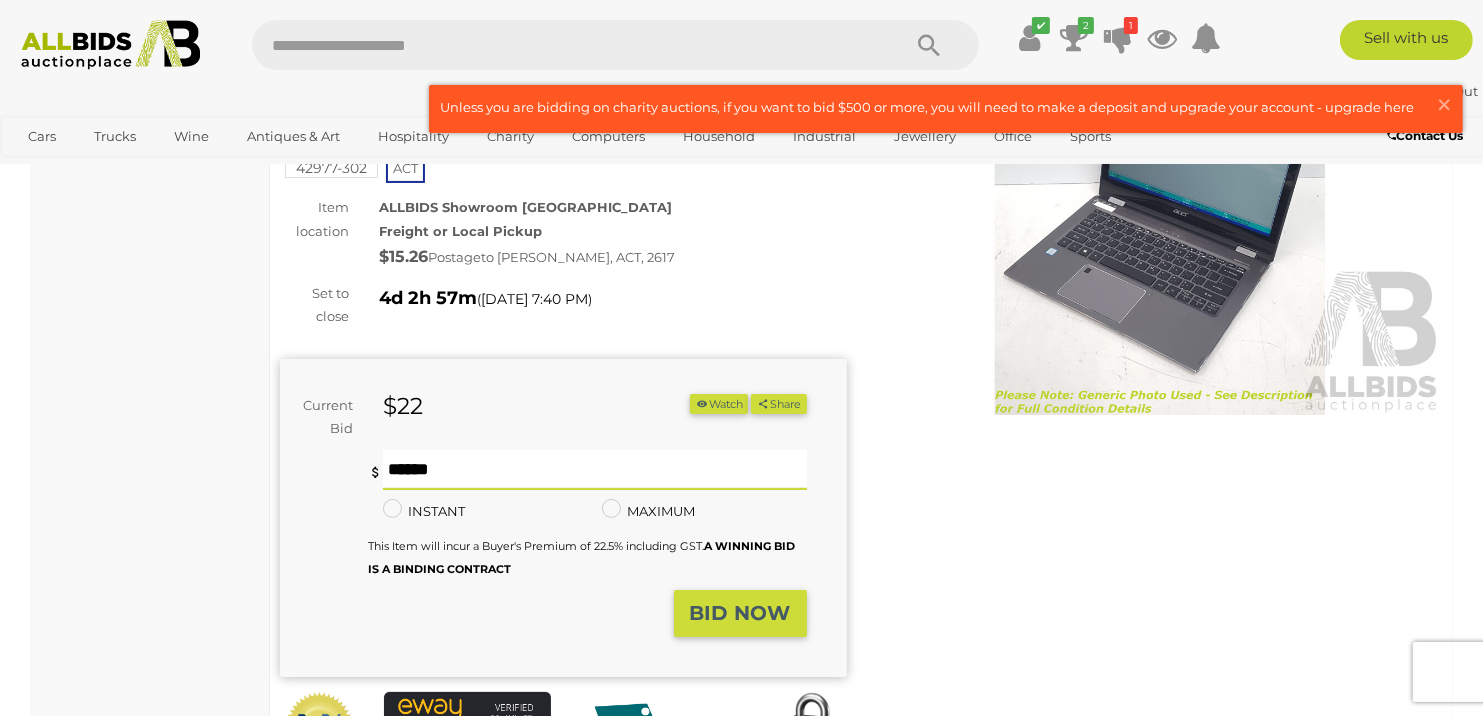 click on "BID NOW" at bounding box center (740, 613) 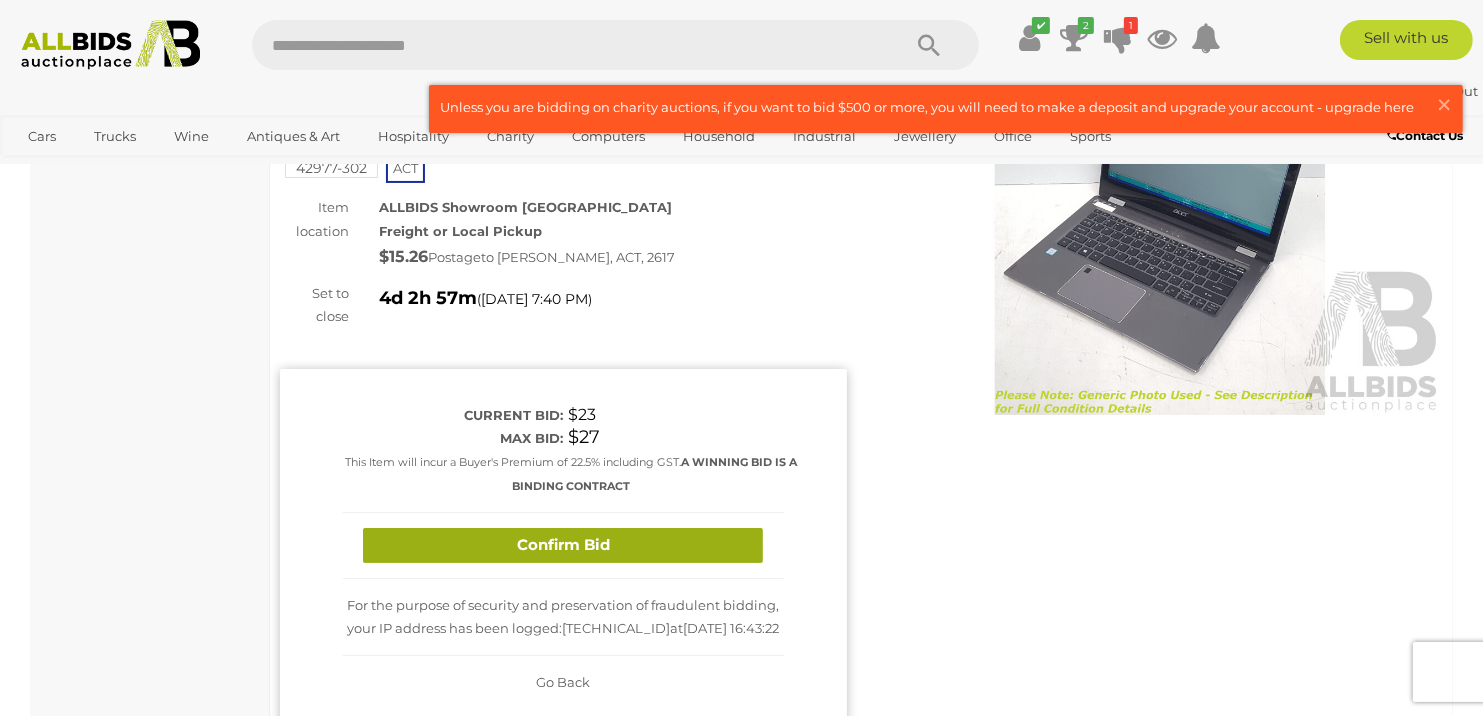 click on "Confirm Bid" at bounding box center [563, 545] 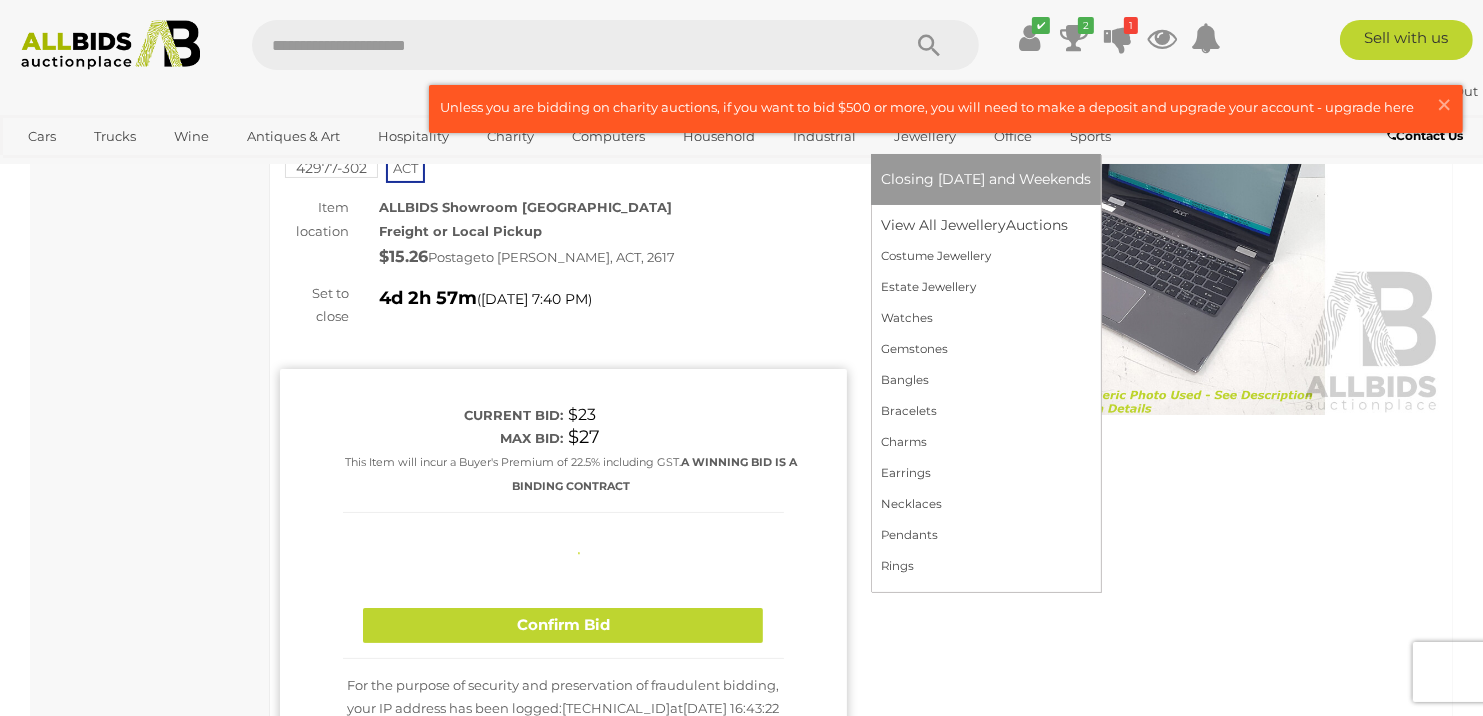 type 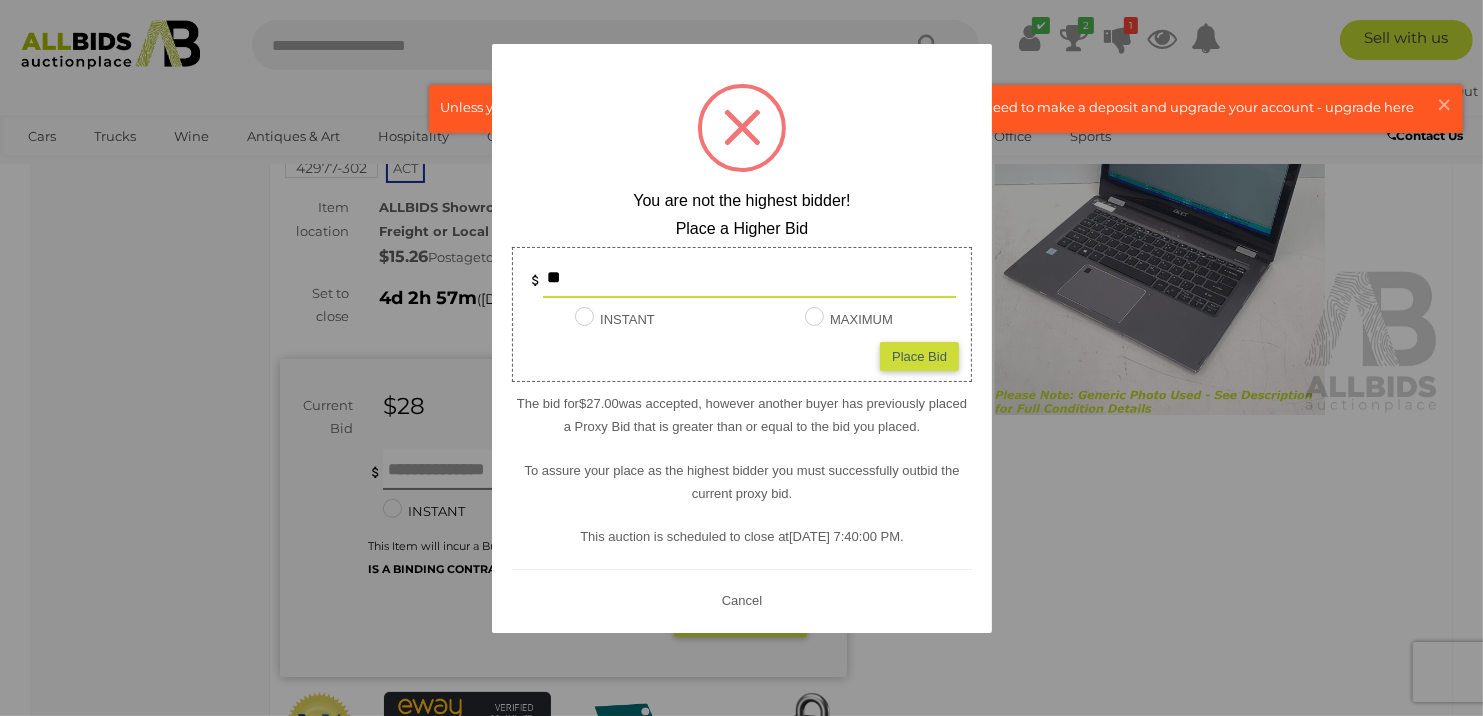 click on "Cancel" at bounding box center (741, 600) 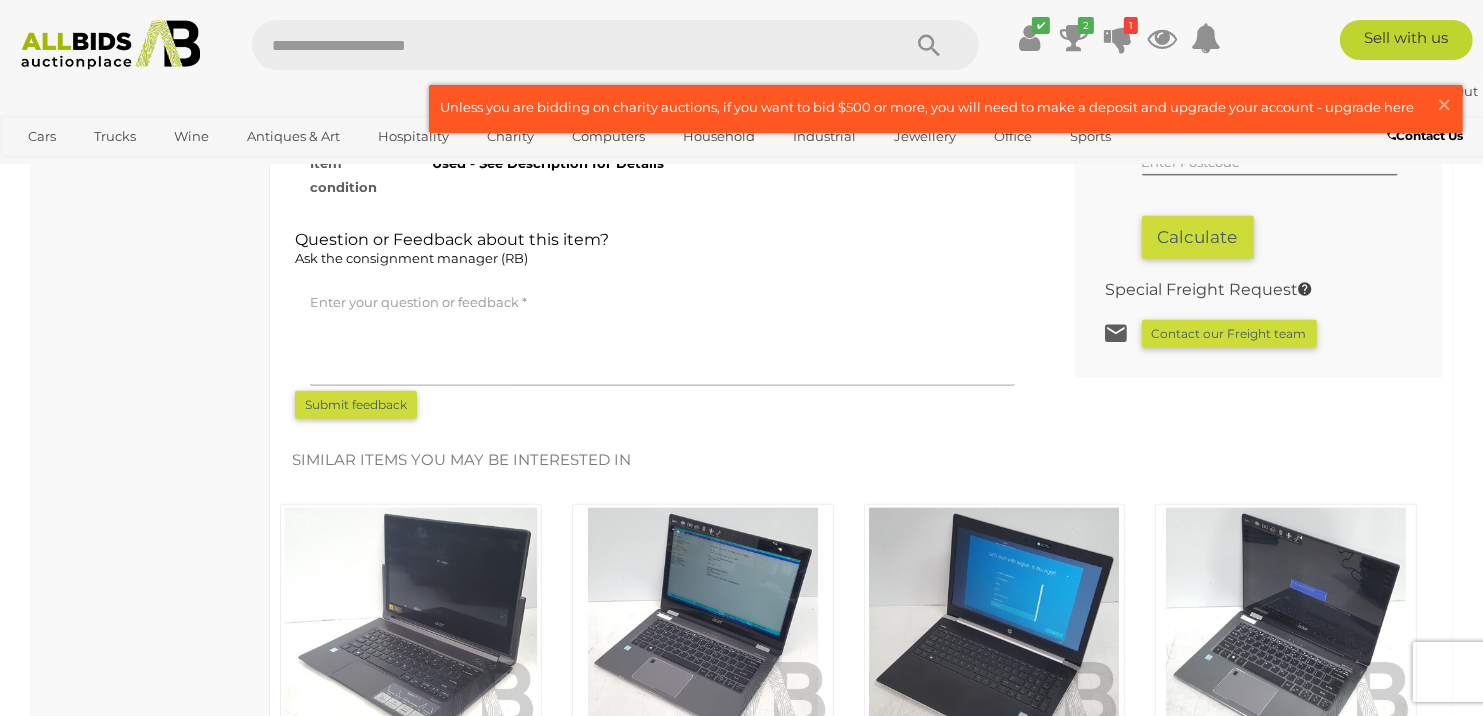 scroll, scrollTop: 1900, scrollLeft: 0, axis: vertical 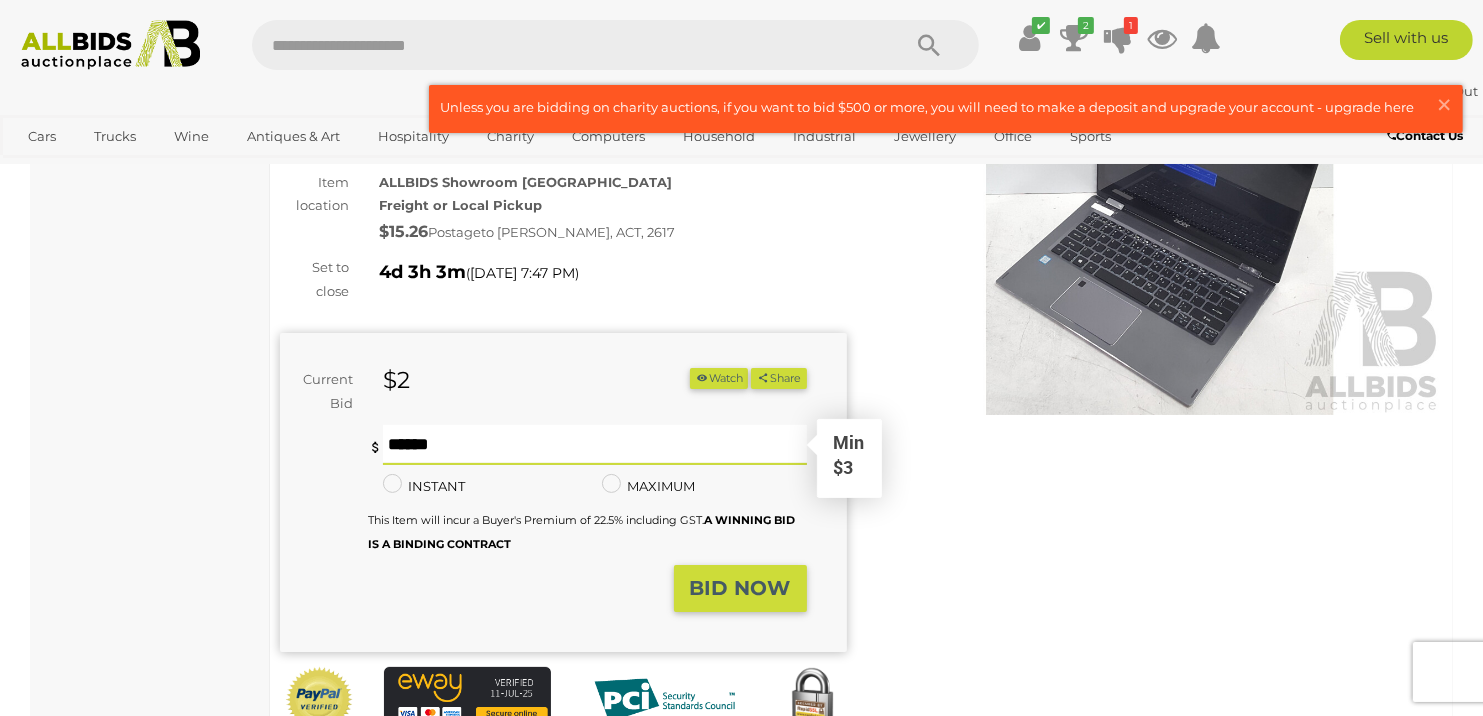 click at bounding box center [595, 445] 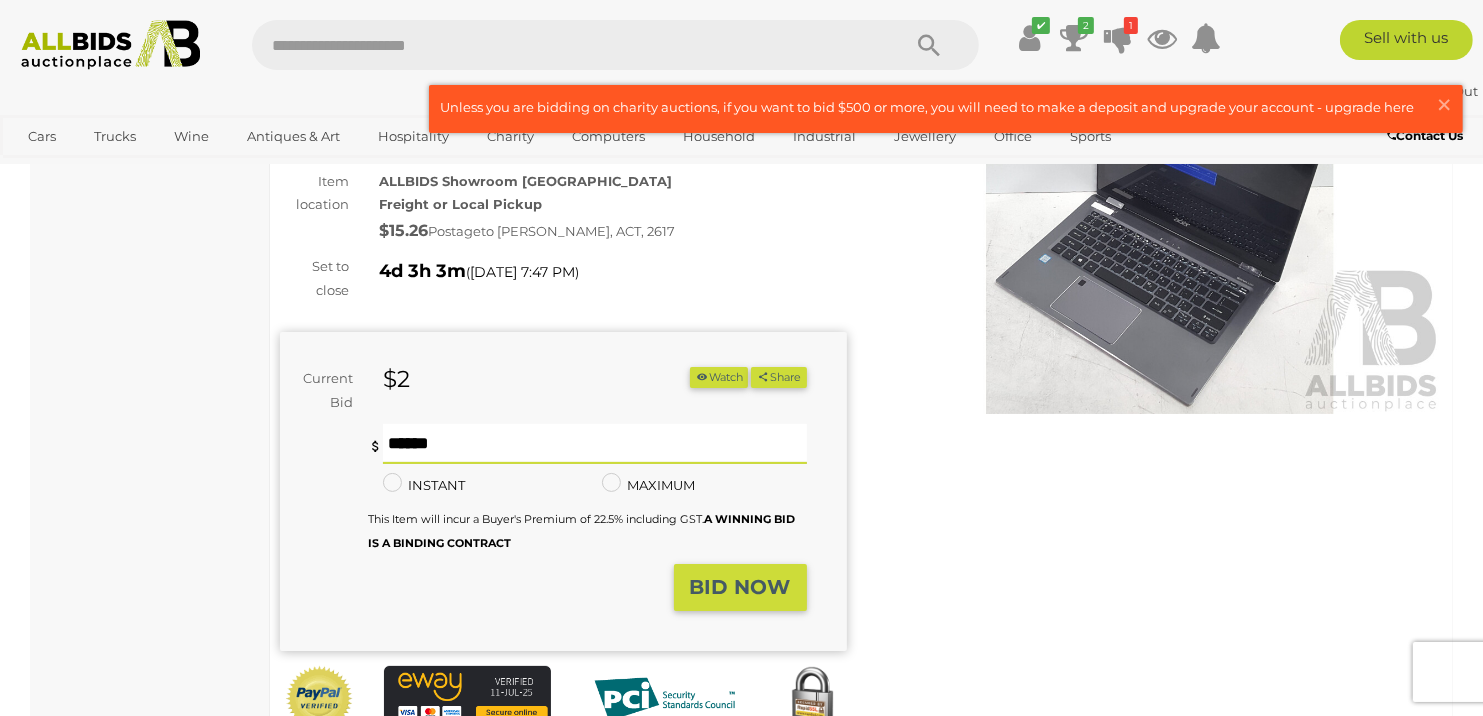 scroll, scrollTop: 200, scrollLeft: 0, axis: vertical 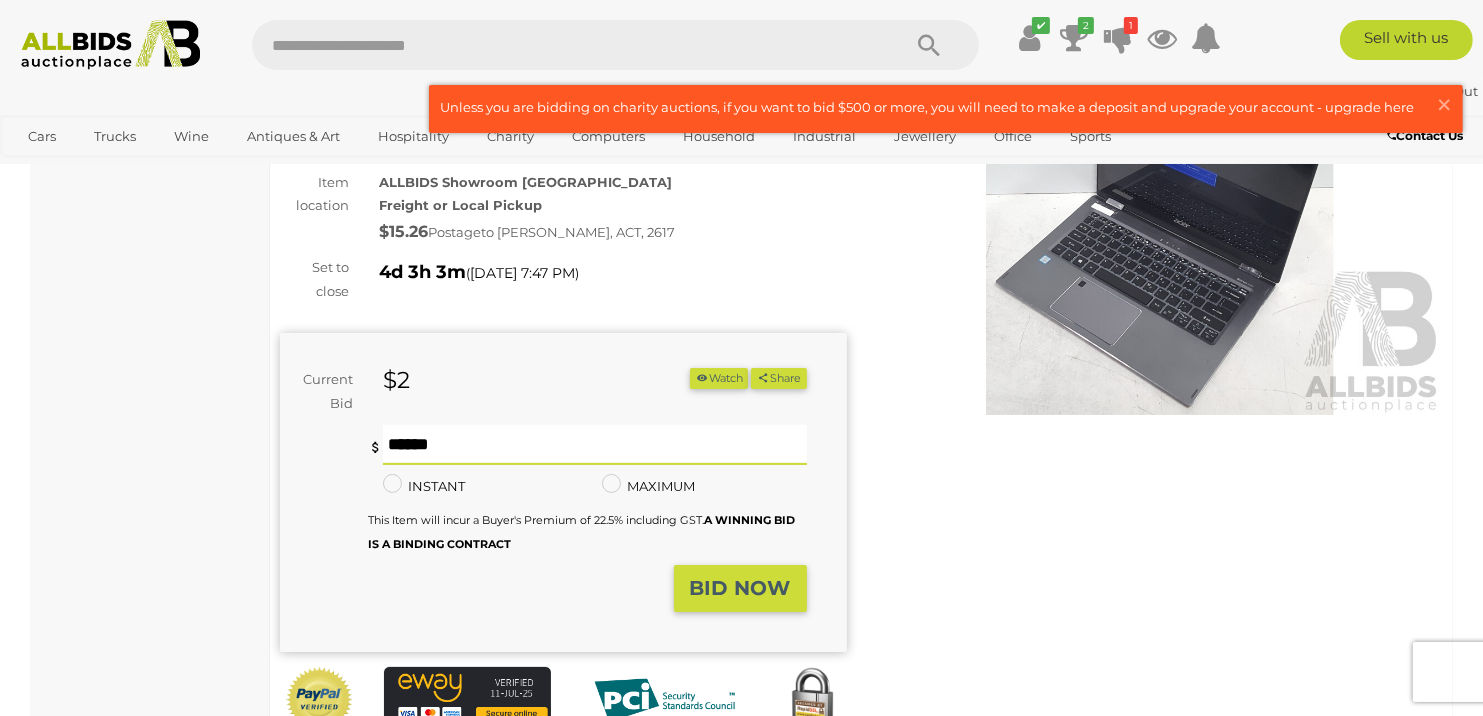 type on "**" 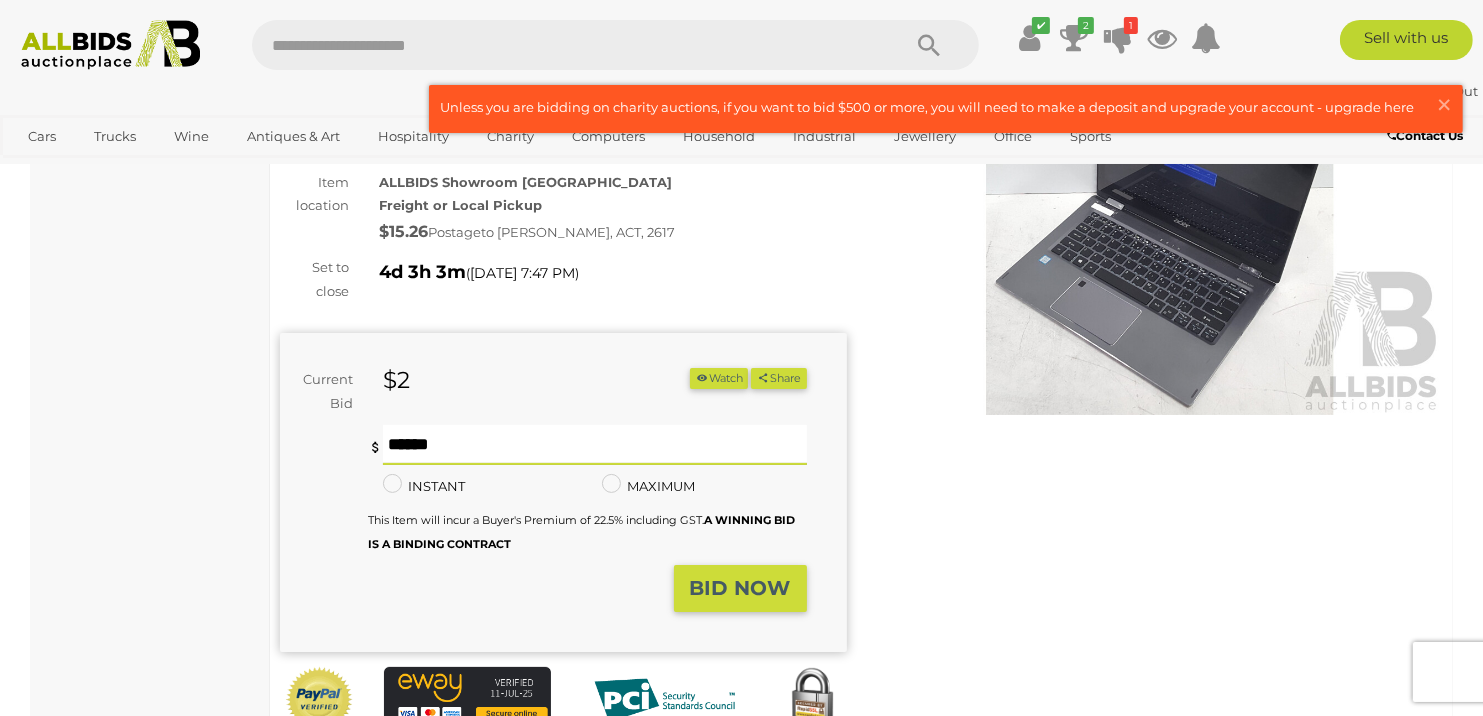 click on "BID NOW" at bounding box center (740, 588) 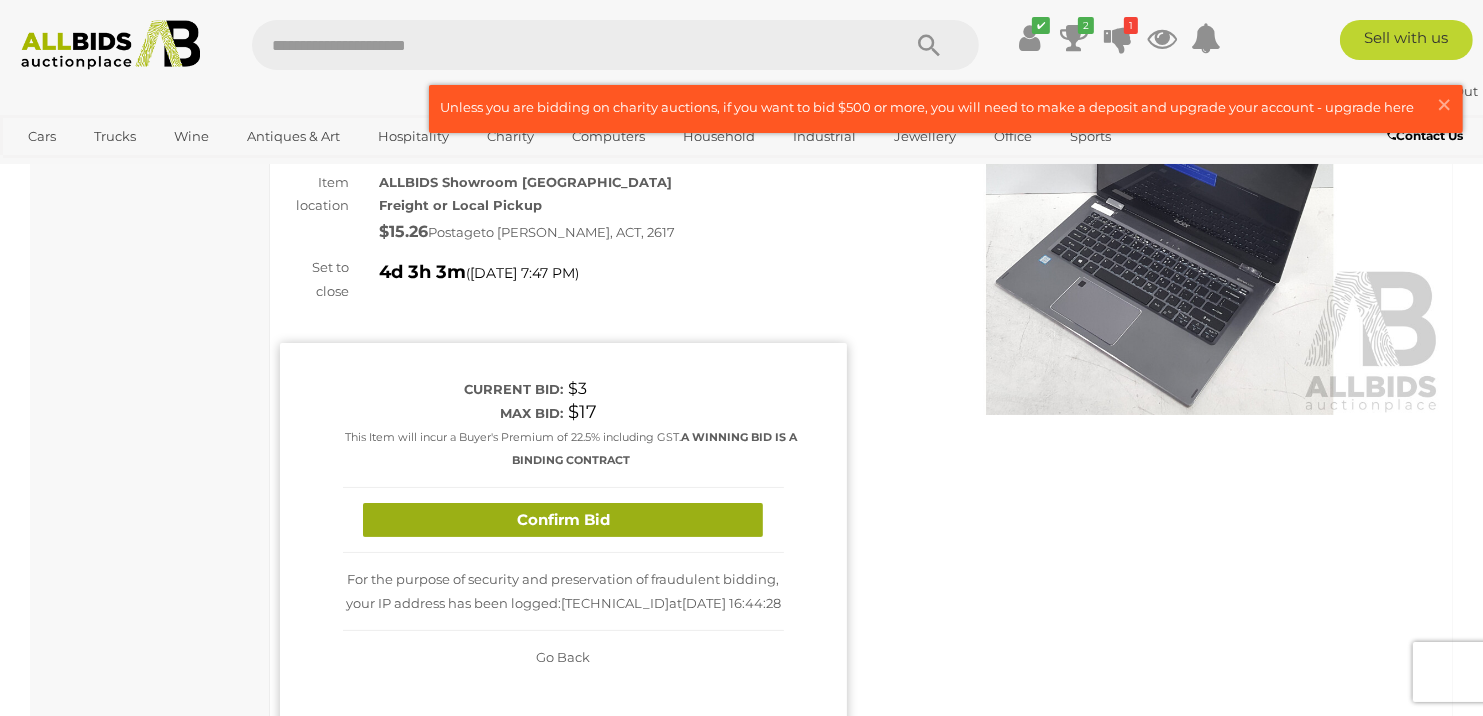 click on "Confirm Bid" at bounding box center (563, 520) 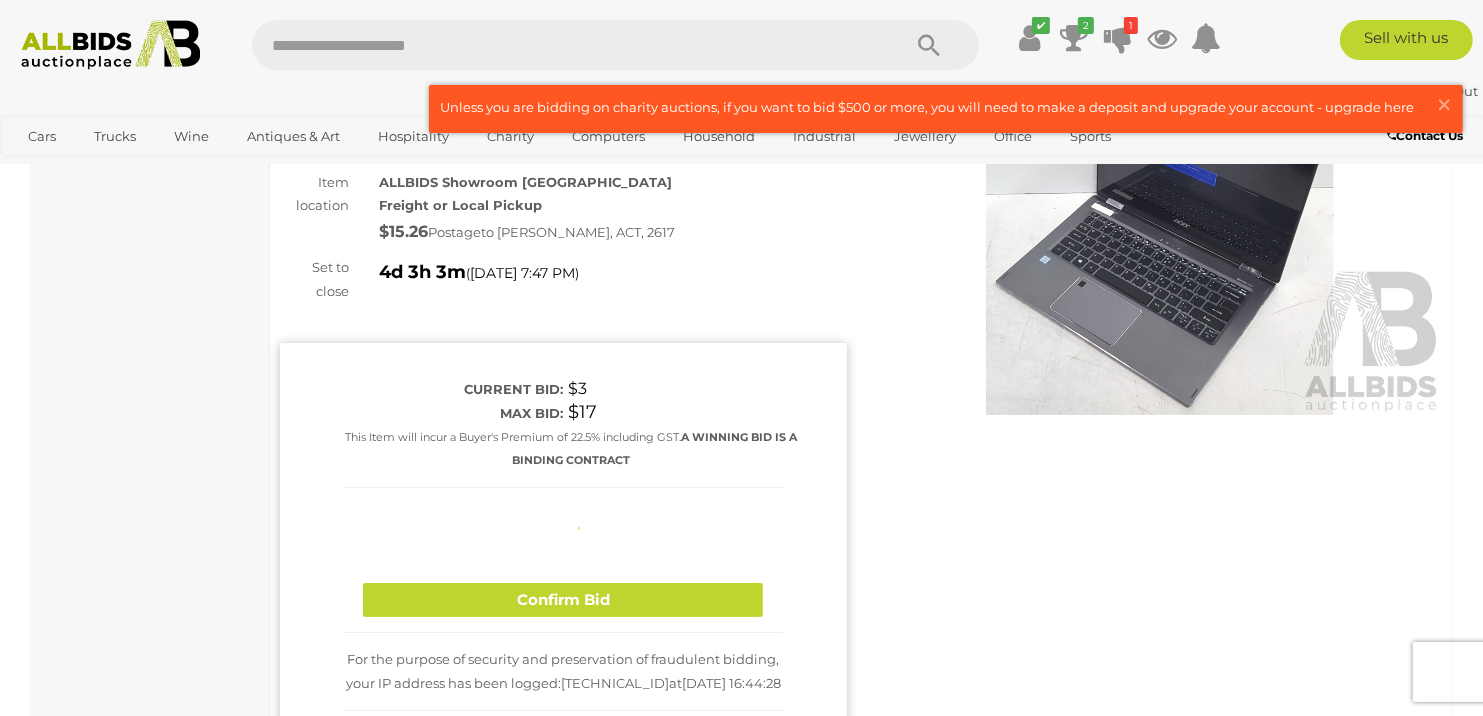type 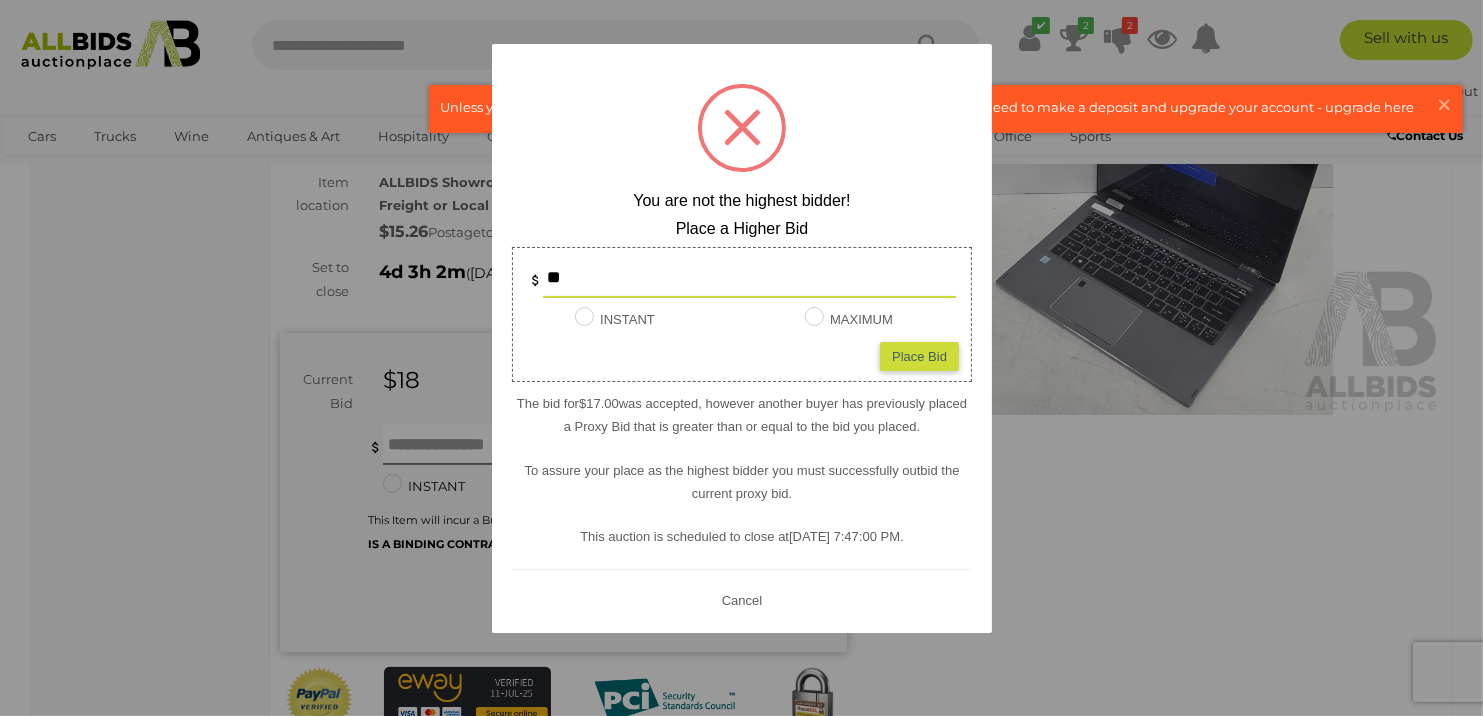 click on "Cancel" at bounding box center [741, 600] 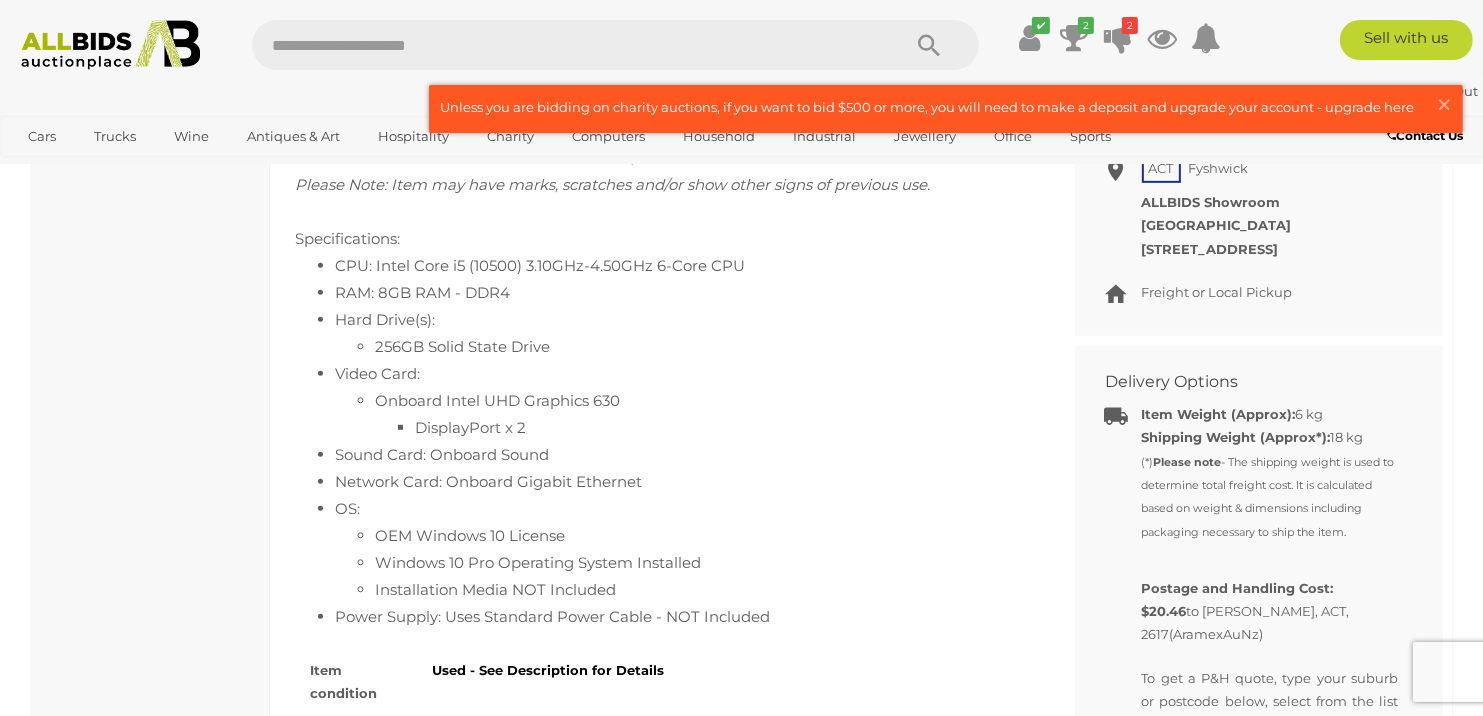scroll, scrollTop: 600, scrollLeft: 0, axis: vertical 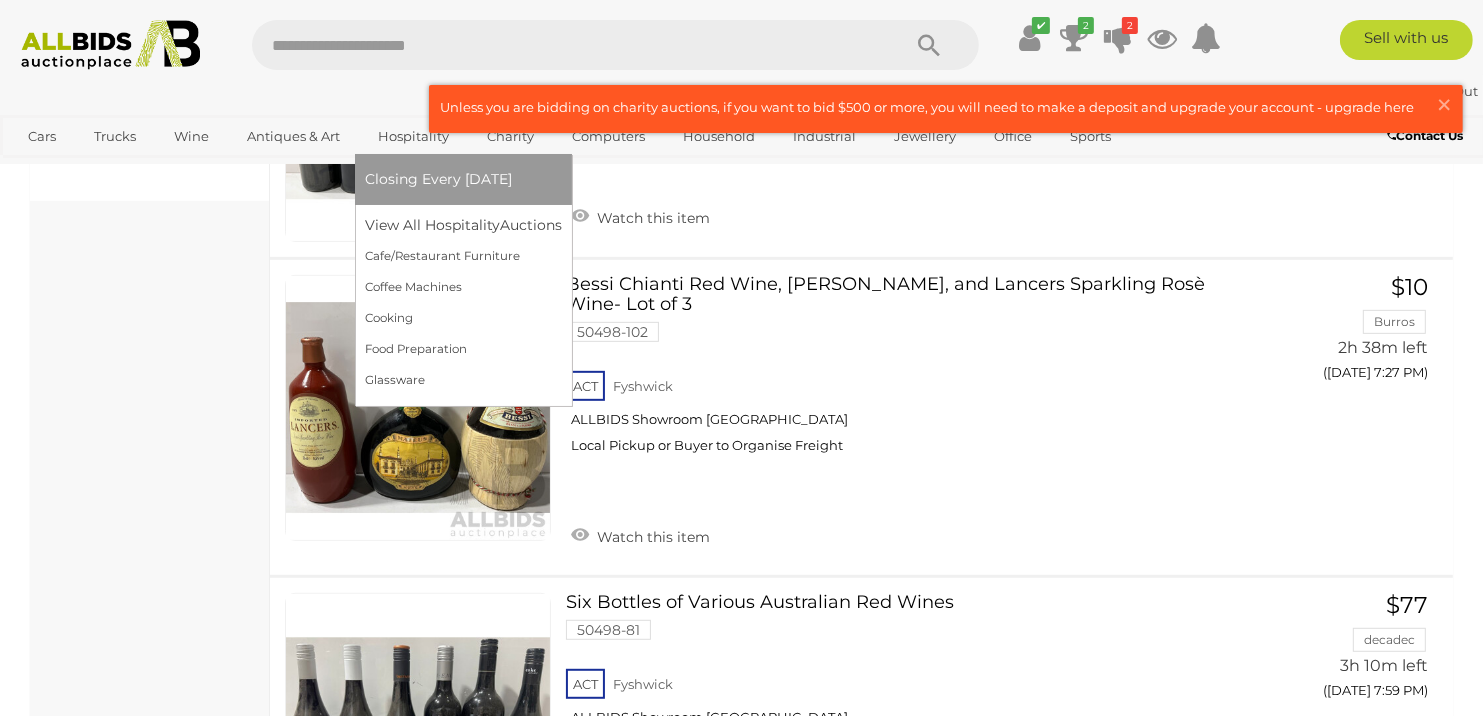 click on "Hospitality" at bounding box center [413, 136] 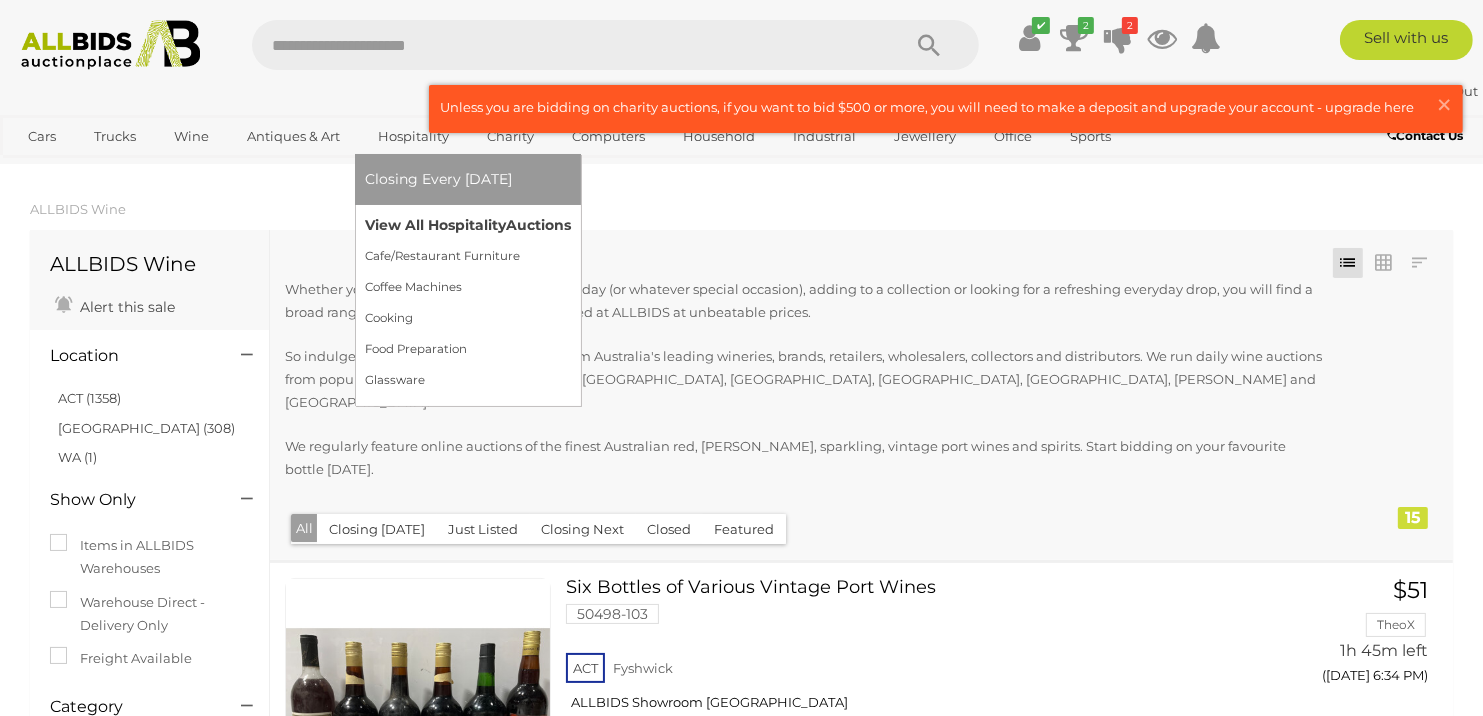 click on "View All Hospitality  Auctions" at bounding box center [468, 225] 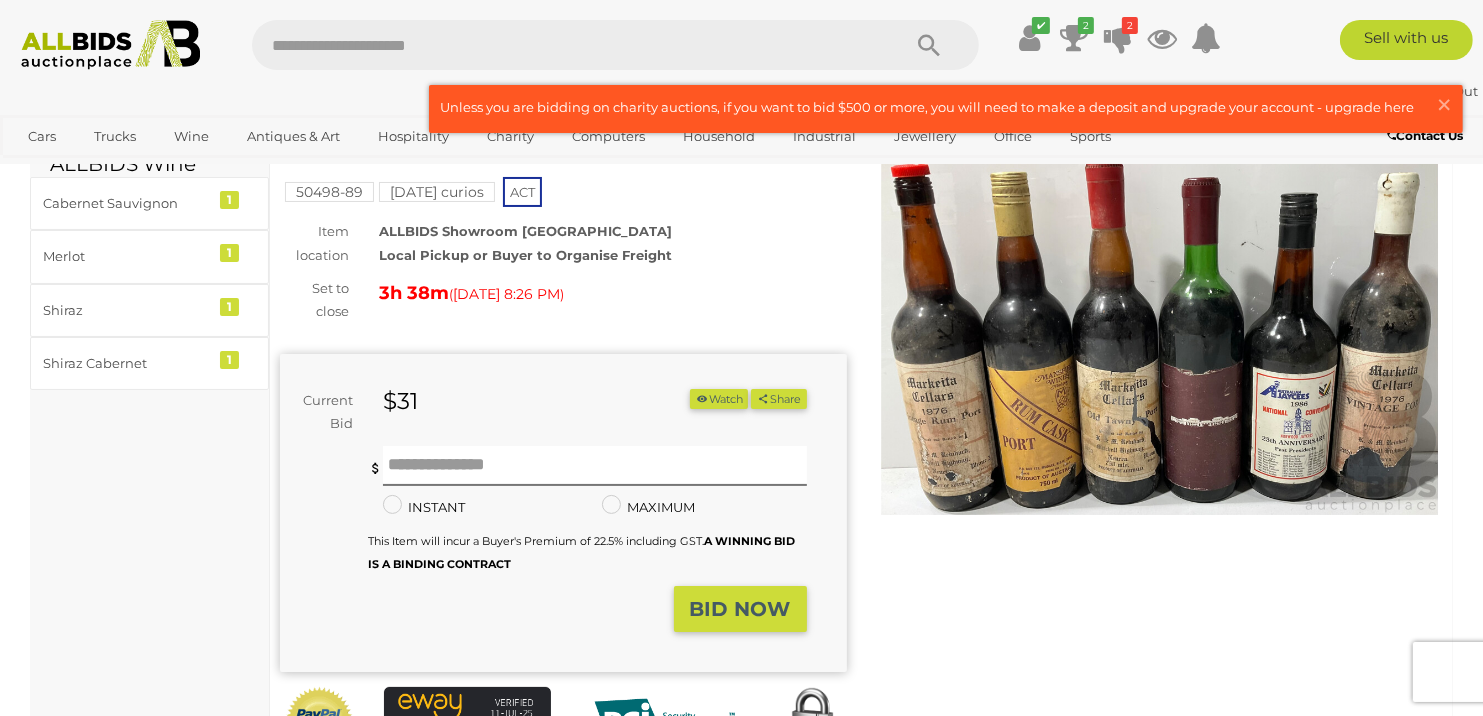 scroll, scrollTop: 0, scrollLeft: 0, axis: both 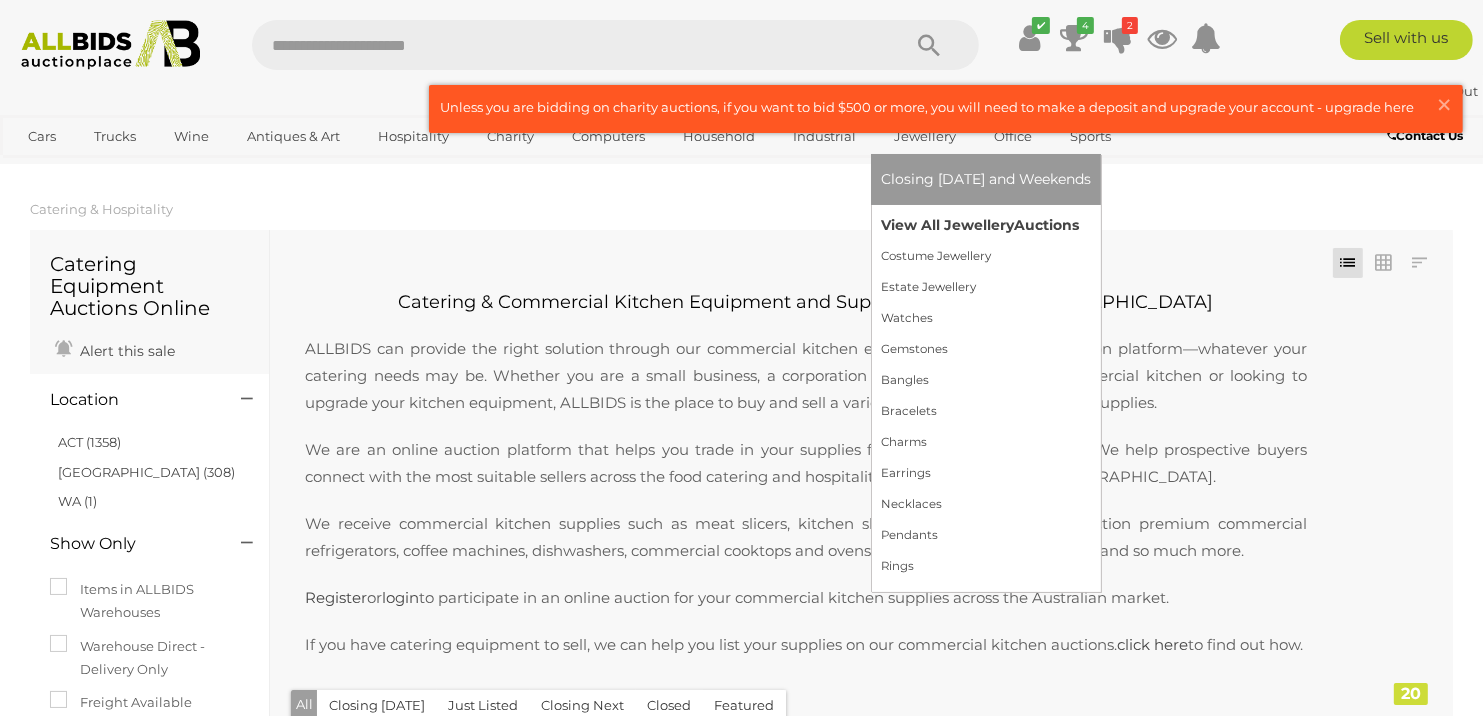 click on "View All Jewellery  Auctions" at bounding box center (986, 225) 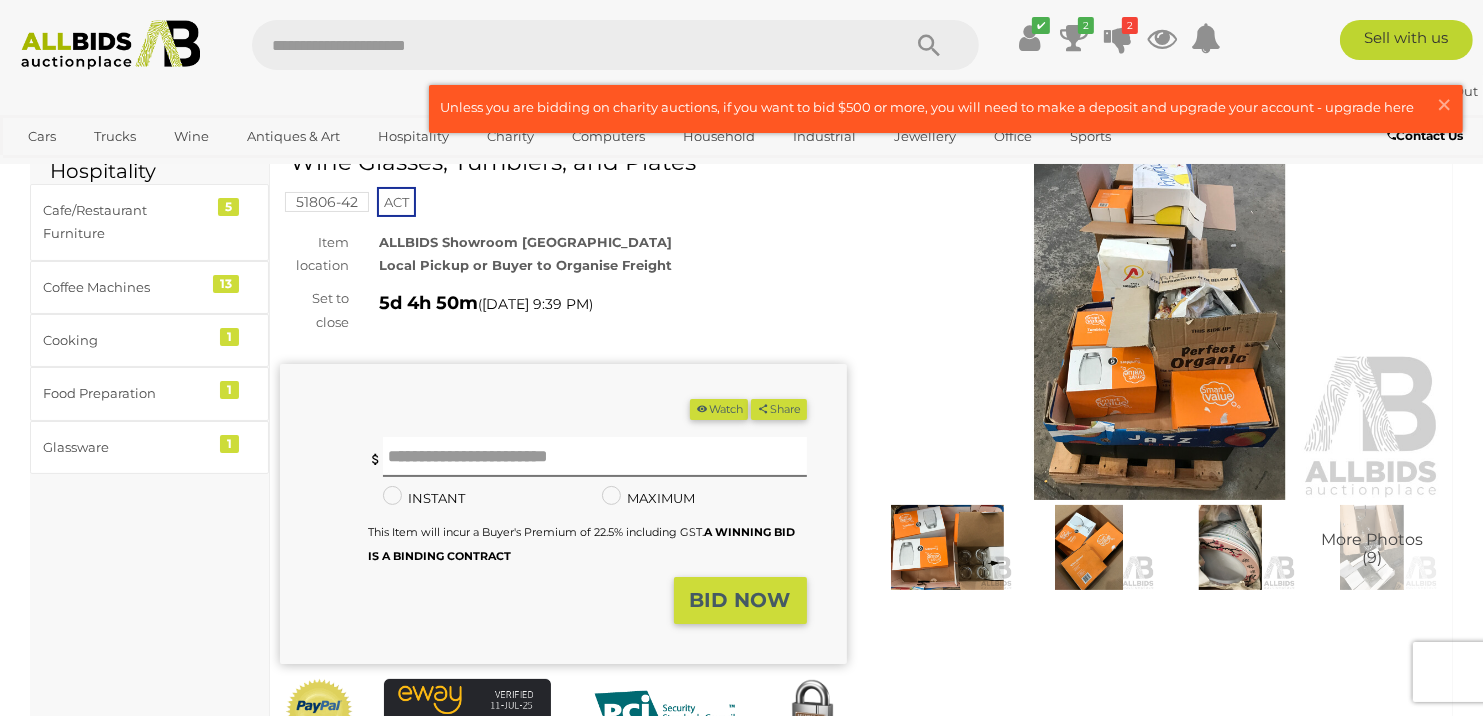 scroll, scrollTop: 200, scrollLeft: 0, axis: vertical 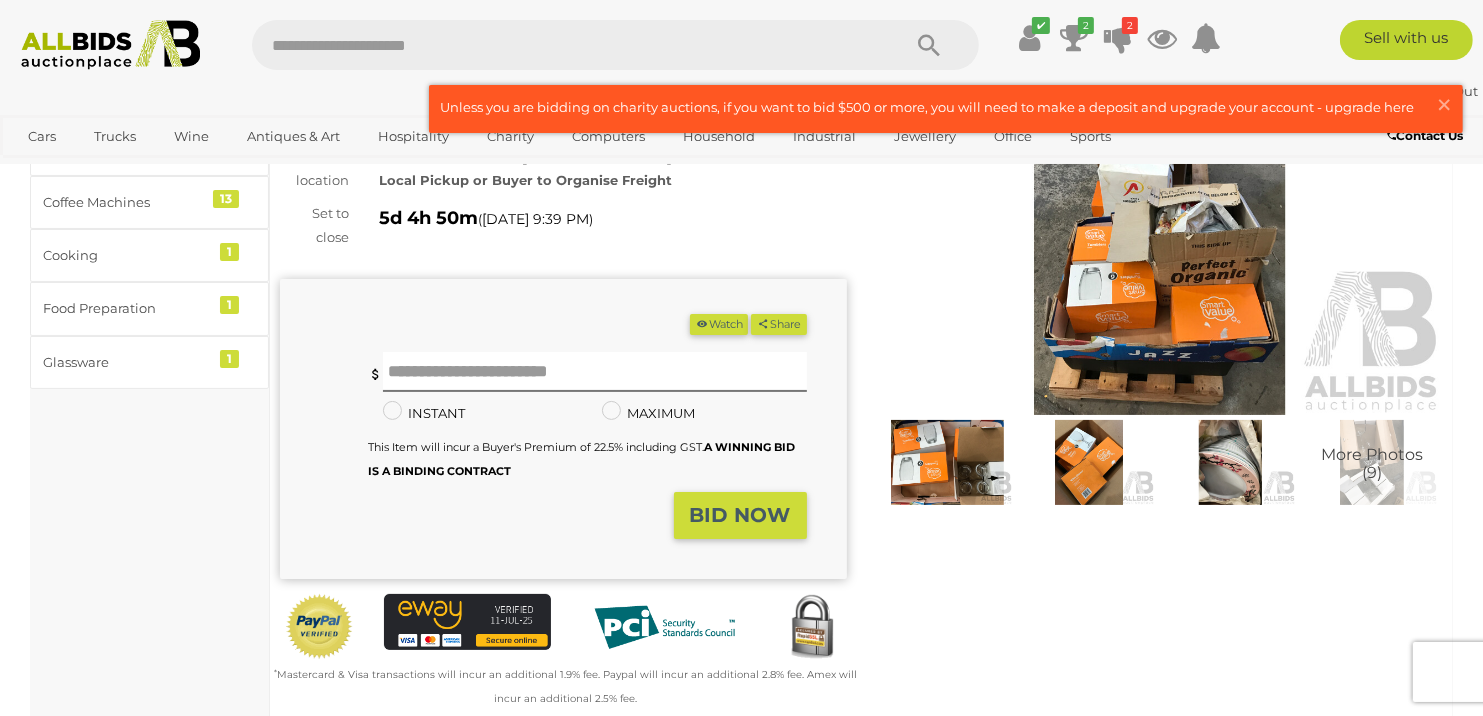 click at bounding box center [948, 462] 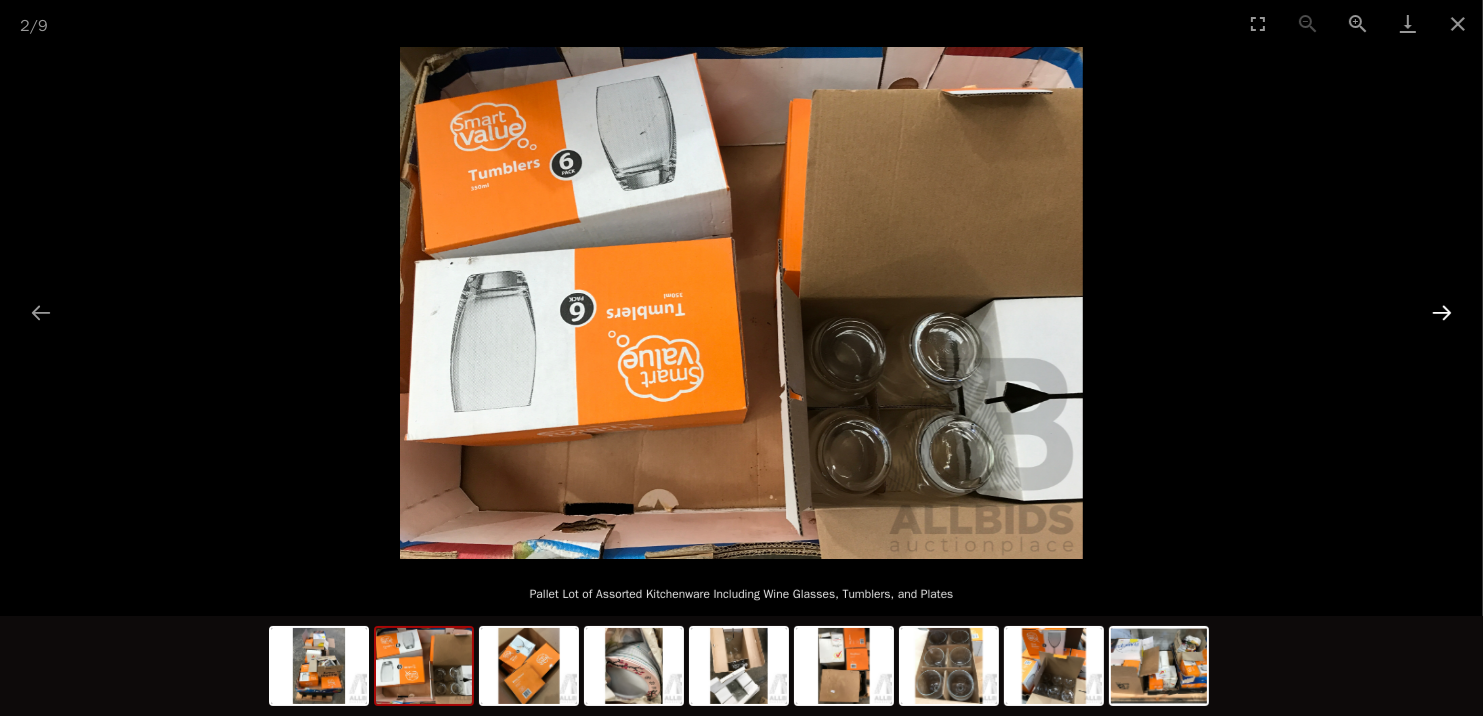 click at bounding box center [1442, 312] 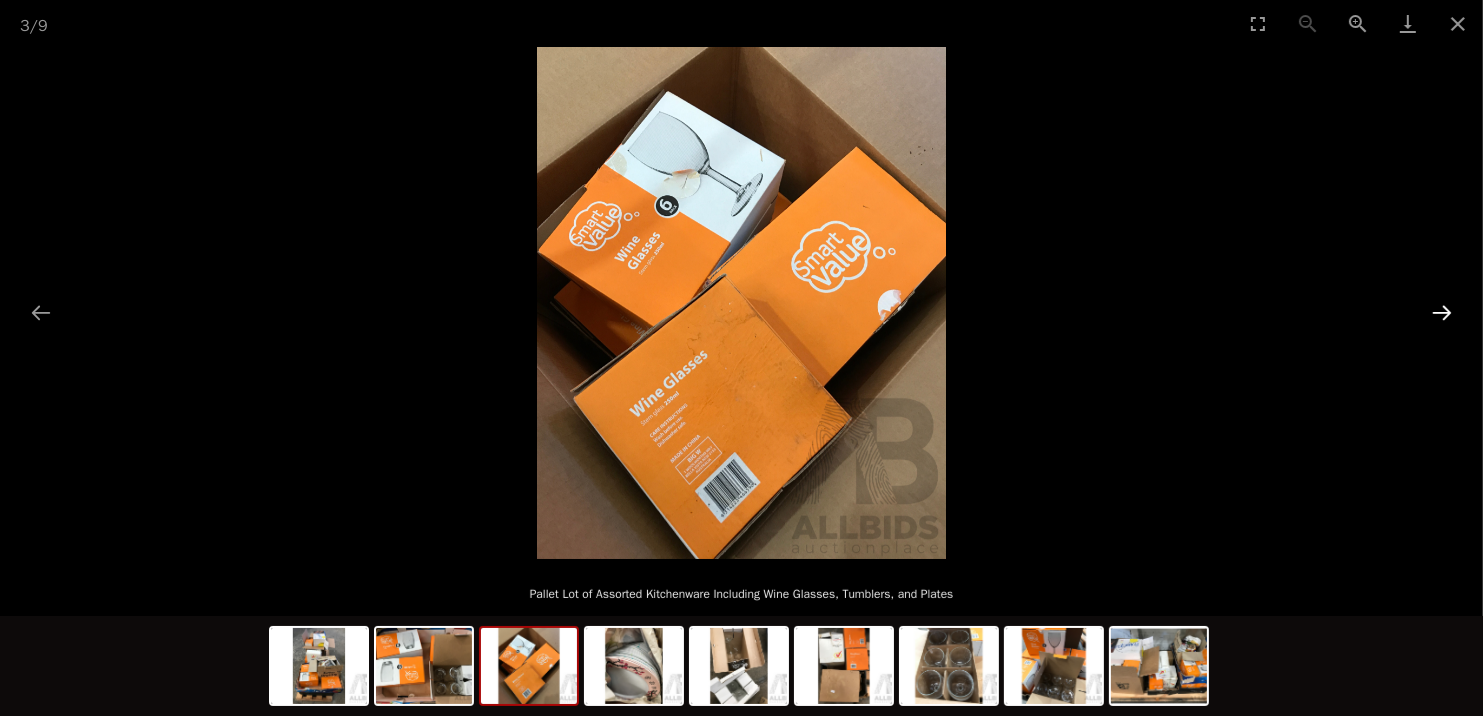 click at bounding box center (1442, 312) 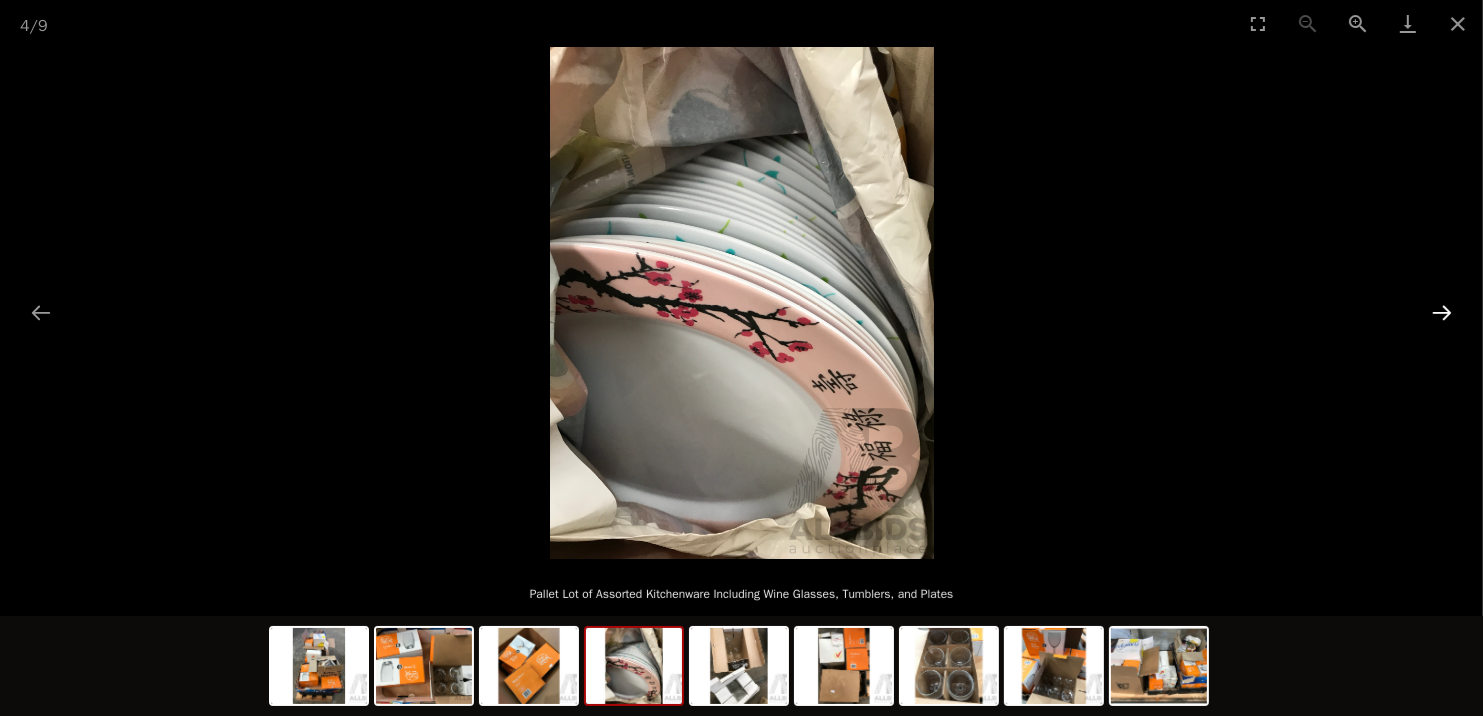 click at bounding box center [1442, 312] 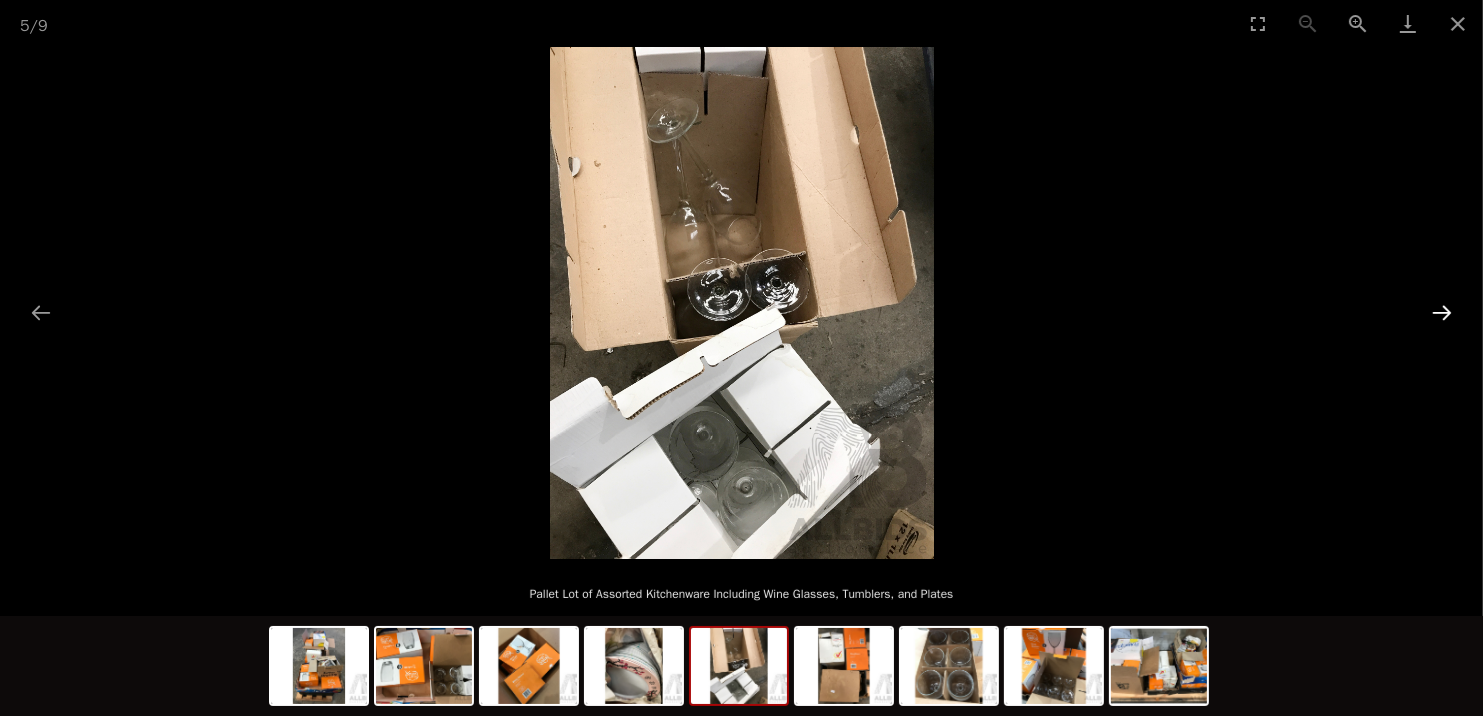 click at bounding box center [1442, 312] 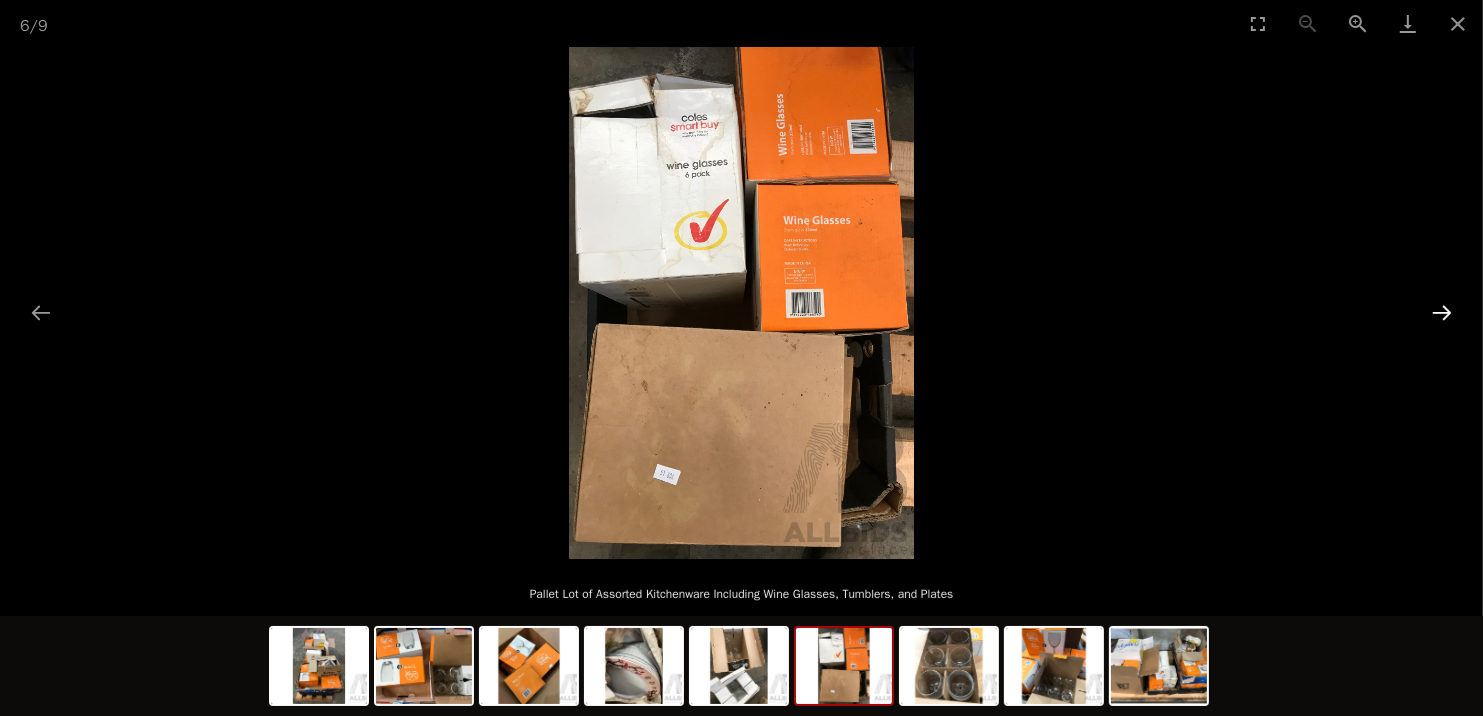 click at bounding box center [1442, 312] 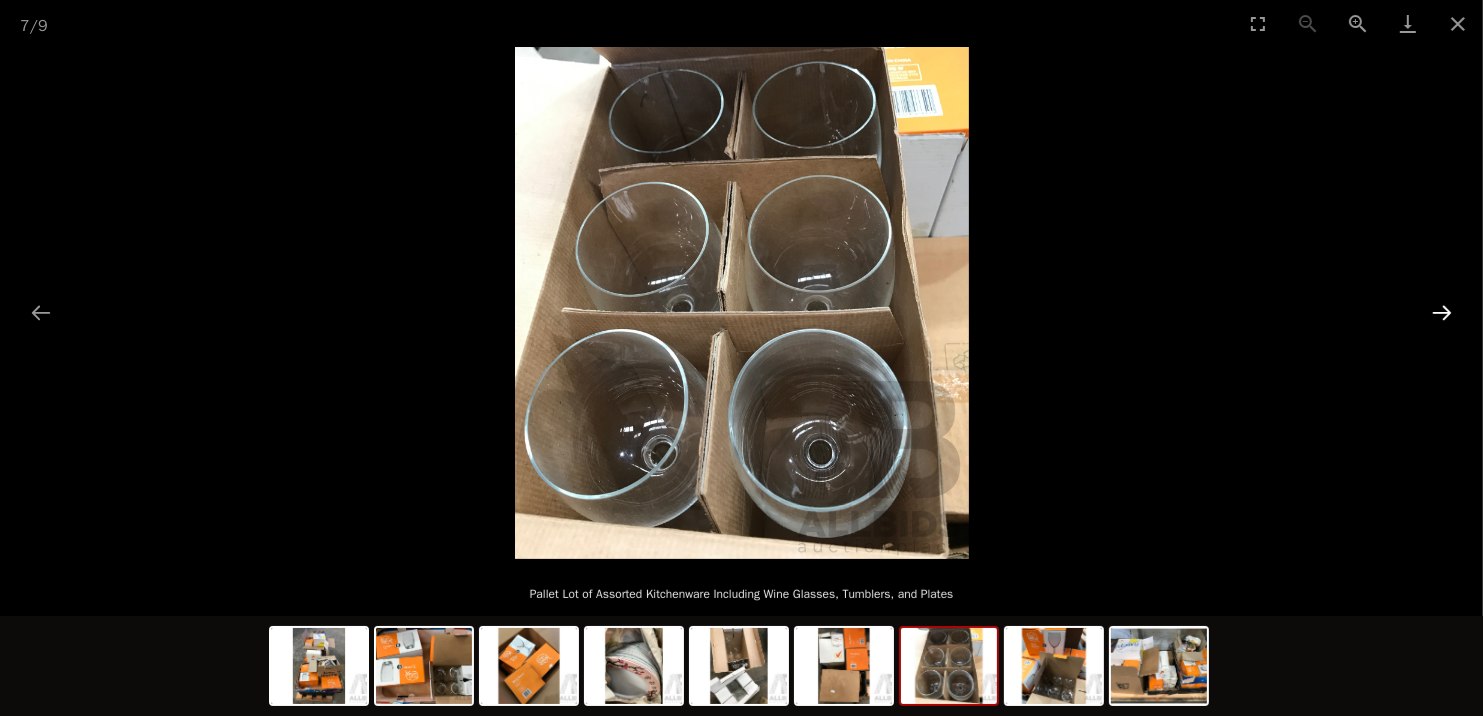 click at bounding box center (1442, 312) 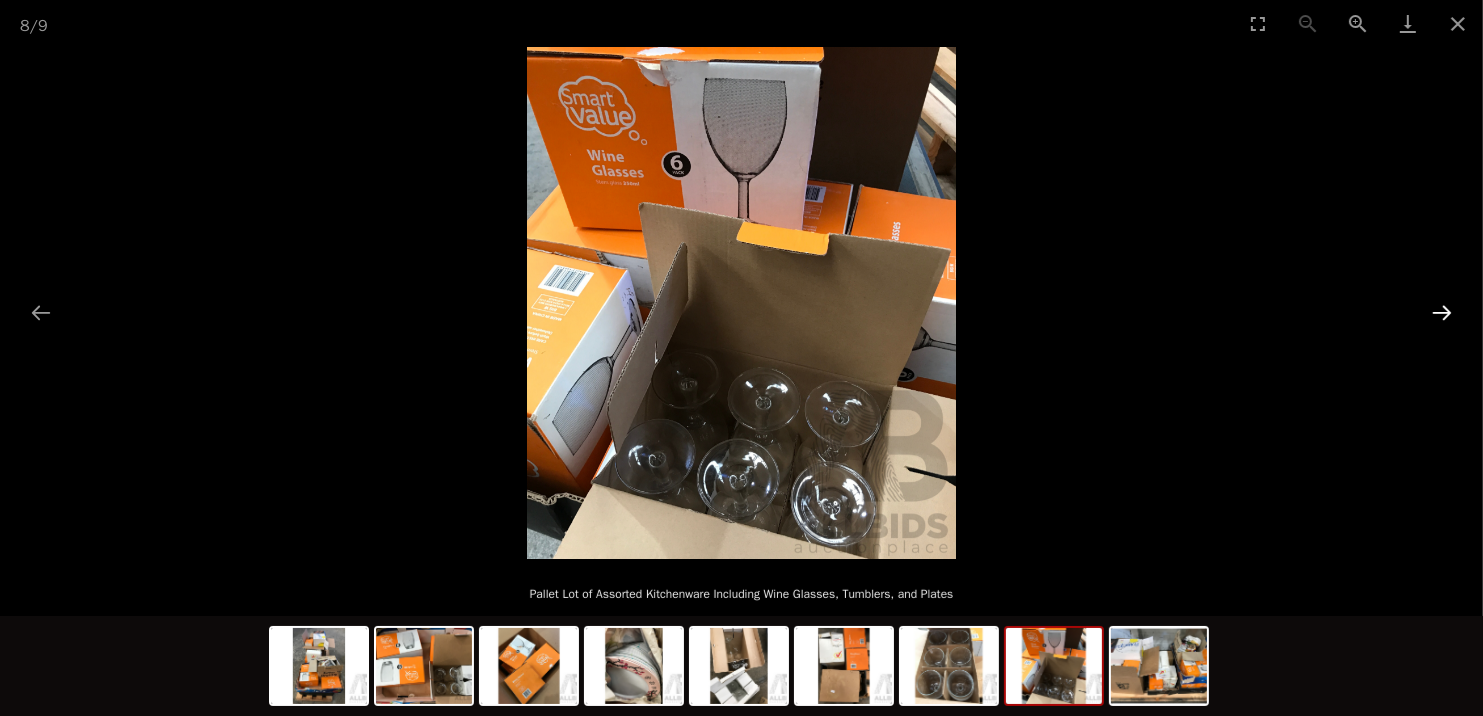 click at bounding box center [1442, 312] 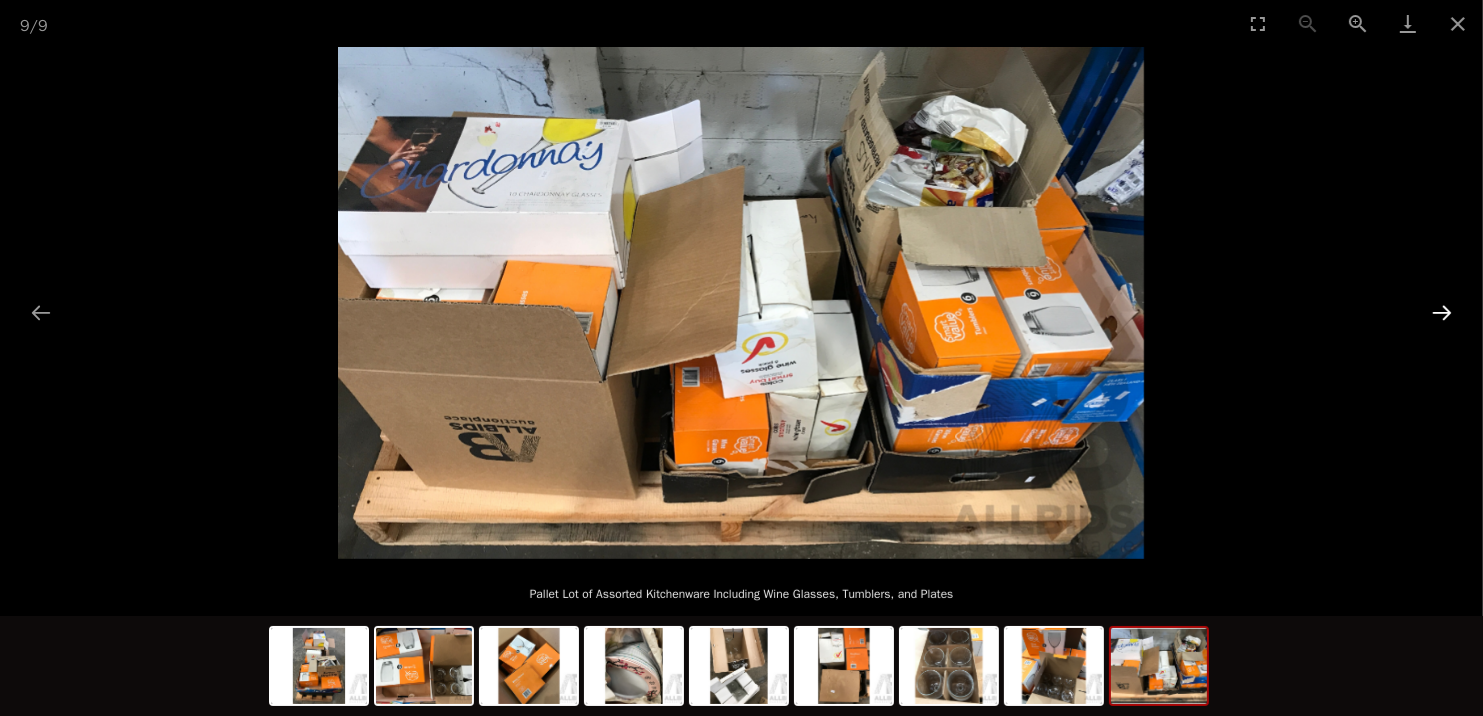 click at bounding box center [1442, 312] 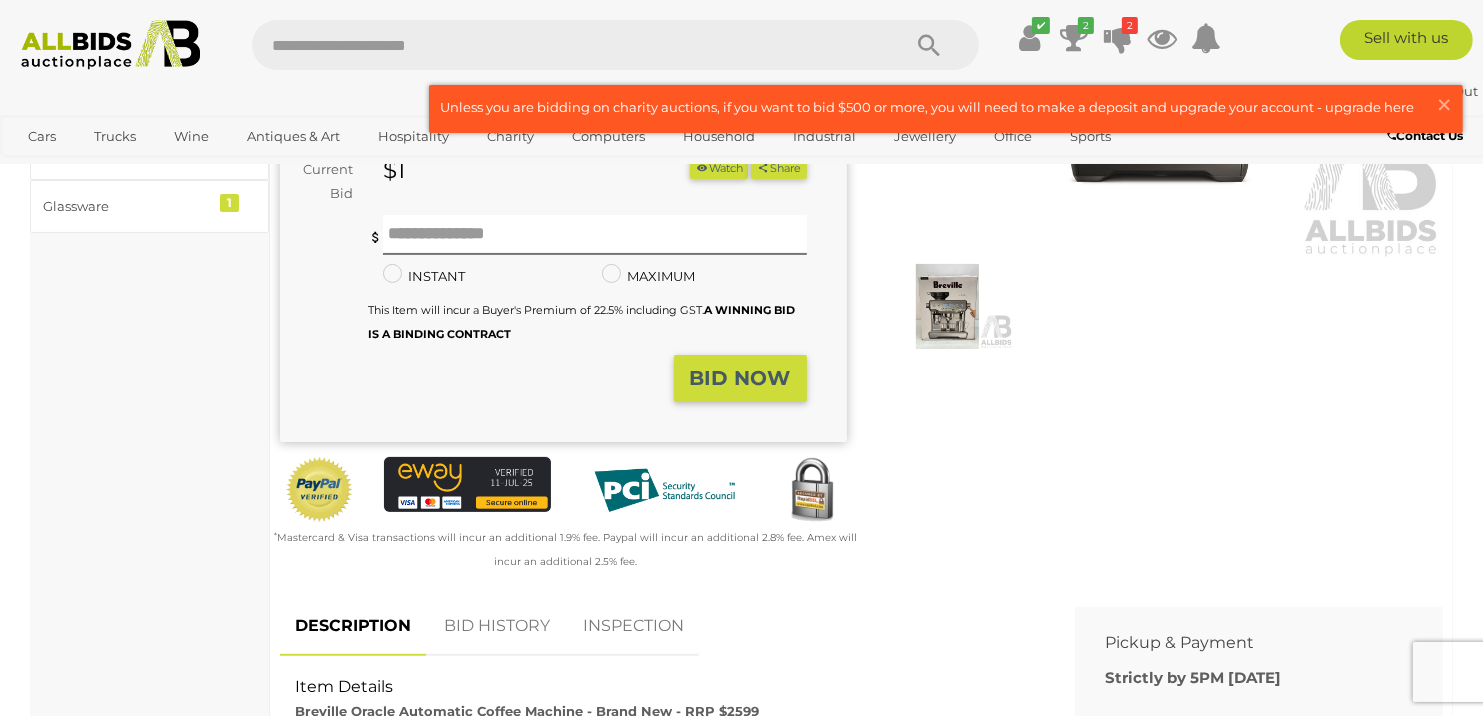 scroll, scrollTop: 100, scrollLeft: 0, axis: vertical 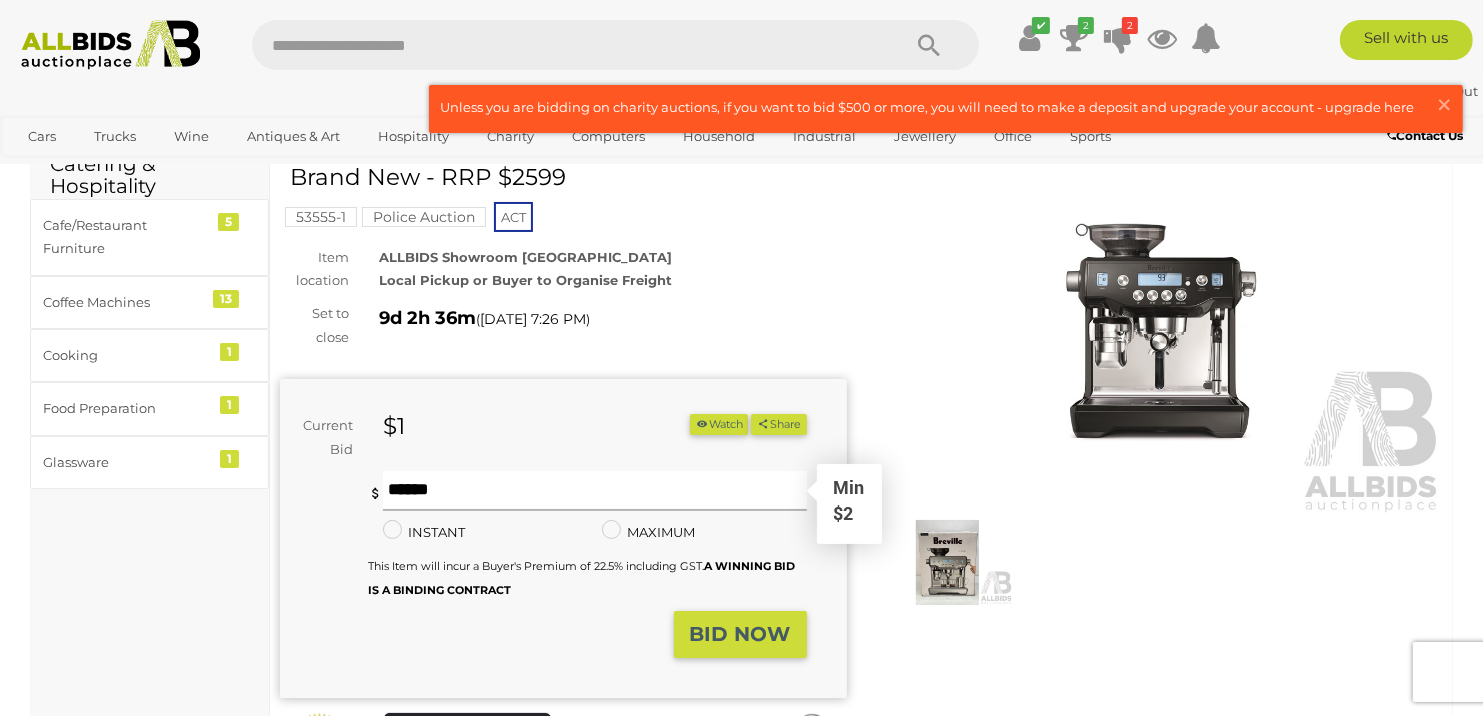 click at bounding box center (595, 491) 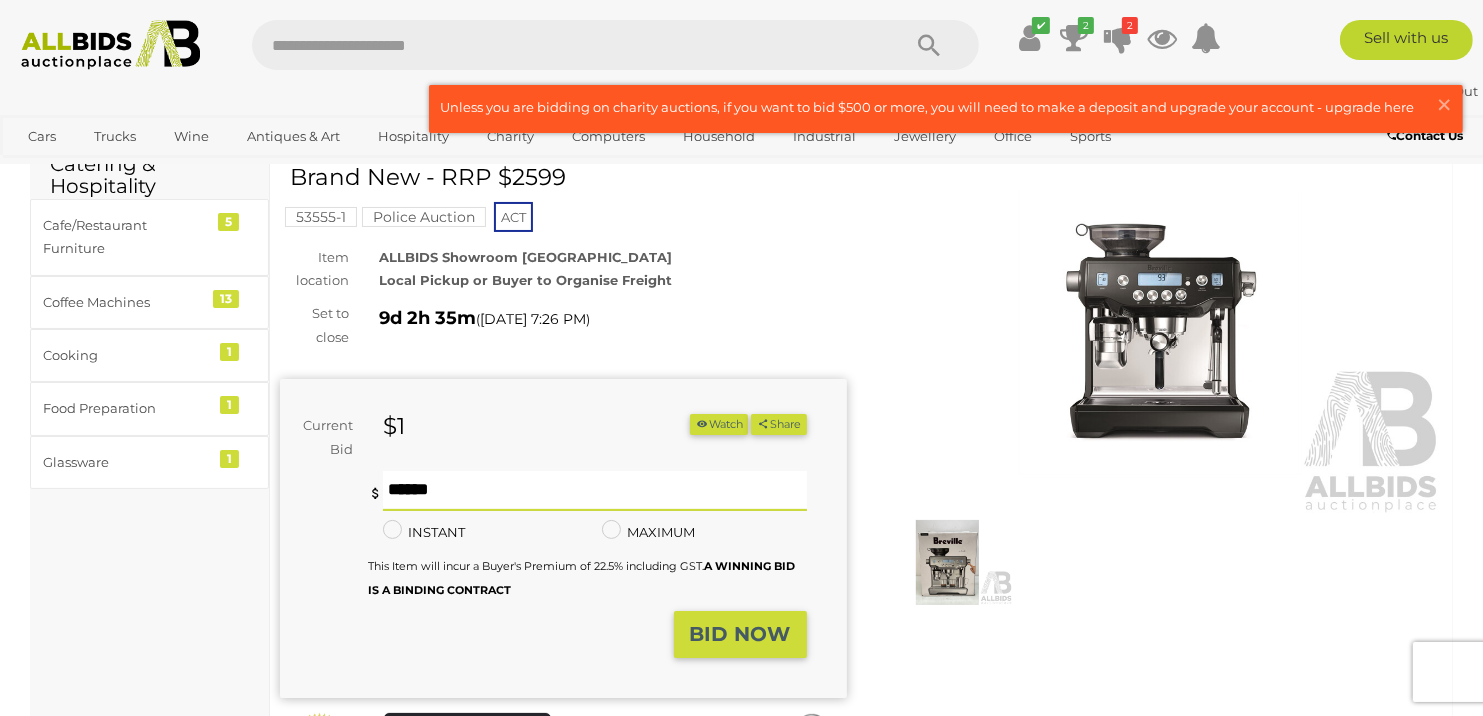 type on "**" 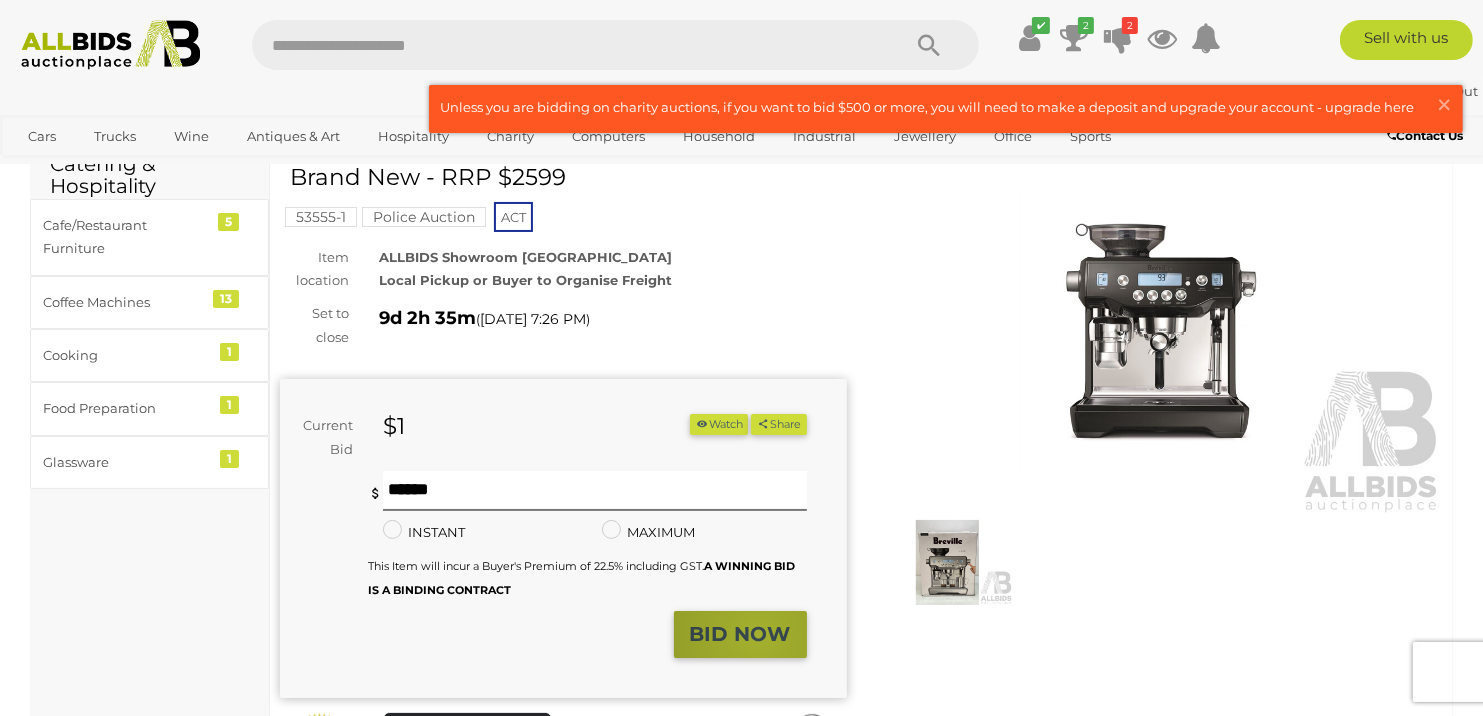 click on "BID NOW" at bounding box center [740, 634] 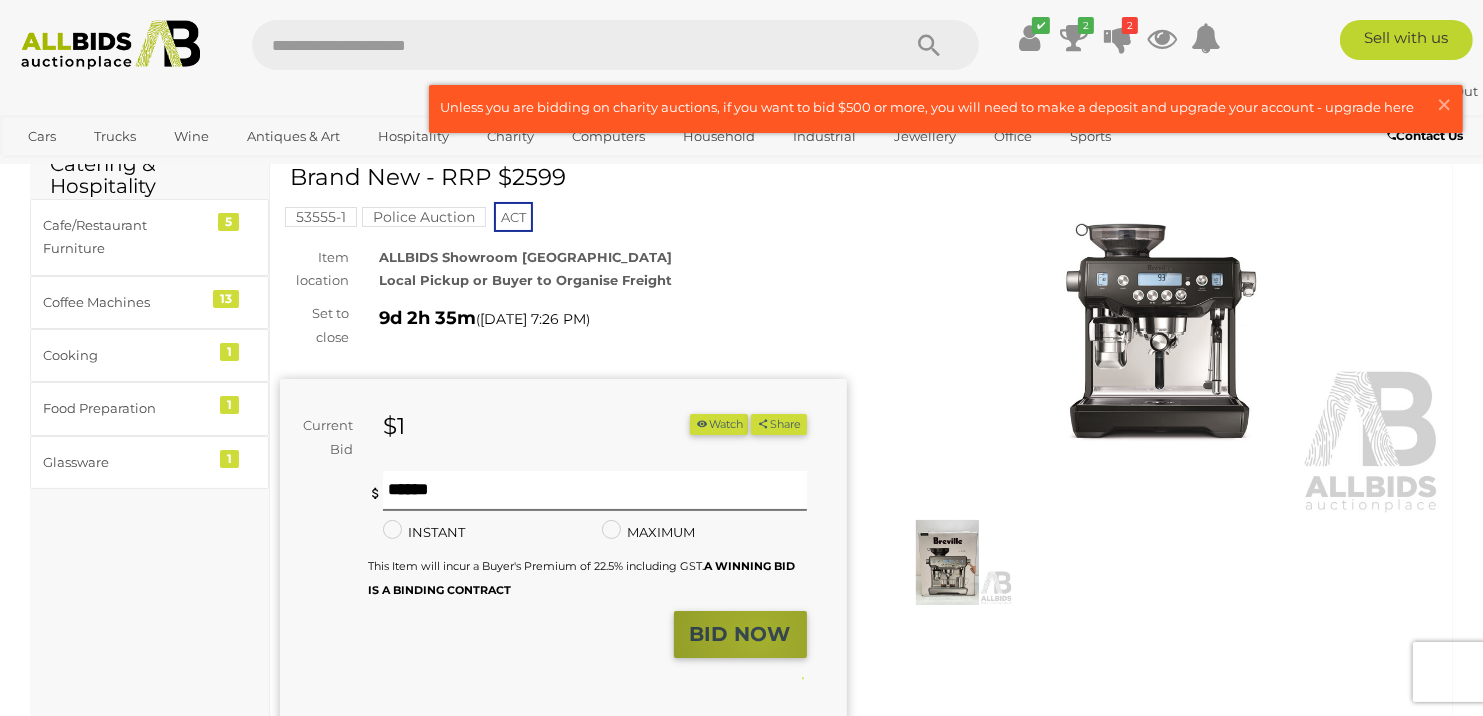click on "BID NOW" at bounding box center [740, 634] 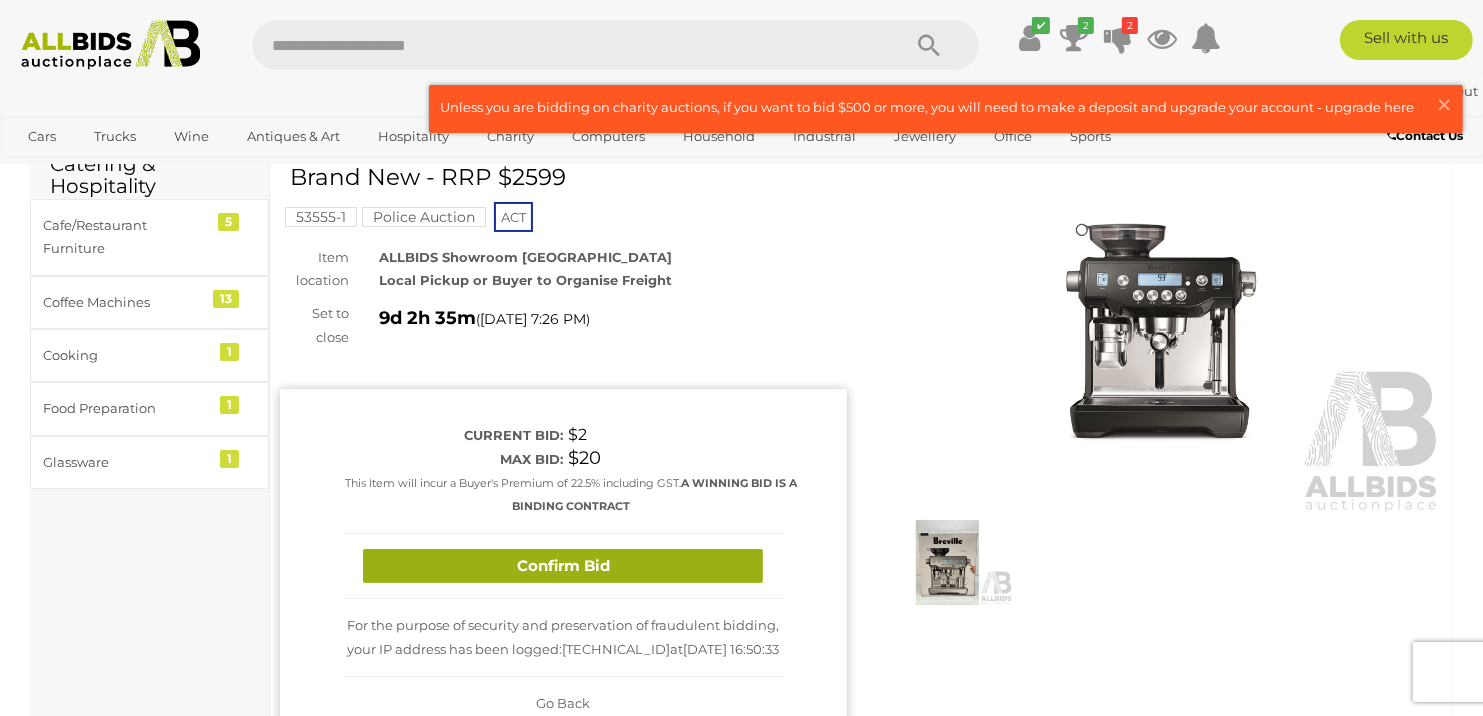 click on "Confirm Bid" at bounding box center (563, 566) 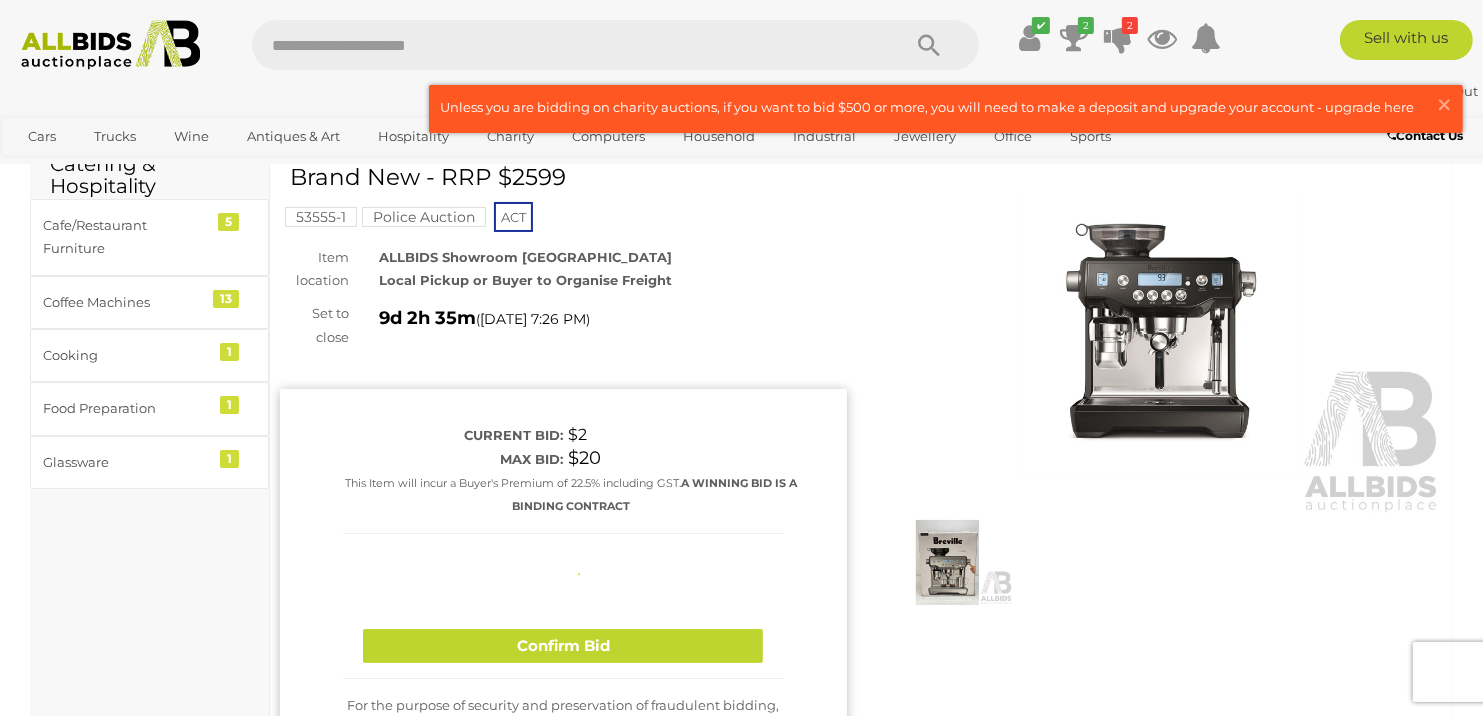 type 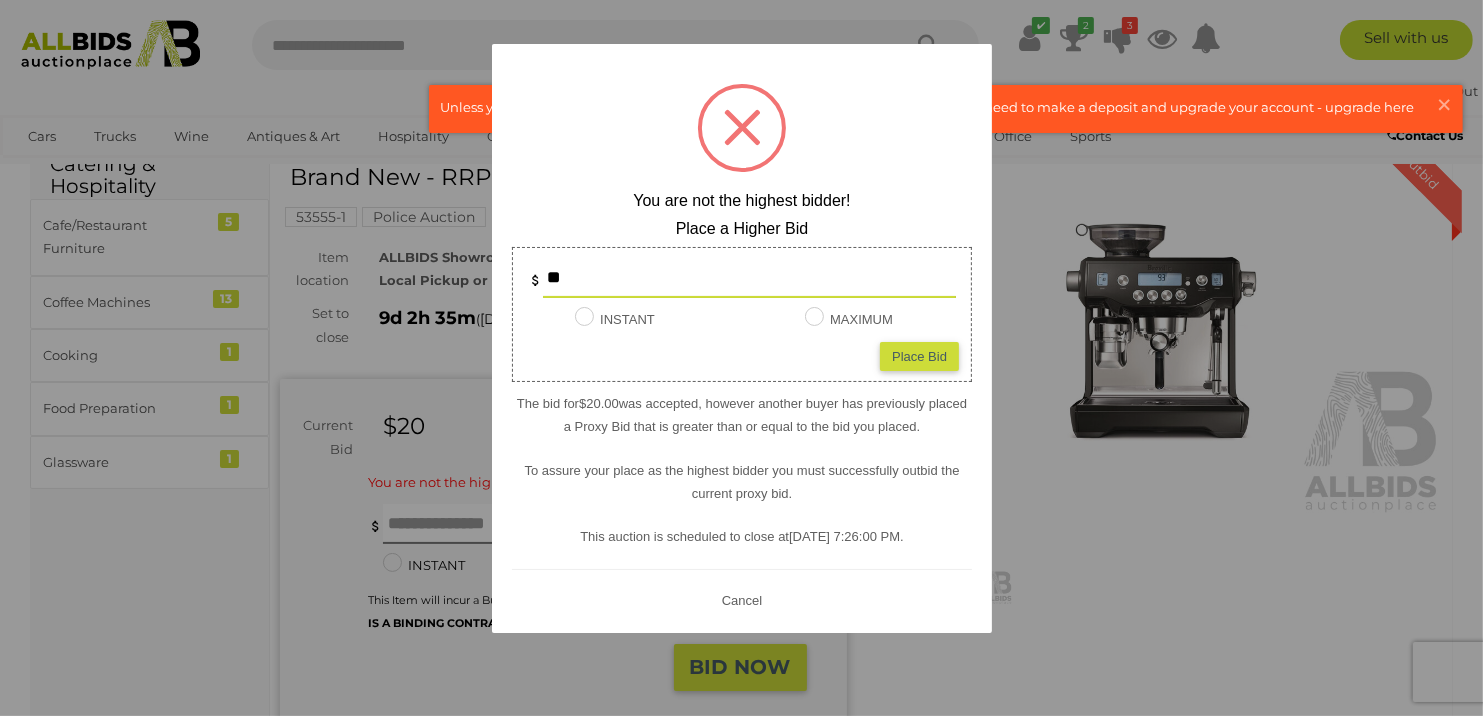 click on "Cancel" at bounding box center (741, 600) 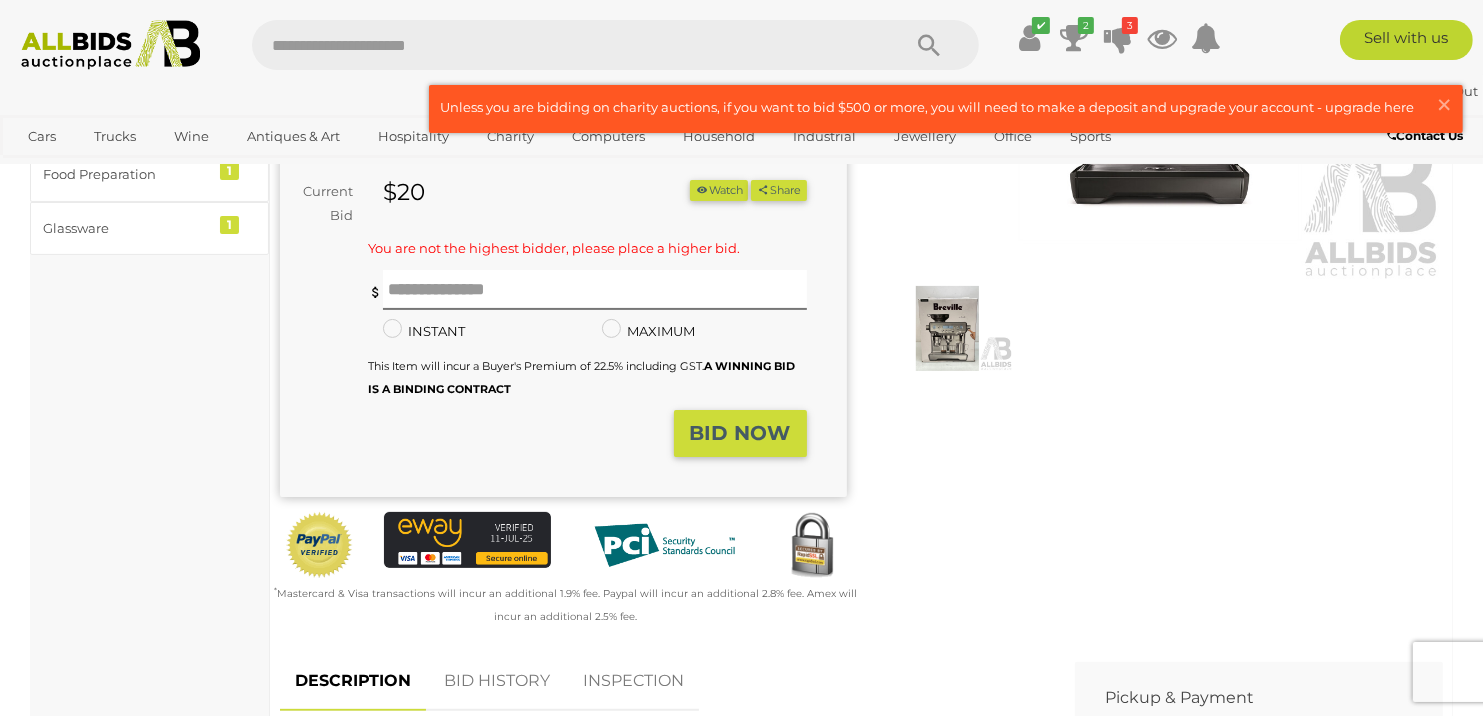 scroll, scrollTop: 300, scrollLeft: 0, axis: vertical 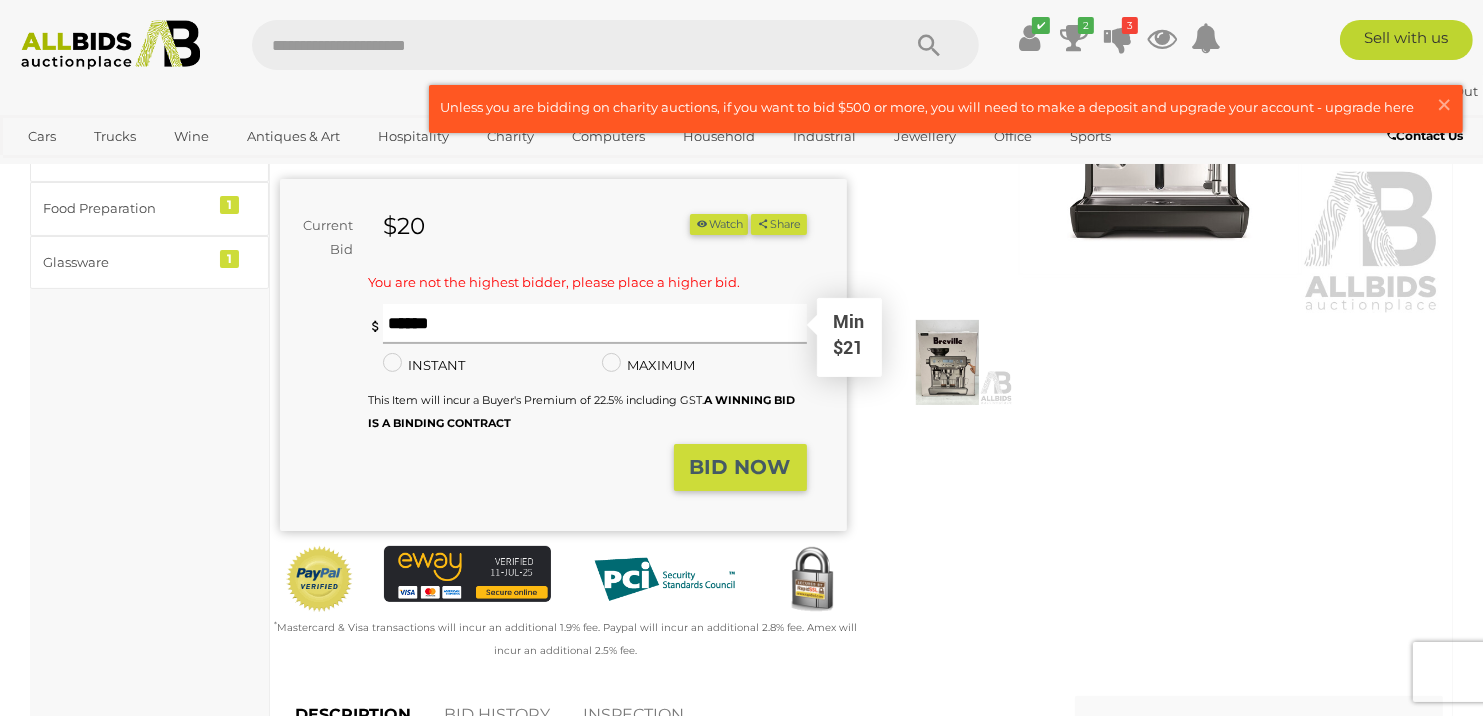 click at bounding box center [595, 324] 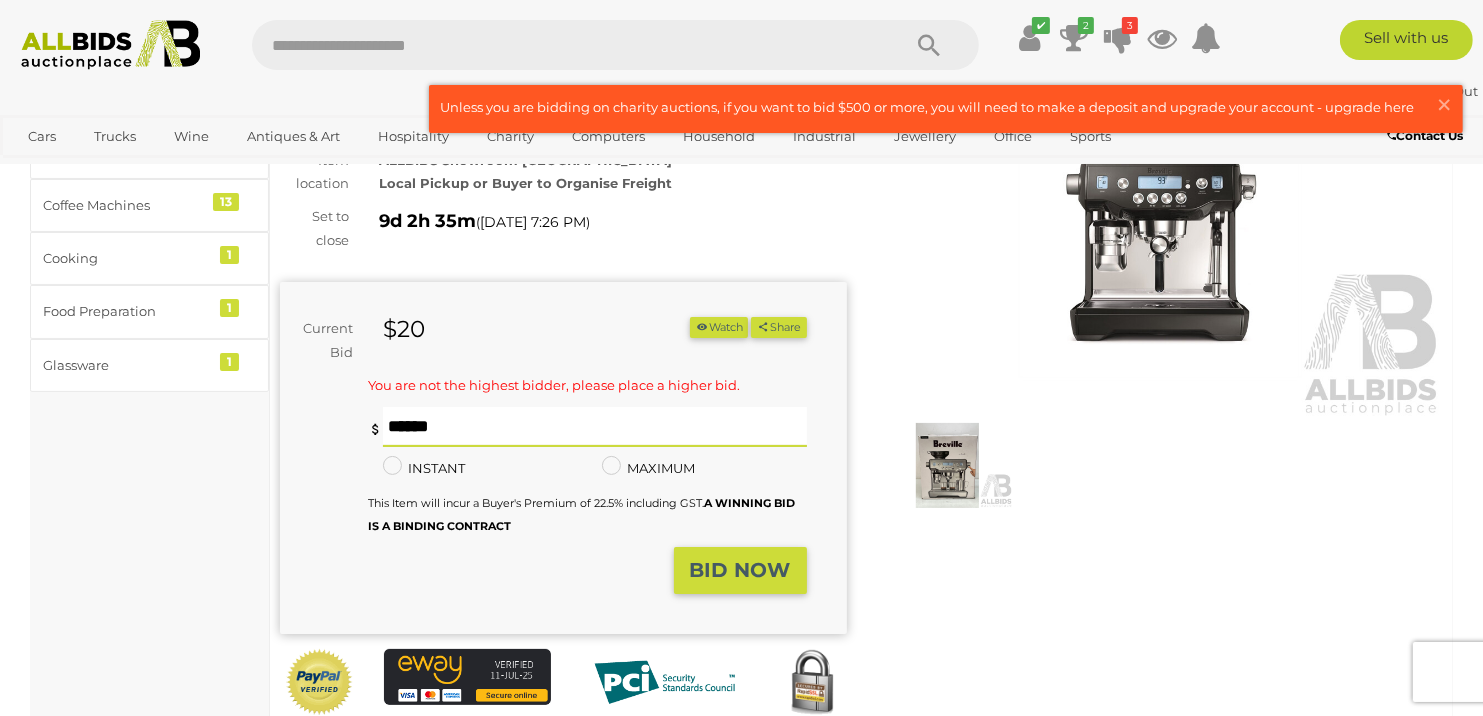 scroll, scrollTop: 200, scrollLeft: 0, axis: vertical 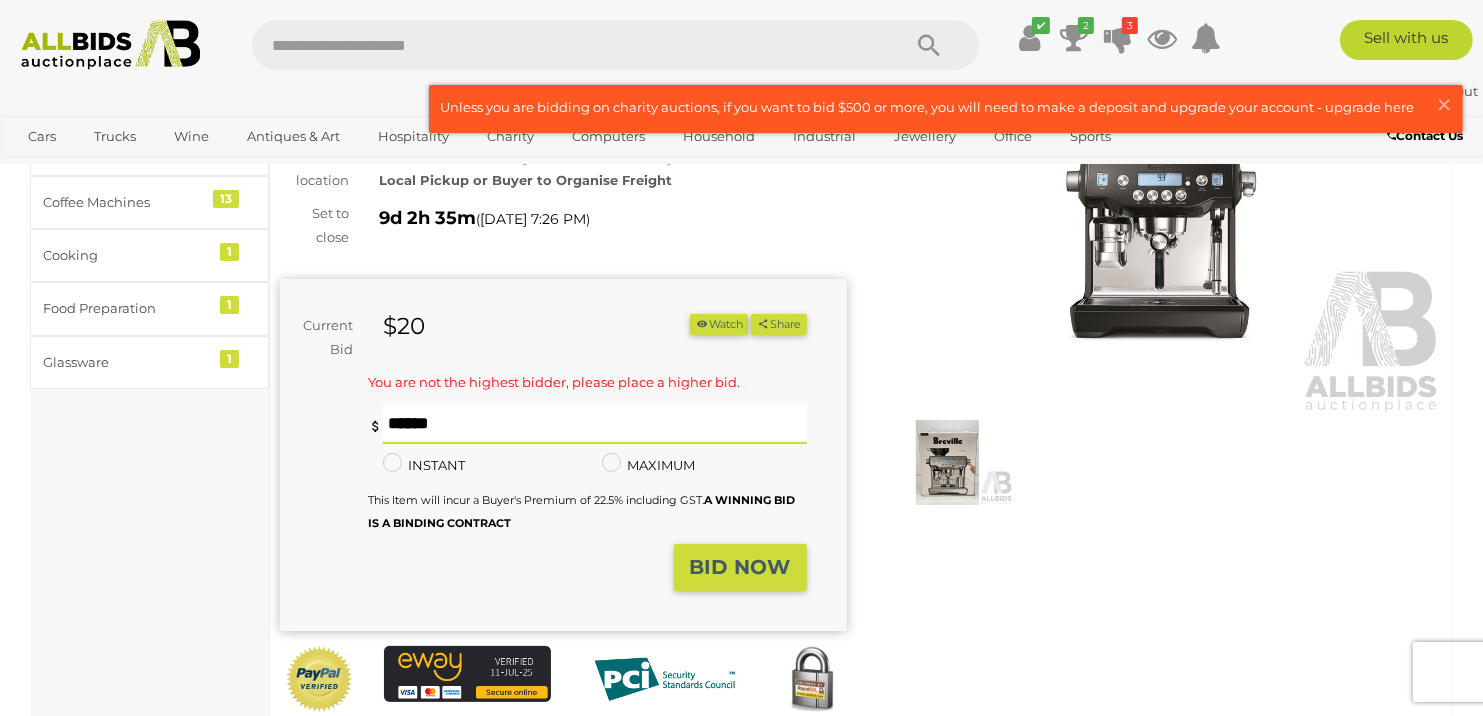 type on "**" 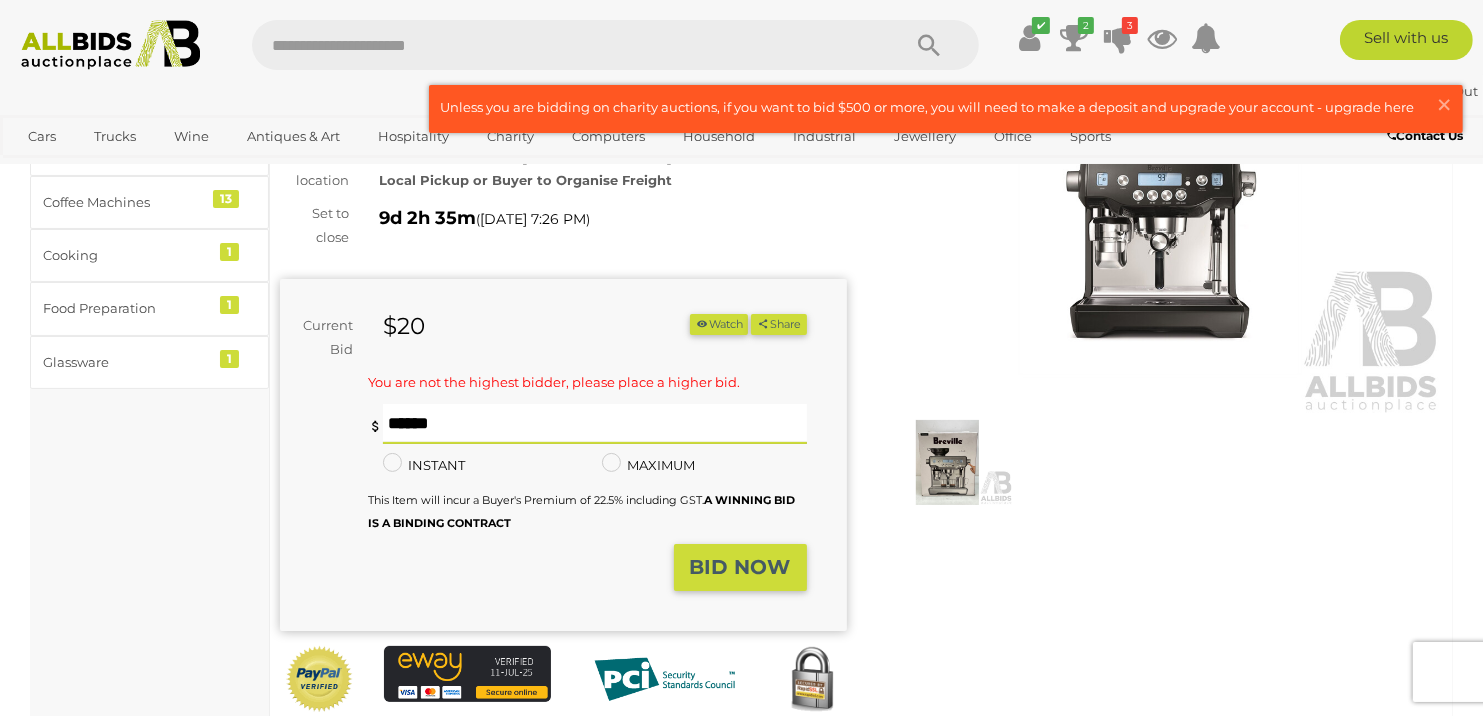 click on "This Item will incur a Buyer's Premium of 22.5% including GST.  A WINNING BID IS A BINDING CONTRACT" at bounding box center (587, 511) 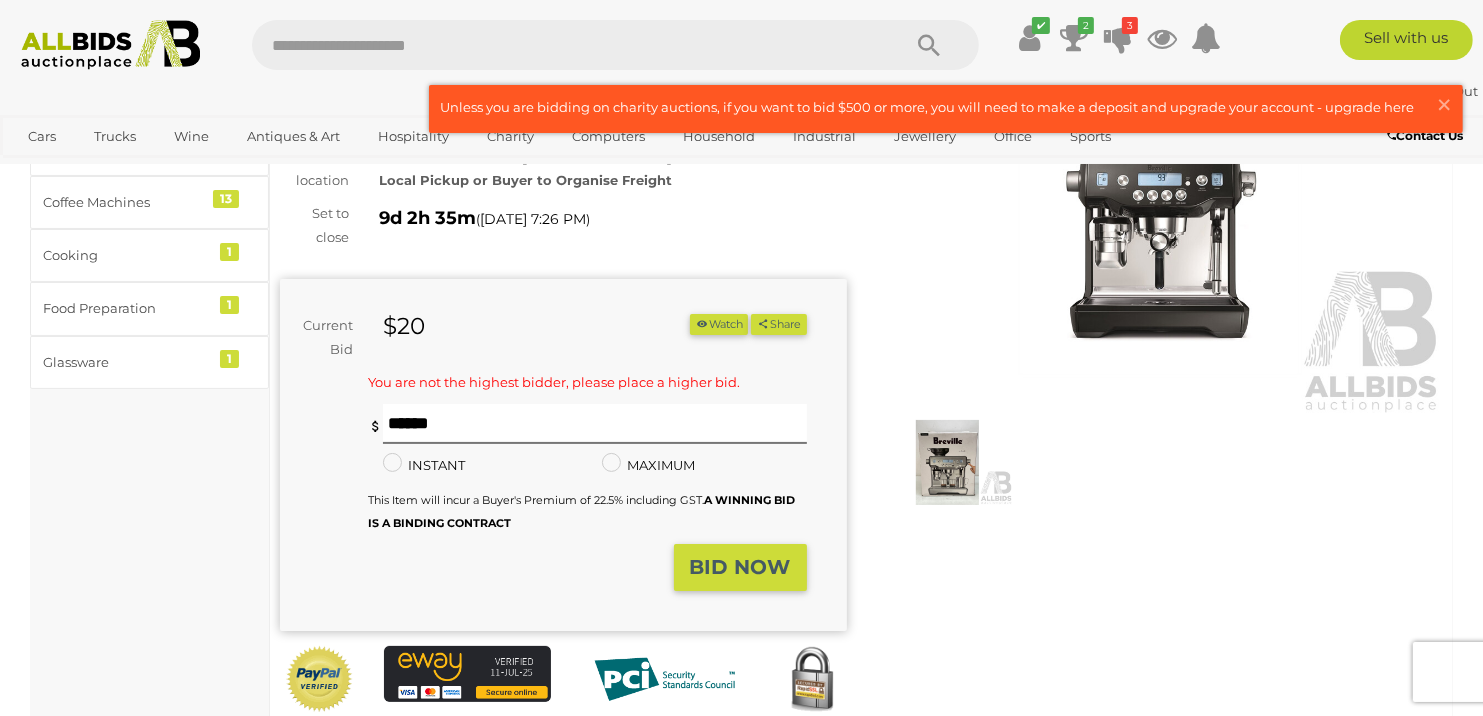 click on "BID NOW" at bounding box center (740, 567) 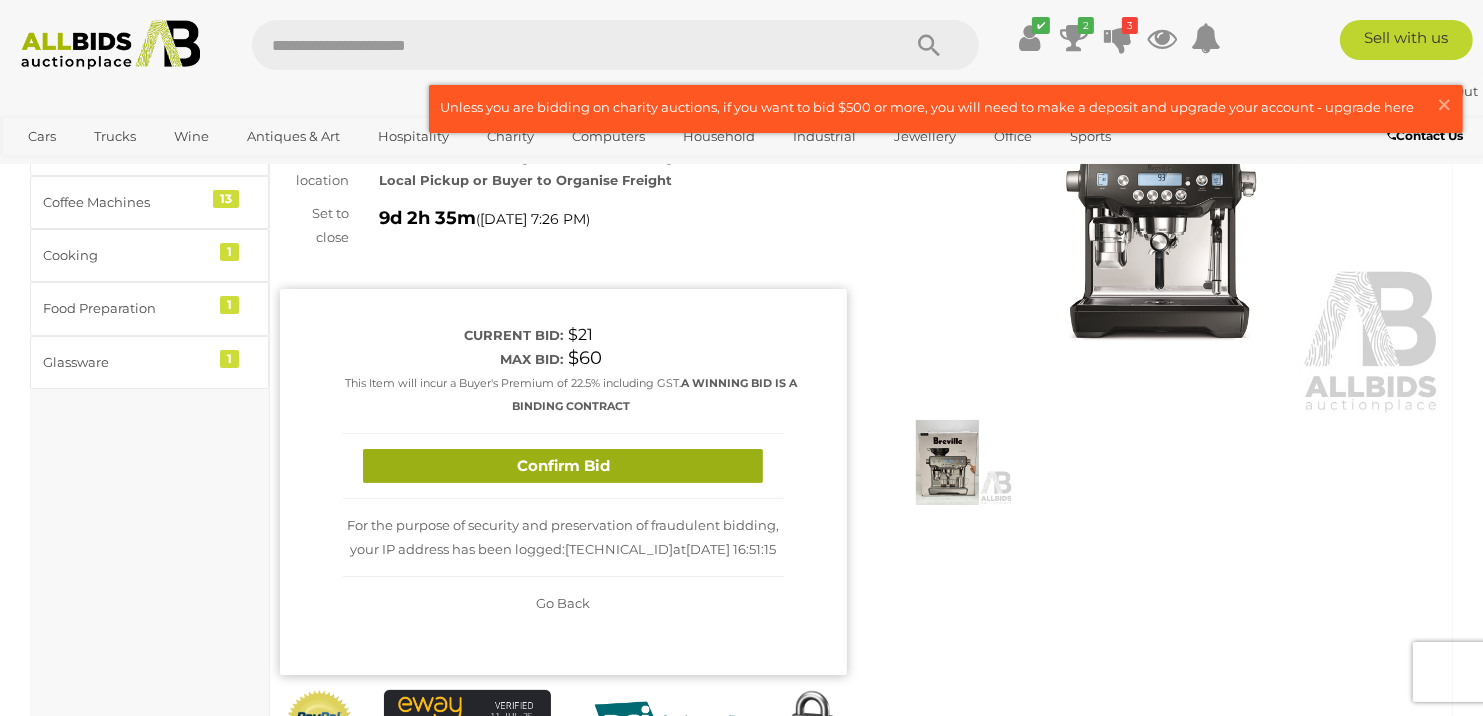 click on "Confirm Bid" at bounding box center (563, 466) 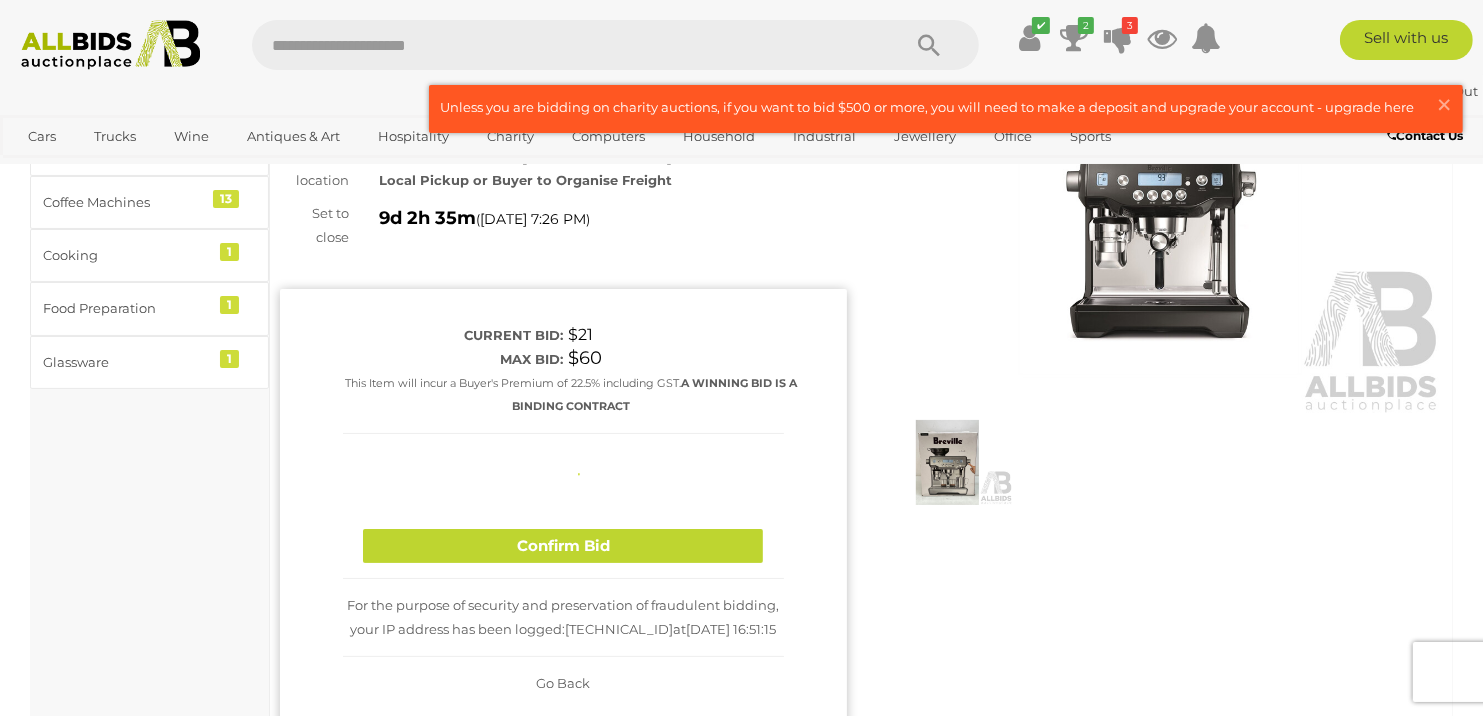 type 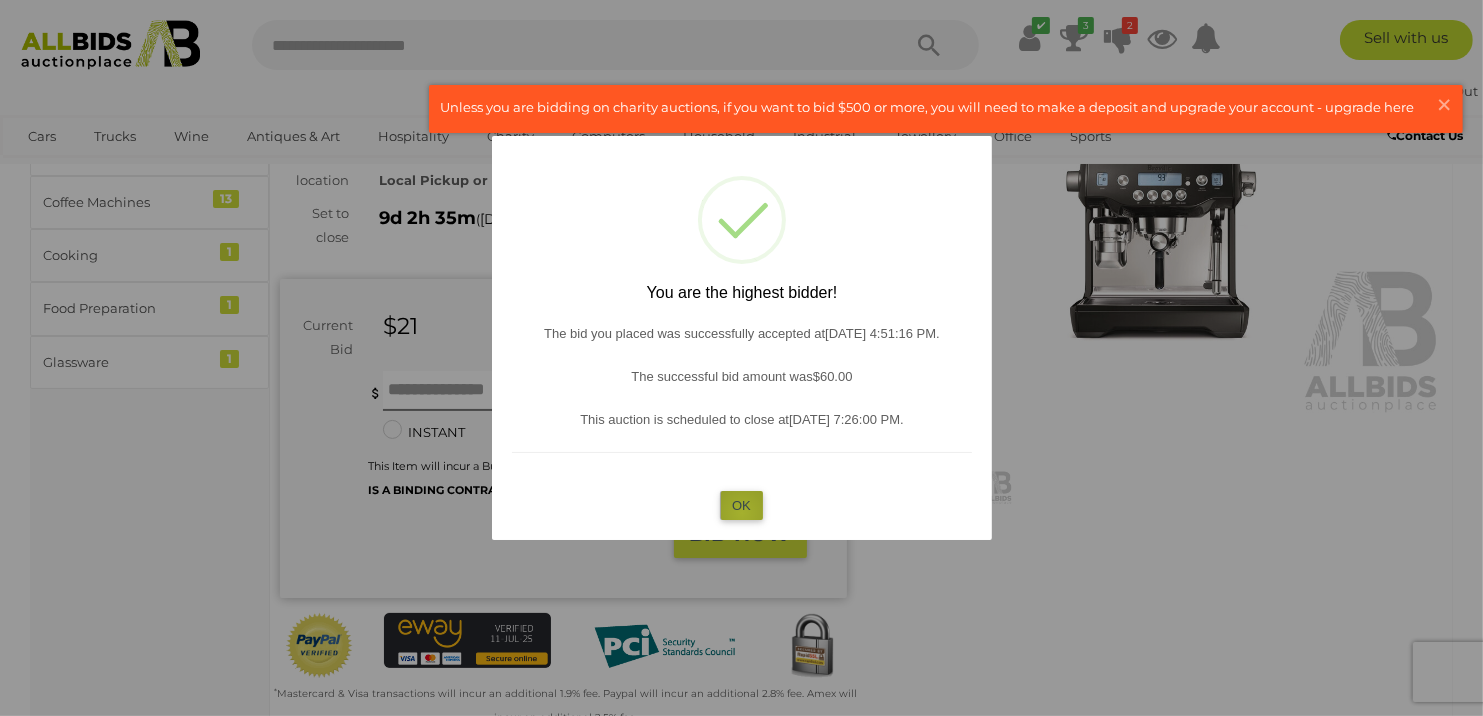 click on "OK" at bounding box center [741, 505] 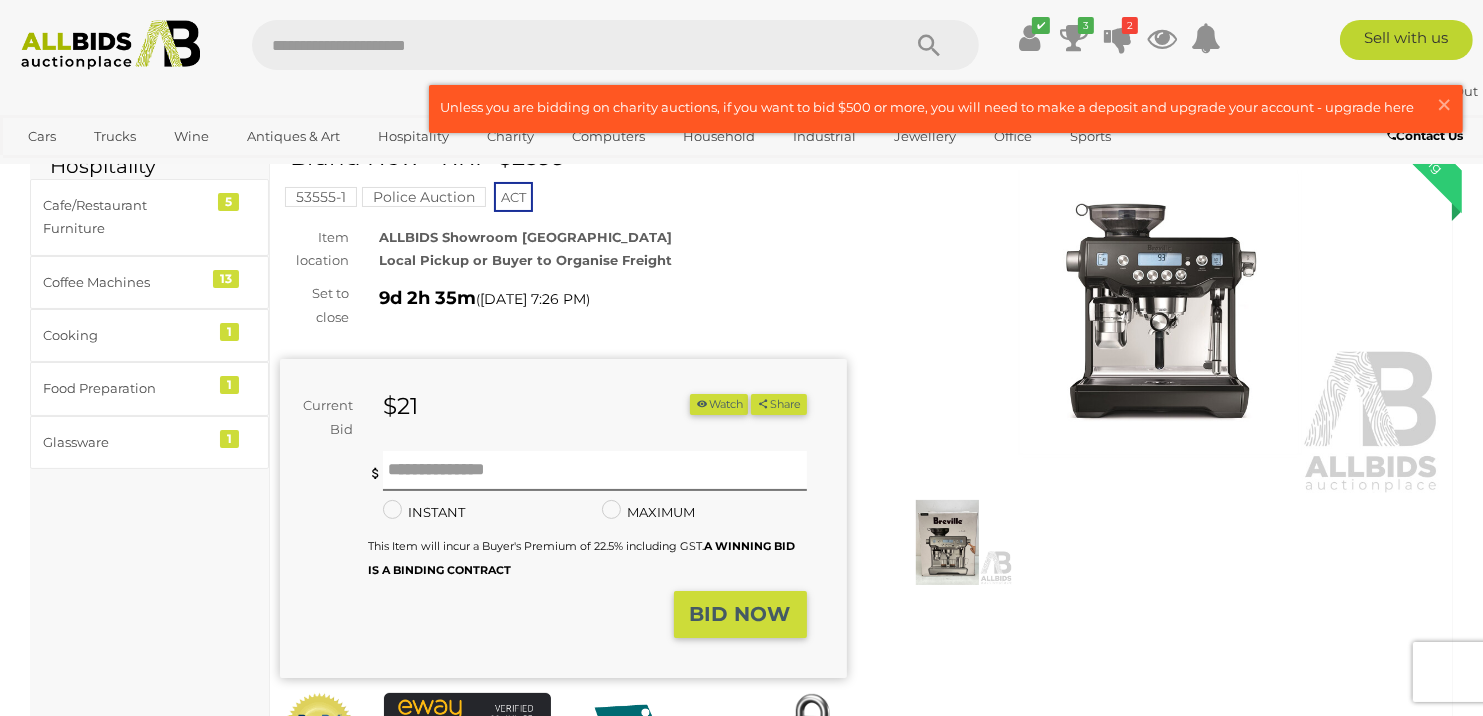 scroll, scrollTop: 0, scrollLeft: 0, axis: both 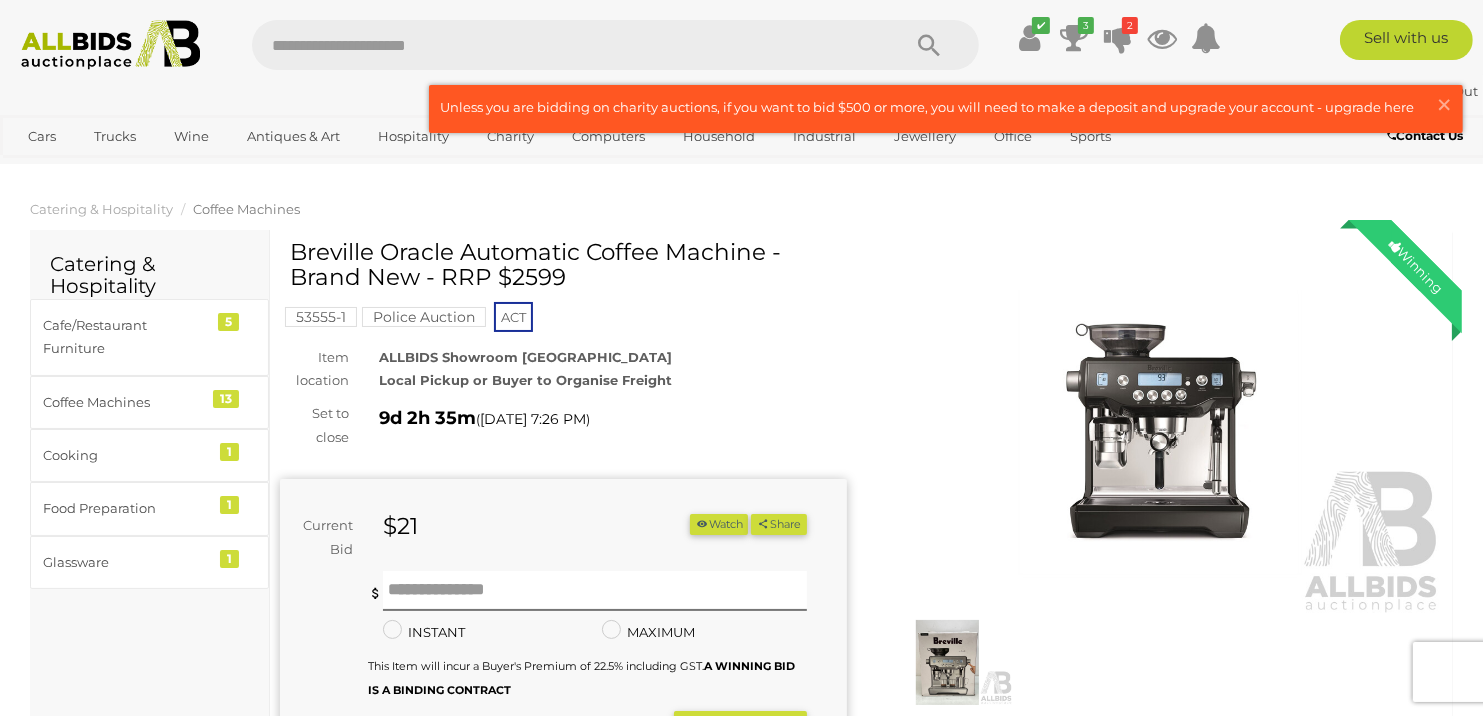 click at bounding box center (1160, 432) 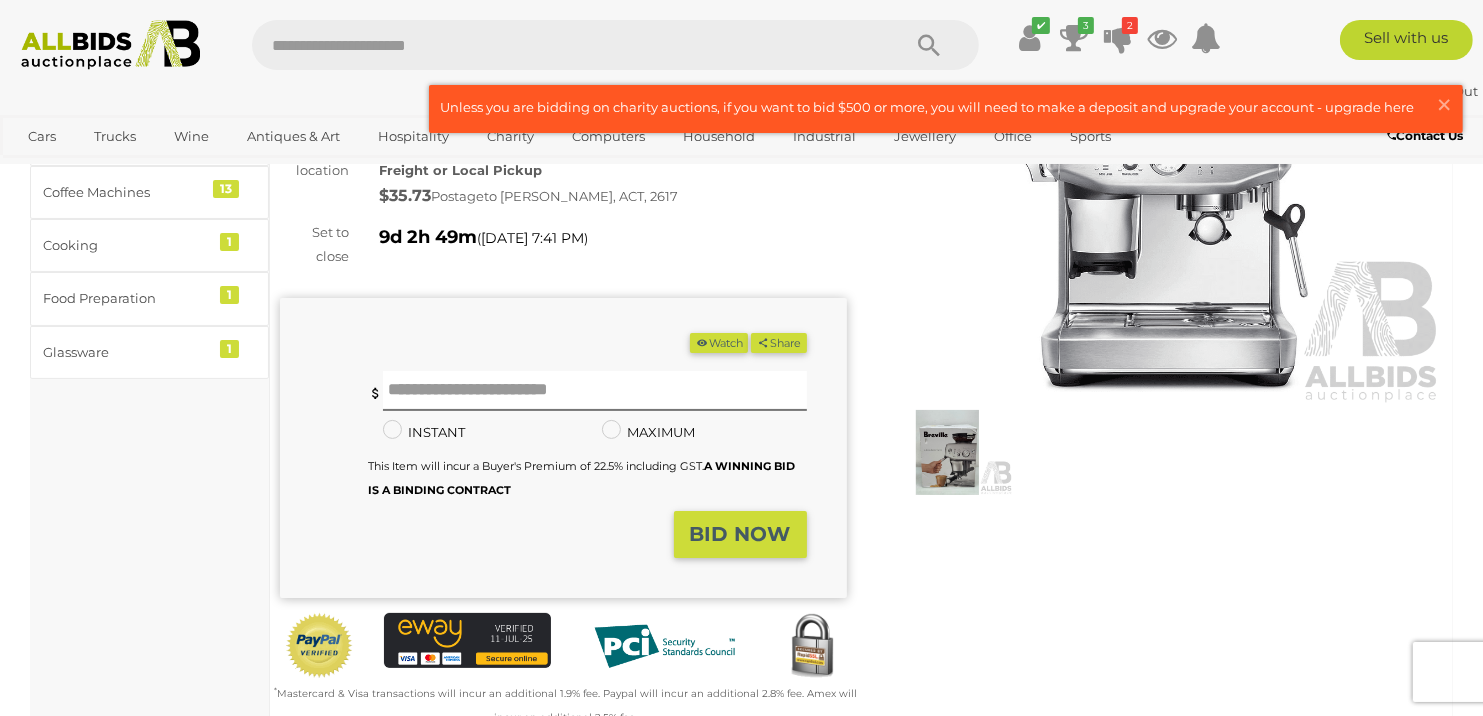 scroll, scrollTop: 200, scrollLeft: 0, axis: vertical 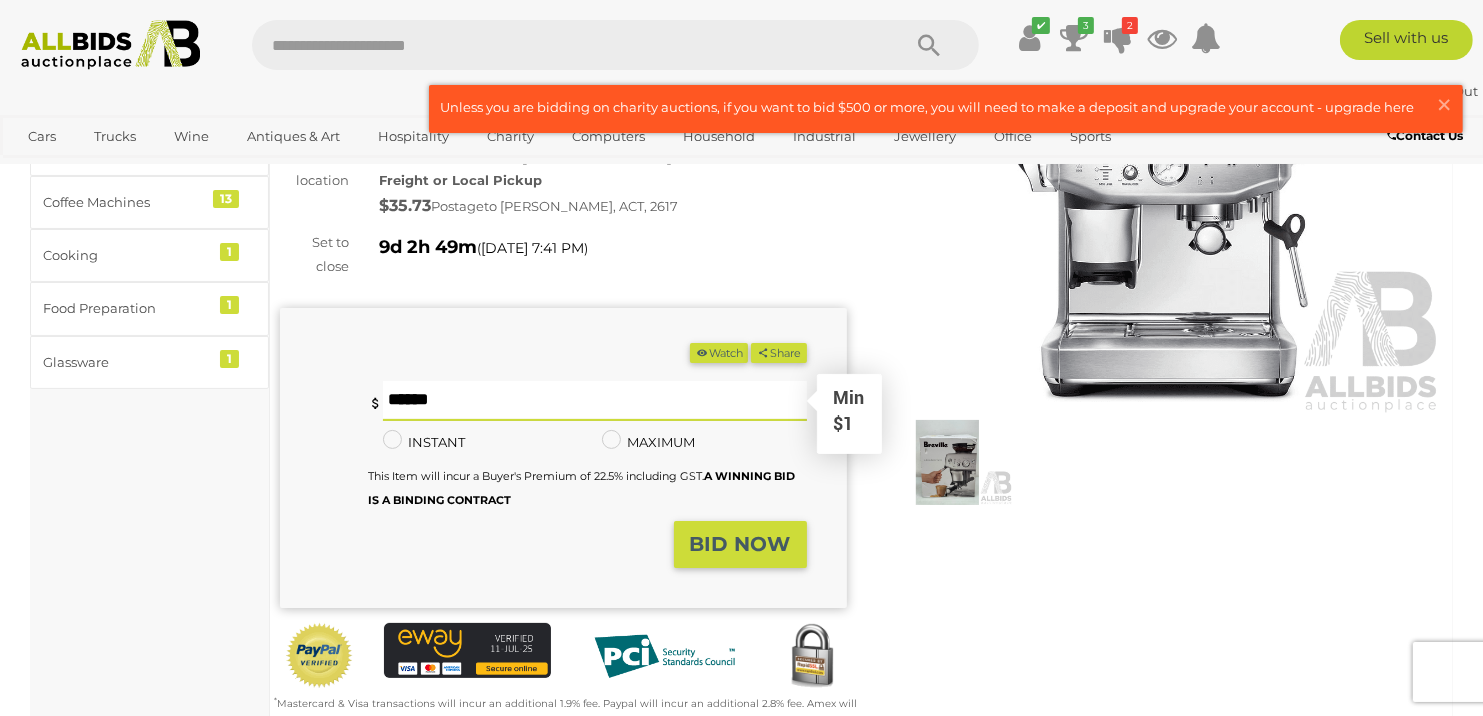 click at bounding box center (595, 401) 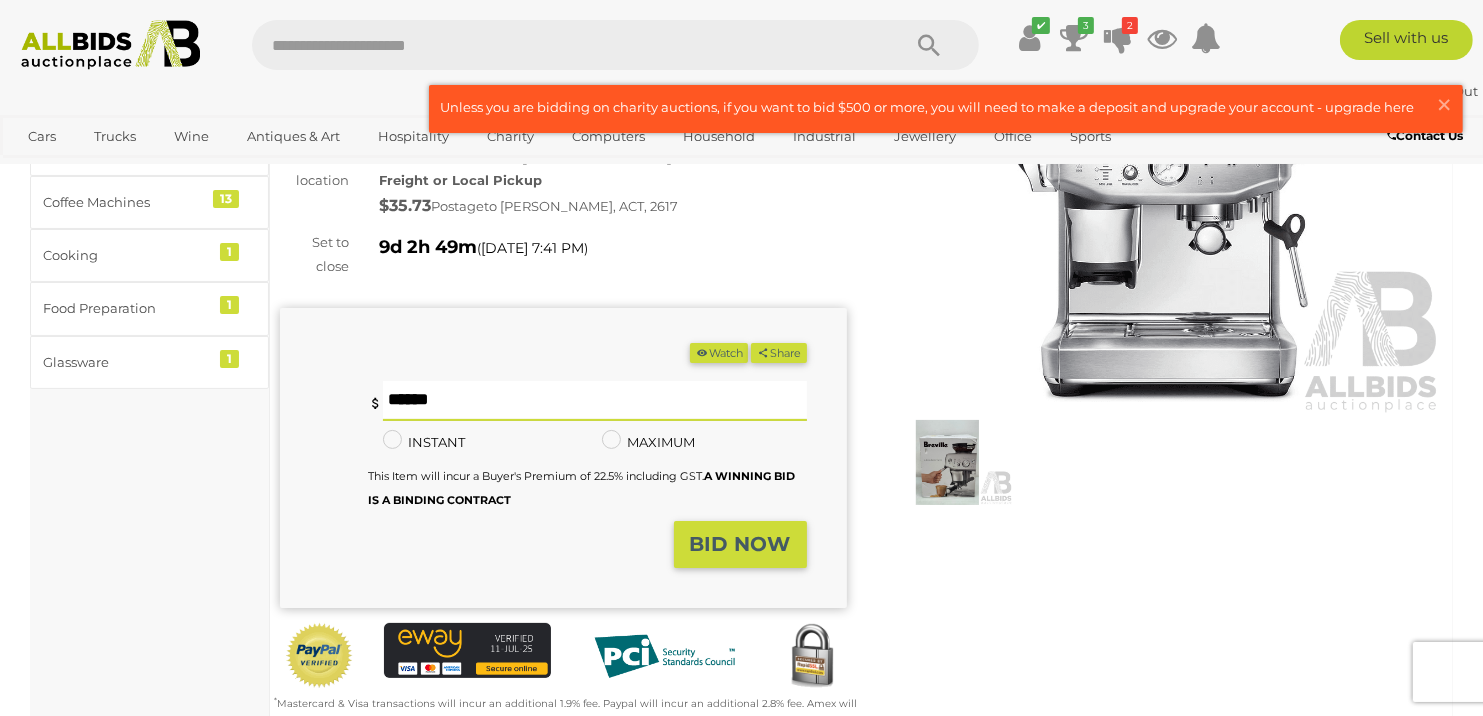 type on "**" 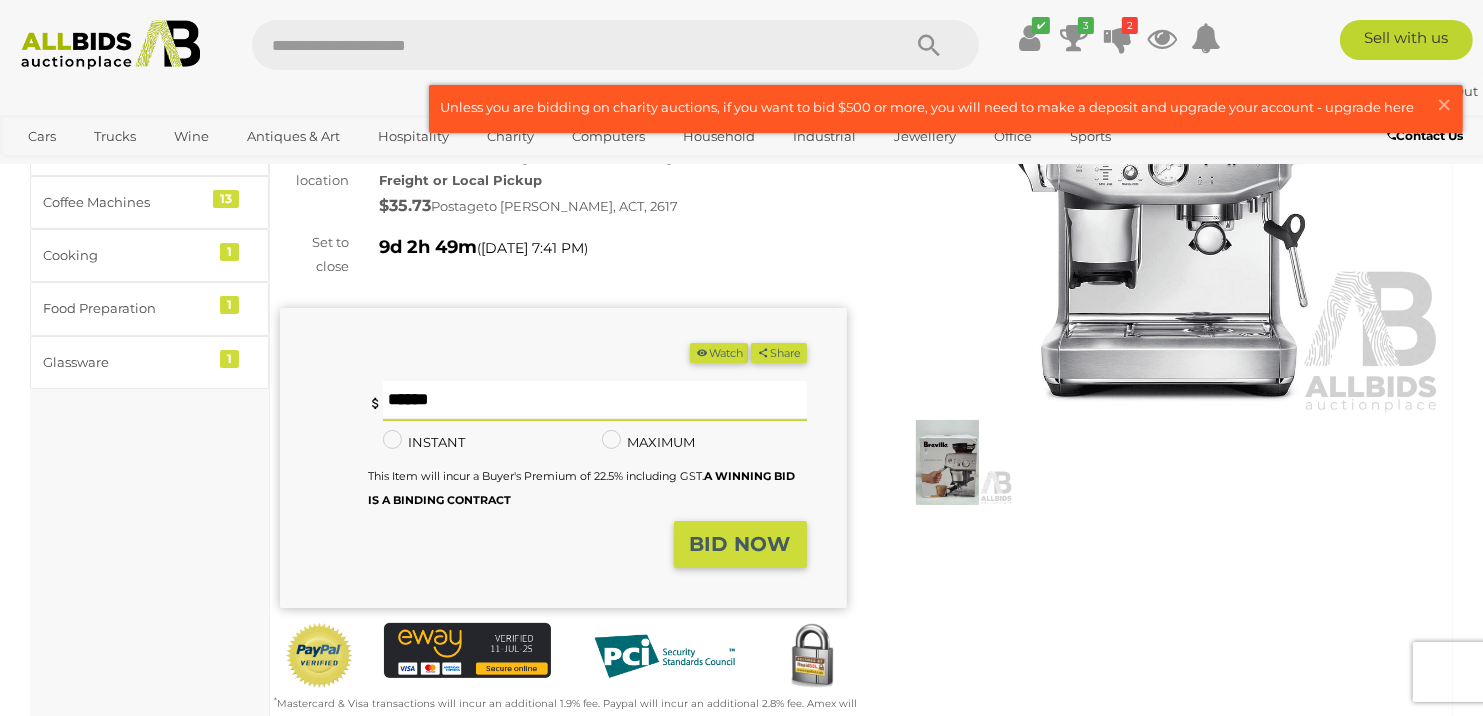 click on "BID NOW" at bounding box center [740, 544] 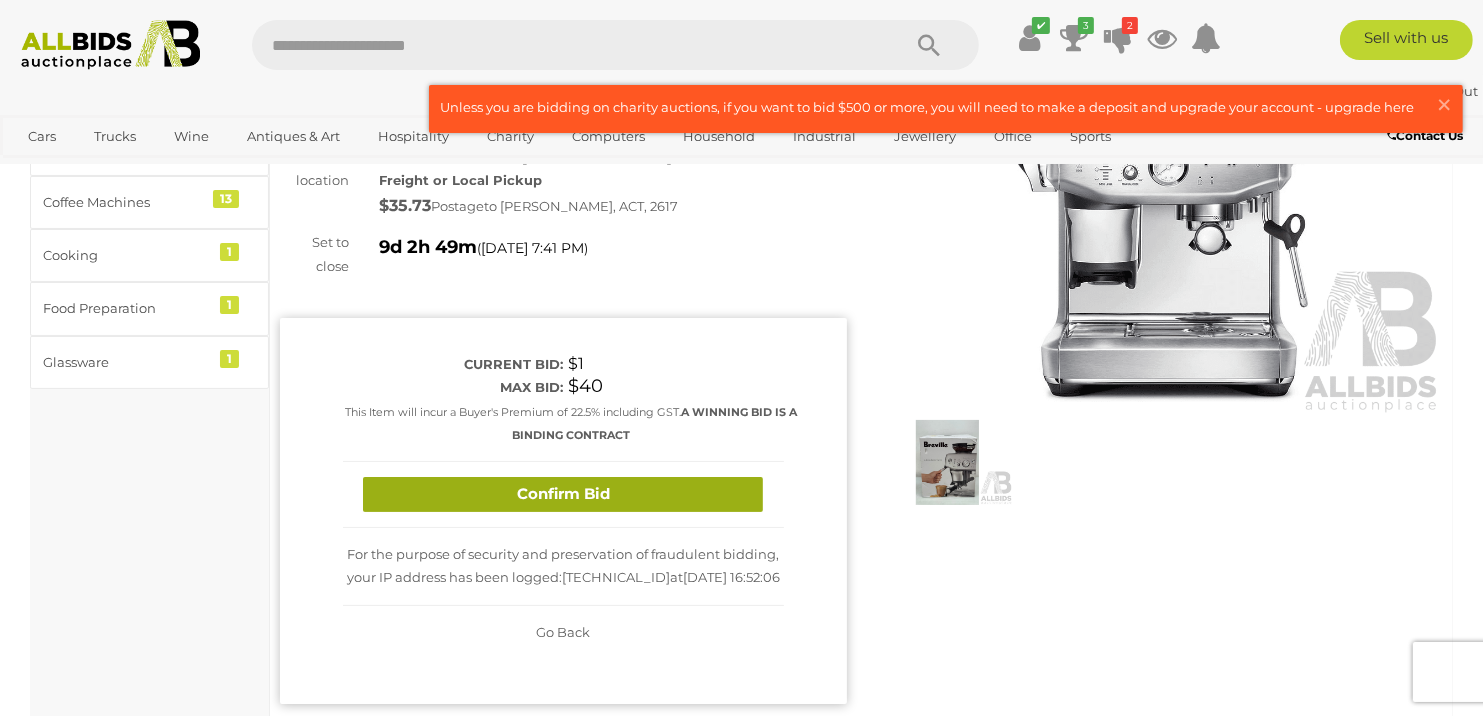 click on "Confirm Bid" at bounding box center [563, 494] 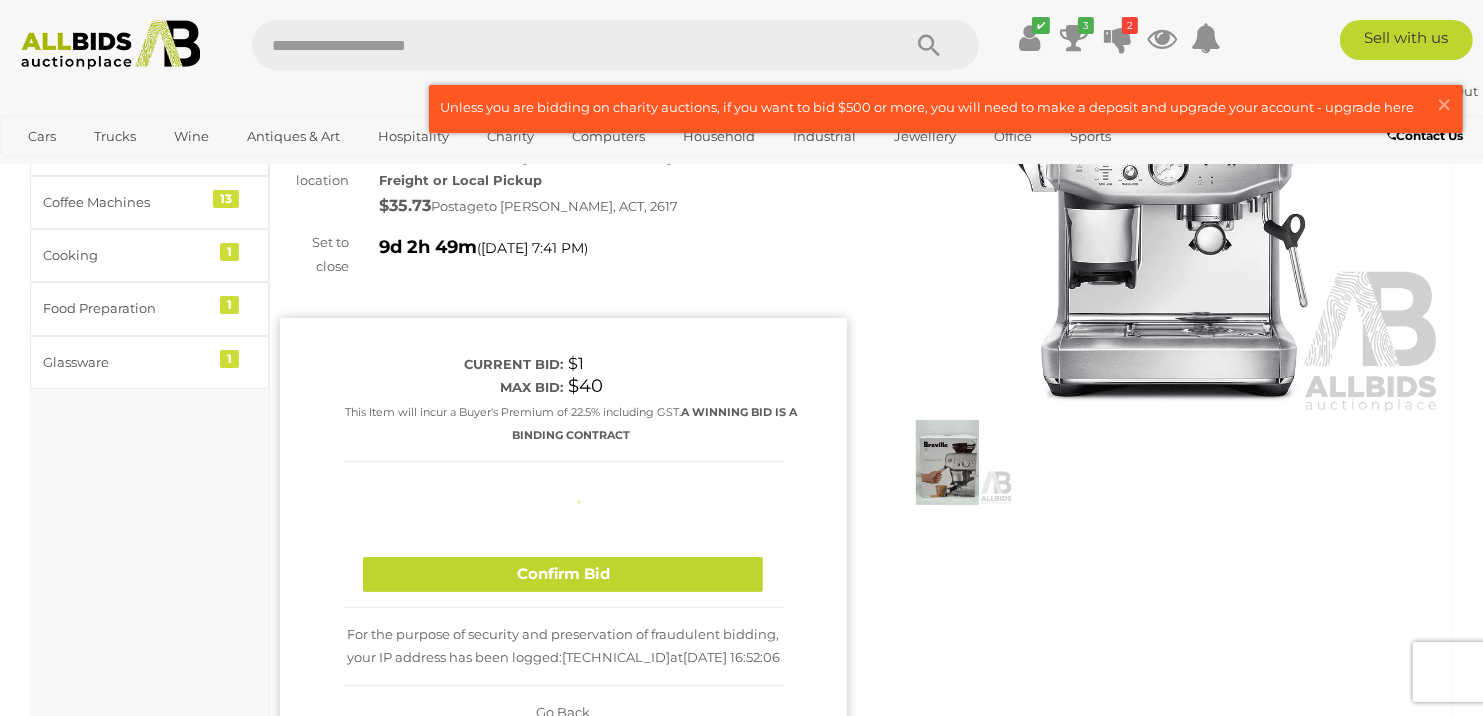 type 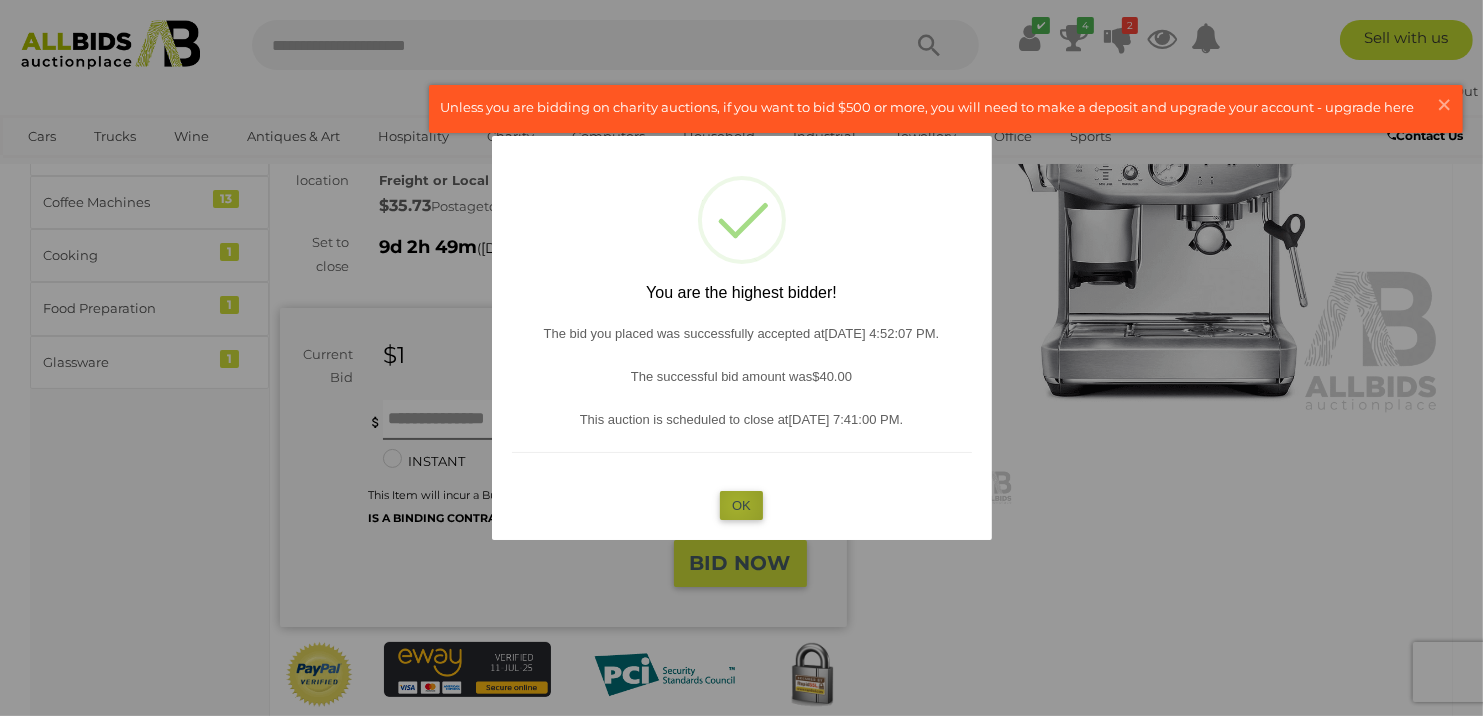 click on "OK" at bounding box center [741, 505] 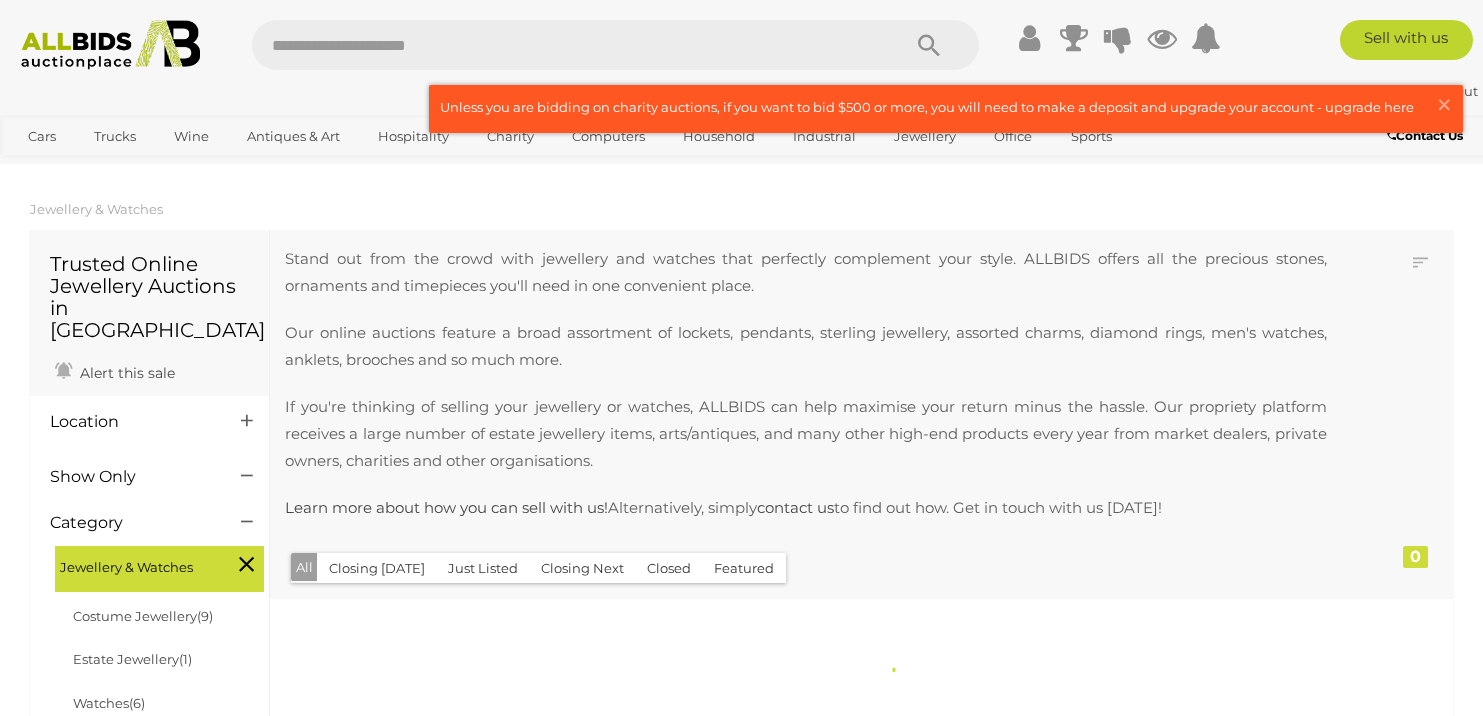 scroll, scrollTop: 0, scrollLeft: 0, axis: both 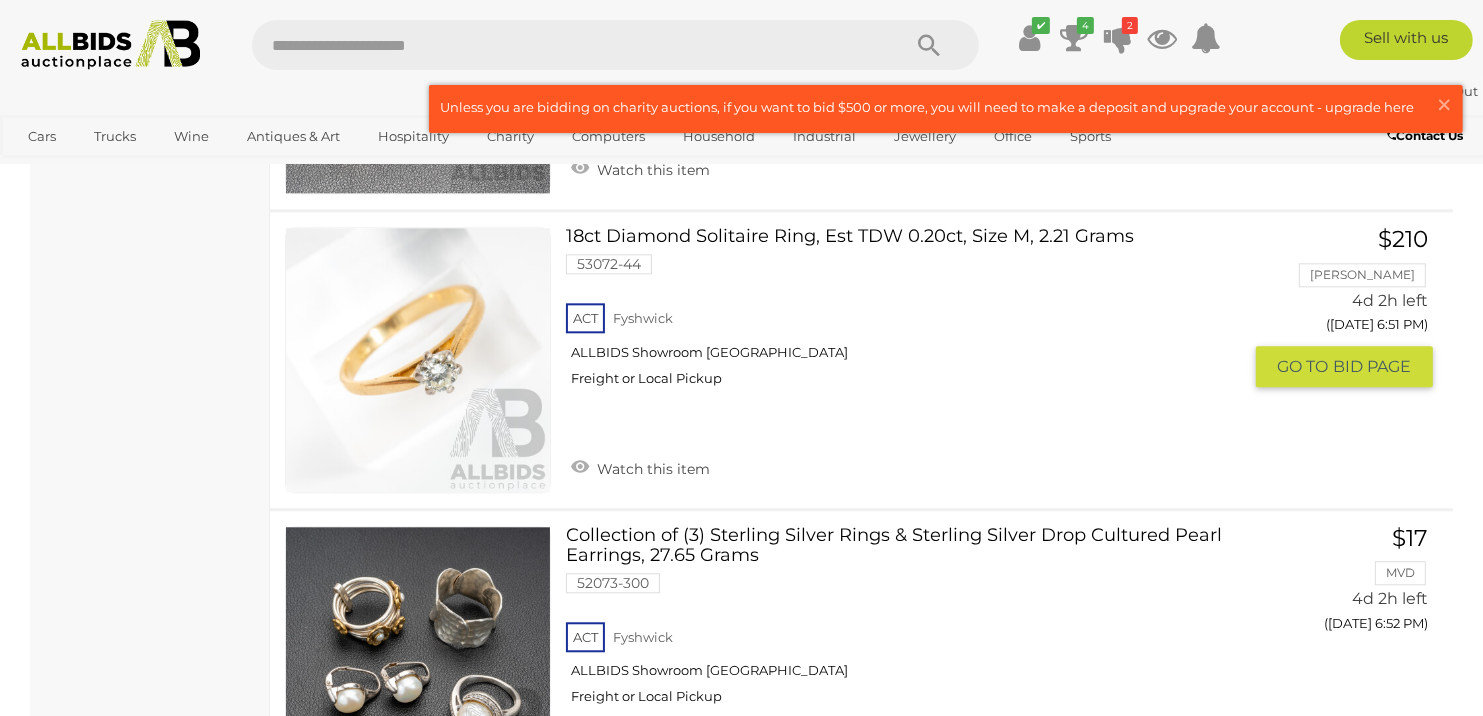 drag, startPoint x: 416, startPoint y: 332, endPoint x: 1189, endPoint y: 348, distance: 773.1656 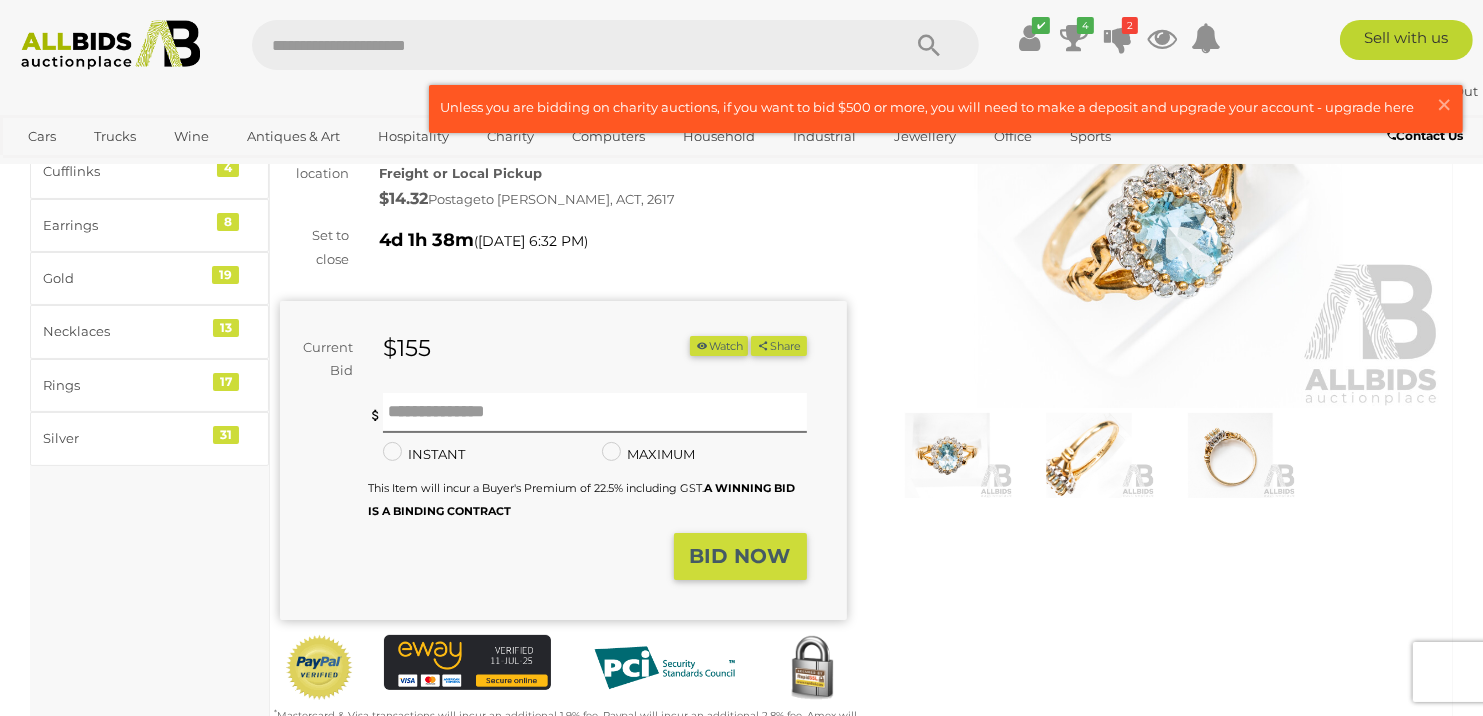 scroll, scrollTop: 200, scrollLeft: 0, axis: vertical 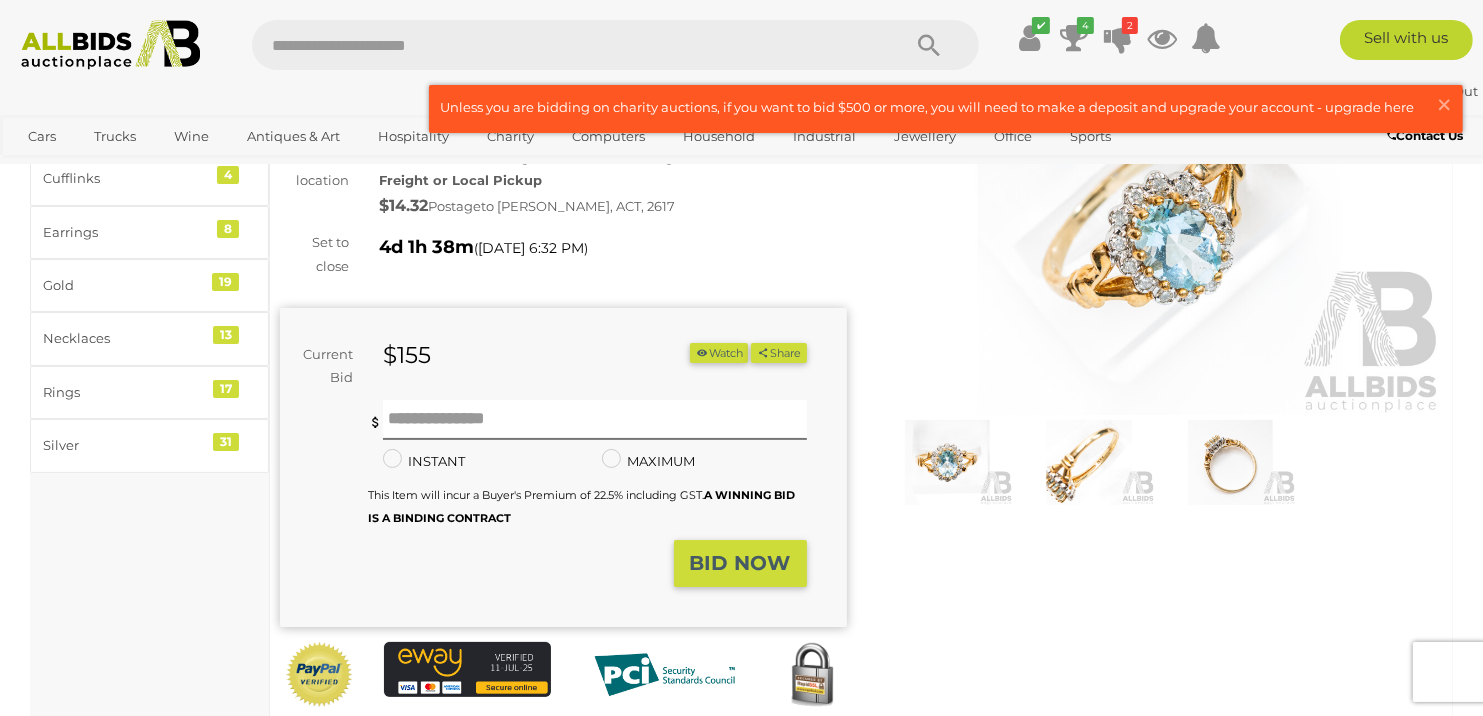 click at bounding box center (1089, 462) 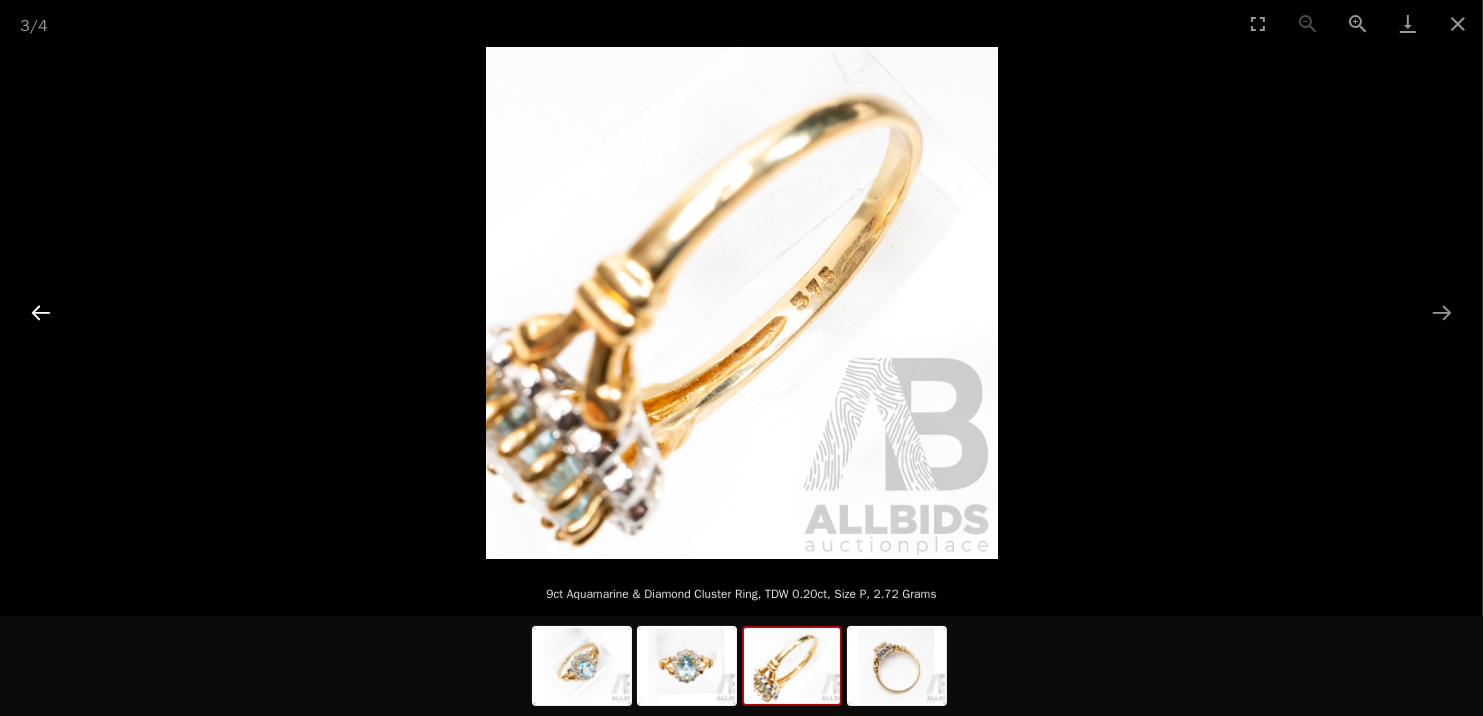 click at bounding box center [41, 312] 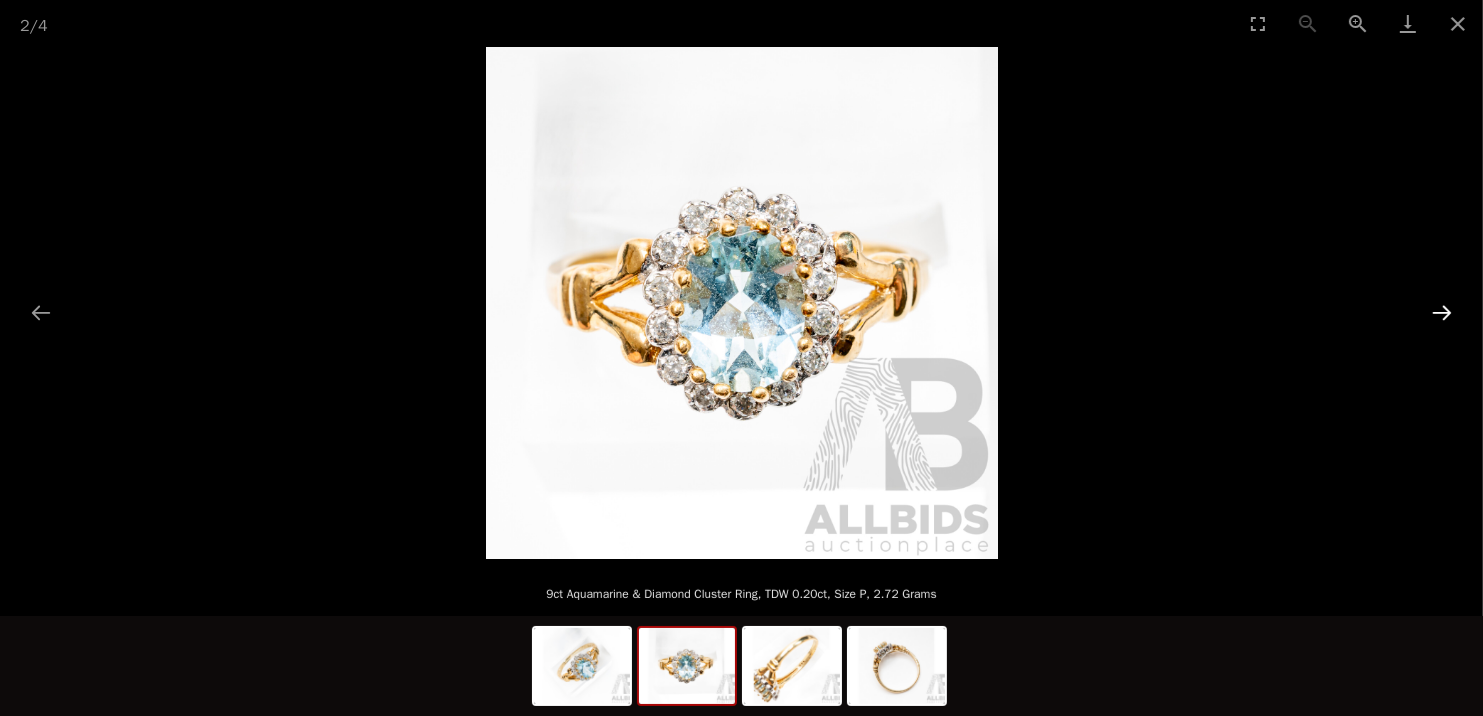 click at bounding box center [1442, 312] 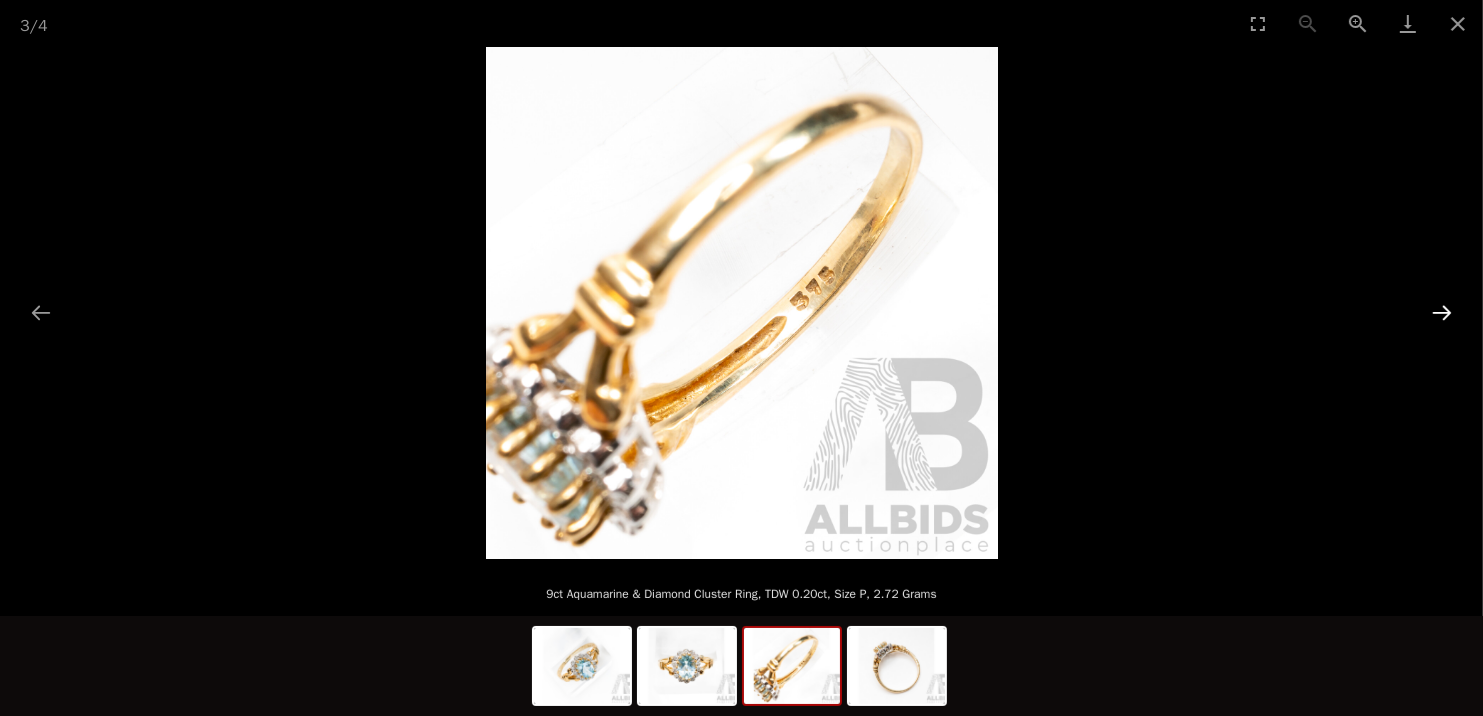 click at bounding box center [1442, 312] 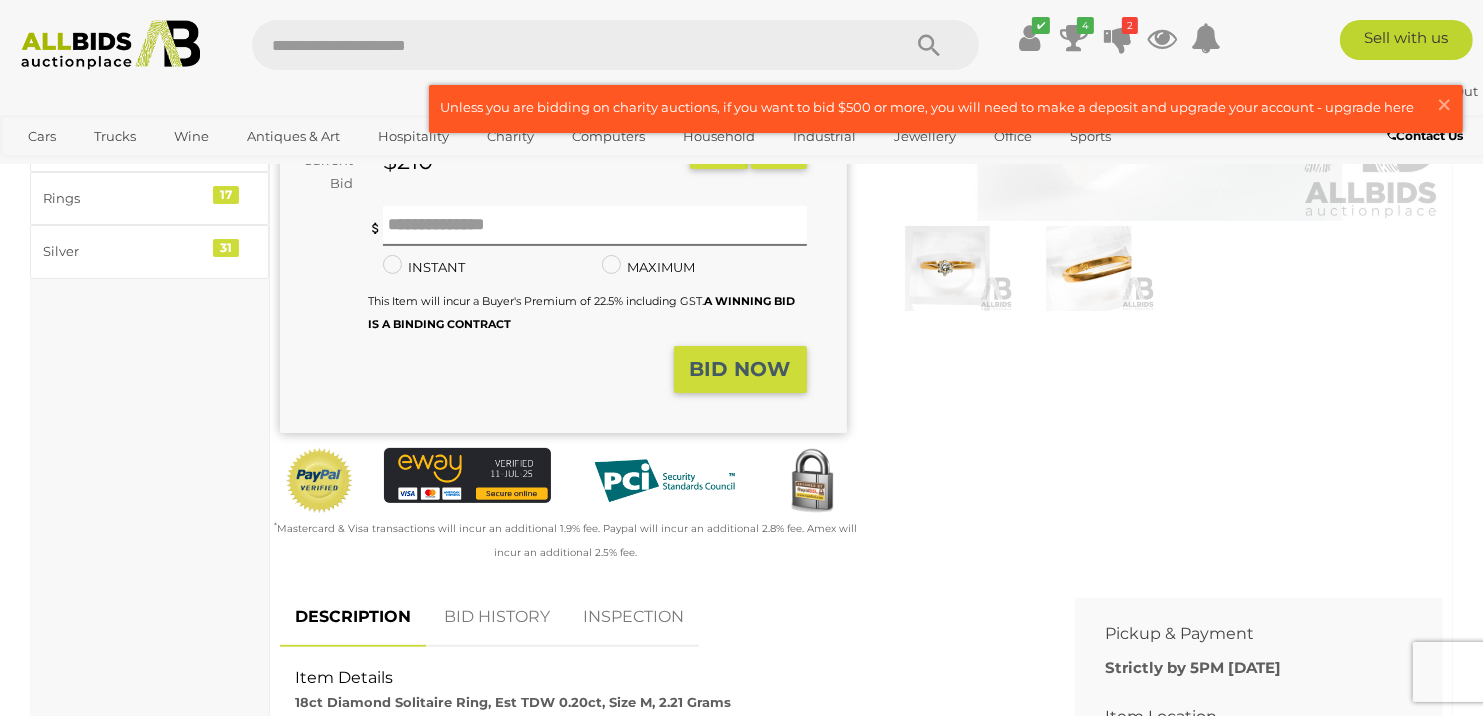 scroll, scrollTop: 400, scrollLeft: 0, axis: vertical 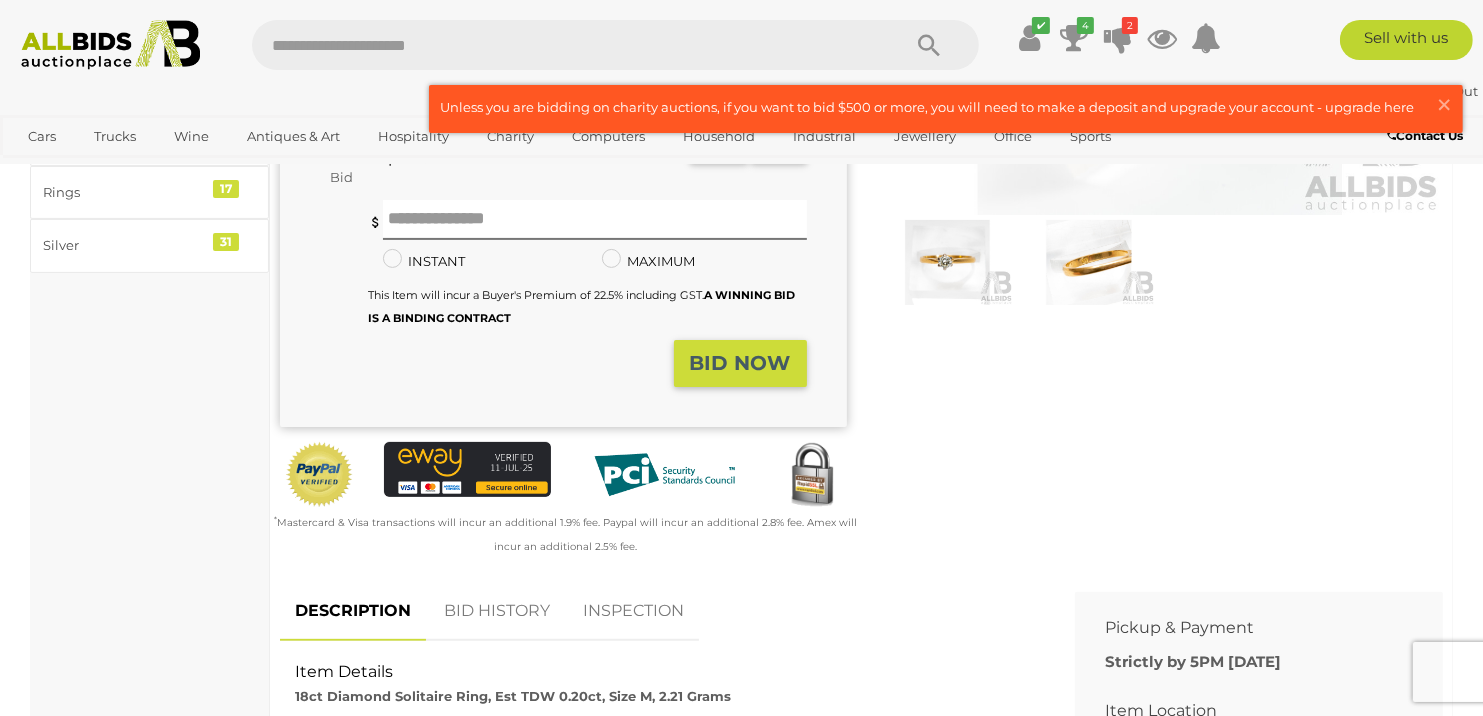 click at bounding box center (1089, 262) 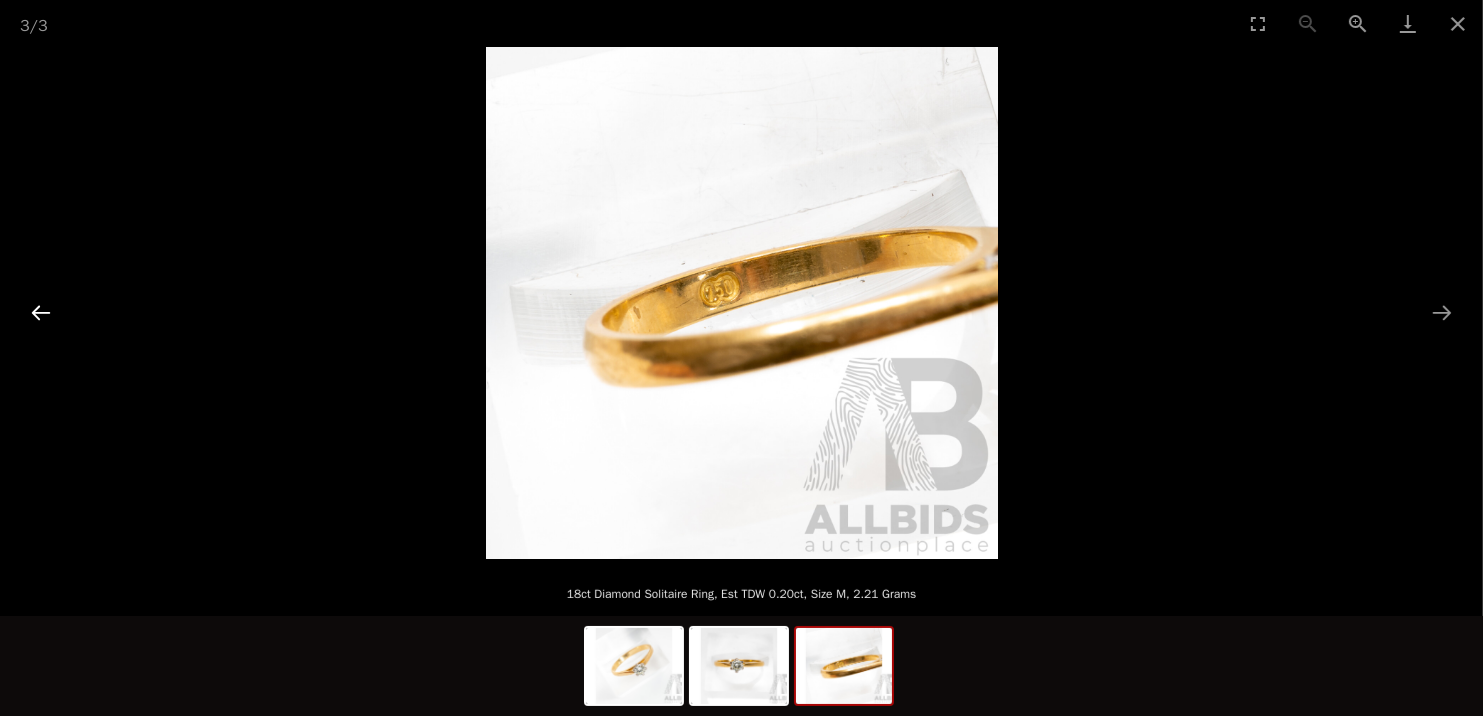 click at bounding box center [41, 312] 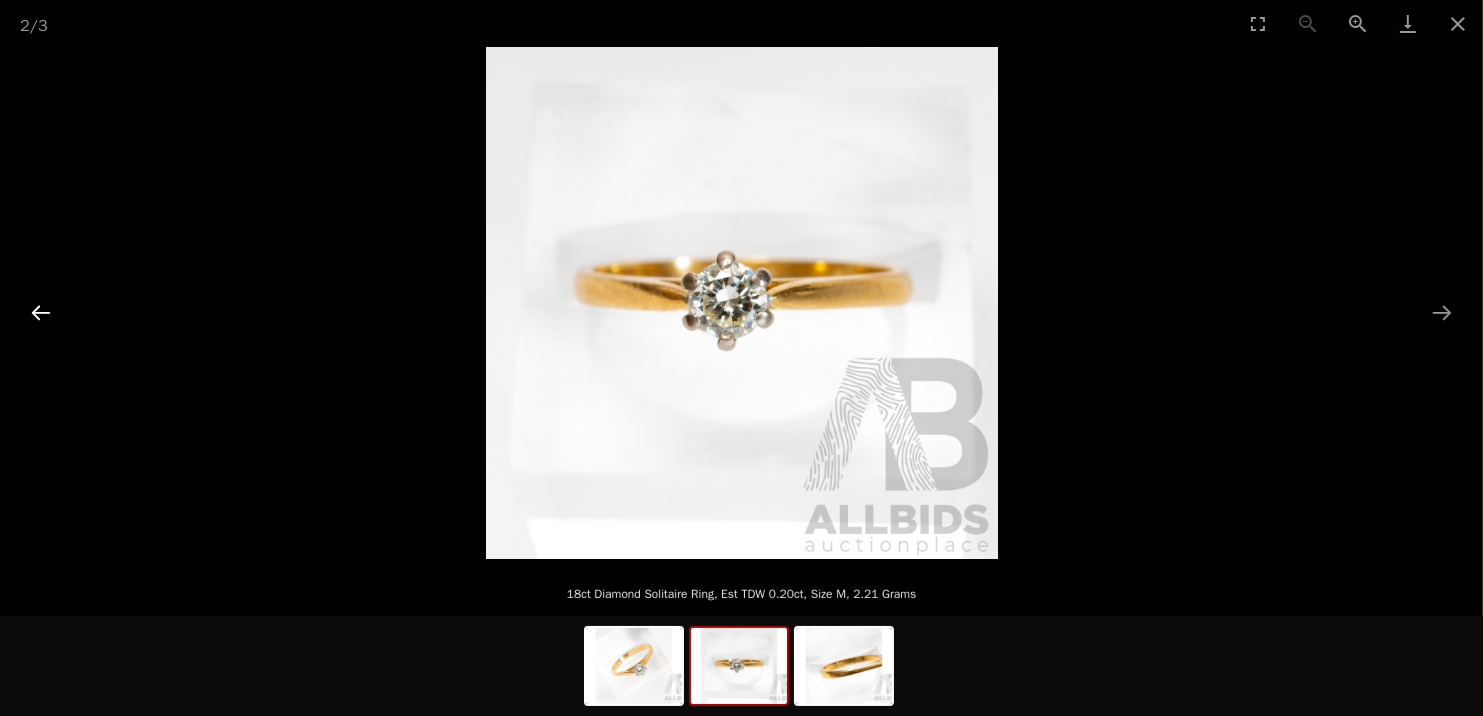 click at bounding box center [41, 312] 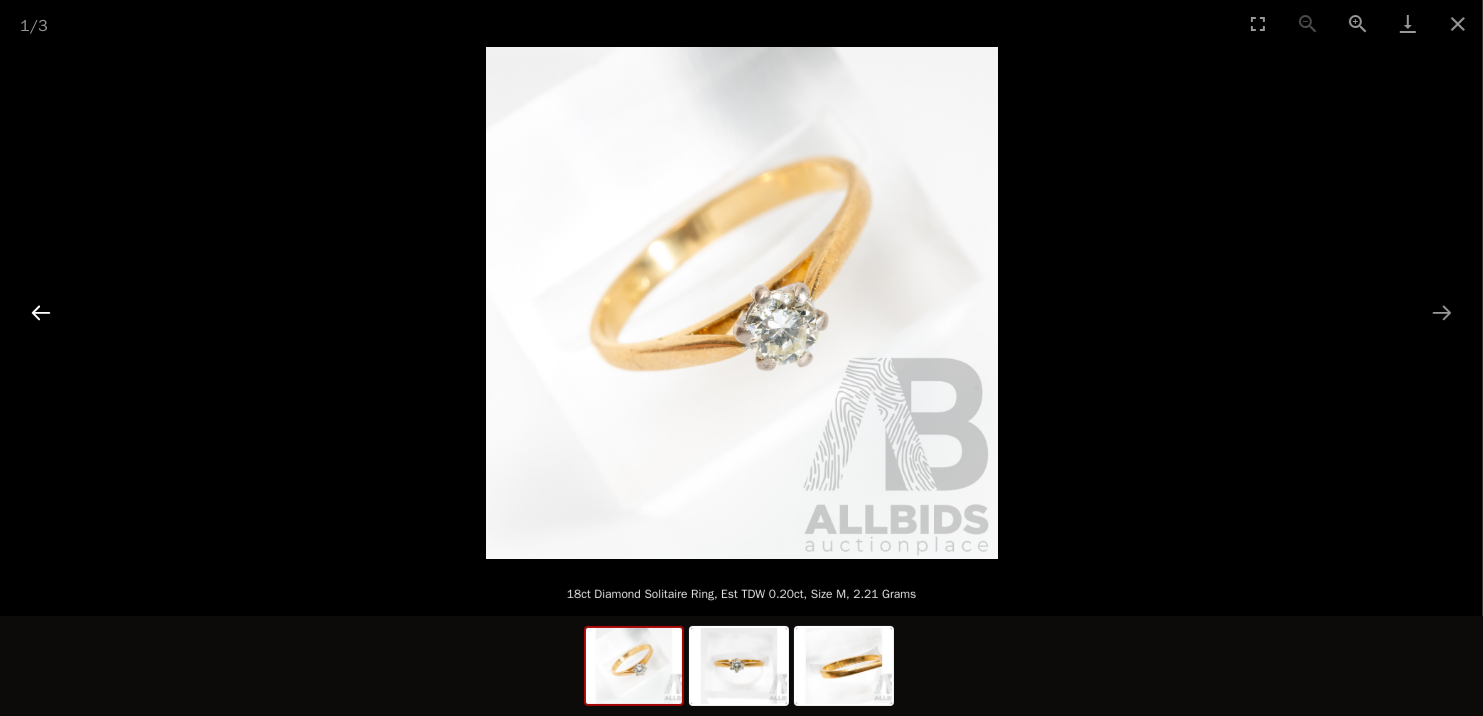 click at bounding box center (41, 312) 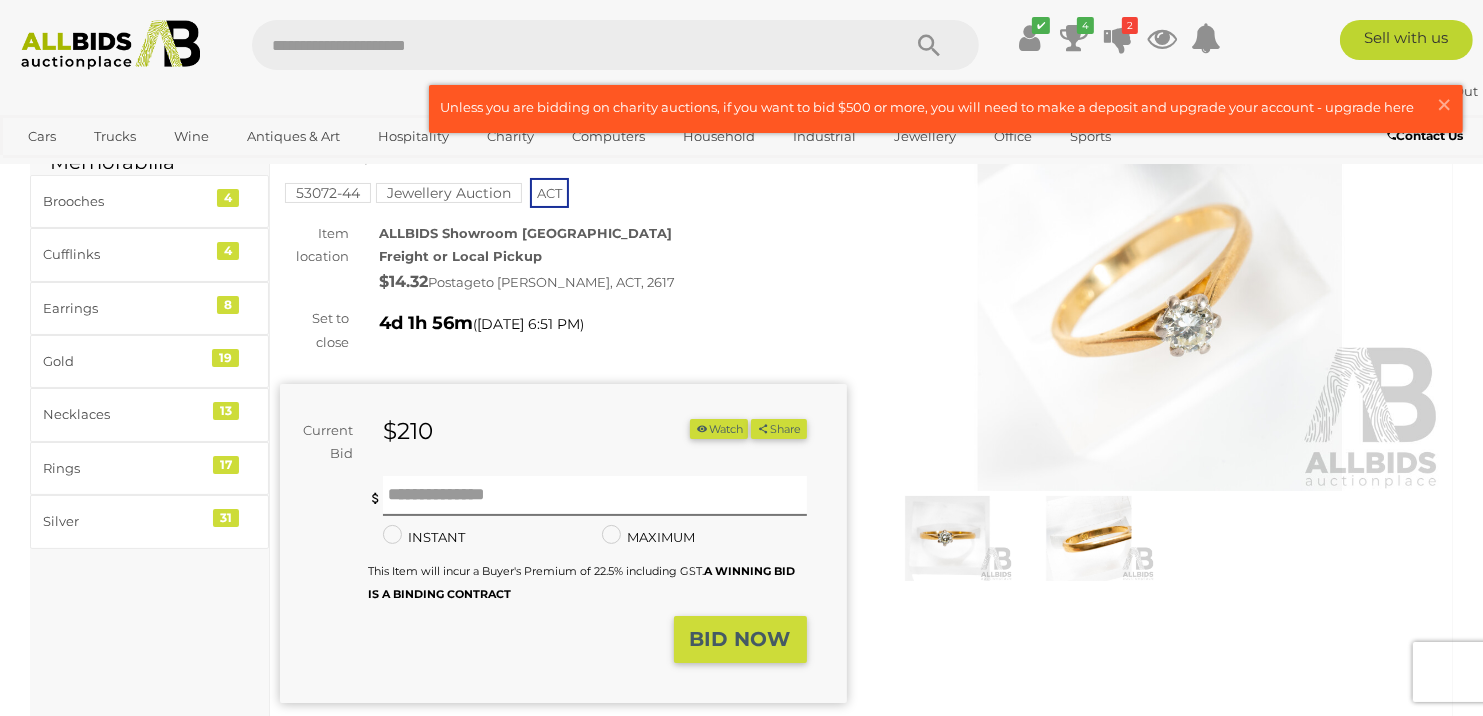 scroll, scrollTop: 300, scrollLeft: 0, axis: vertical 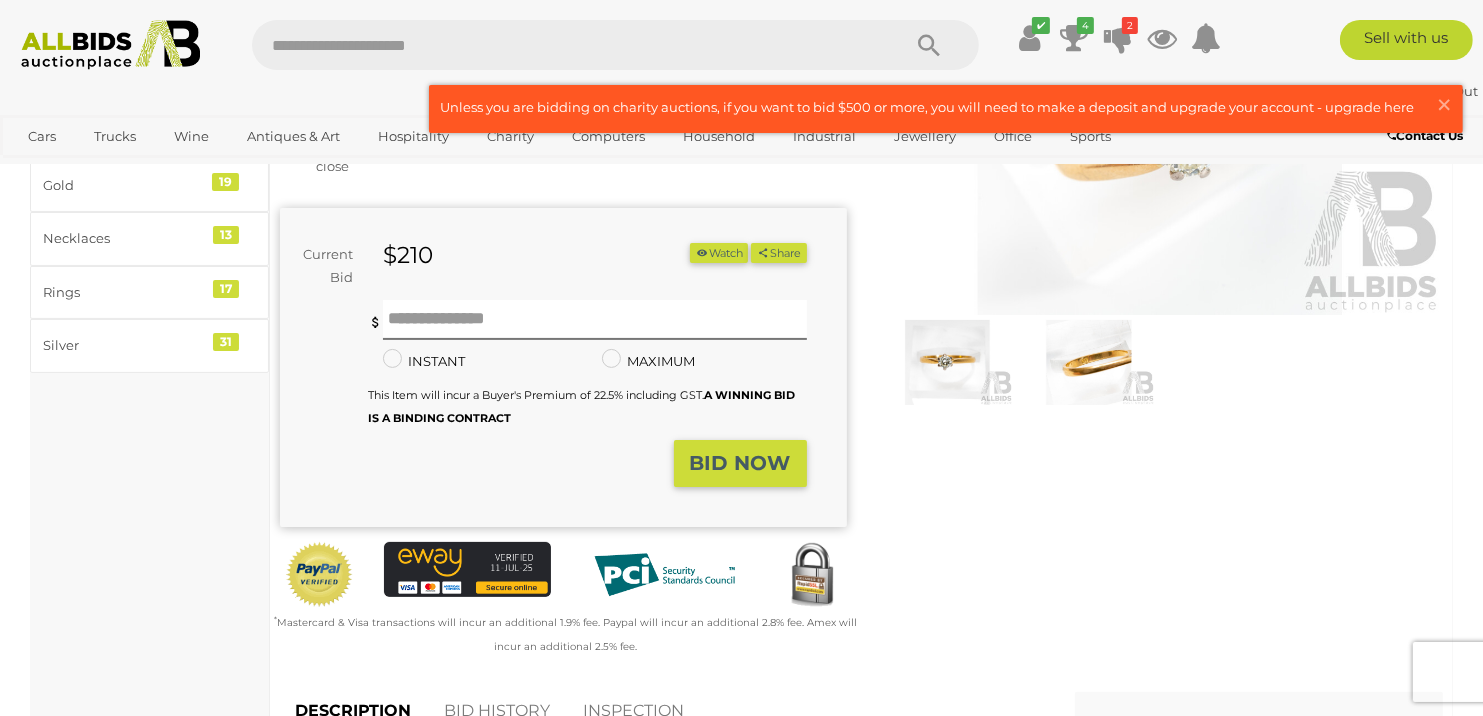 click on "Watch" at bounding box center (719, 253) 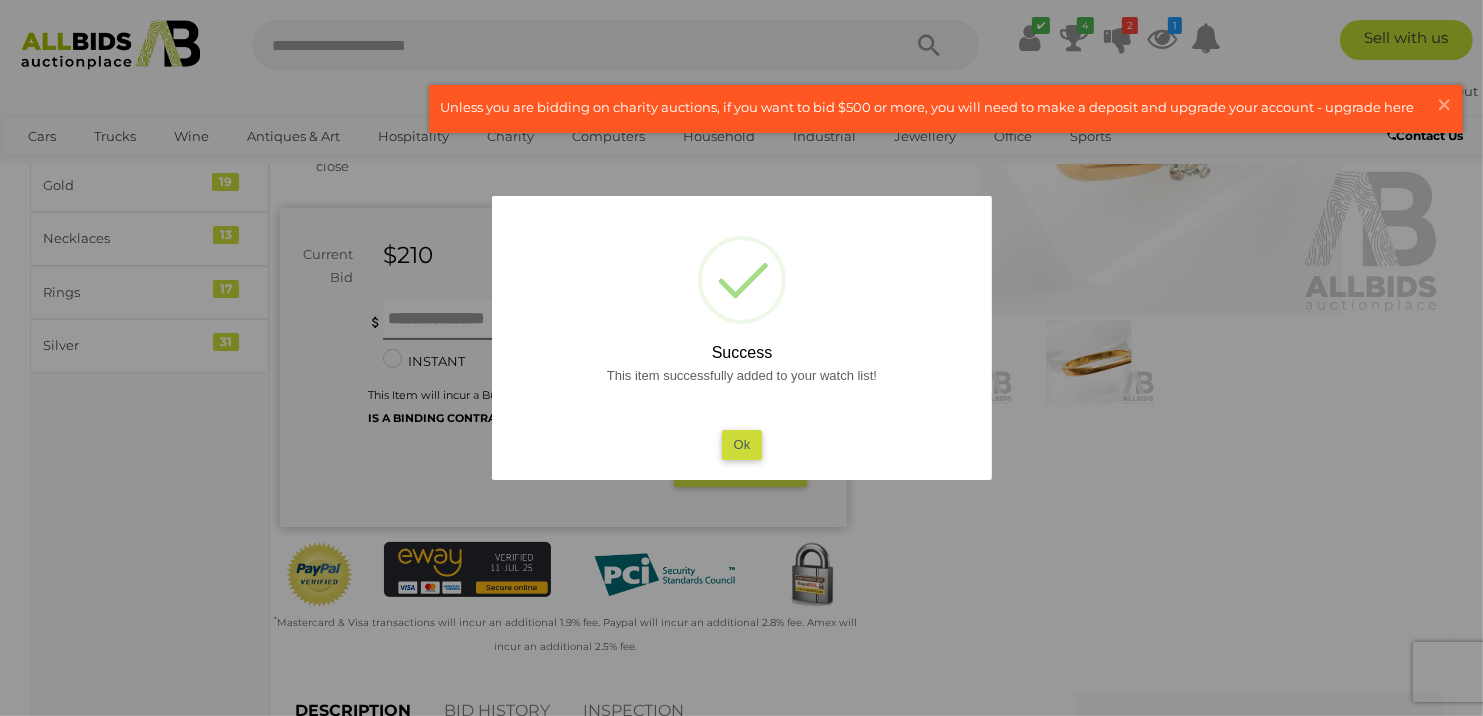 click on "Ok" at bounding box center (741, 444) 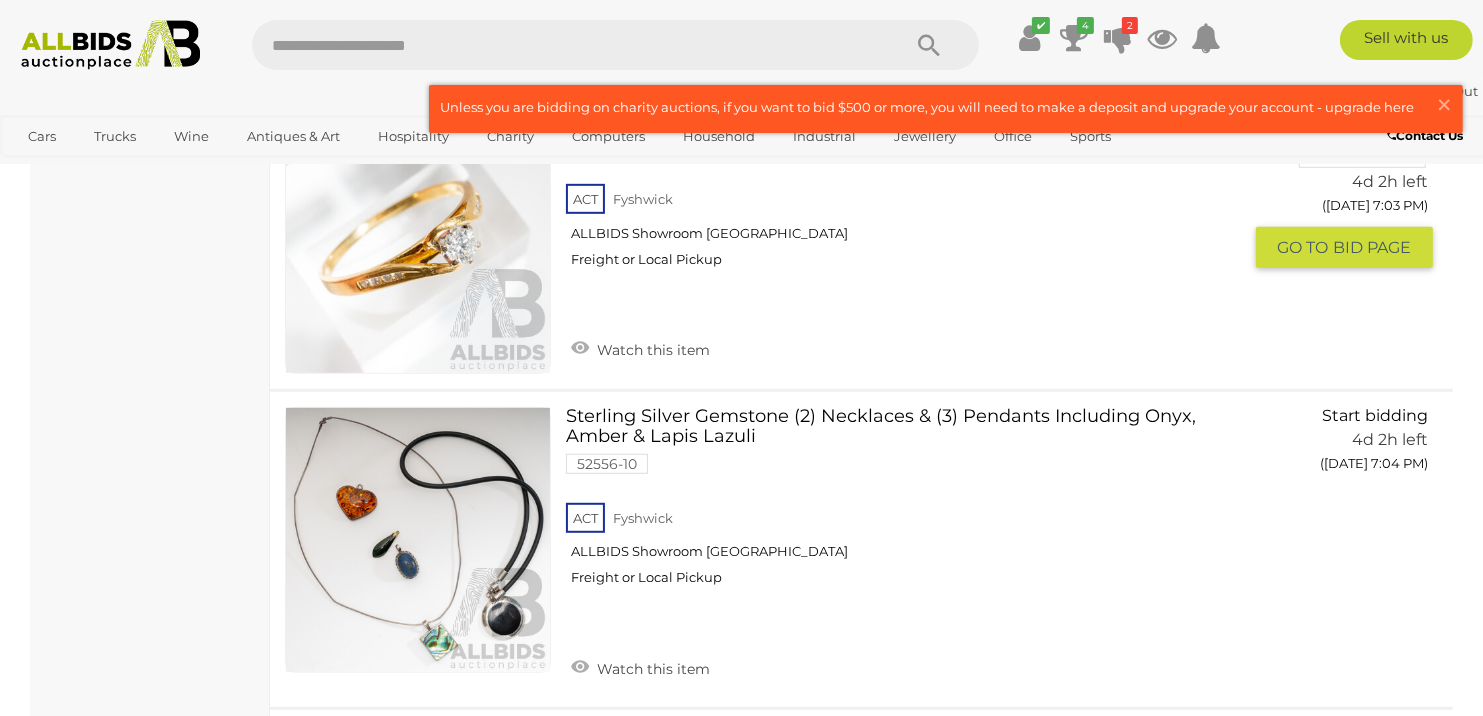scroll, scrollTop: 8500, scrollLeft: 0, axis: vertical 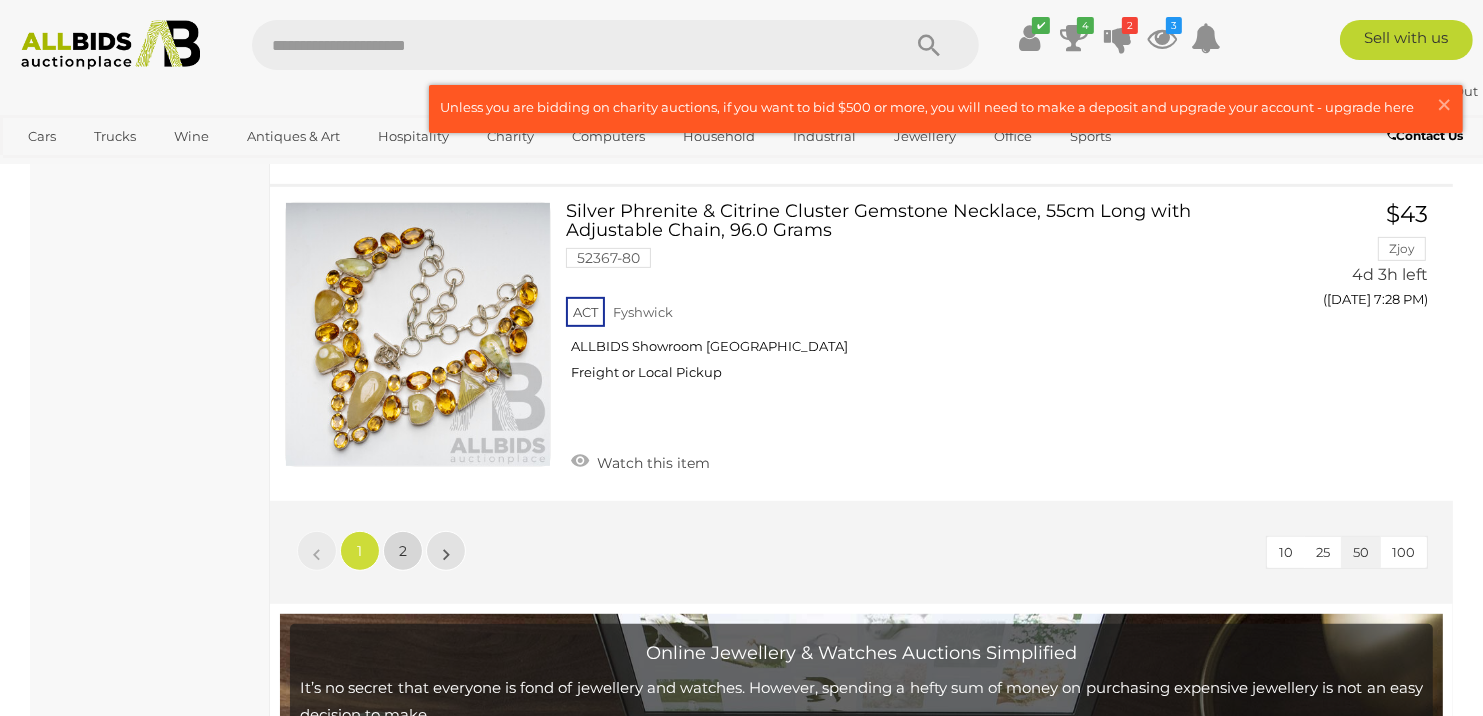 click on "2" at bounding box center [403, 551] 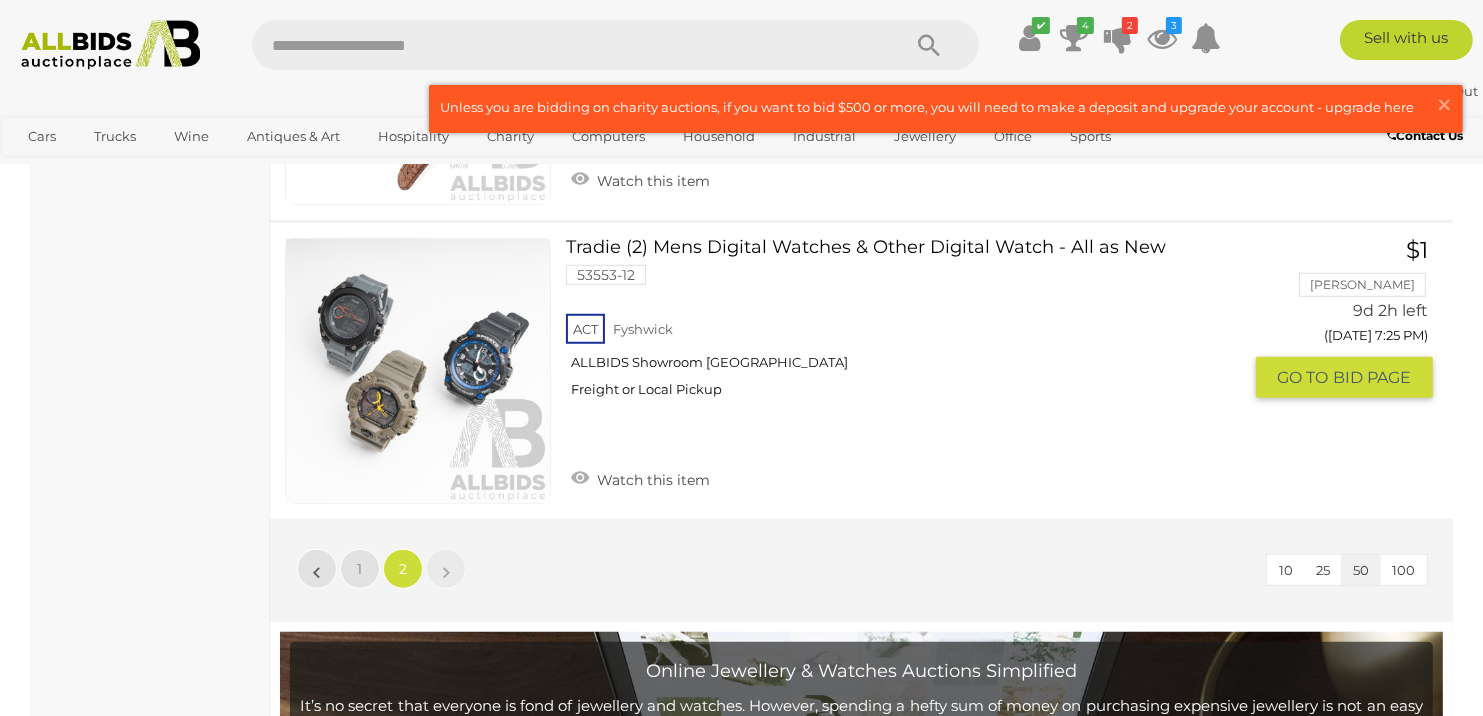 scroll, scrollTop: 8832, scrollLeft: 0, axis: vertical 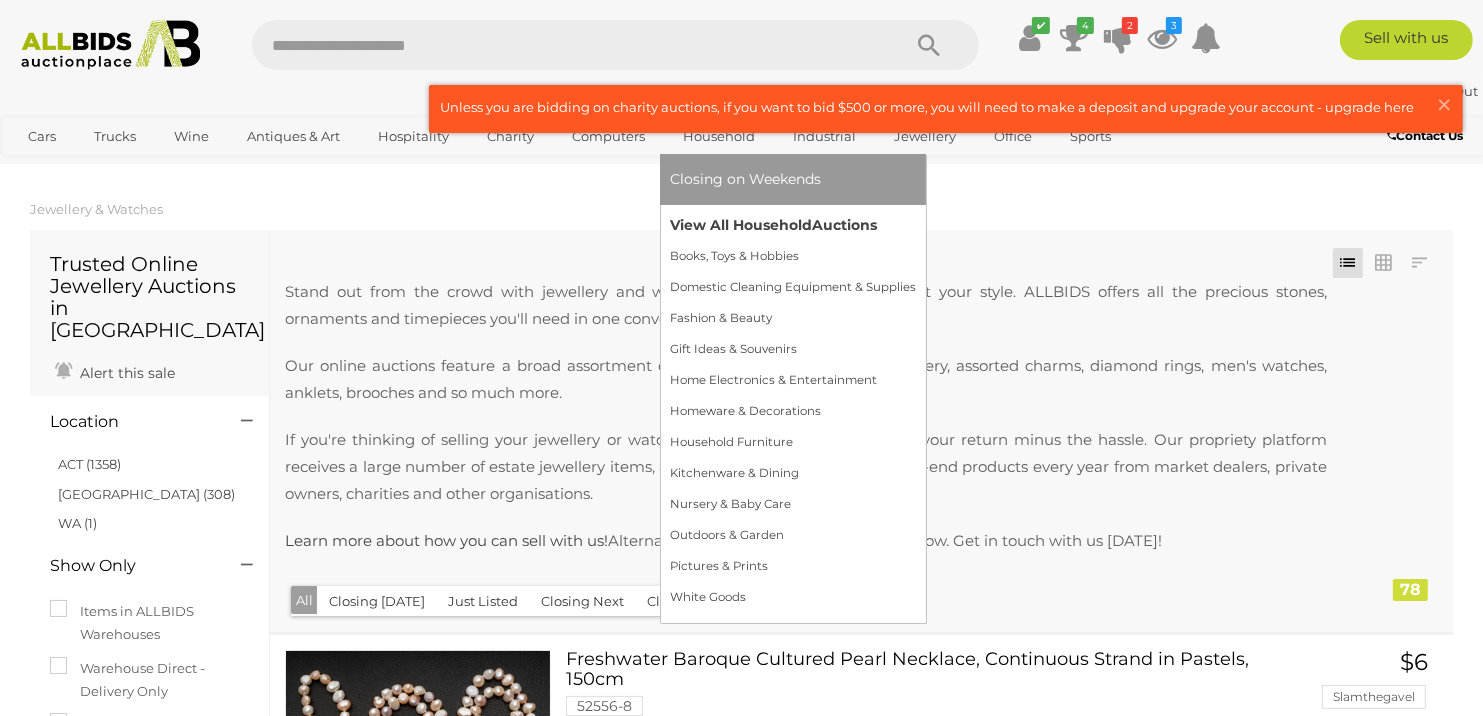 click on "View All Household  Auctions" at bounding box center [793, 225] 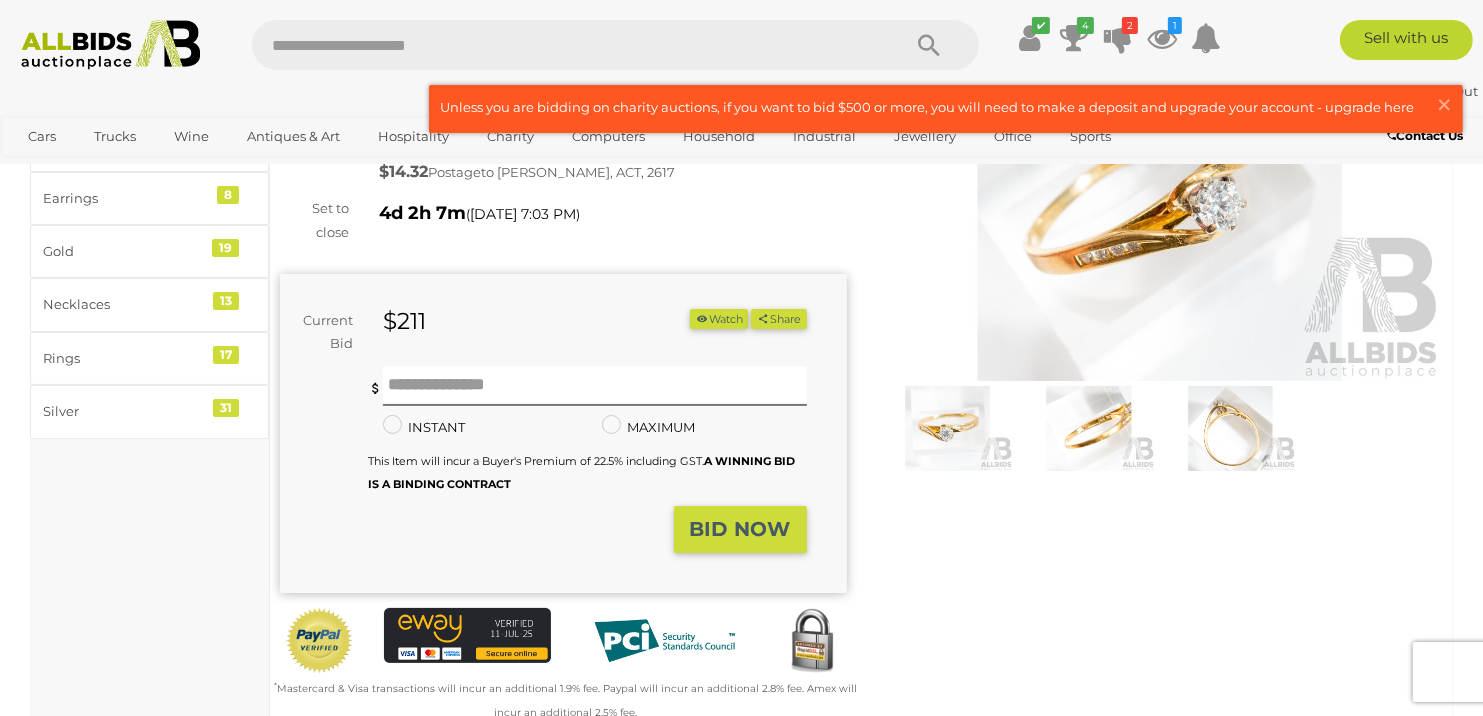 scroll, scrollTop: 200, scrollLeft: 0, axis: vertical 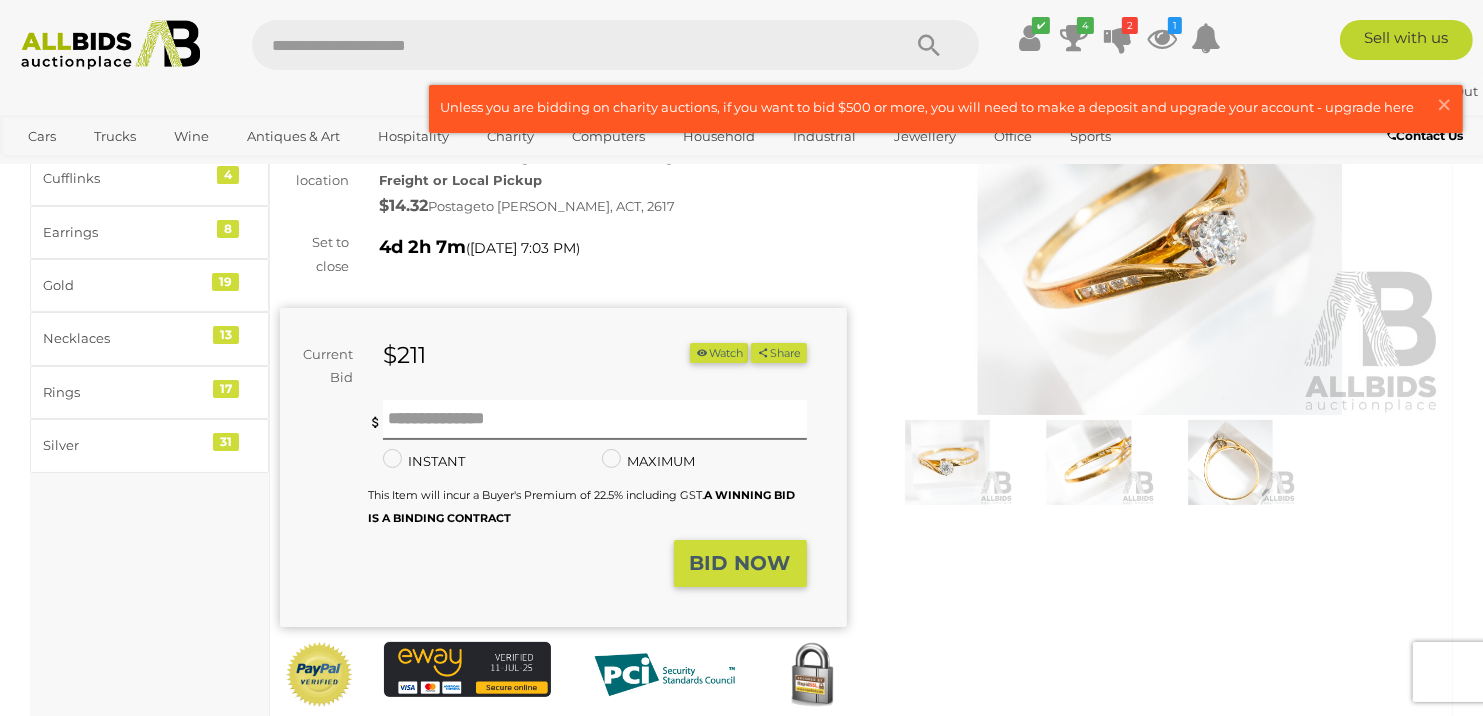 click at bounding box center [1089, 462] 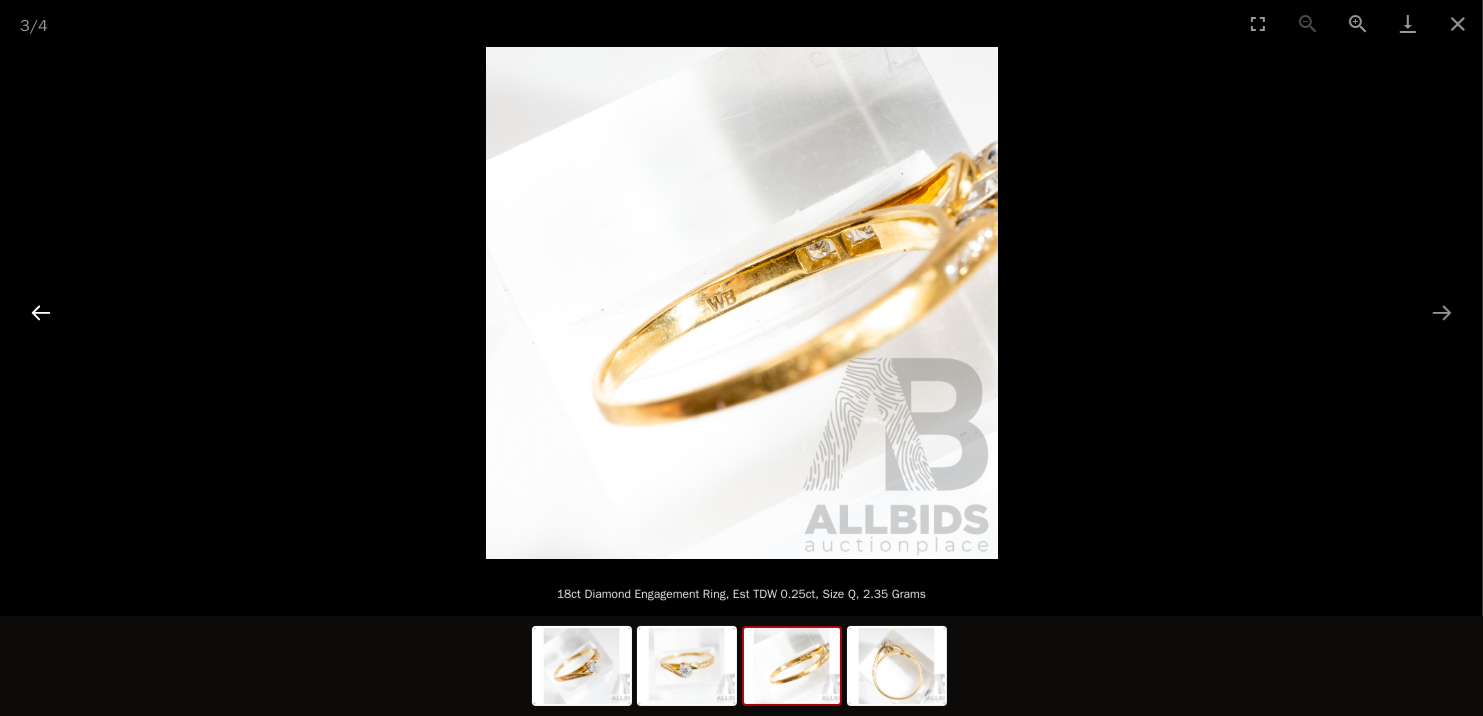 click at bounding box center (41, 312) 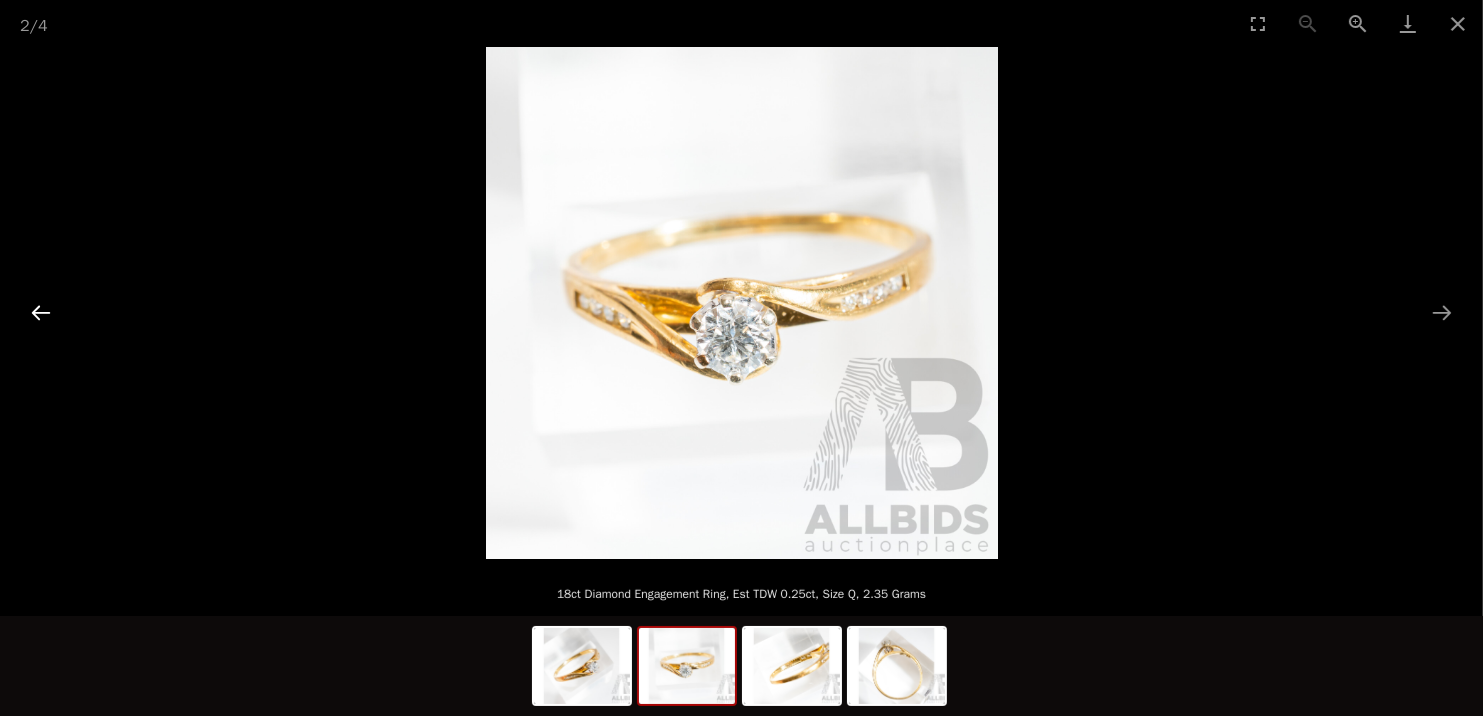 click at bounding box center (41, 312) 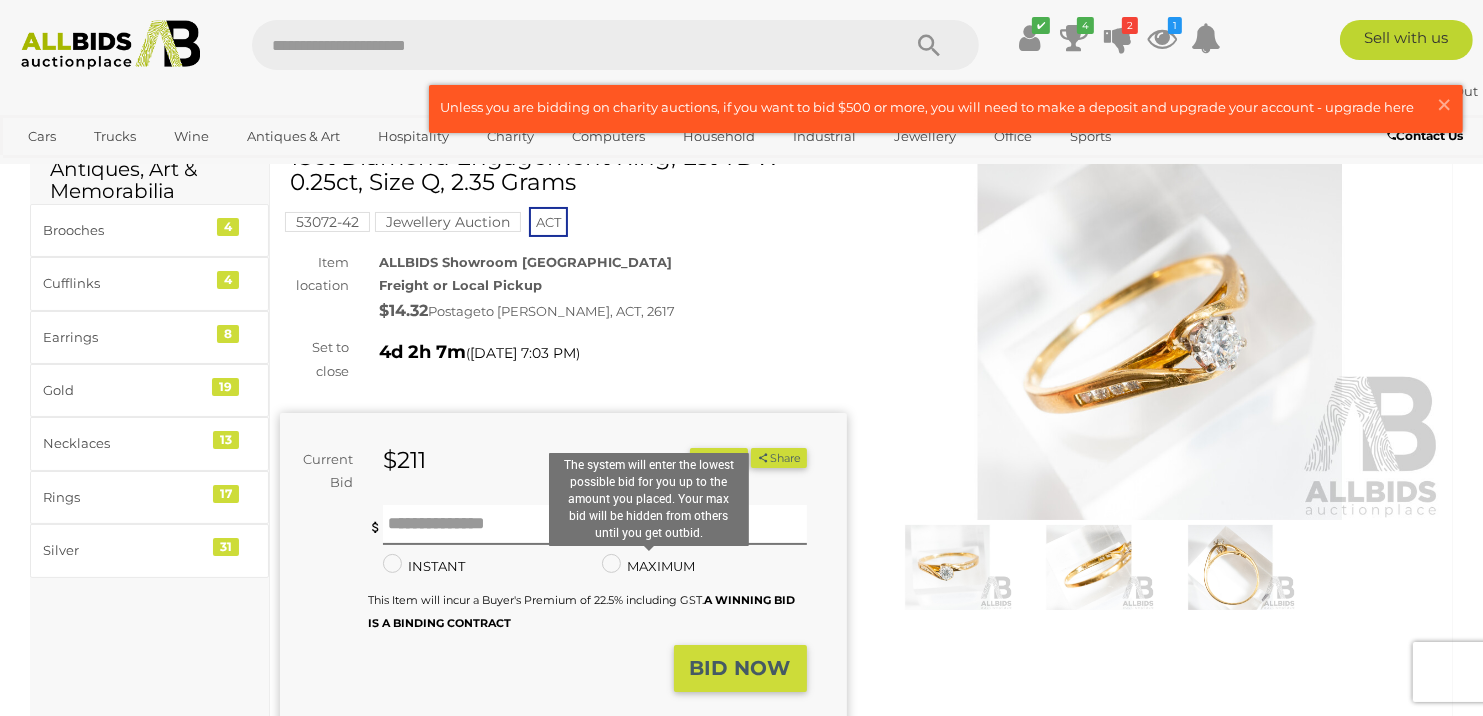 scroll, scrollTop: 300, scrollLeft: 0, axis: vertical 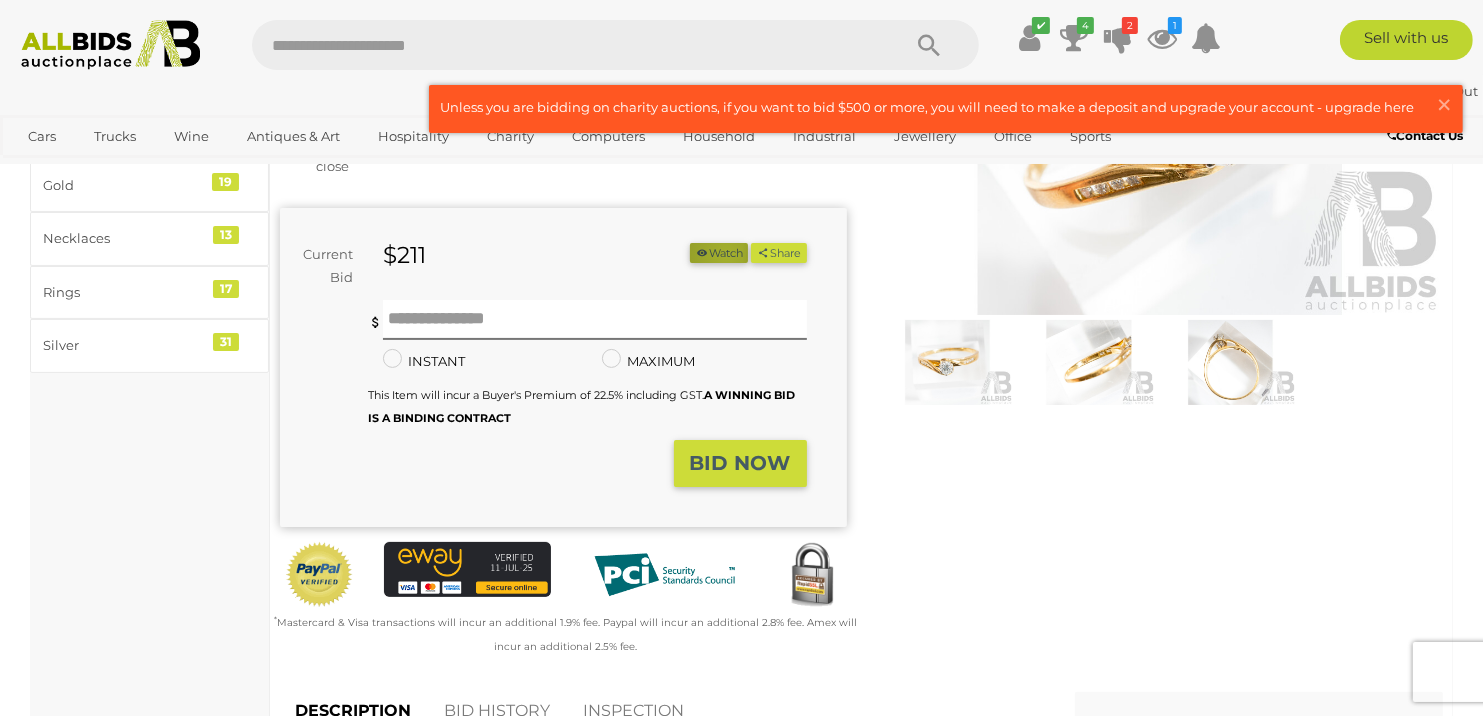 click on "Watch" at bounding box center [719, 253] 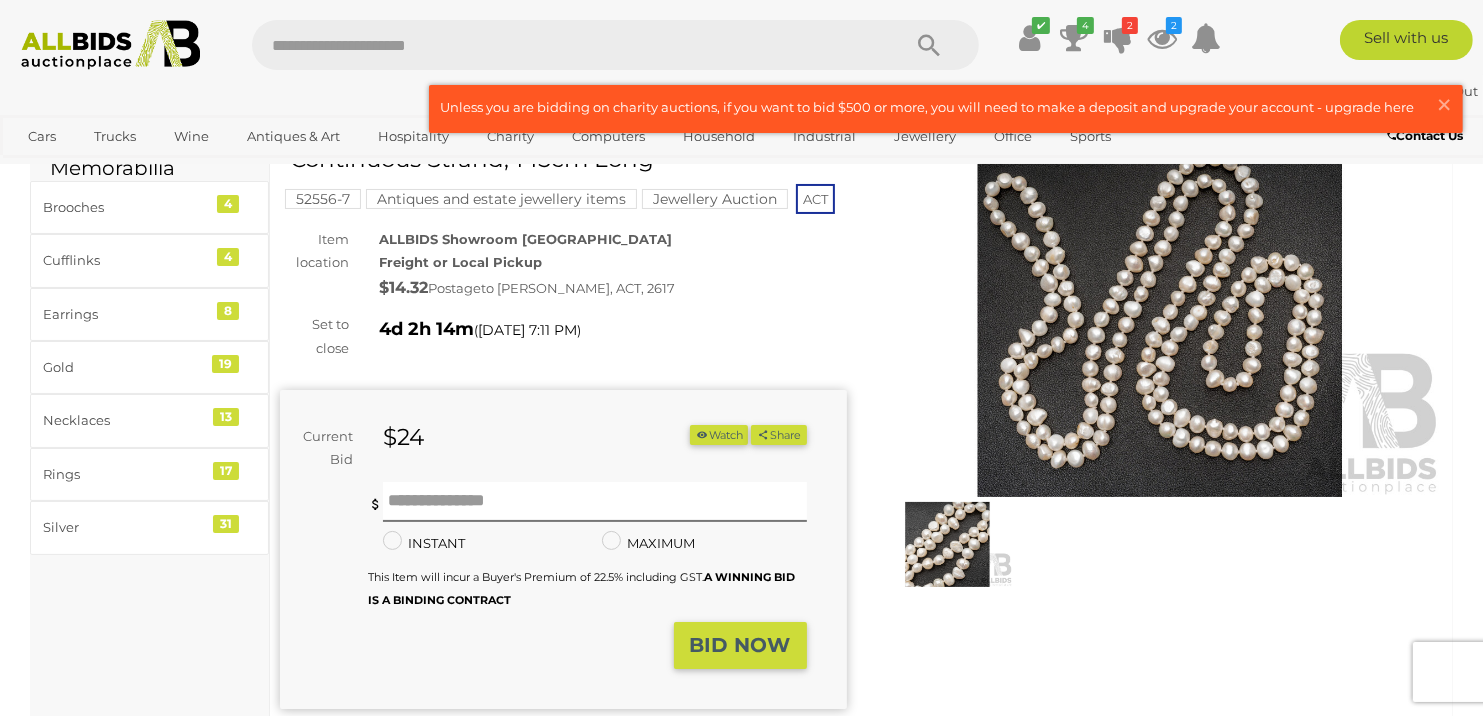 scroll, scrollTop: 0, scrollLeft: 0, axis: both 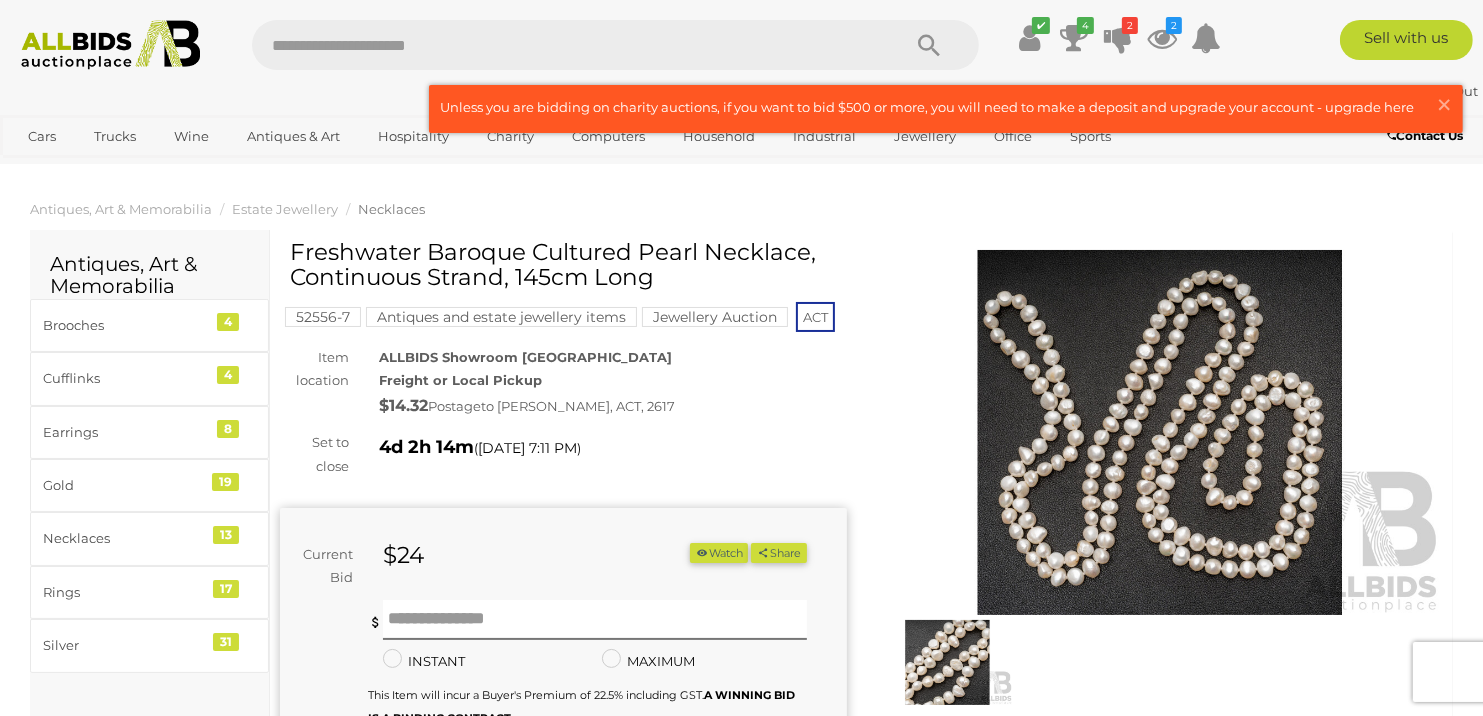 click at bounding box center [1160, 432] 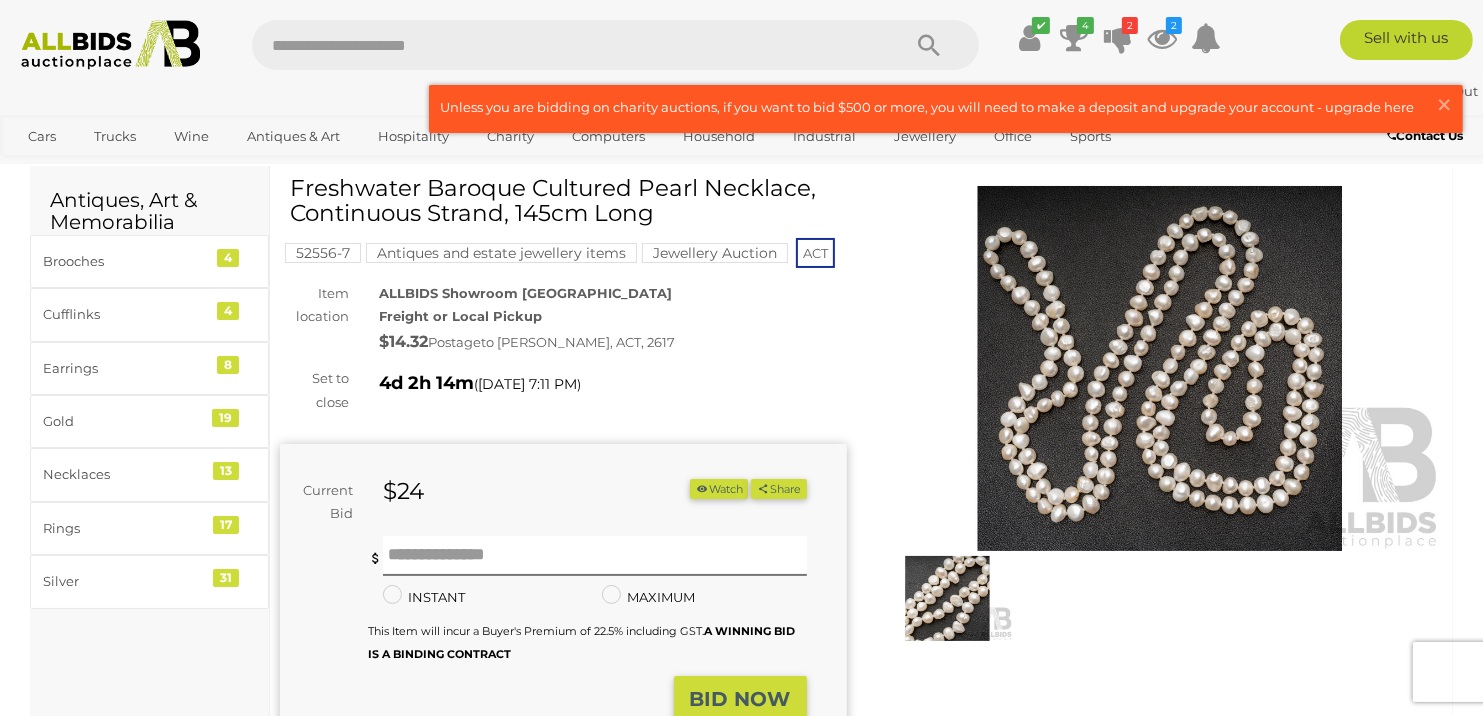 scroll, scrollTop: 200, scrollLeft: 0, axis: vertical 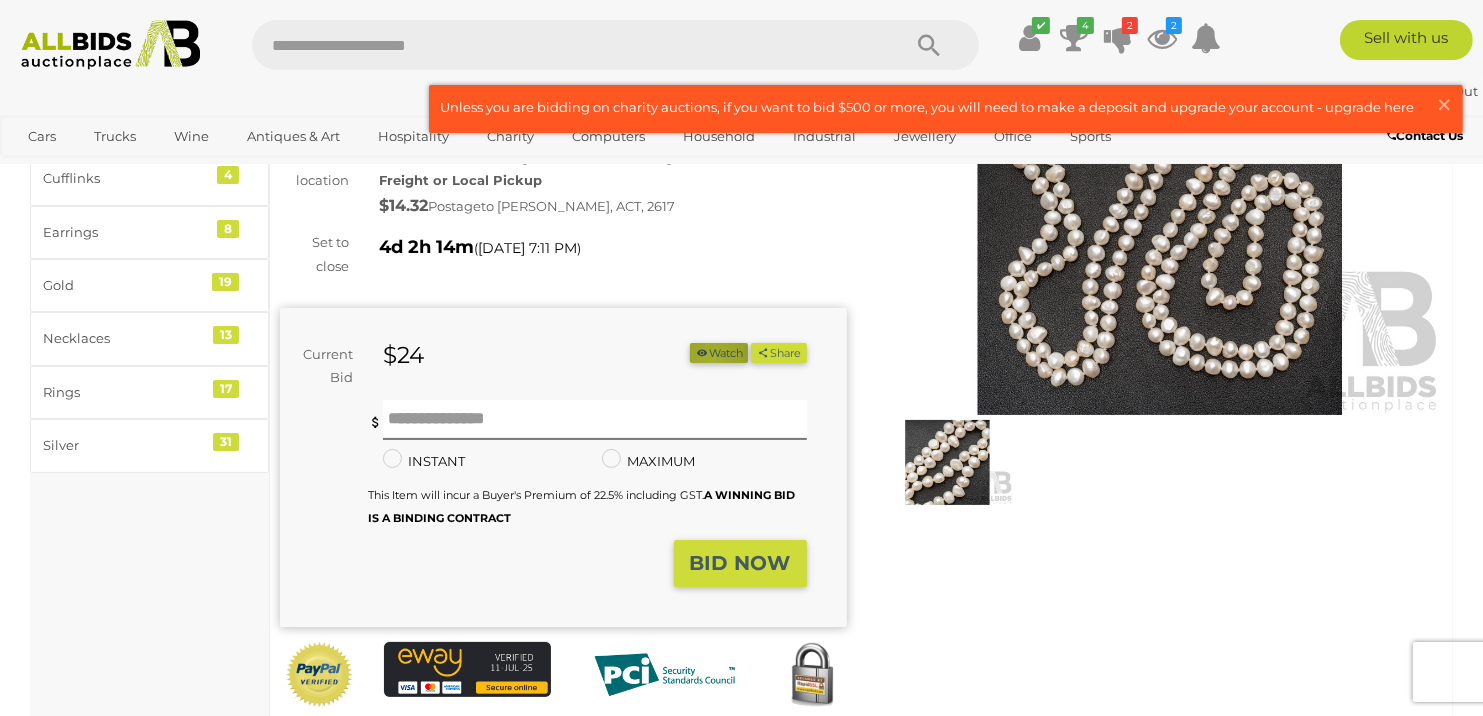 click on "Watch" at bounding box center [719, 353] 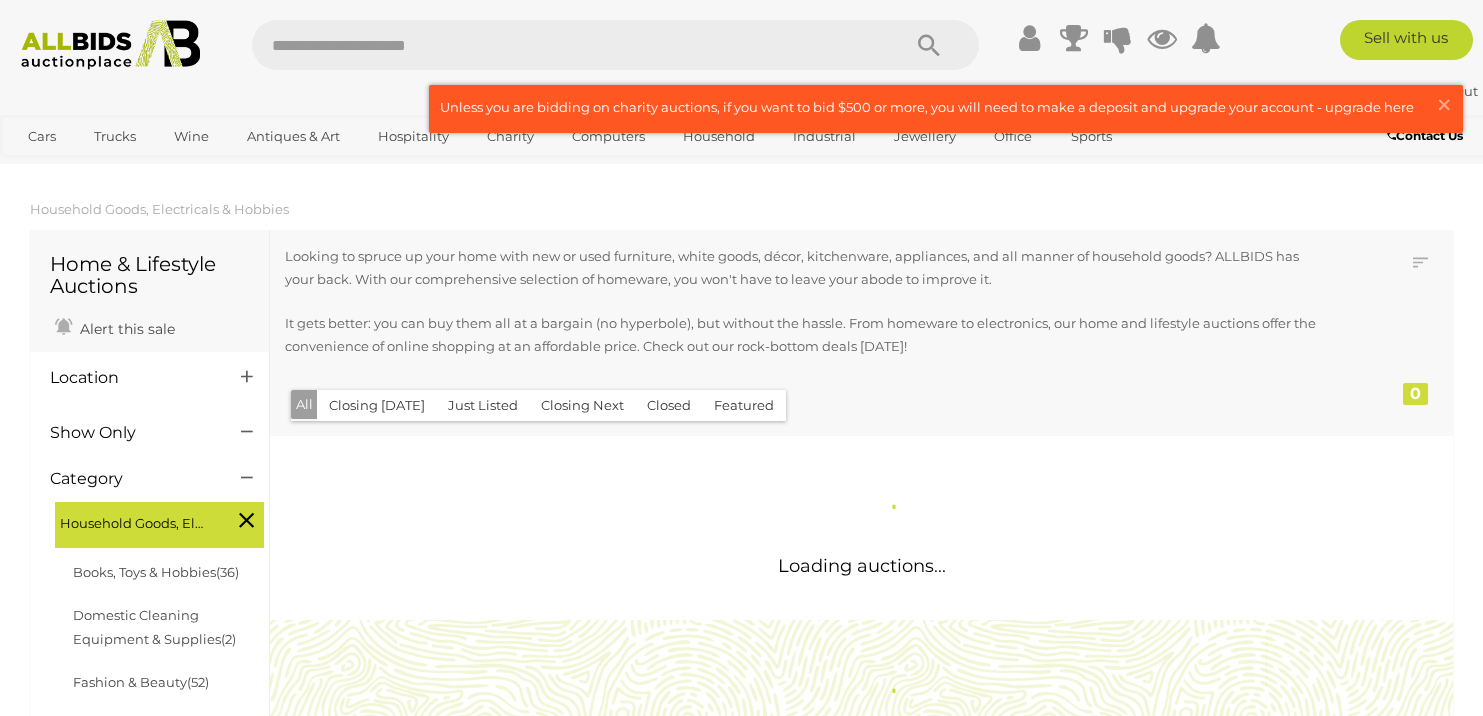 scroll, scrollTop: 0, scrollLeft: 0, axis: both 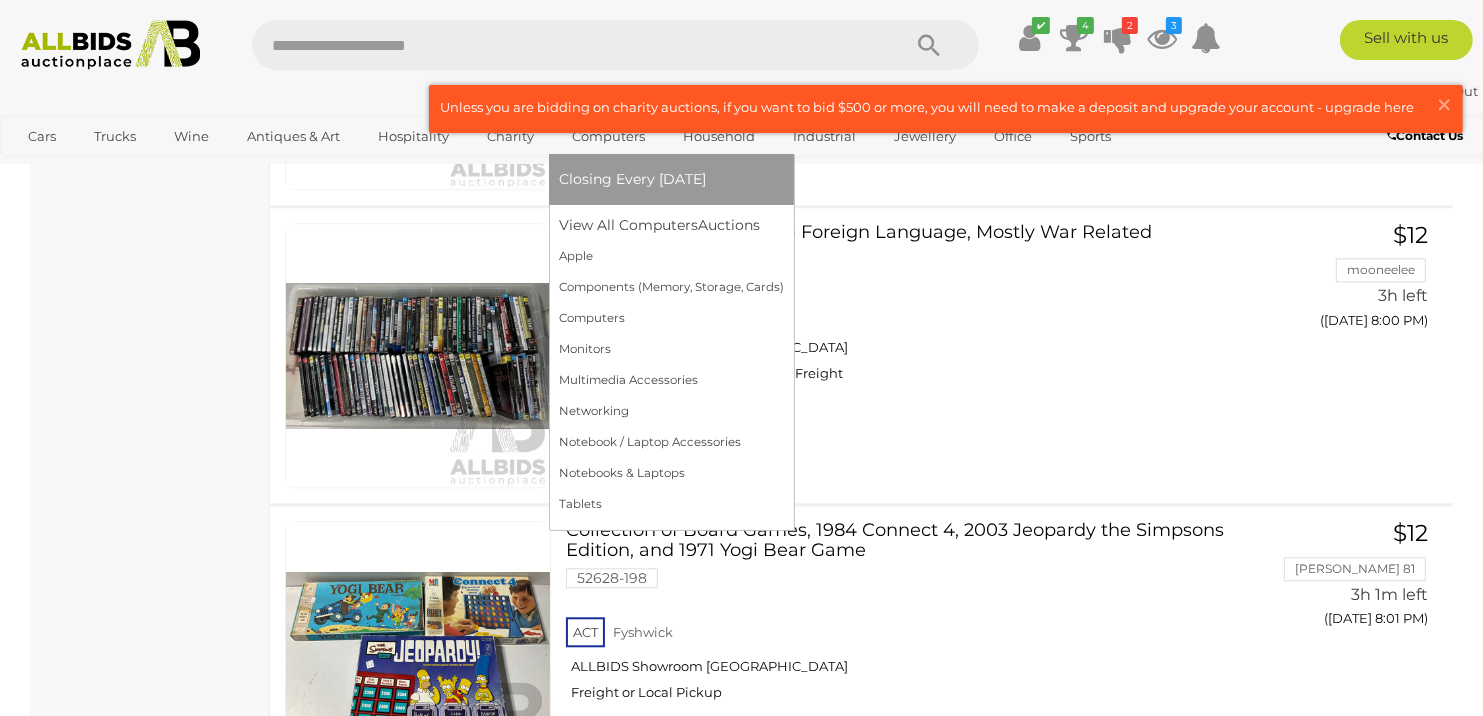 click on "Computers" at bounding box center (608, 136) 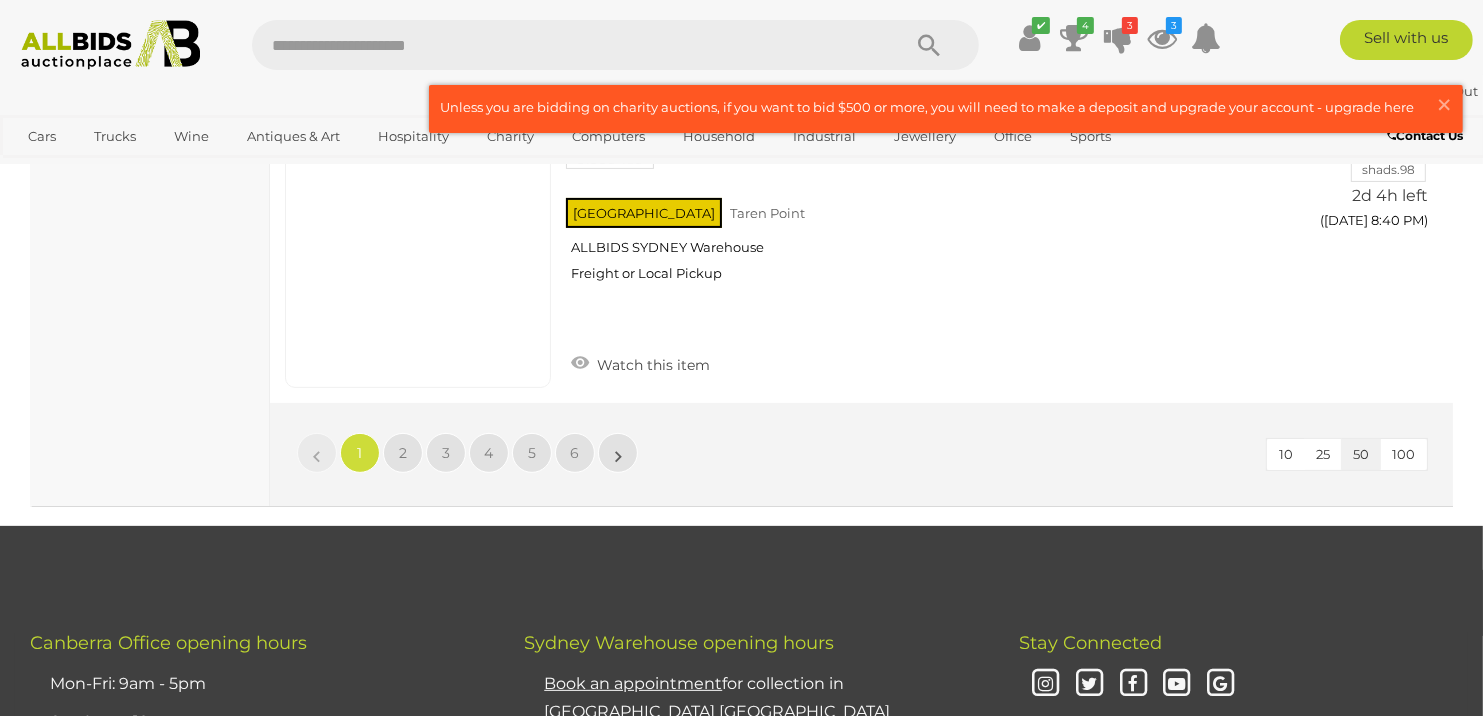 scroll, scrollTop: 15300, scrollLeft: 0, axis: vertical 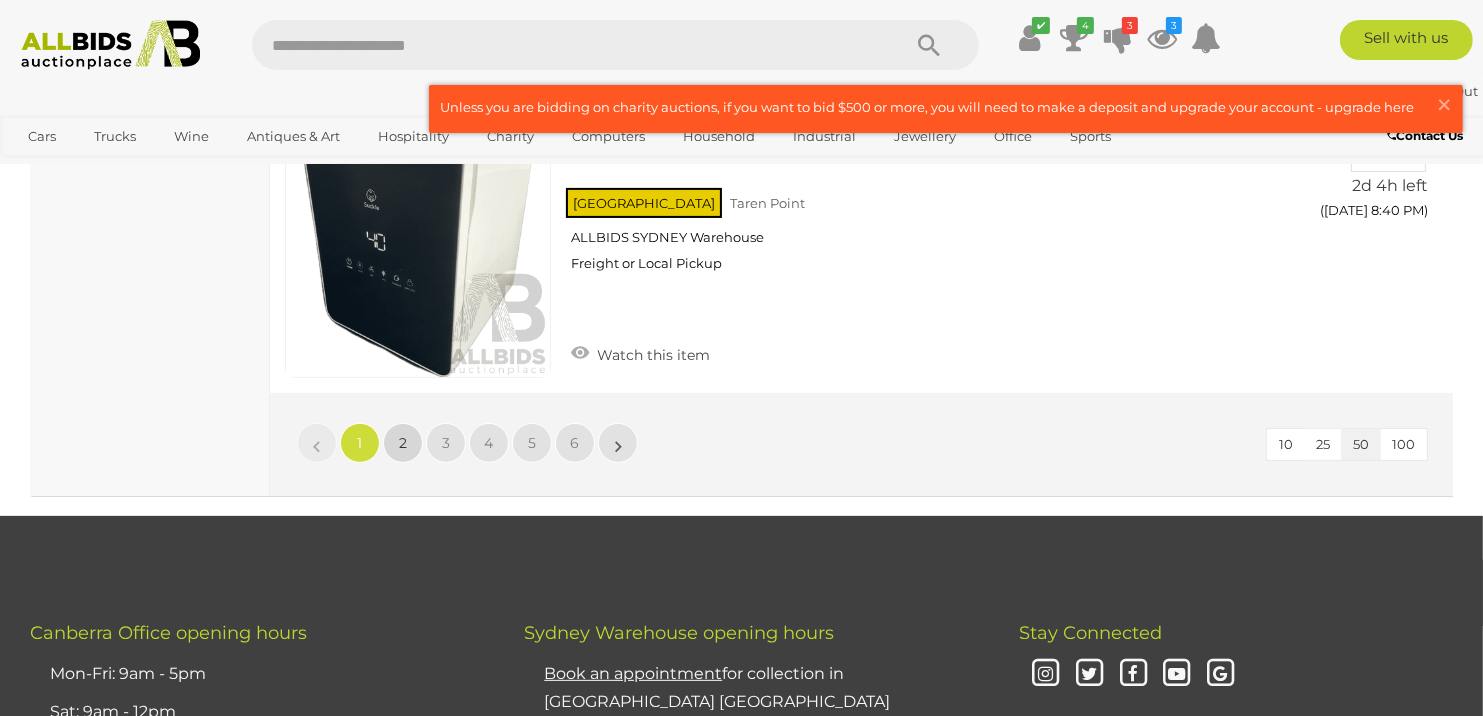 click on "2" at bounding box center (403, 443) 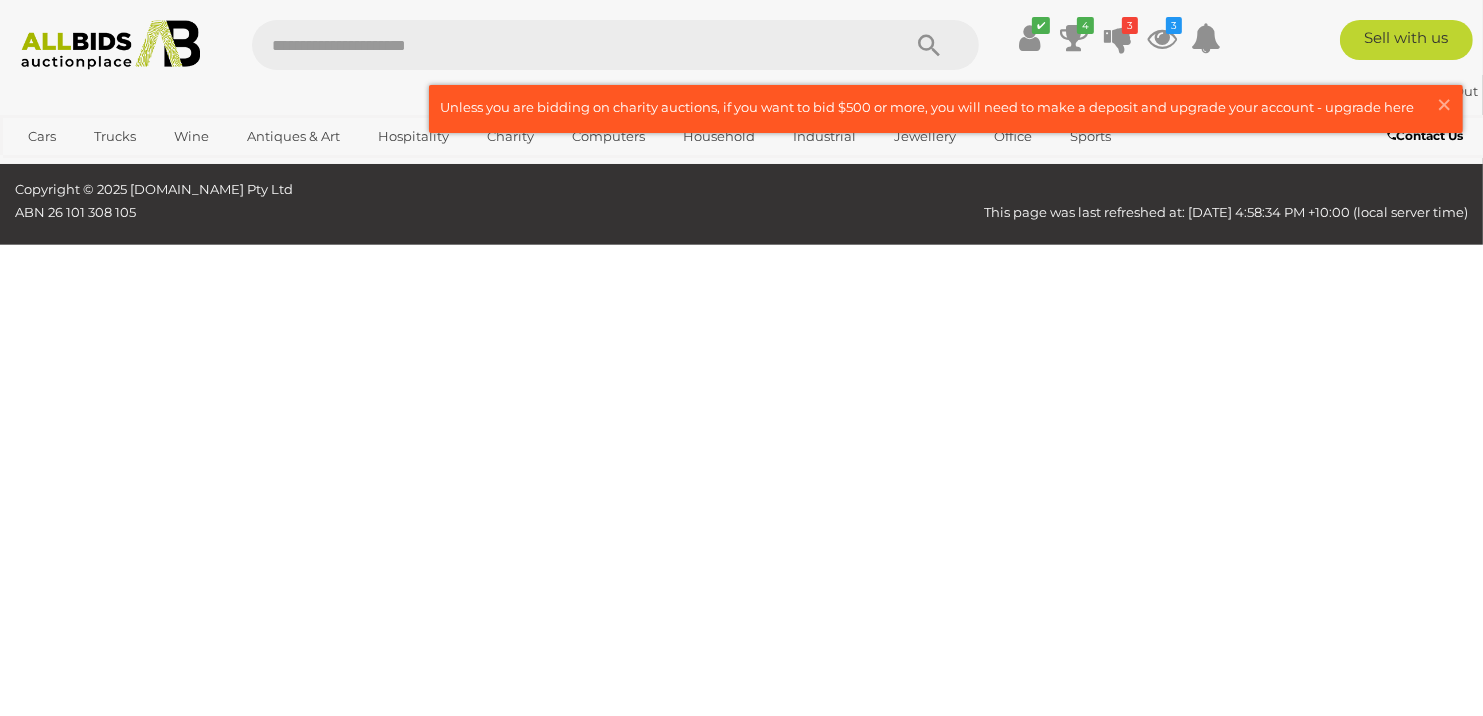 scroll, scrollTop: 269, scrollLeft: 0, axis: vertical 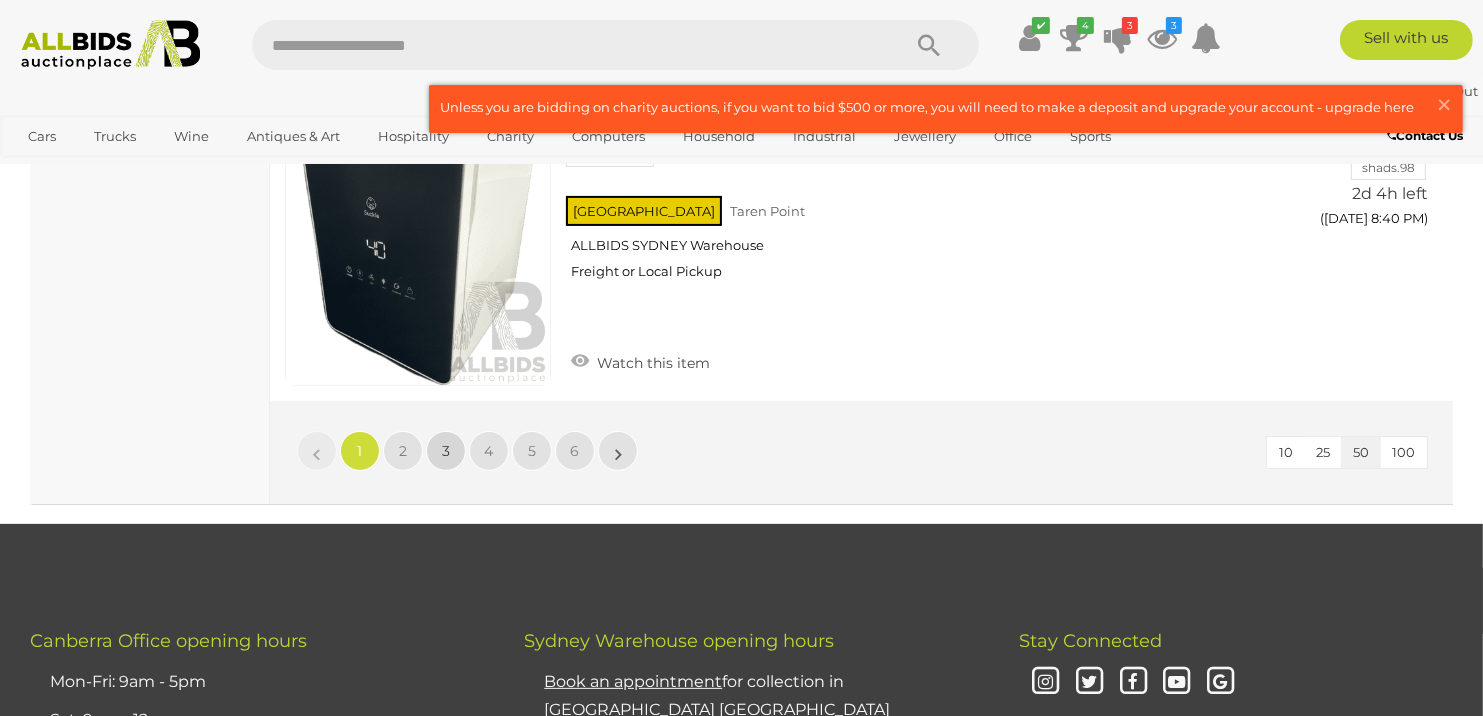 click on "3" at bounding box center [446, 451] 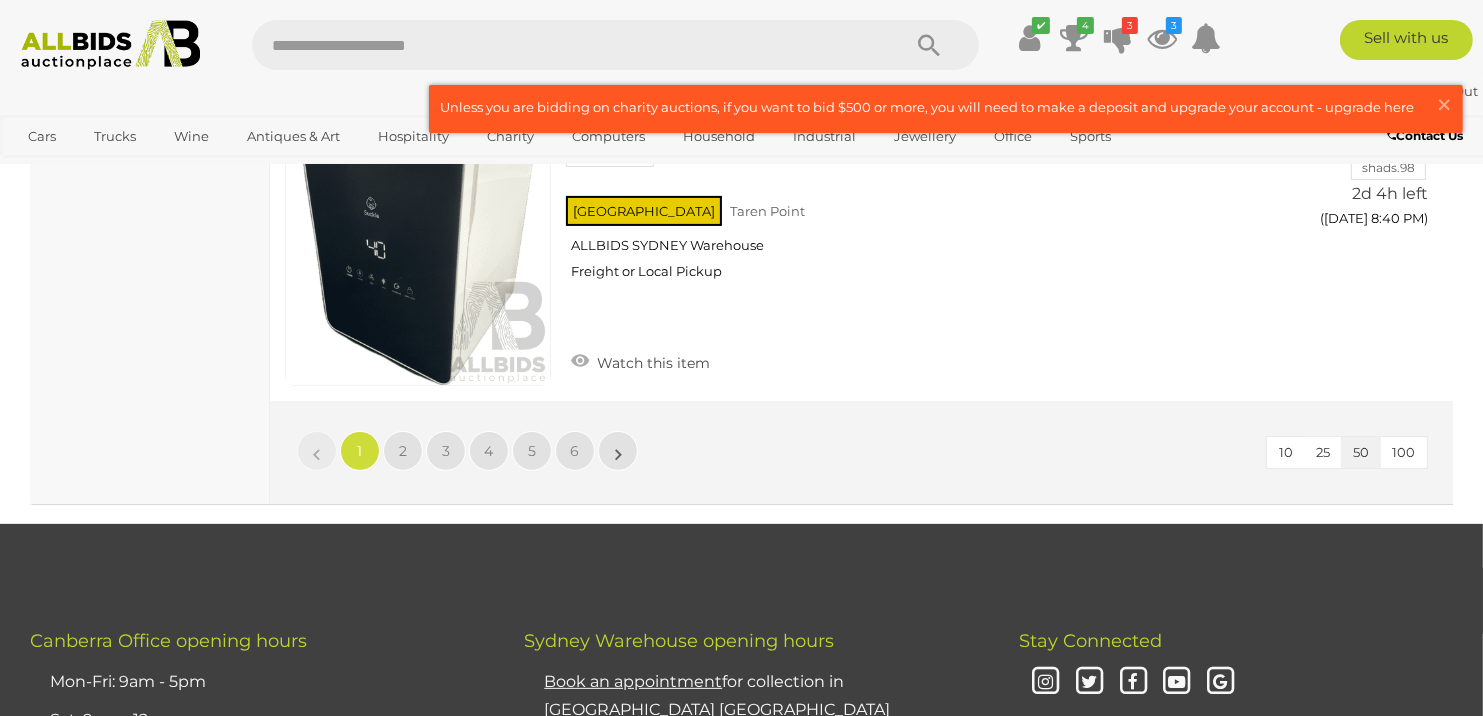 scroll, scrollTop: 269, scrollLeft: 0, axis: vertical 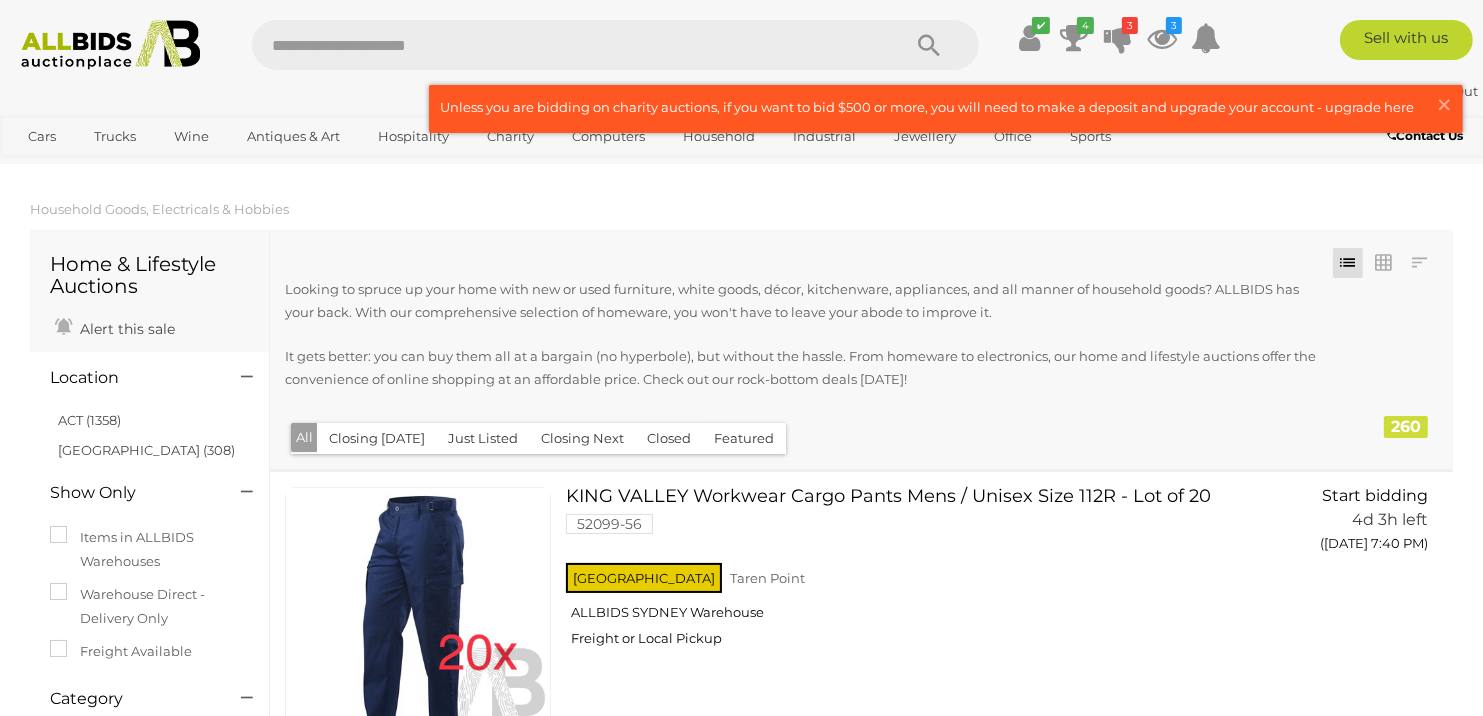 click on "ACT (1358)
NSW (308)" at bounding box center [154, 435] 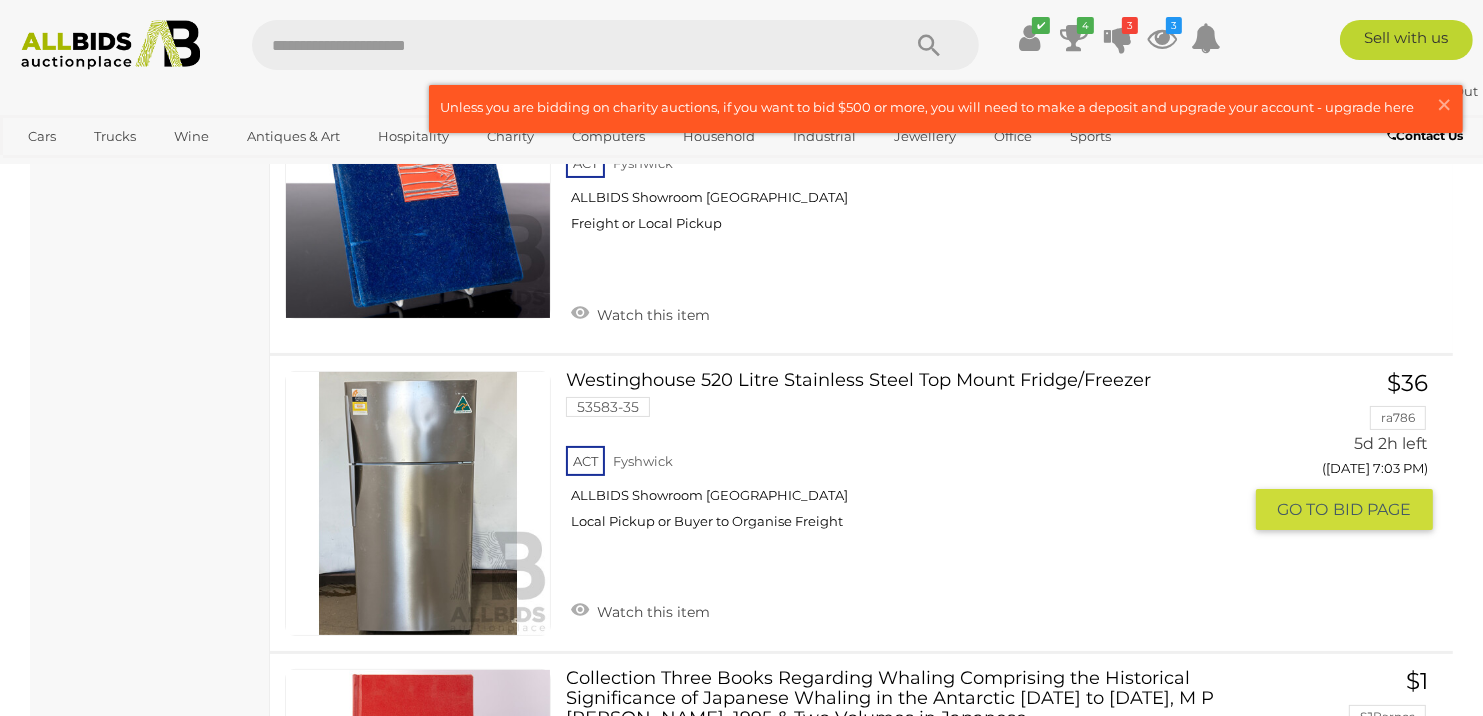 scroll, scrollTop: 7660, scrollLeft: 0, axis: vertical 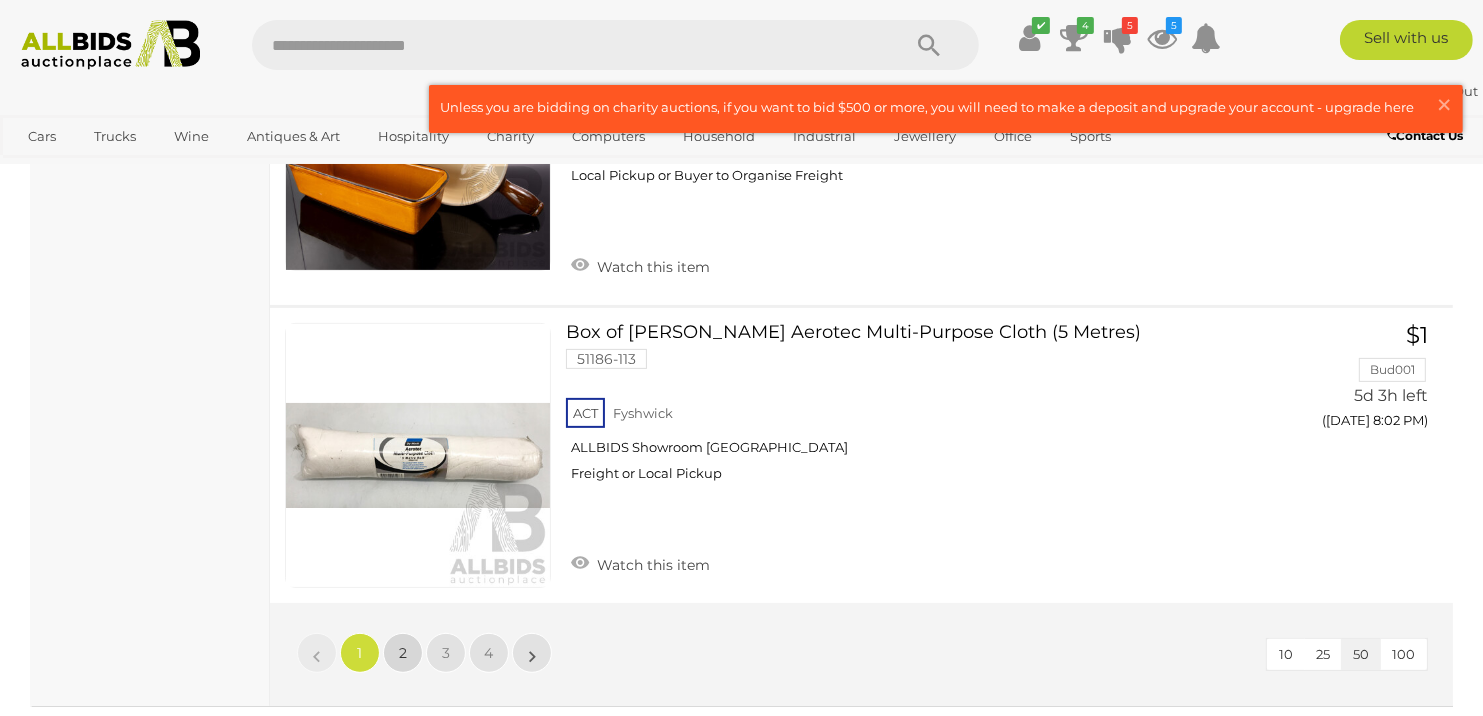 click on "2" at bounding box center (403, 653) 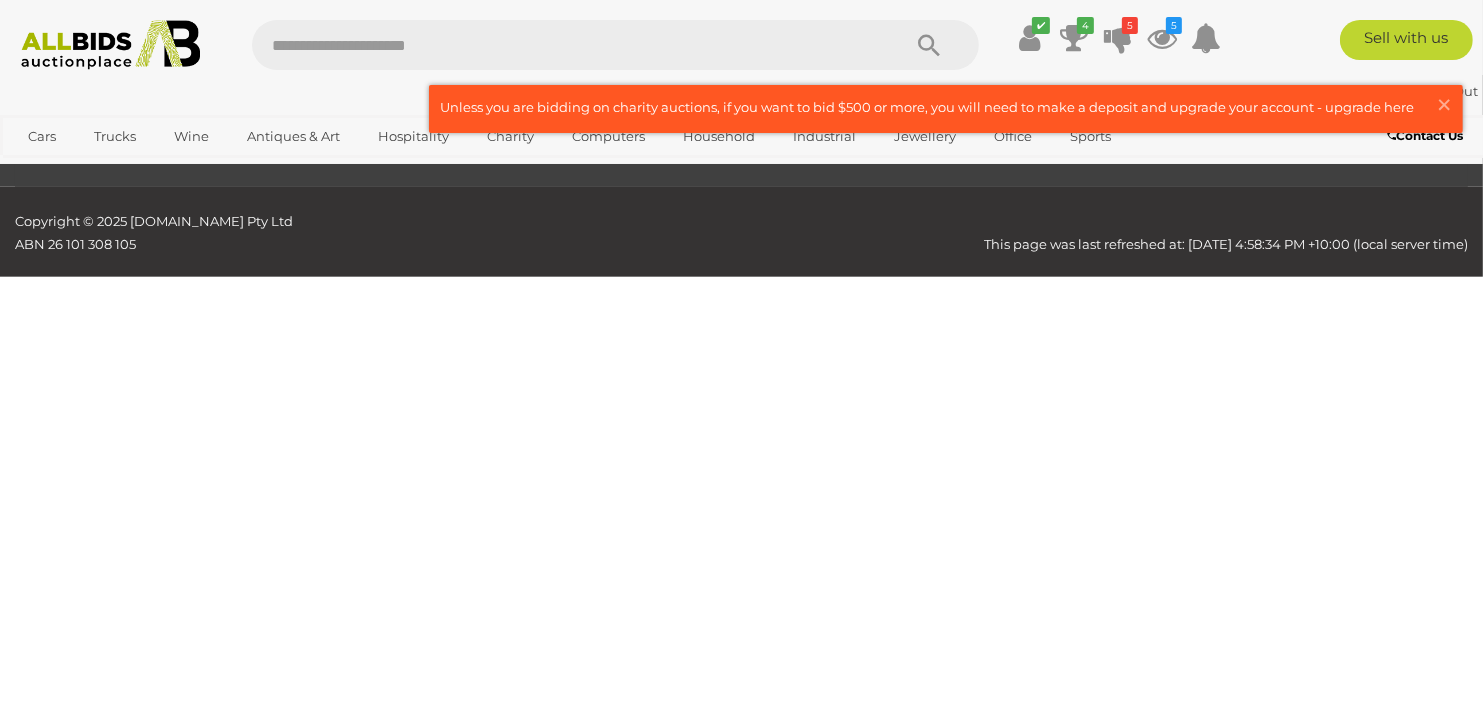 scroll, scrollTop: 269, scrollLeft: 0, axis: vertical 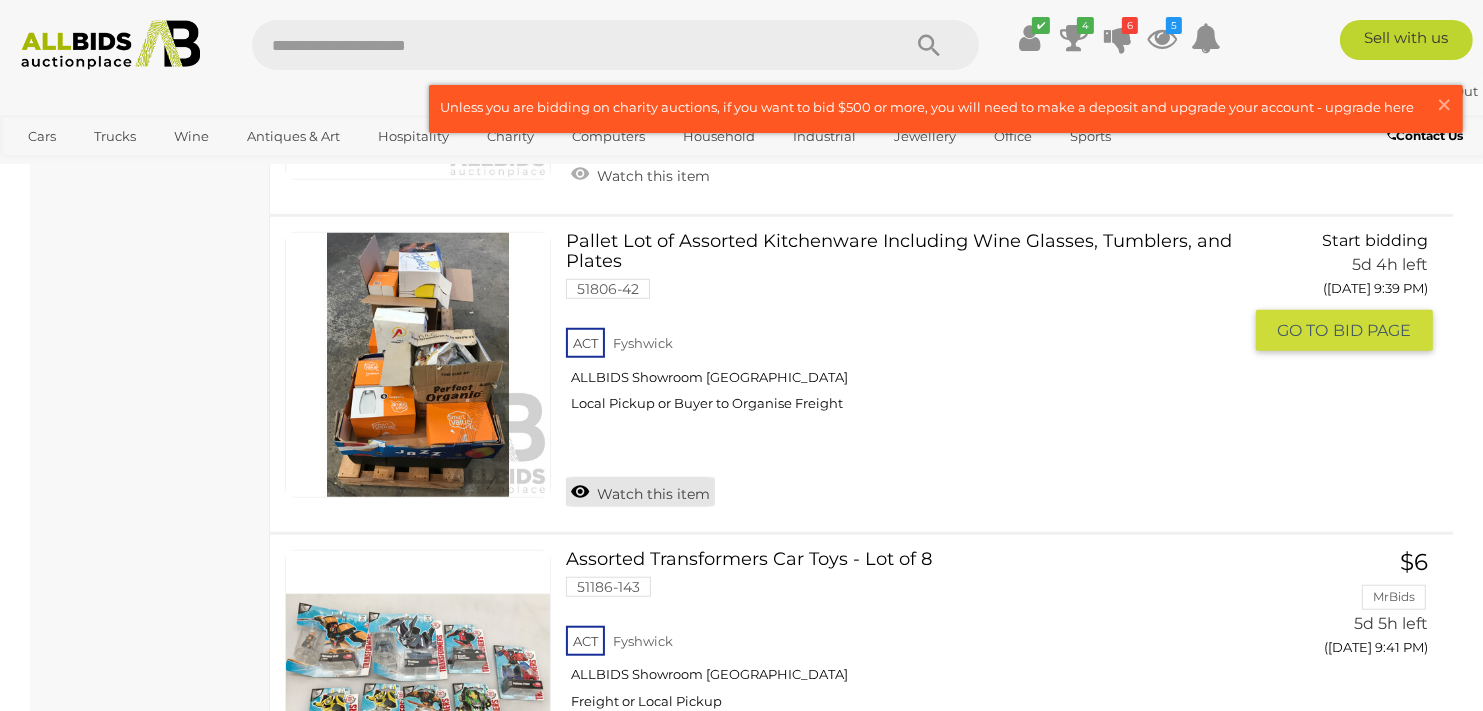 click on "Watch this item" at bounding box center [640, 492] 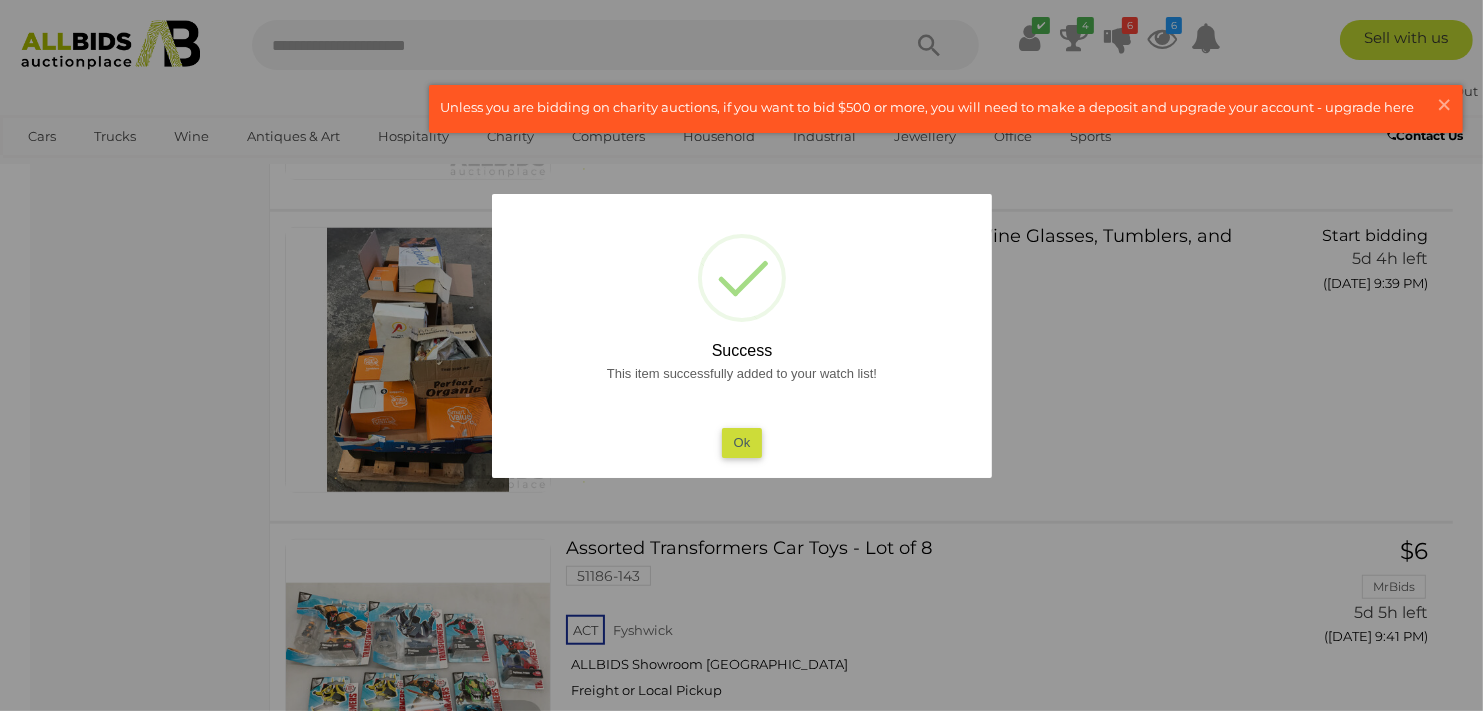 click on "Ok" at bounding box center (741, 442) 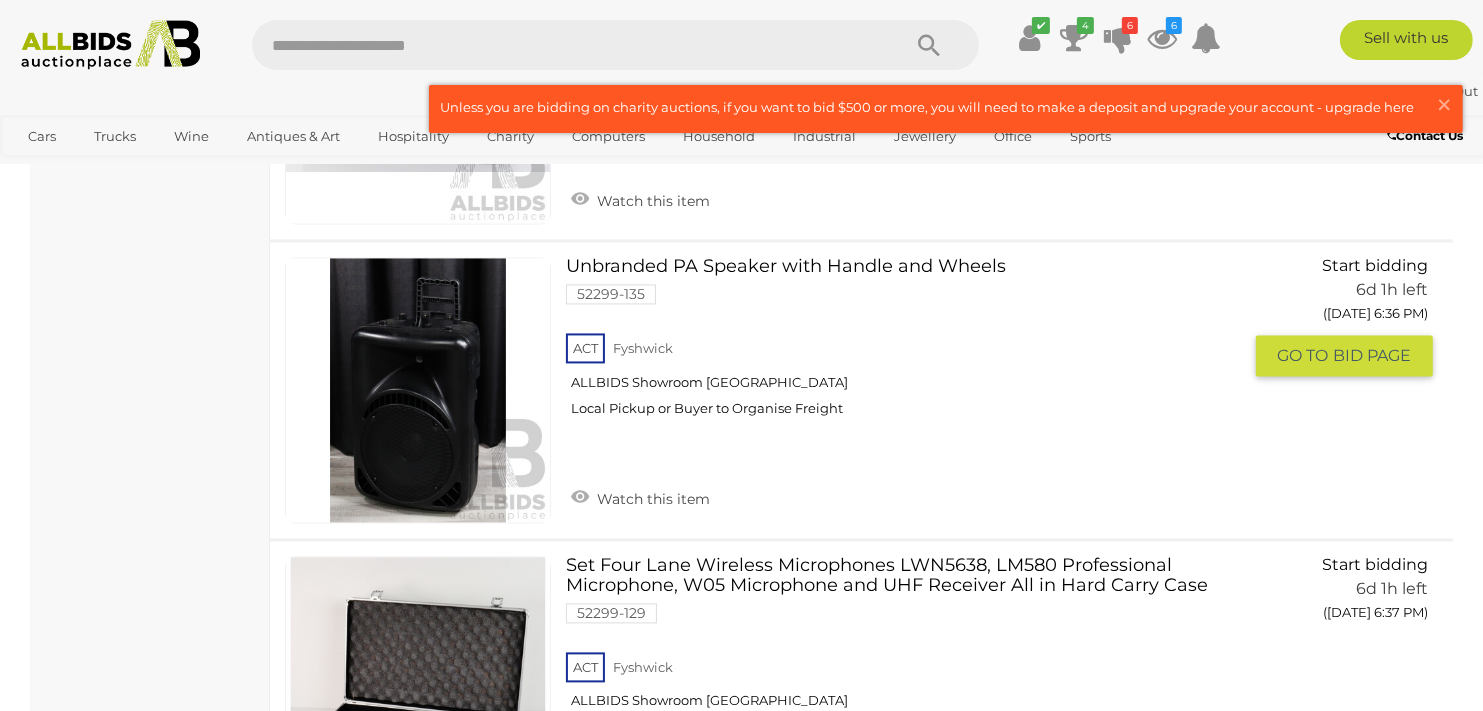 scroll, scrollTop: 3869, scrollLeft: 0, axis: vertical 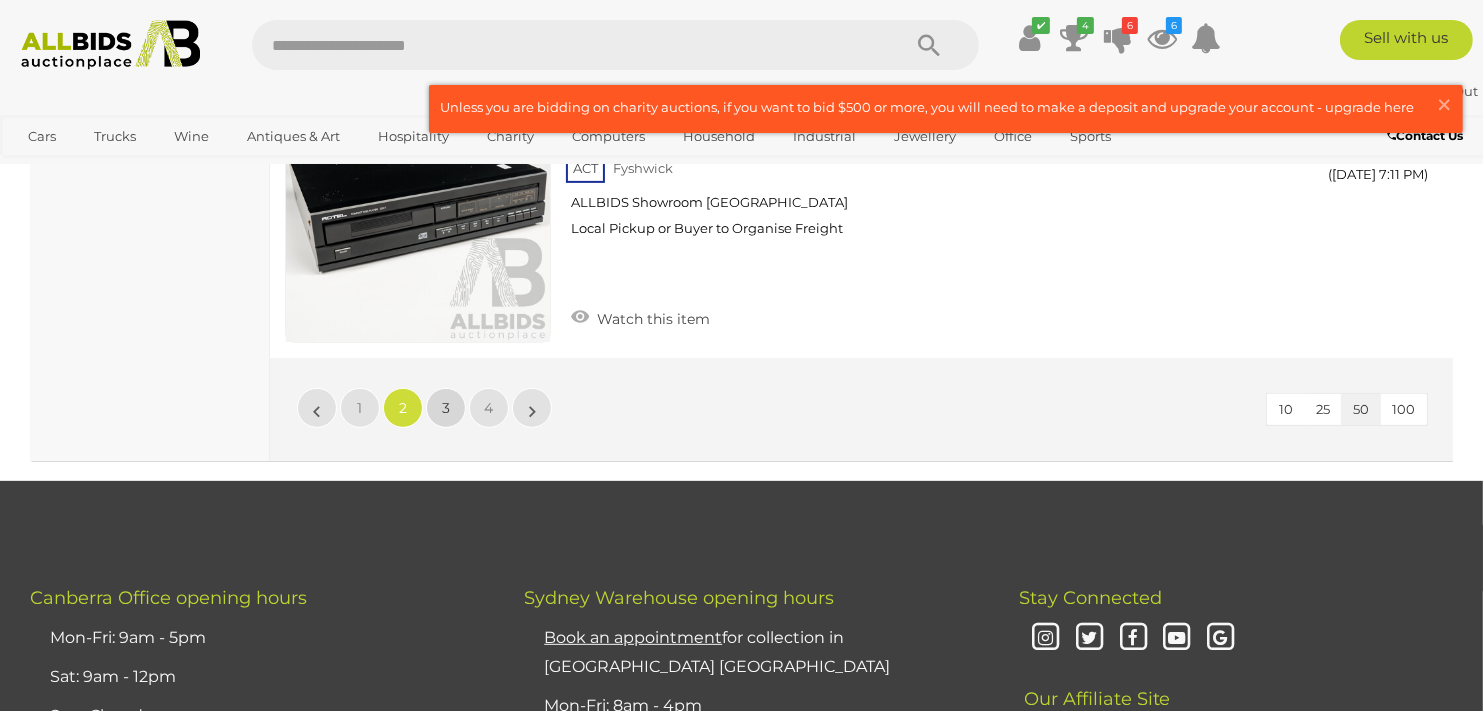 click on "3" at bounding box center (446, 408) 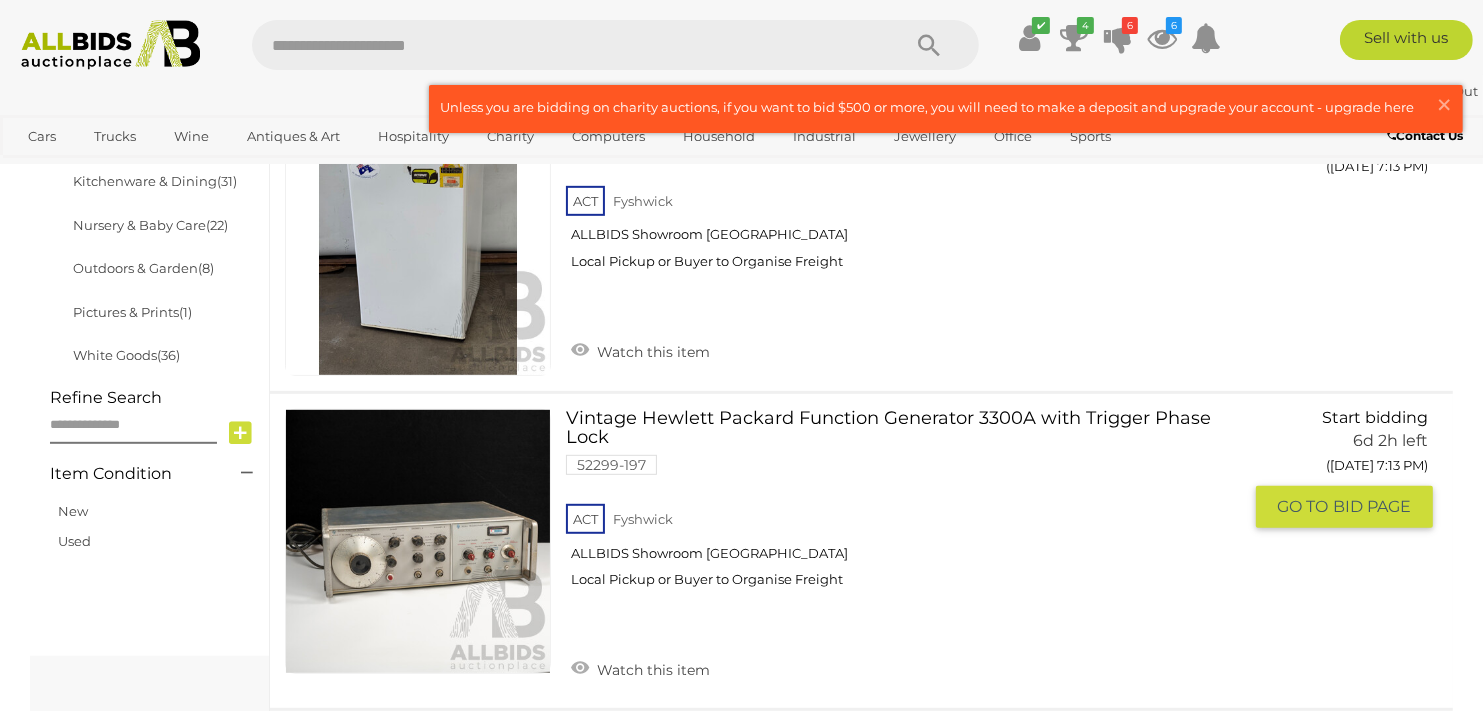 scroll, scrollTop: 769, scrollLeft: 0, axis: vertical 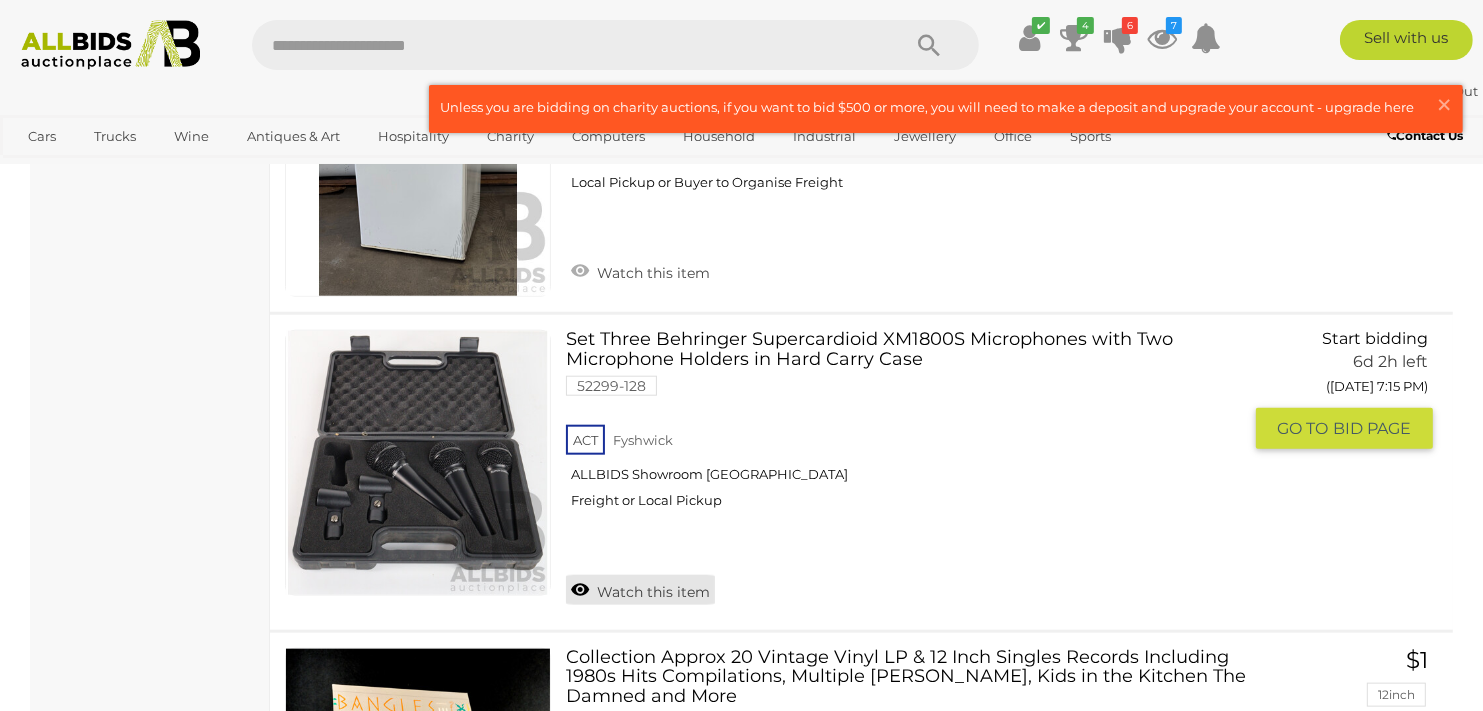 click on "Watch this item" at bounding box center [640, 590] 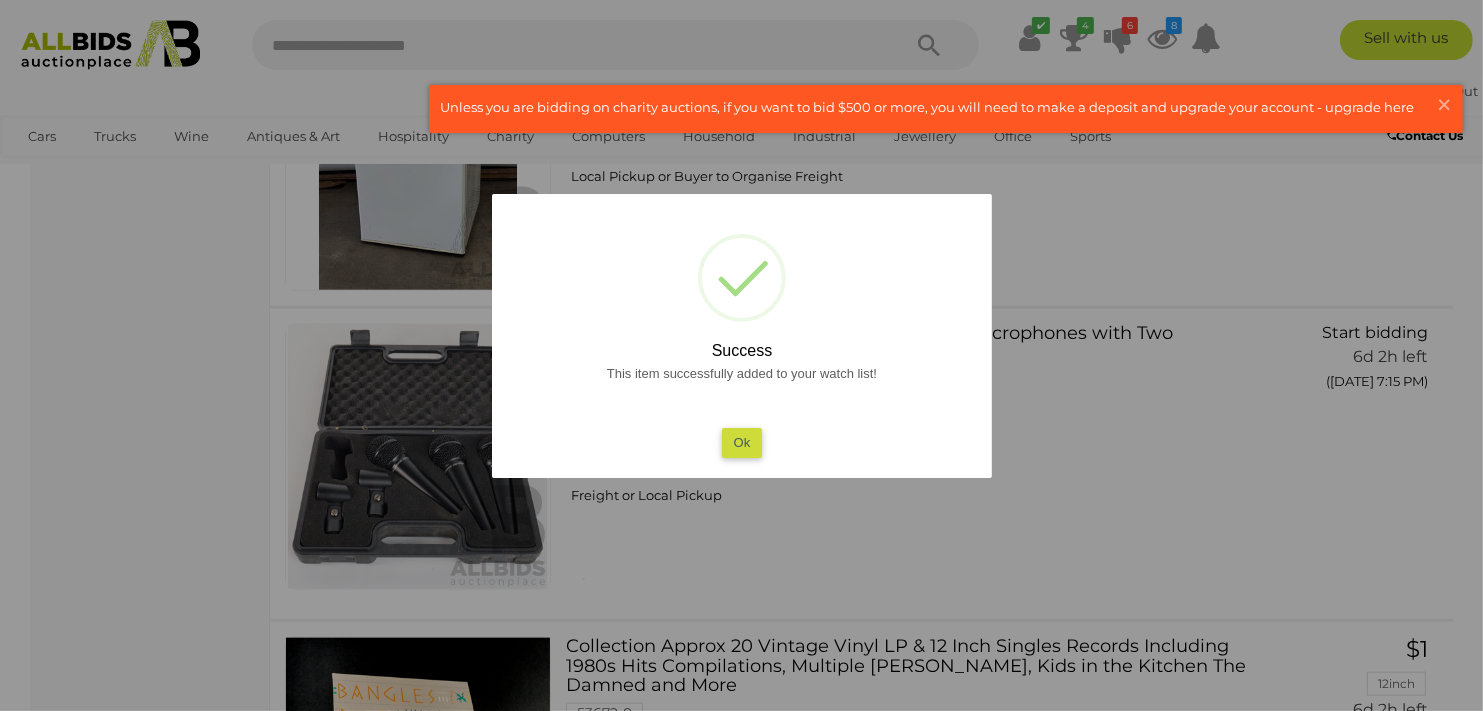 scroll, scrollTop: 2169, scrollLeft: 0, axis: vertical 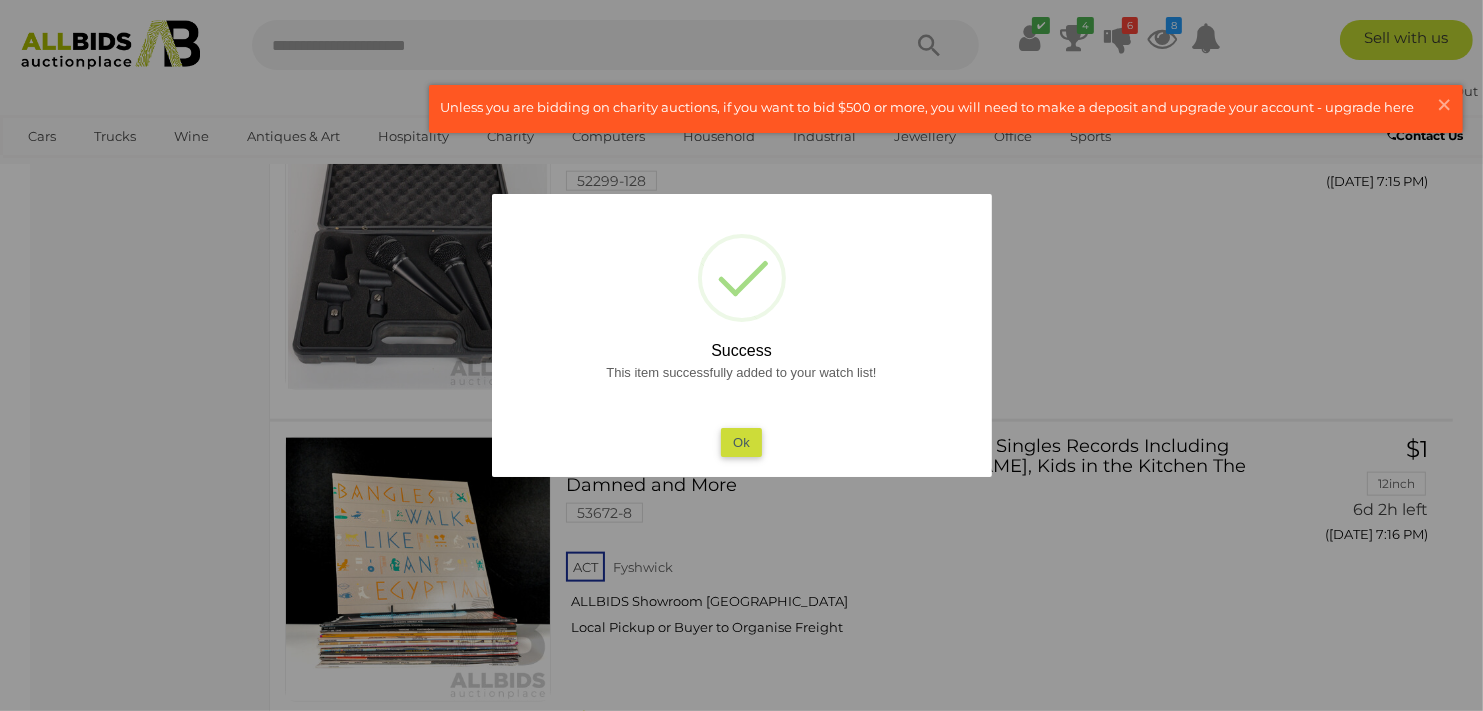 click on "Ok" at bounding box center (741, 442) 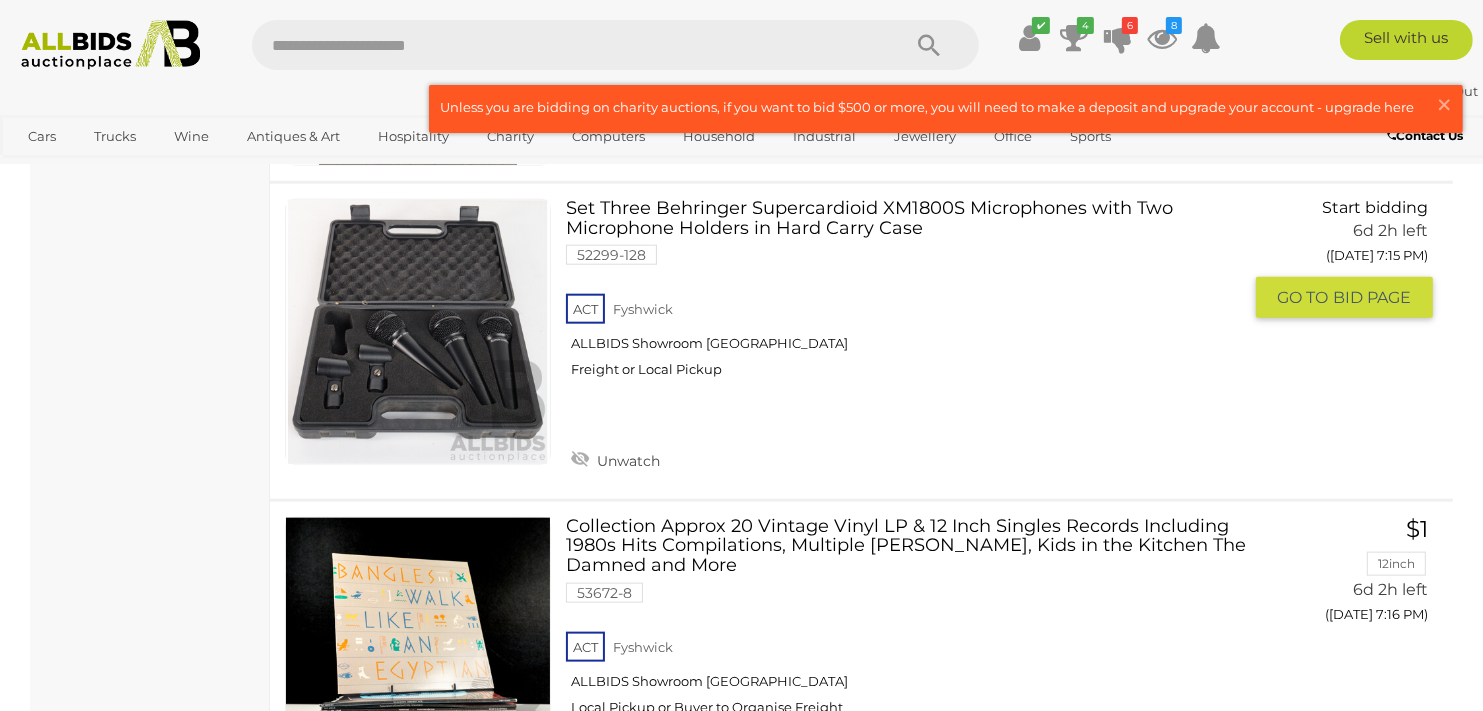 scroll, scrollTop: 2069, scrollLeft: 0, axis: vertical 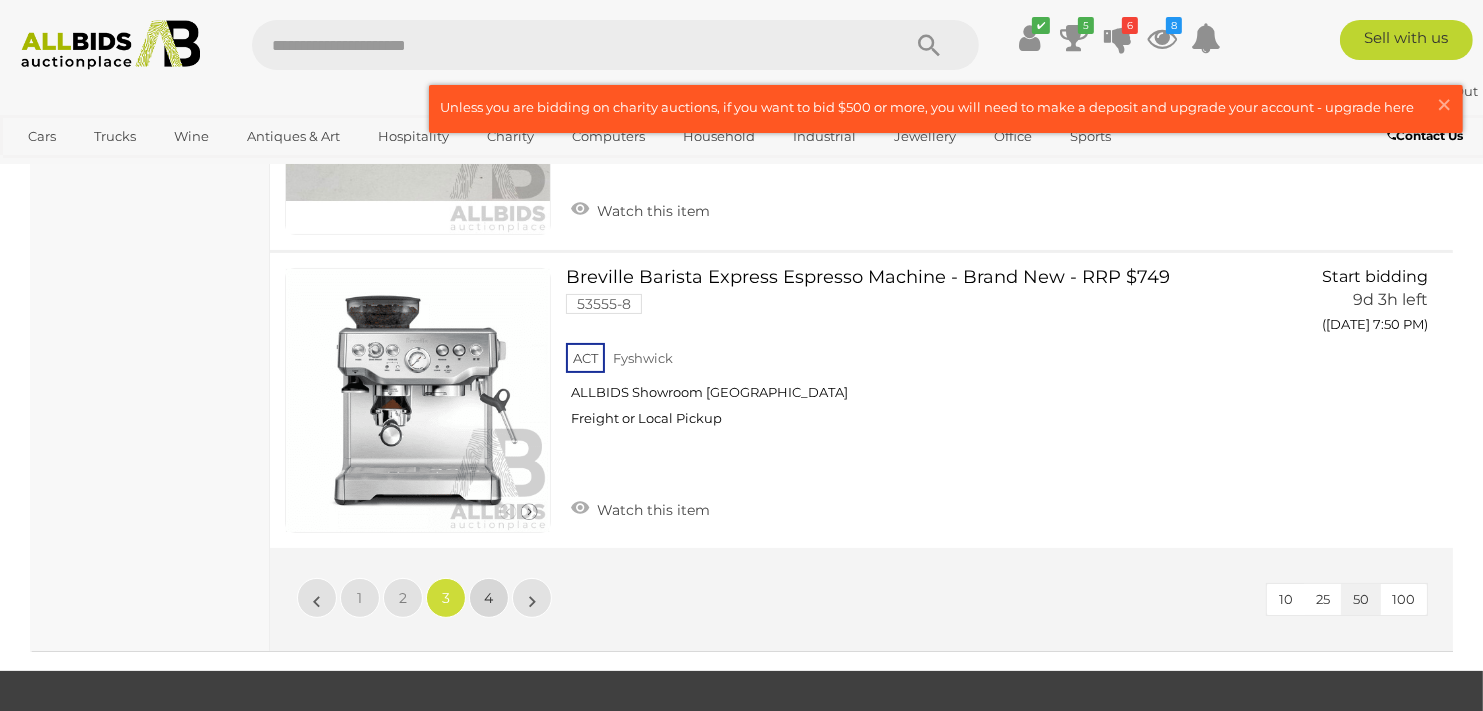 click on "4" at bounding box center (489, 598) 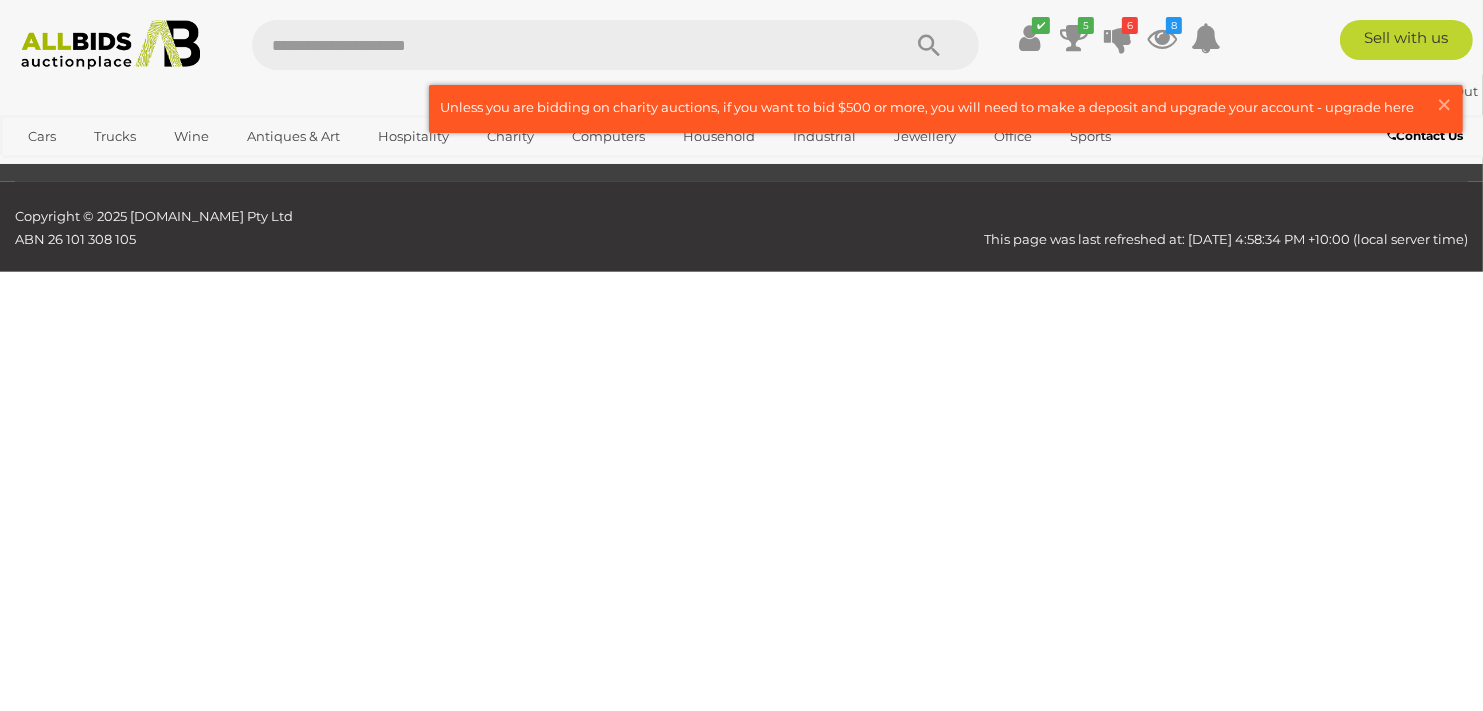 scroll, scrollTop: 269, scrollLeft: 0, axis: vertical 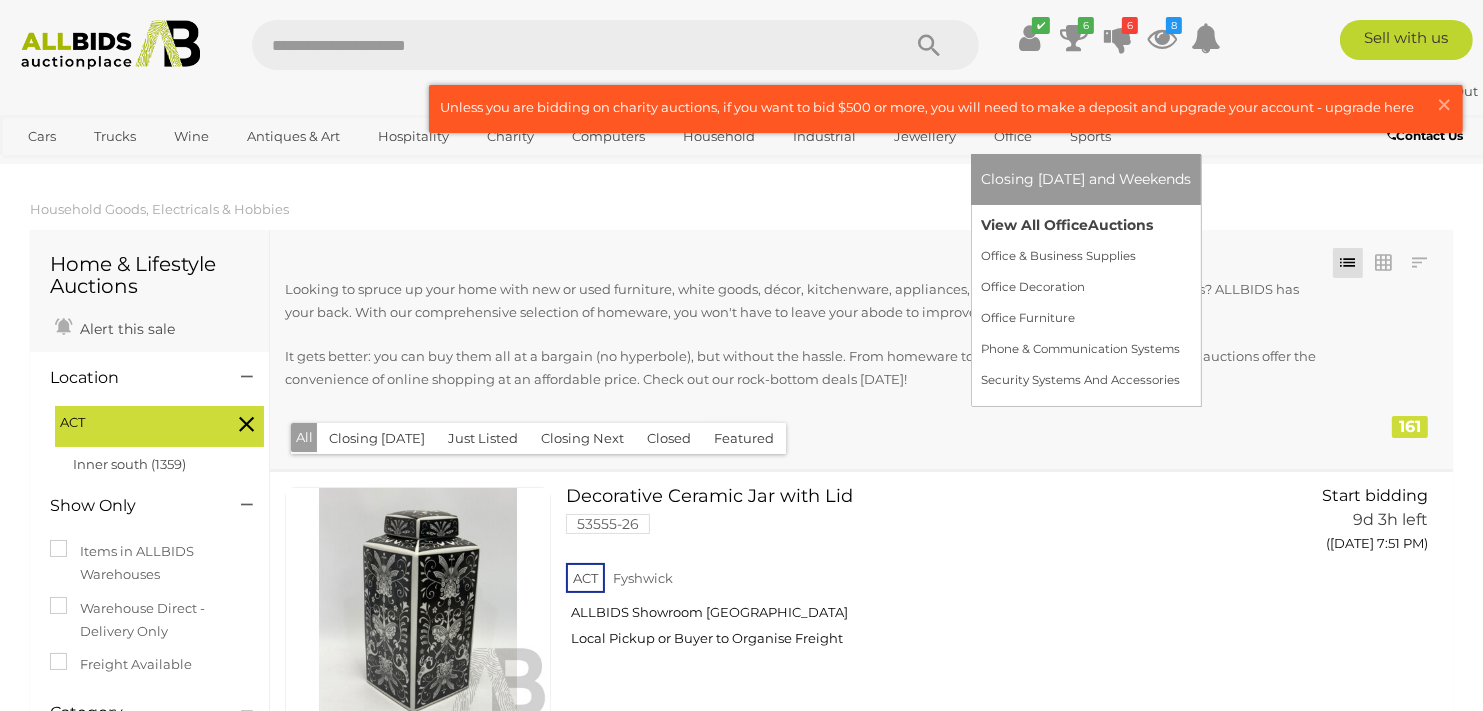 click on "View All Office  Auctions" at bounding box center (1086, 225) 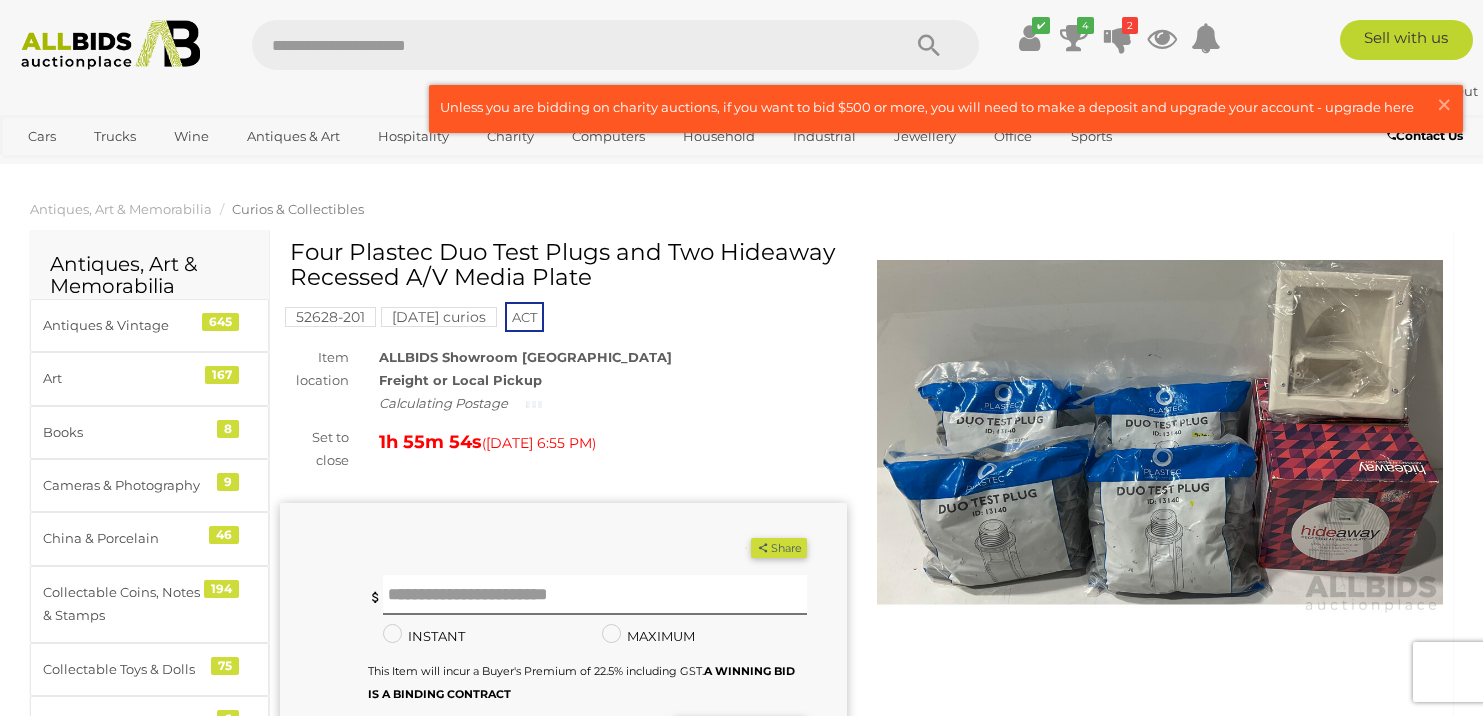 scroll, scrollTop: 0, scrollLeft: 0, axis: both 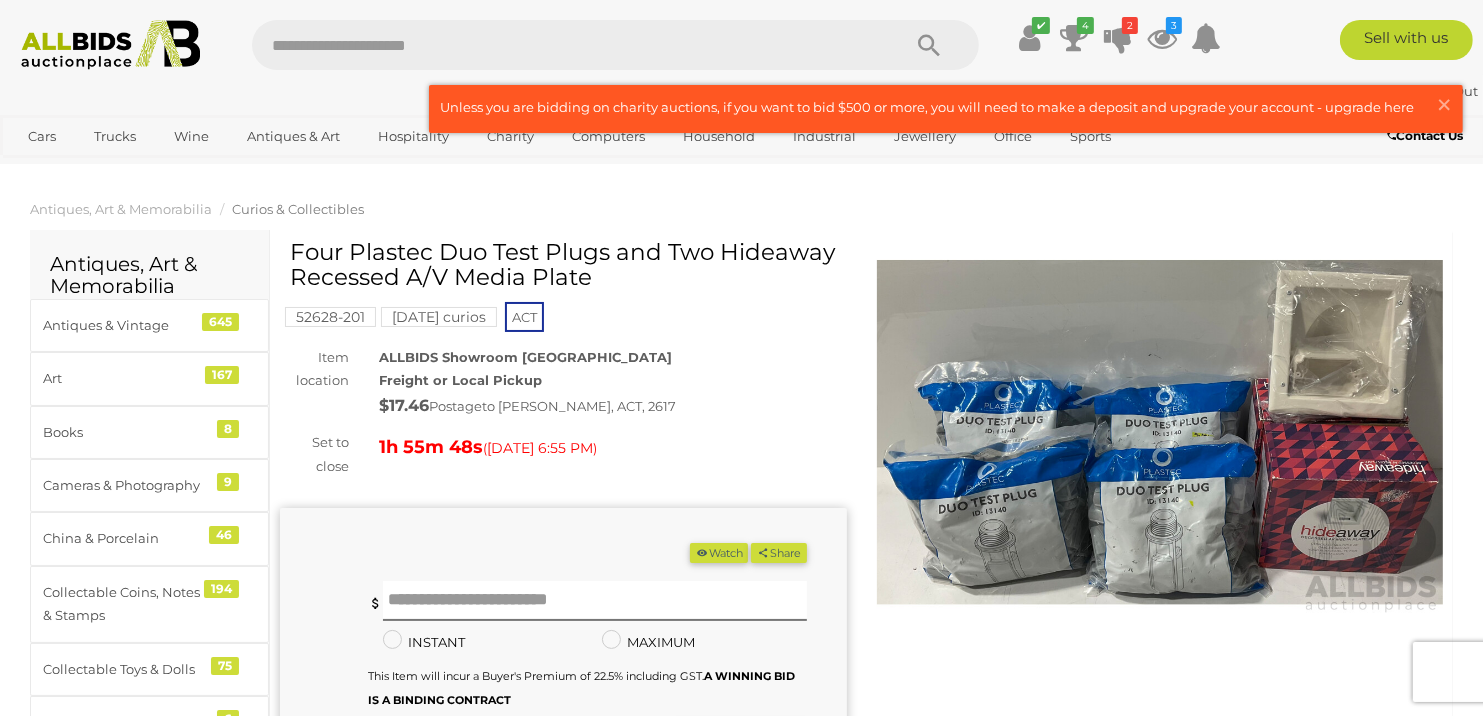 click at bounding box center [1160, 432] 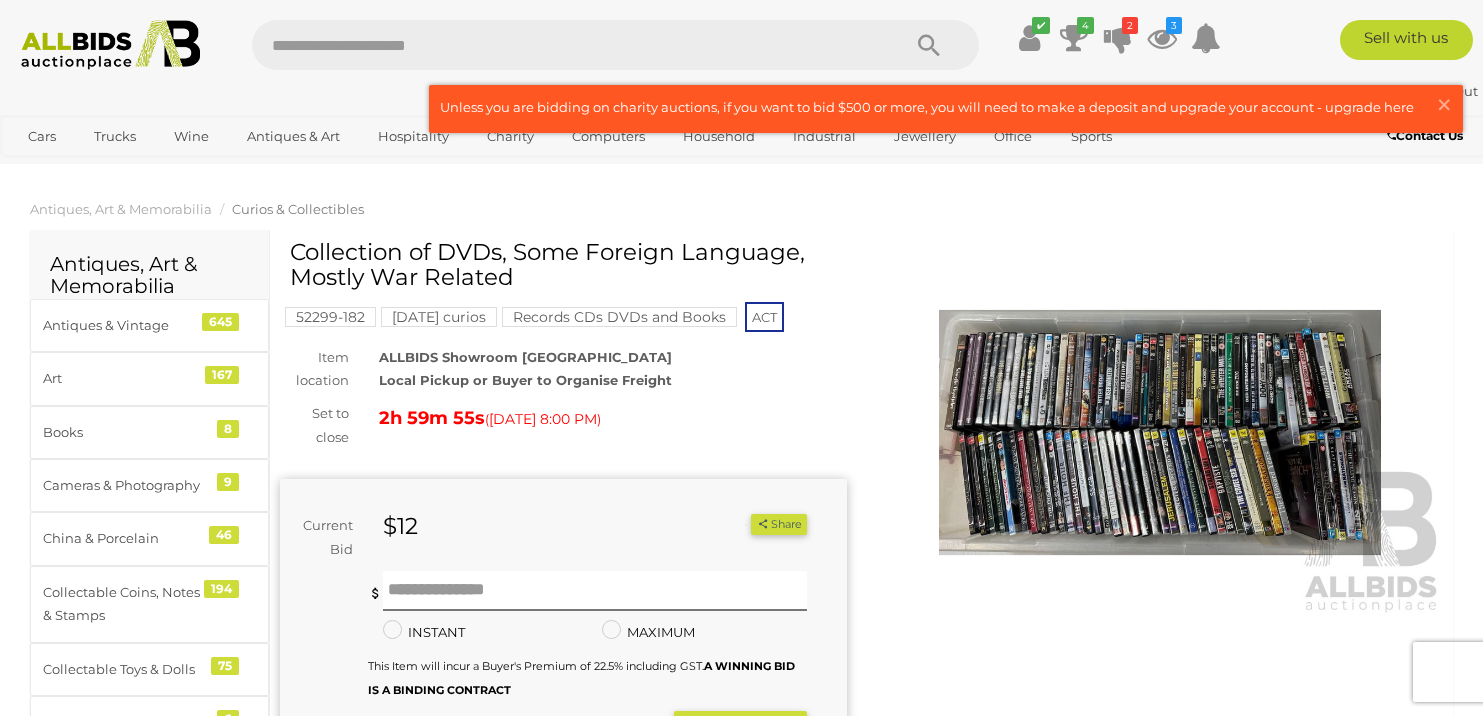 scroll, scrollTop: 0, scrollLeft: 0, axis: both 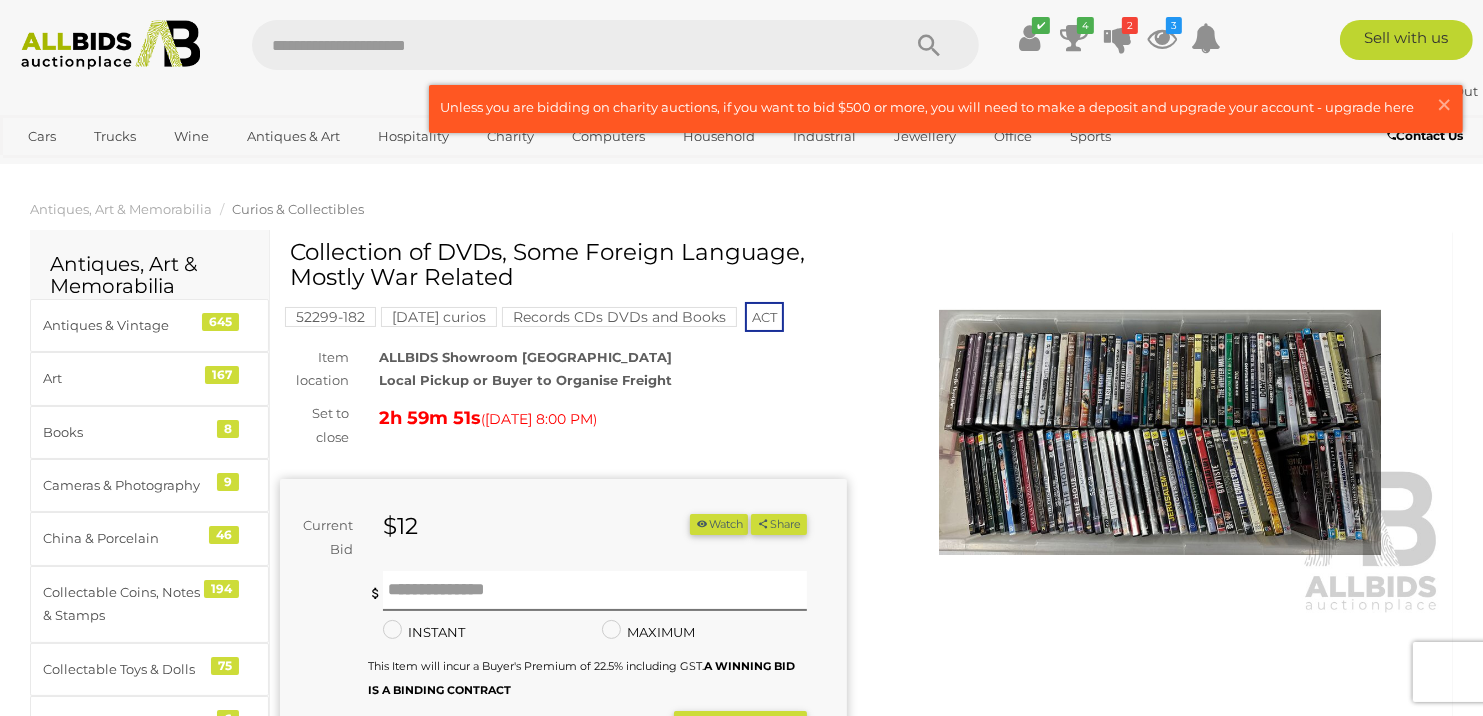 click at bounding box center (1160, 432) 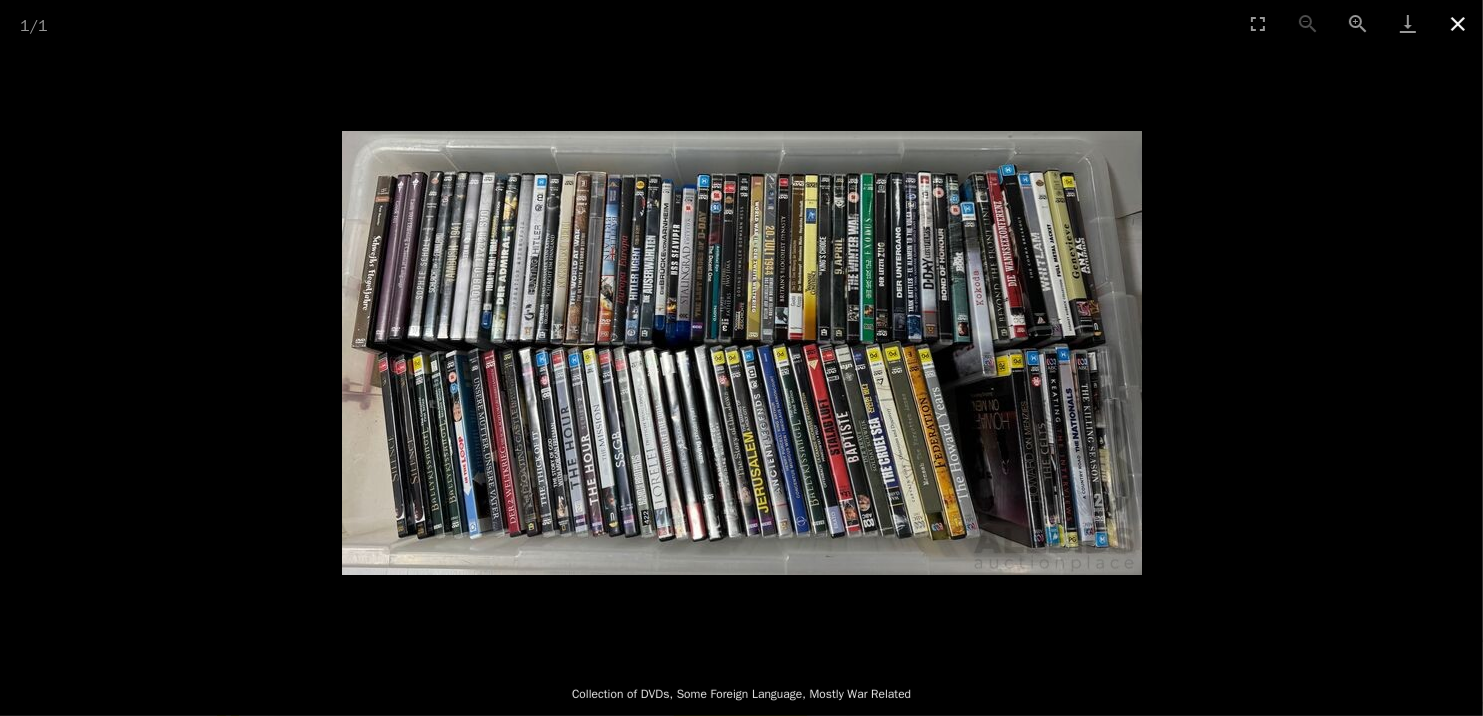 click at bounding box center (1458, 23) 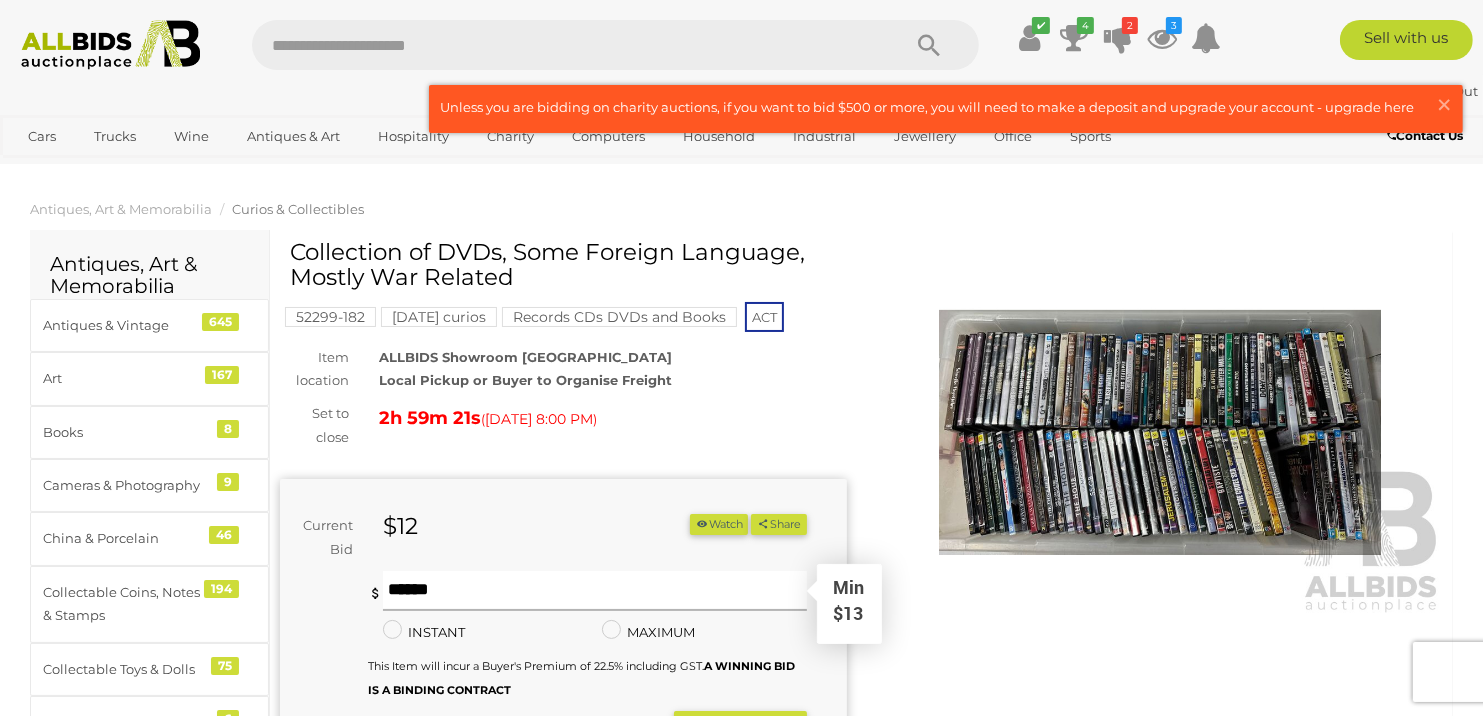 click at bounding box center (595, 591) 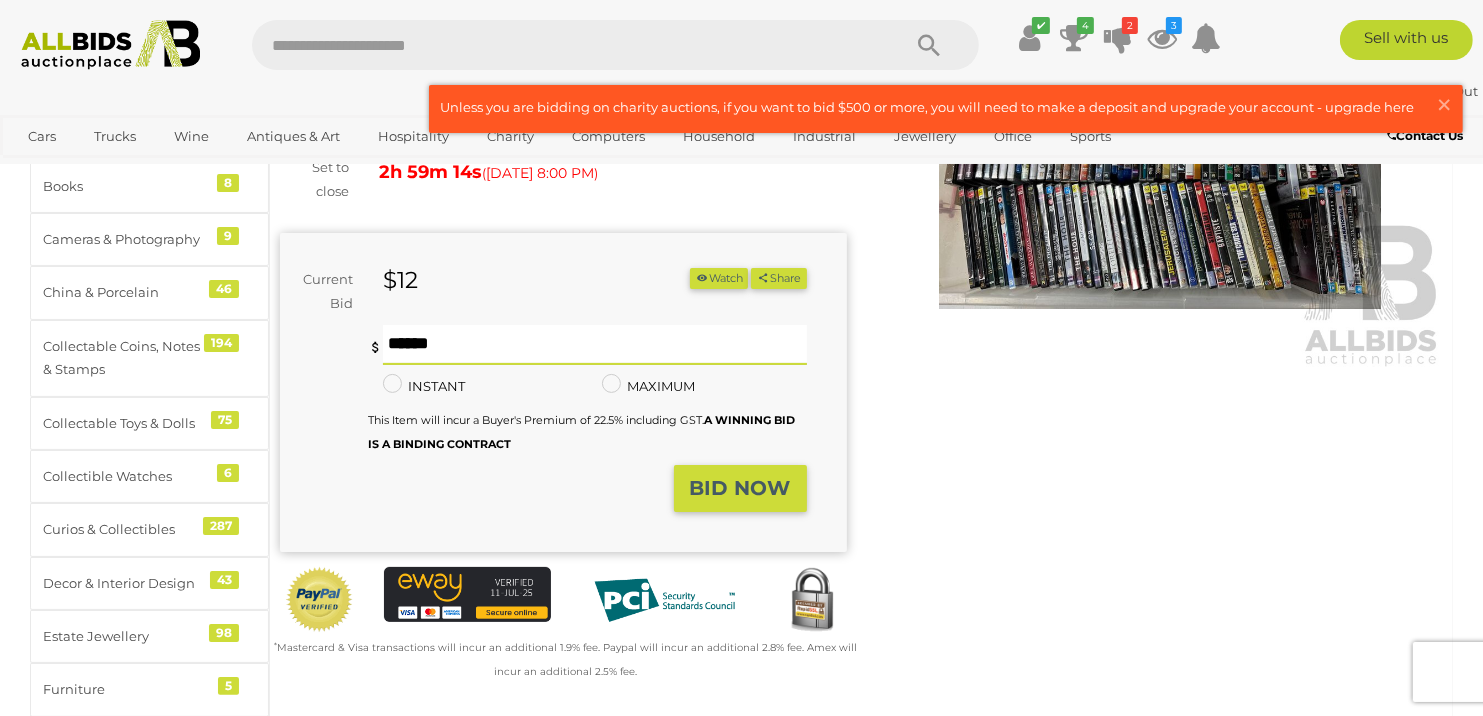 scroll, scrollTop: 200, scrollLeft: 0, axis: vertical 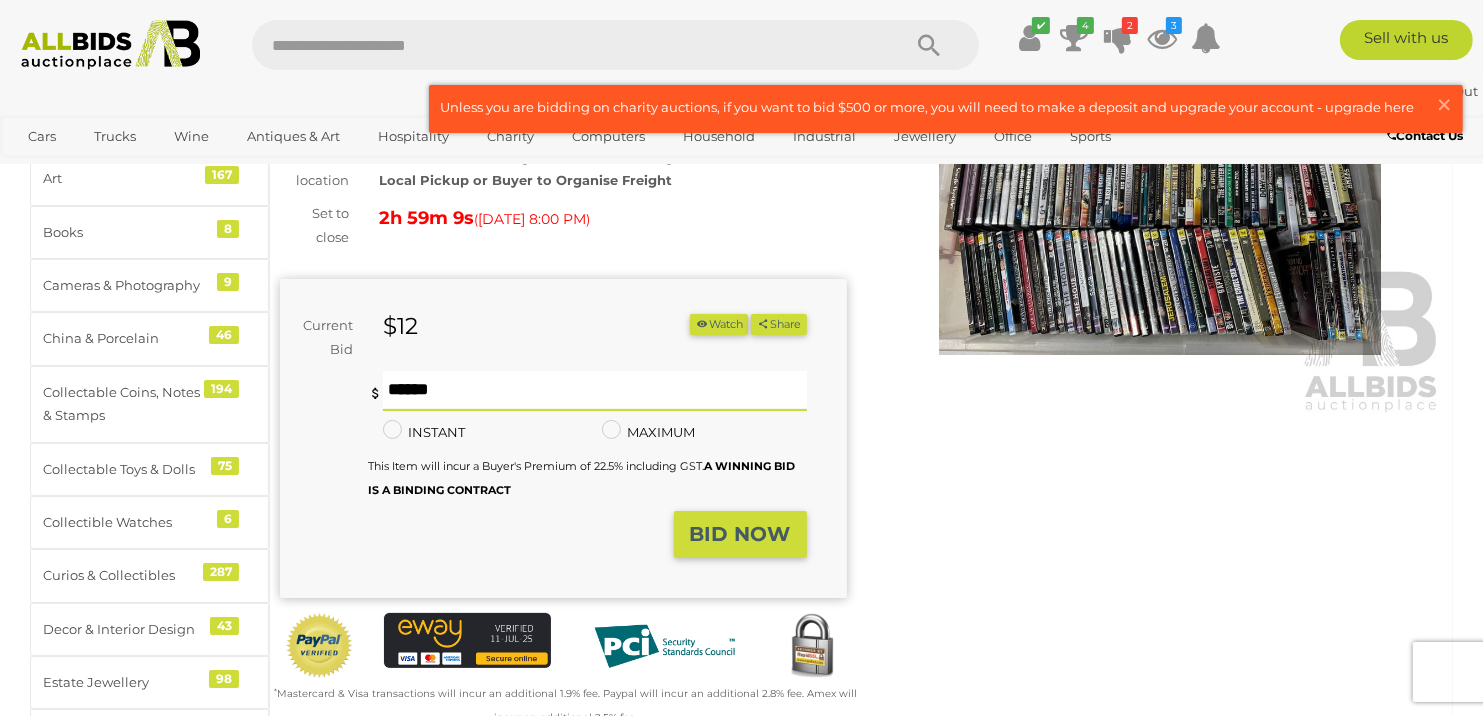 type on "**" 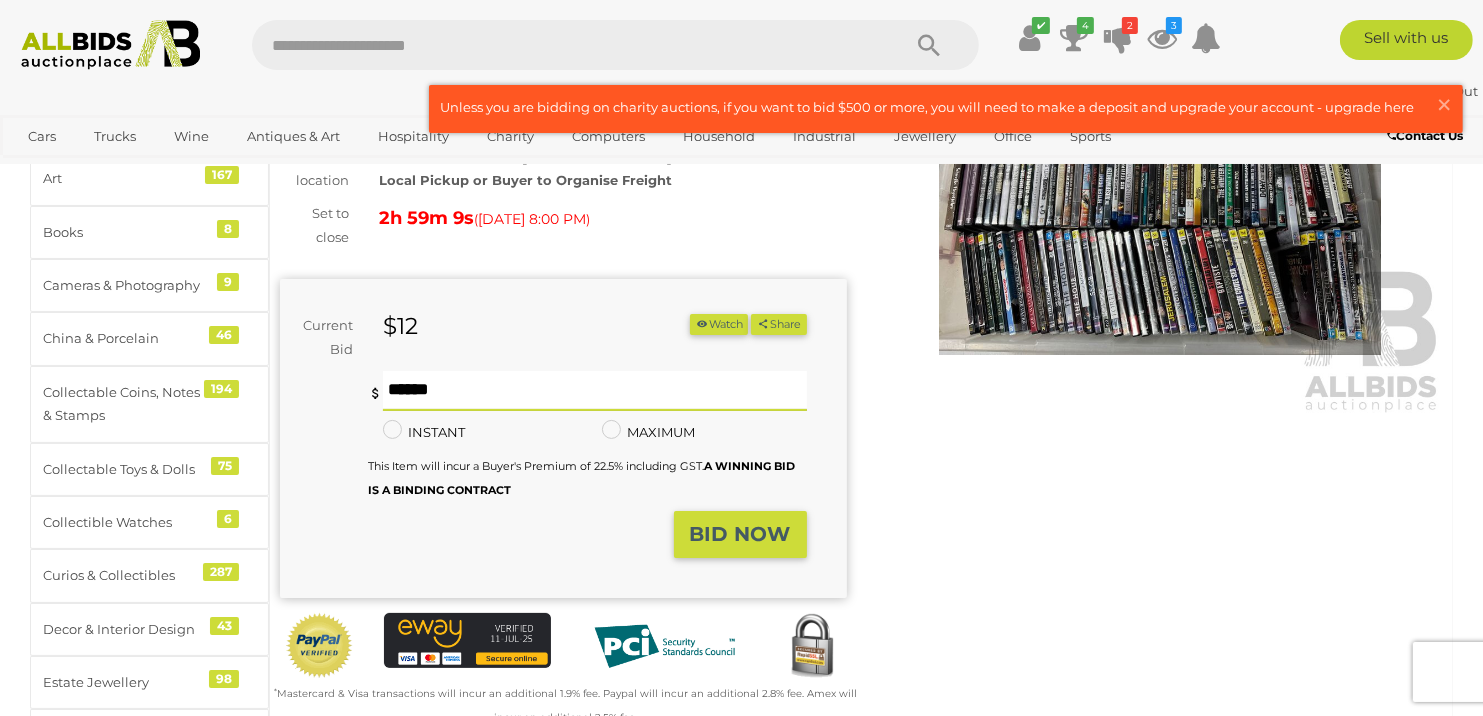 click on "BID NOW" at bounding box center (740, 534) 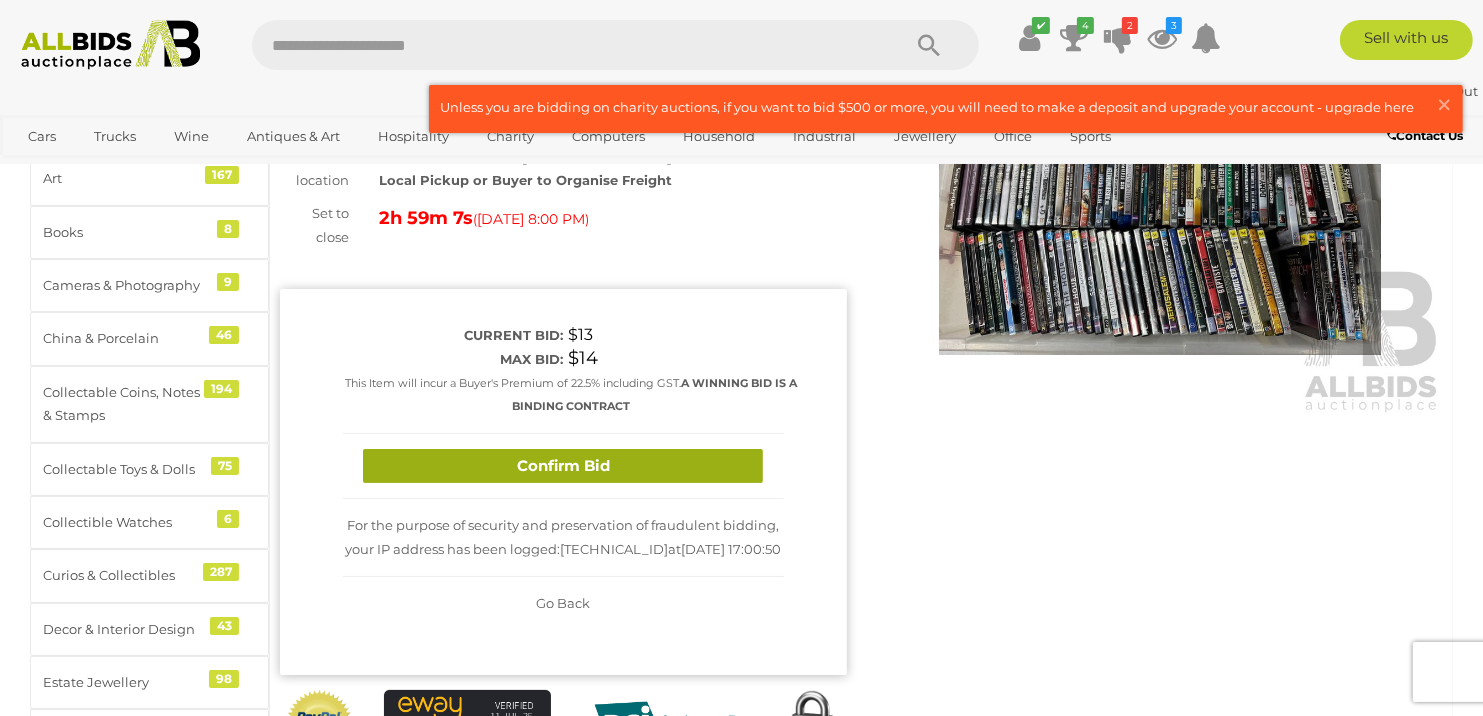 click on "Confirm Bid" at bounding box center (563, 466) 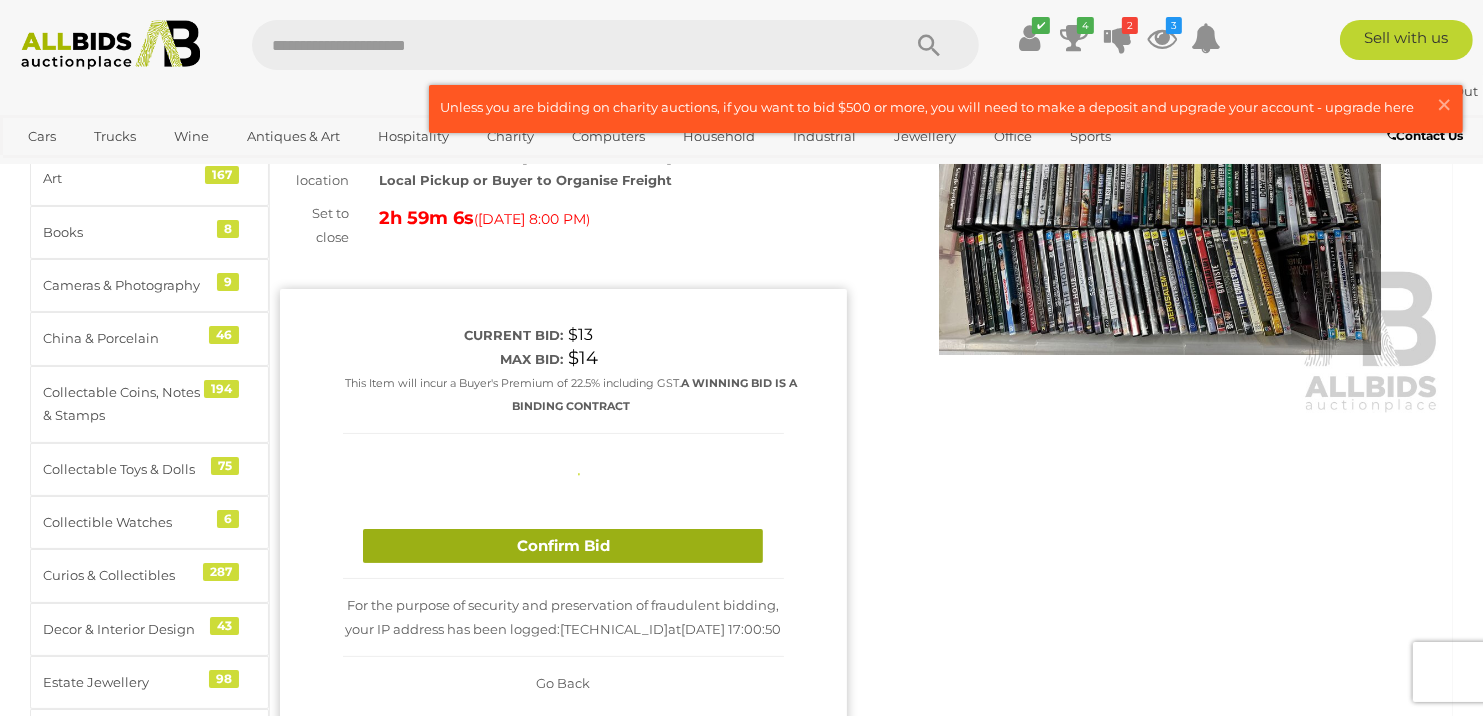 type 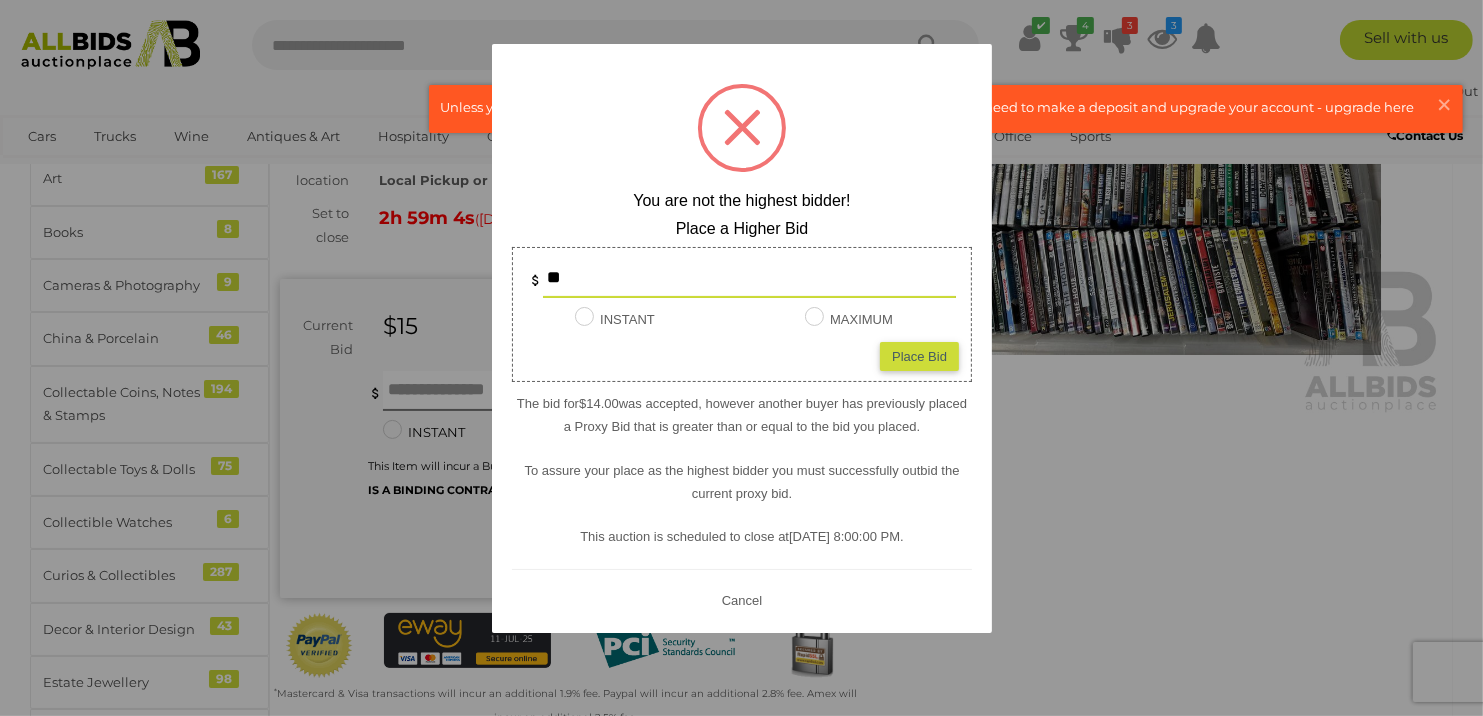click on "Cancel" at bounding box center [741, 600] 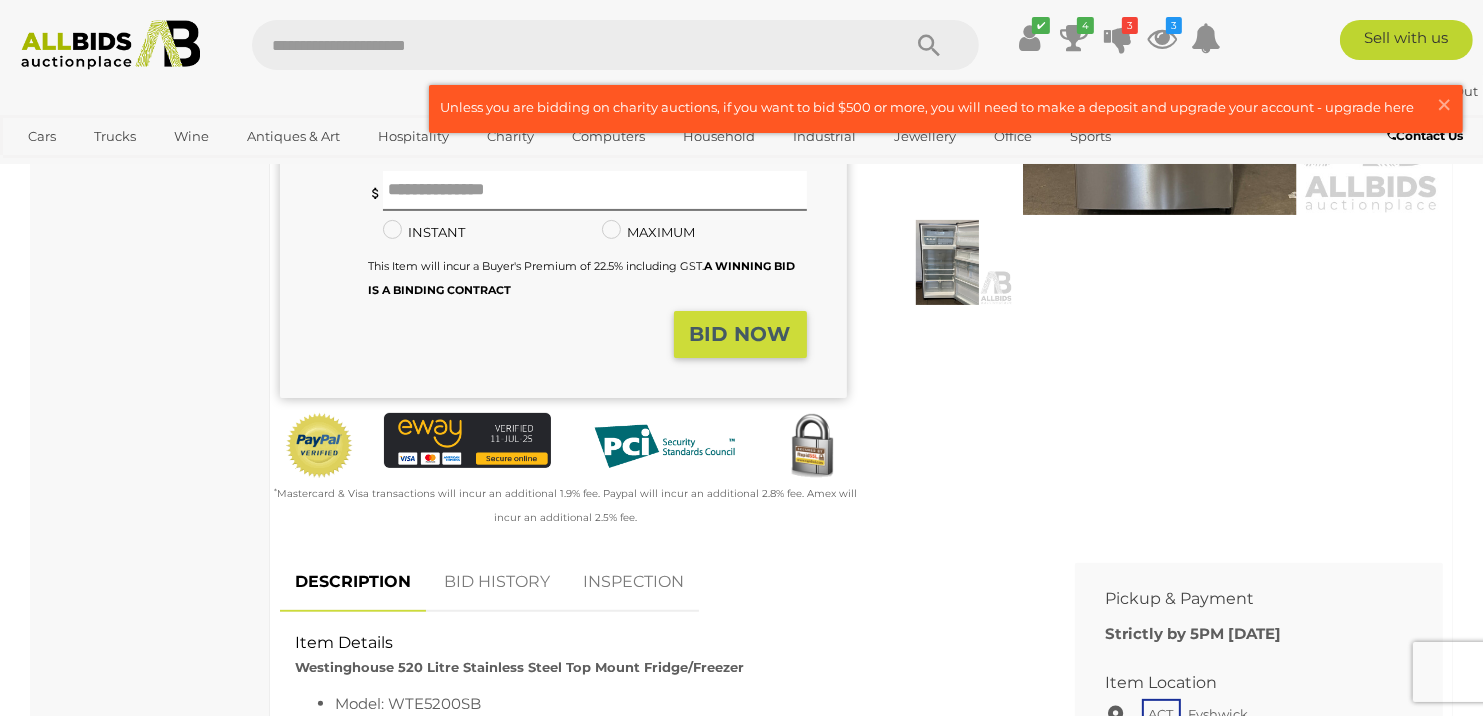 scroll, scrollTop: 0, scrollLeft: 0, axis: both 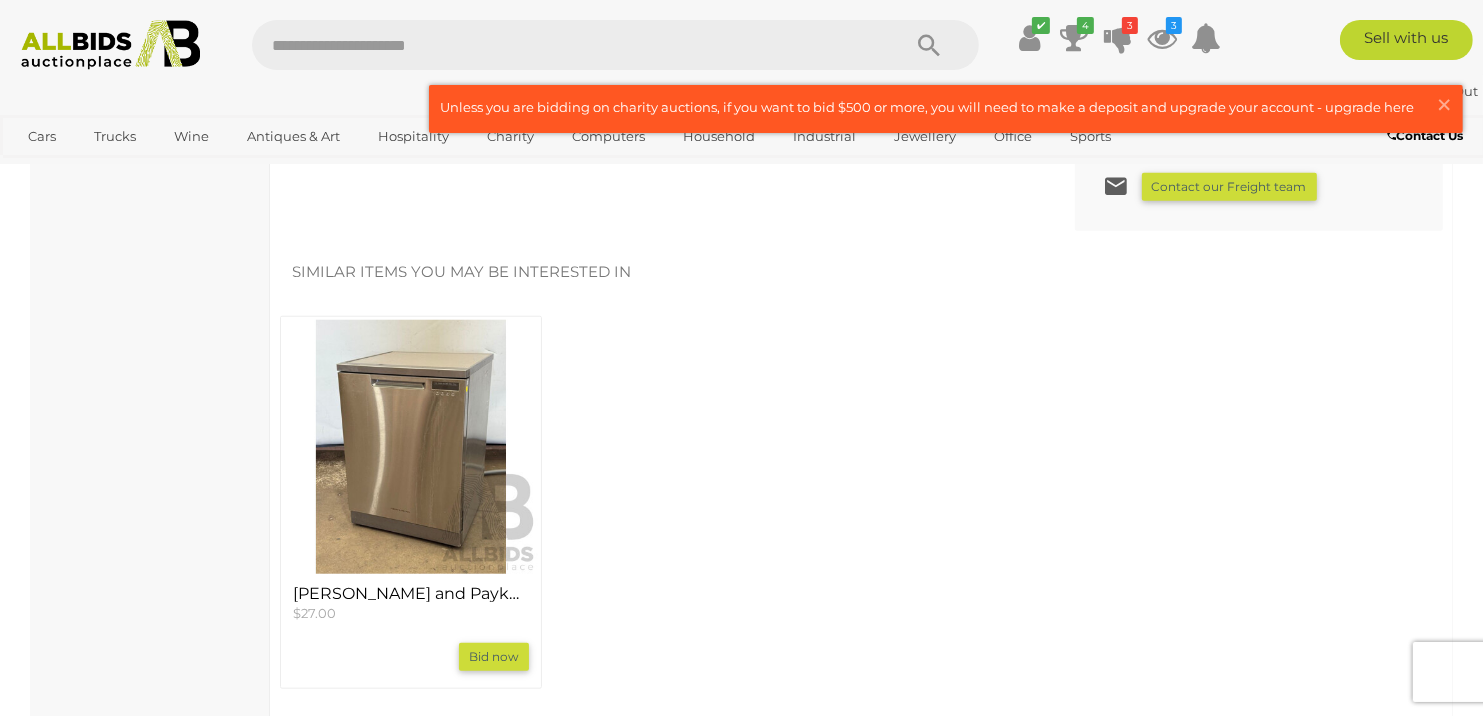 click at bounding box center [411, 447] 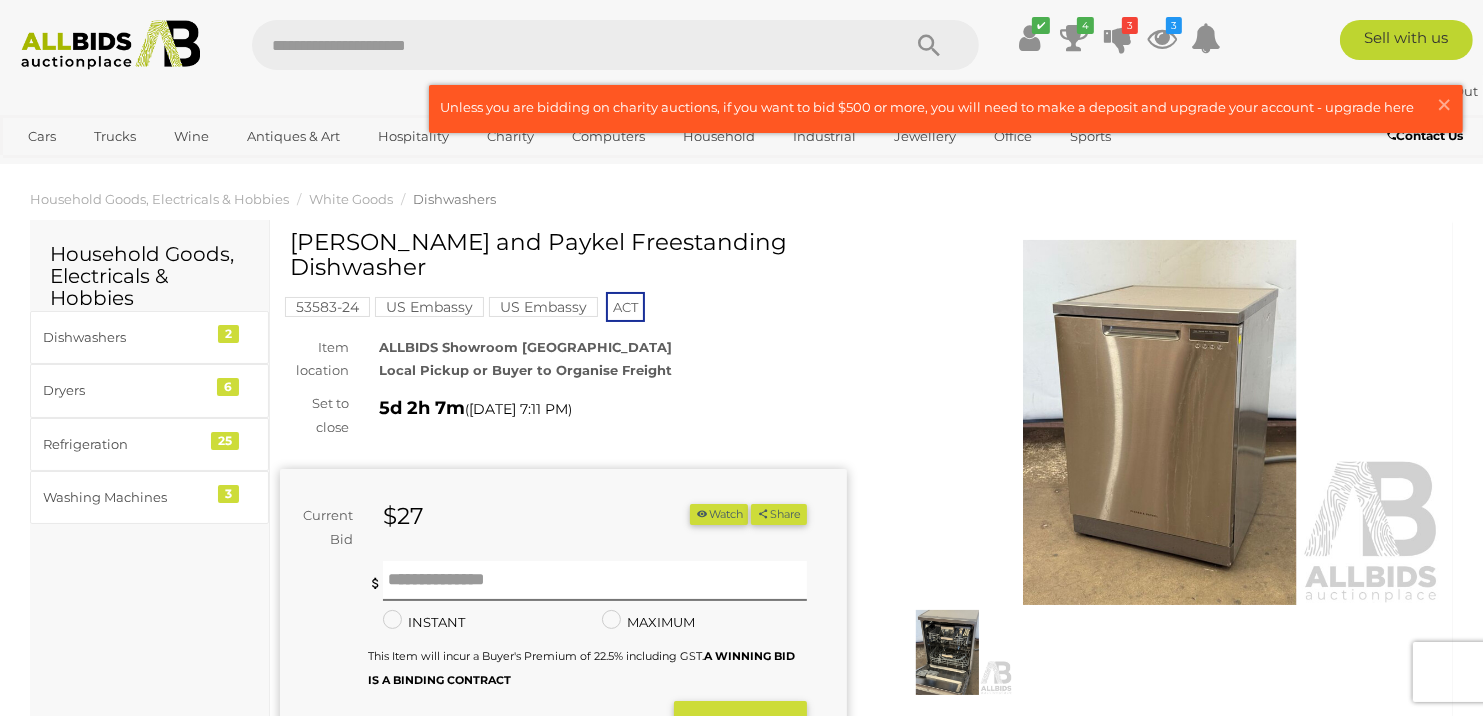 scroll, scrollTop: 0, scrollLeft: 0, axis: both 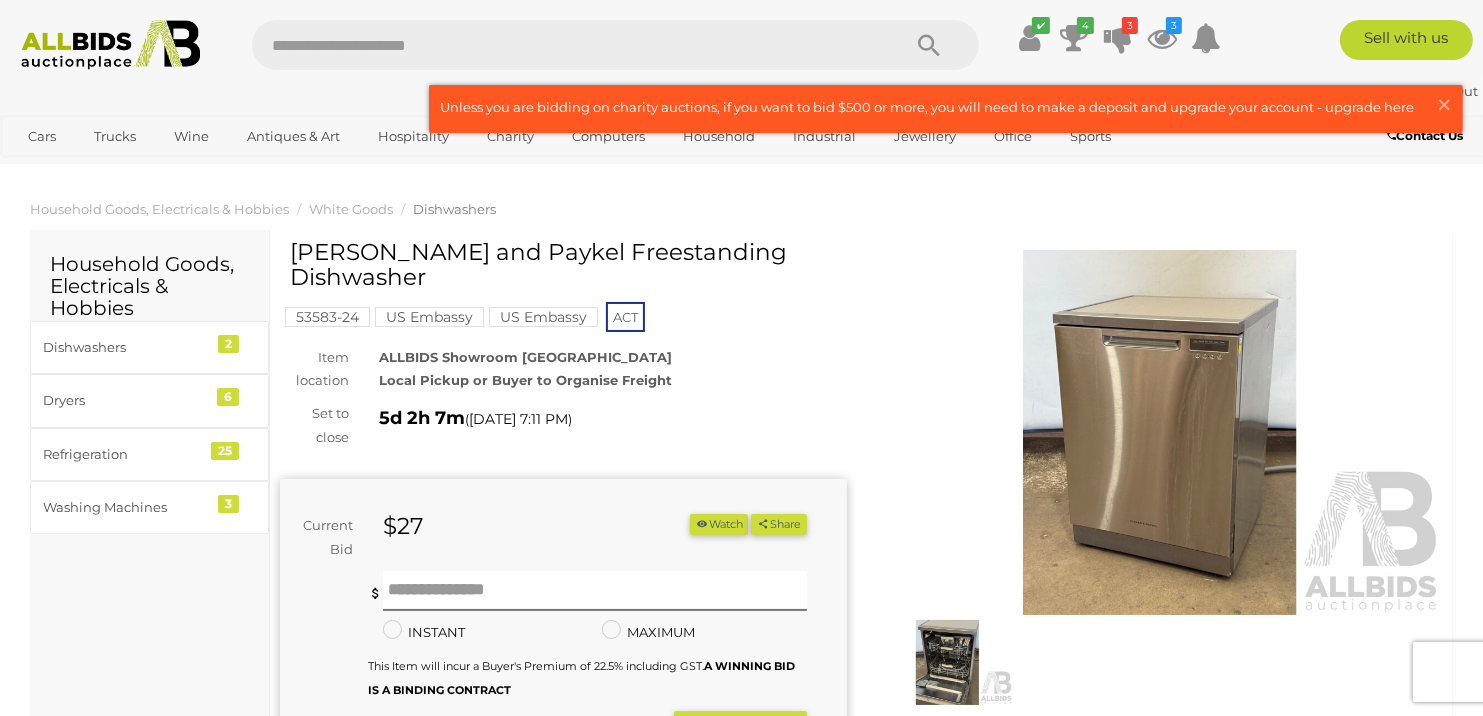 click at bounding box center (1160, 432) 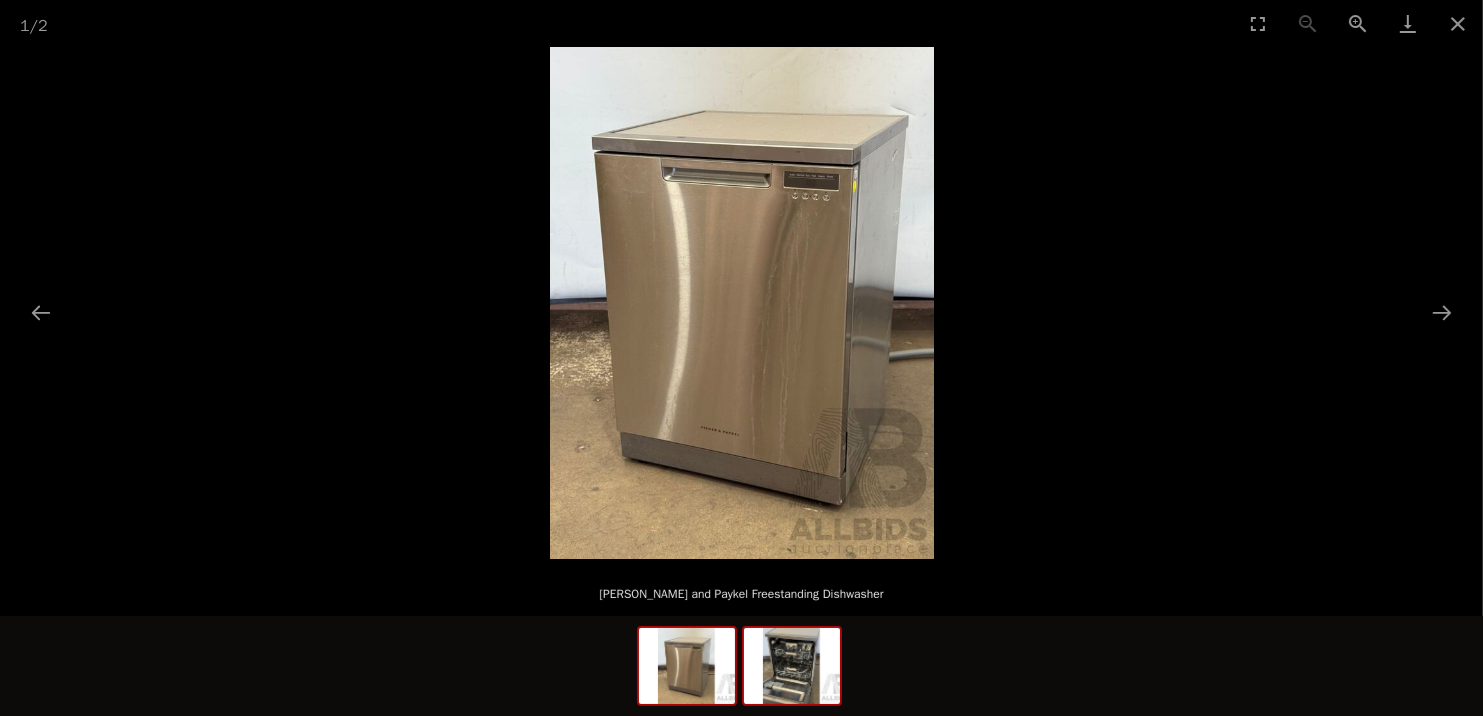 click at bounding box center [792, 666] 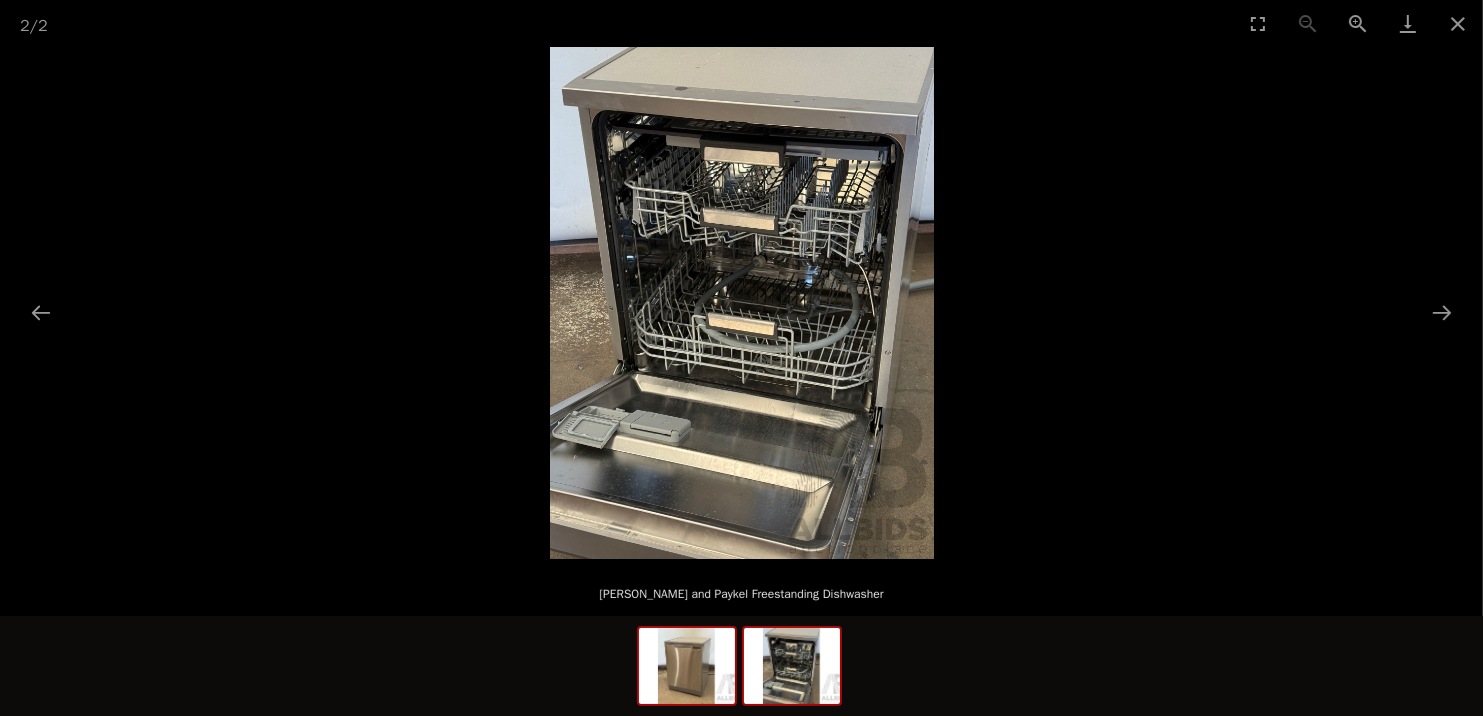 click at bounding box center (687, 666) 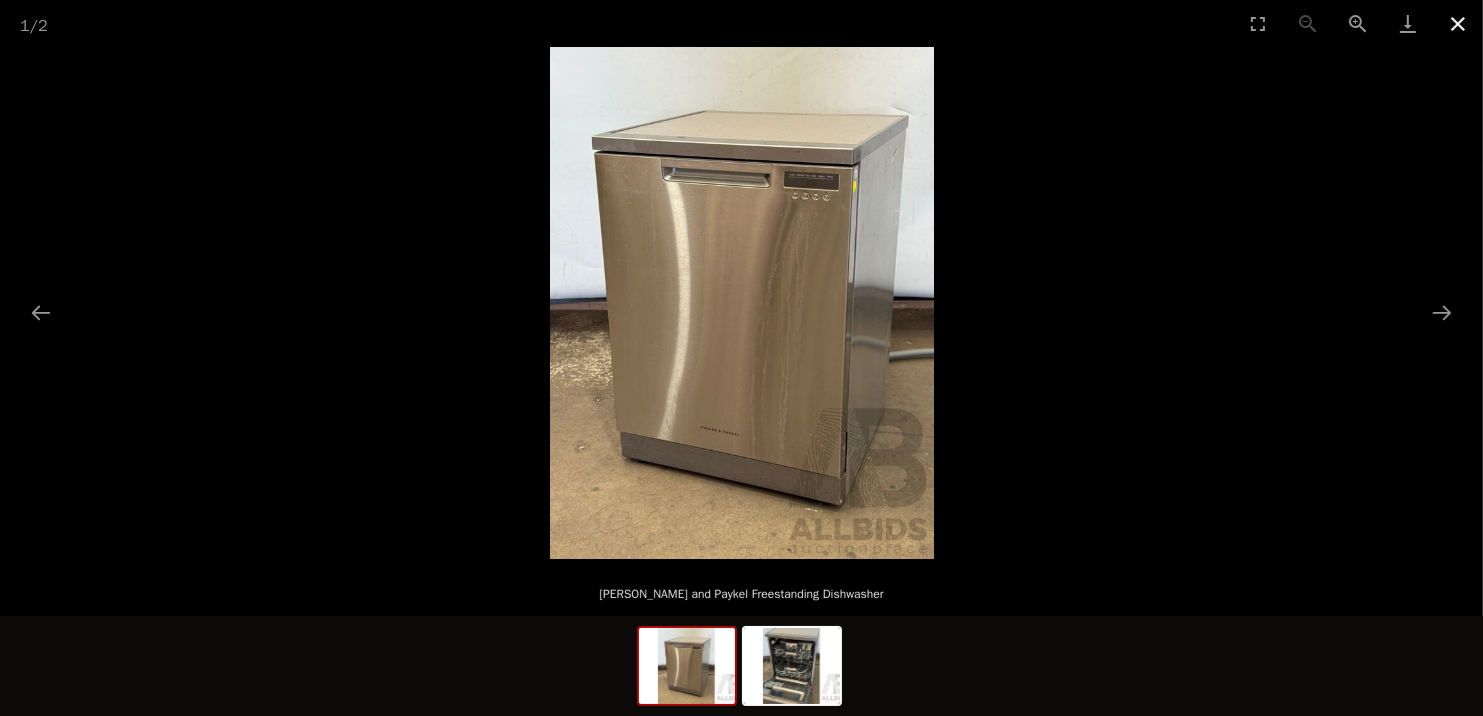 drag, startPoint x: 1454, startPoint y: 20, endPoint x: 1418, endPoint y: 21, distance: 36.013885 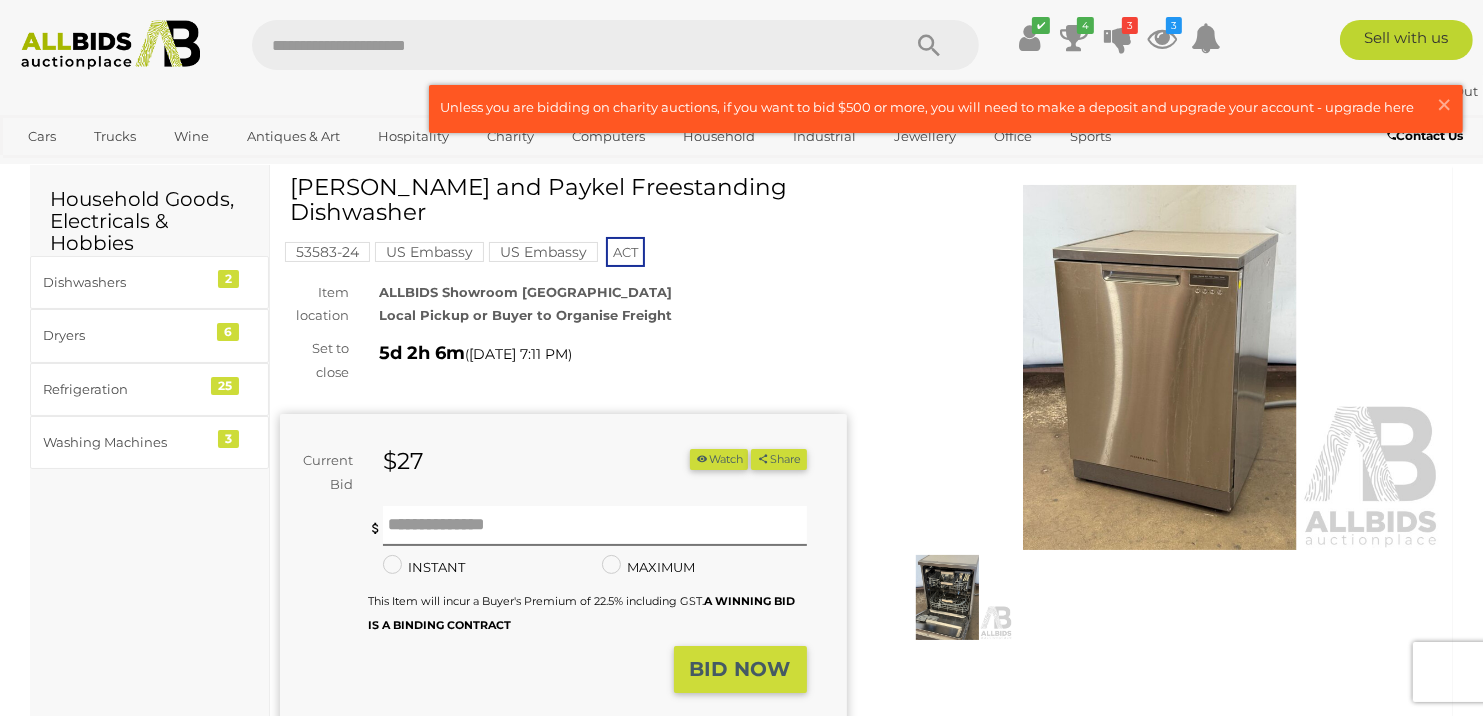 scroll, scrollTop: 100, scrollLeft: 0, axis: vertical 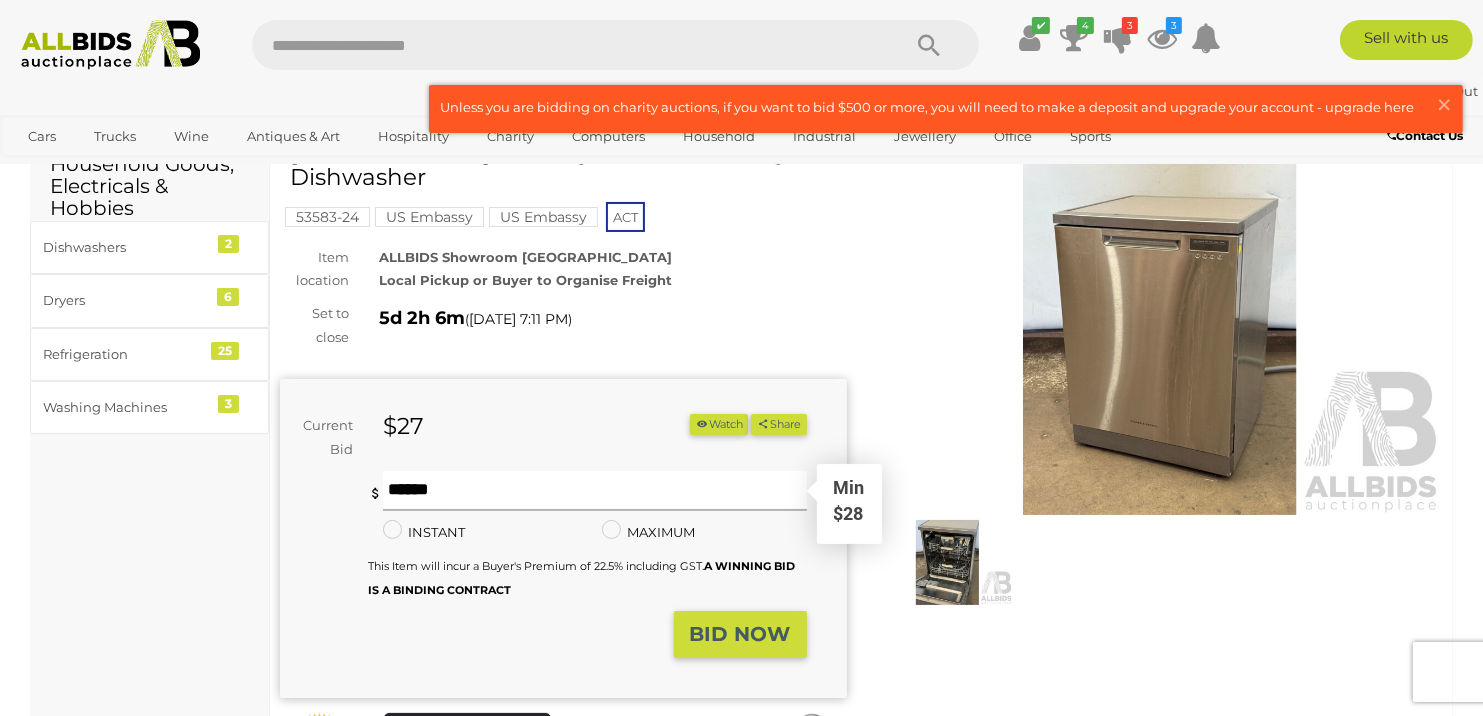 click at bounding box center [595, 491] 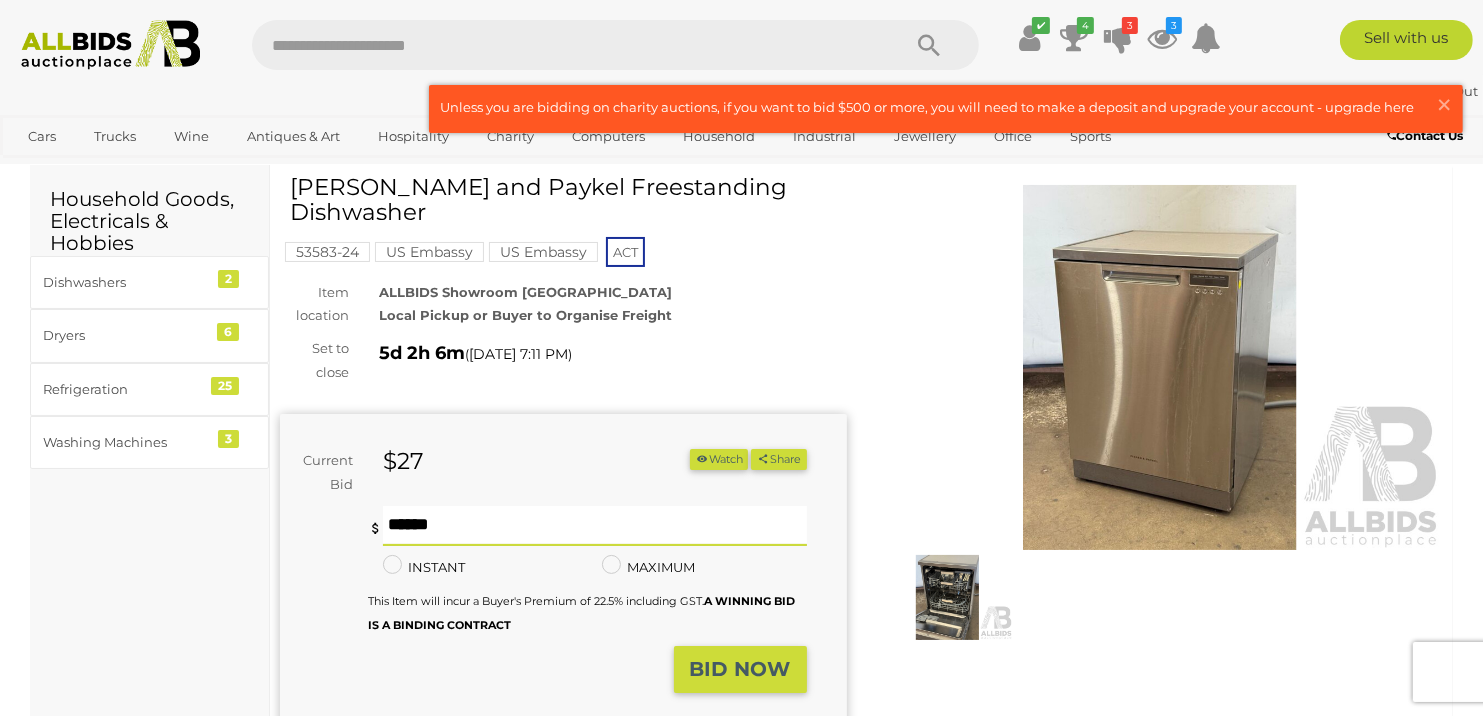 scroll, scrollTop: 100, scrollLeft: 0, axis: vertical 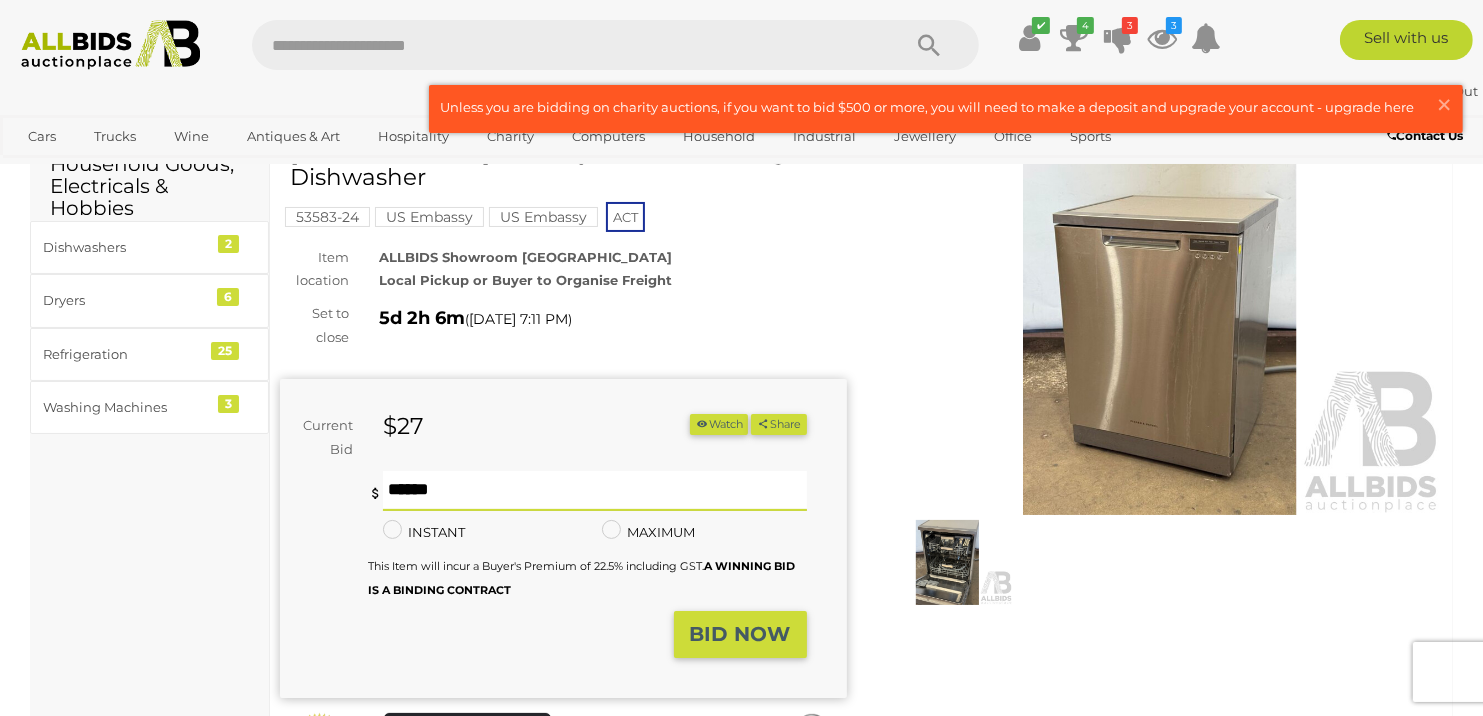 type on "**" 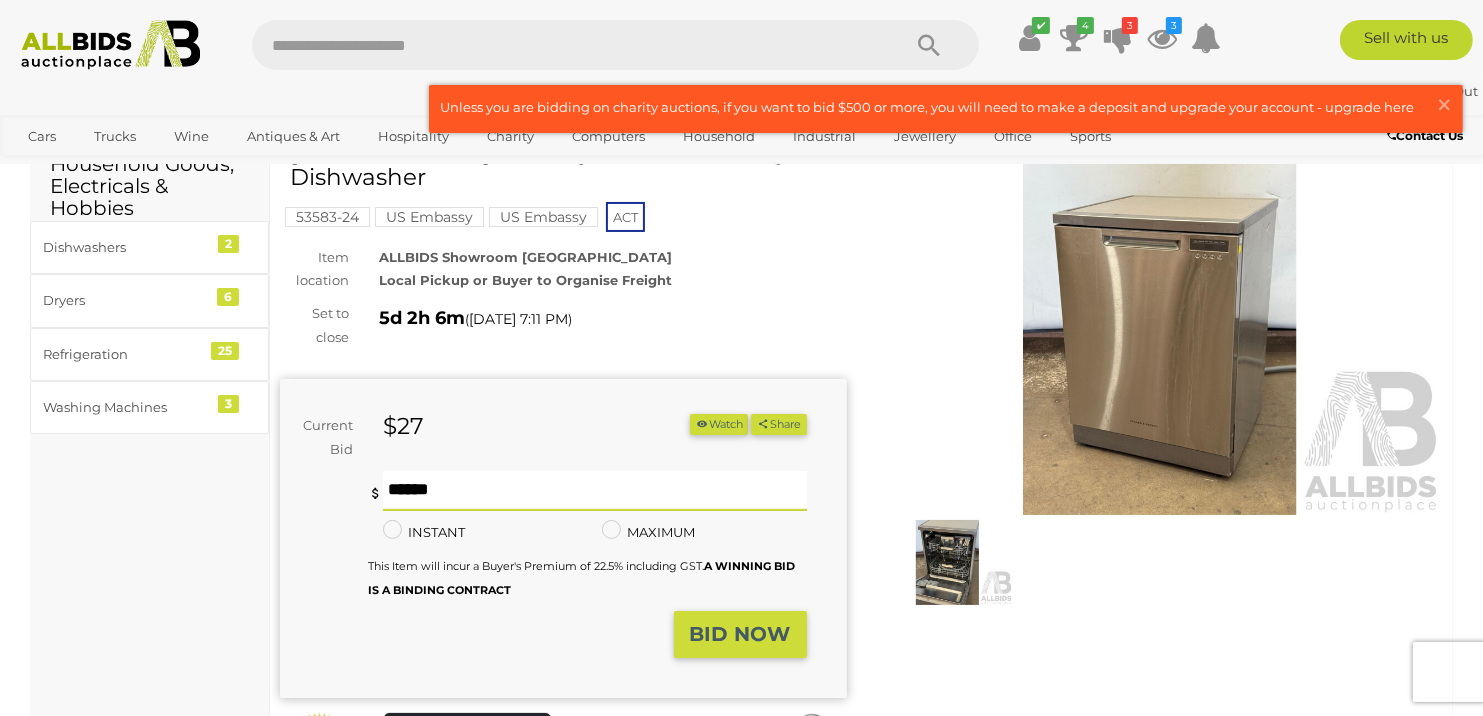 click on "BID NOW" at bounding box center [740, 634] 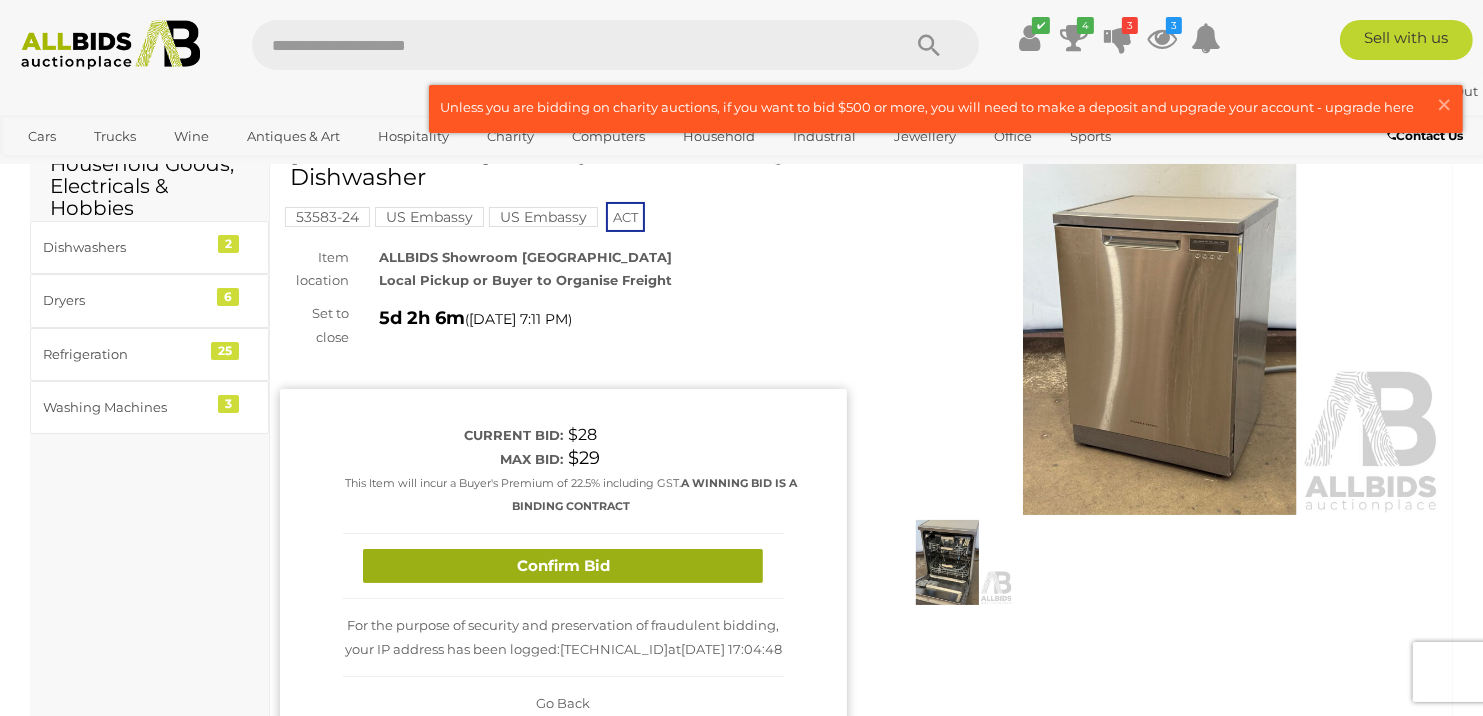 click on "Confirm Bid" at bounding box center [563, 566] 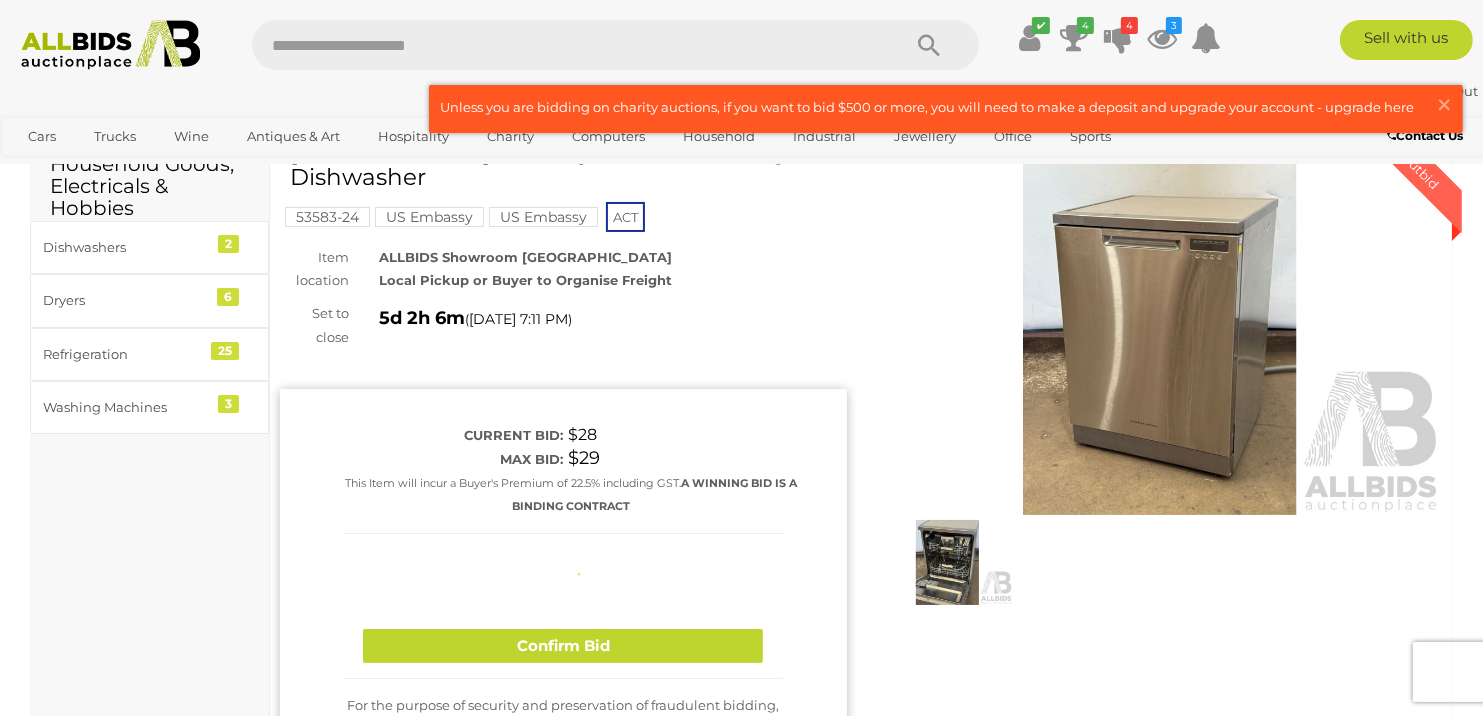 type 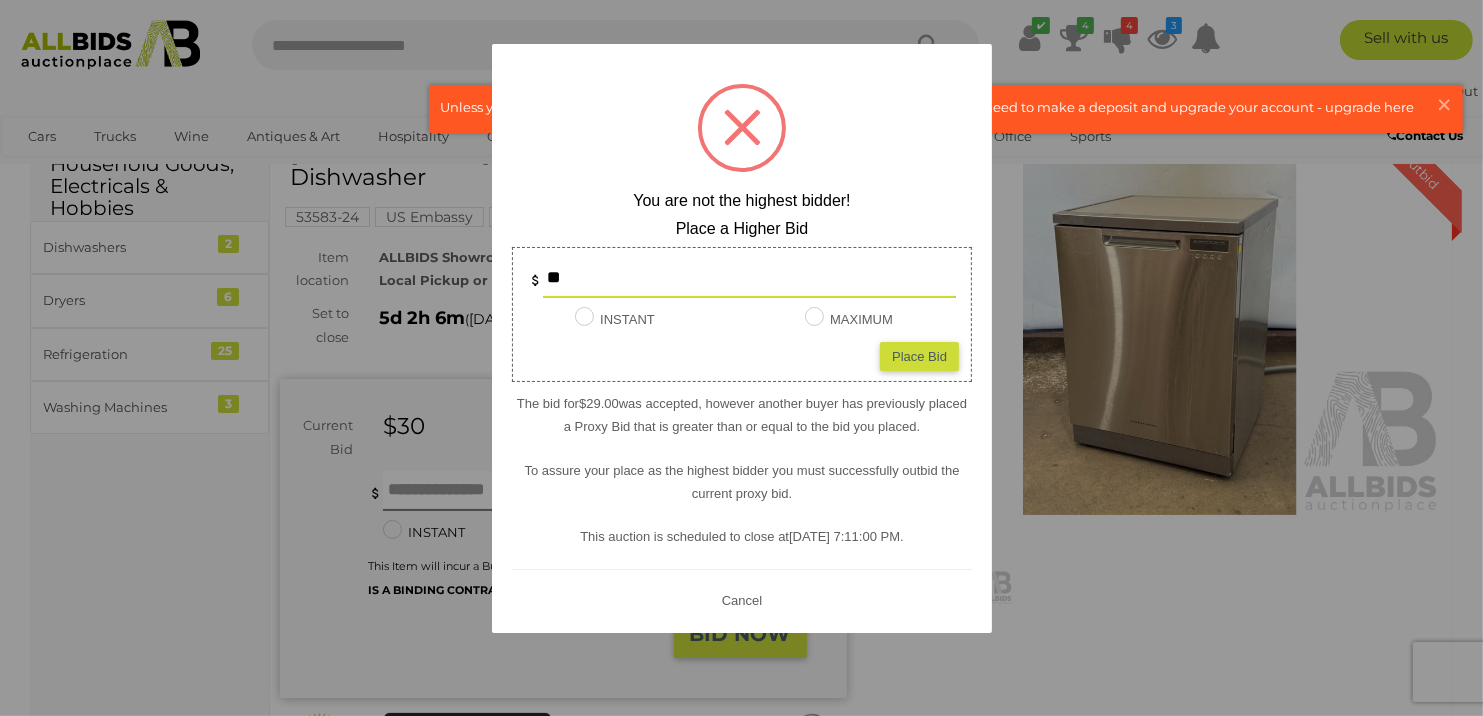 click on "Cancel" at bounding box center [741, 600] 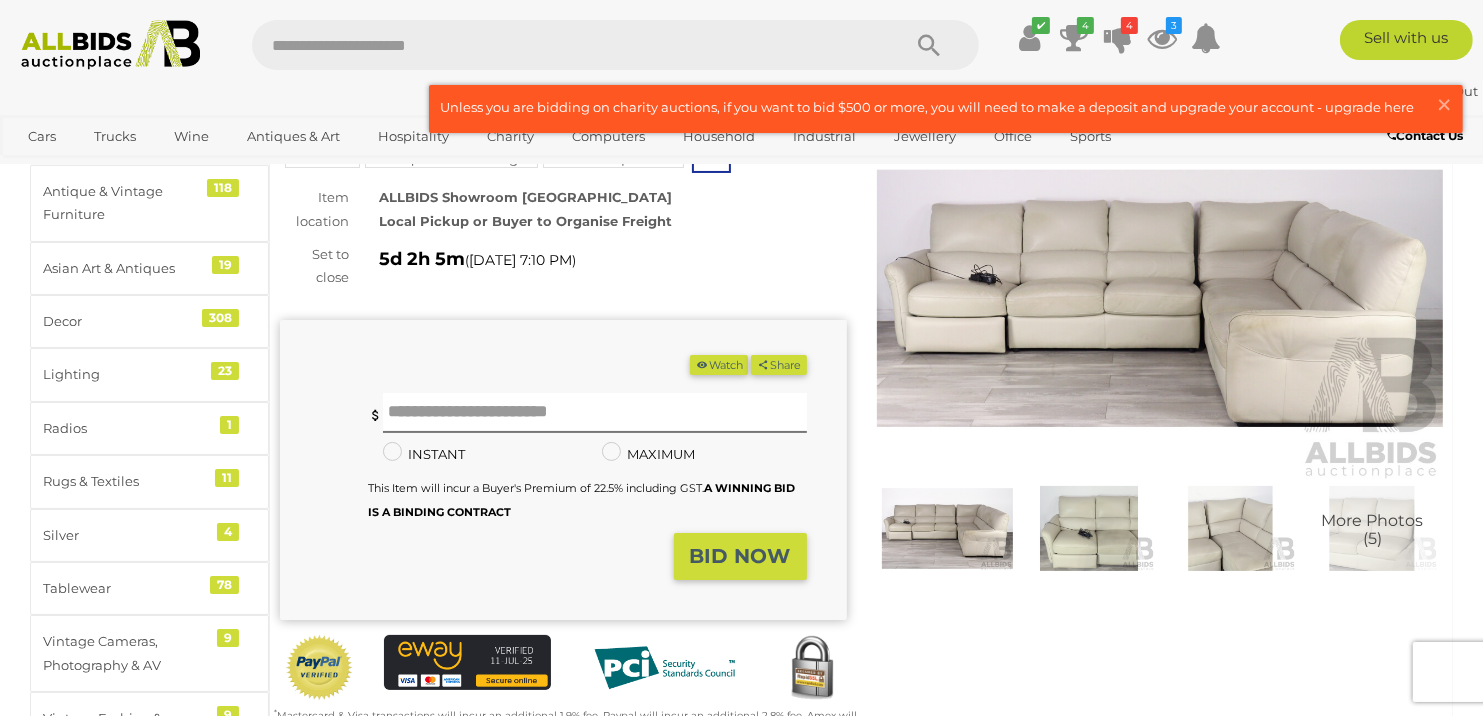 scroll, scrollTop: 100, scrollLeft: 0, axis: vertical 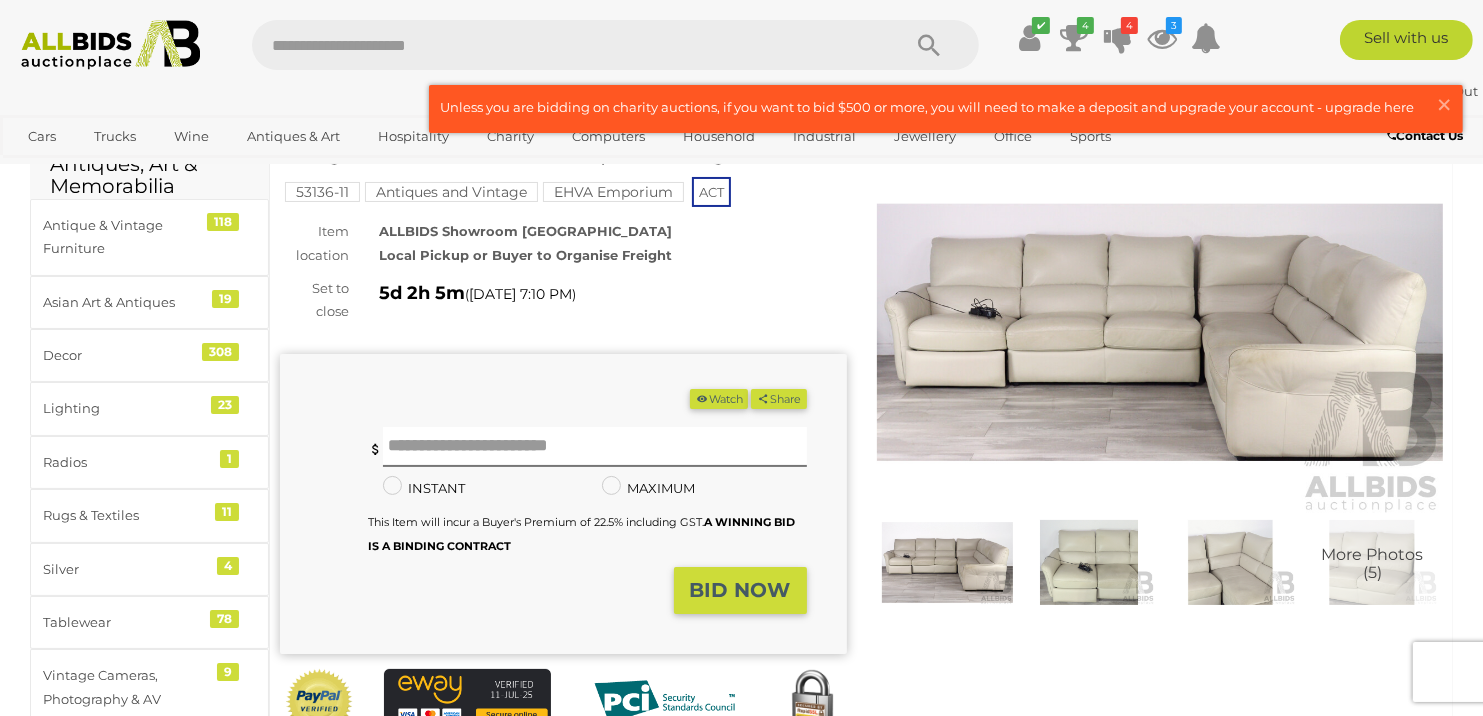 click at bounding box center [948, 562] 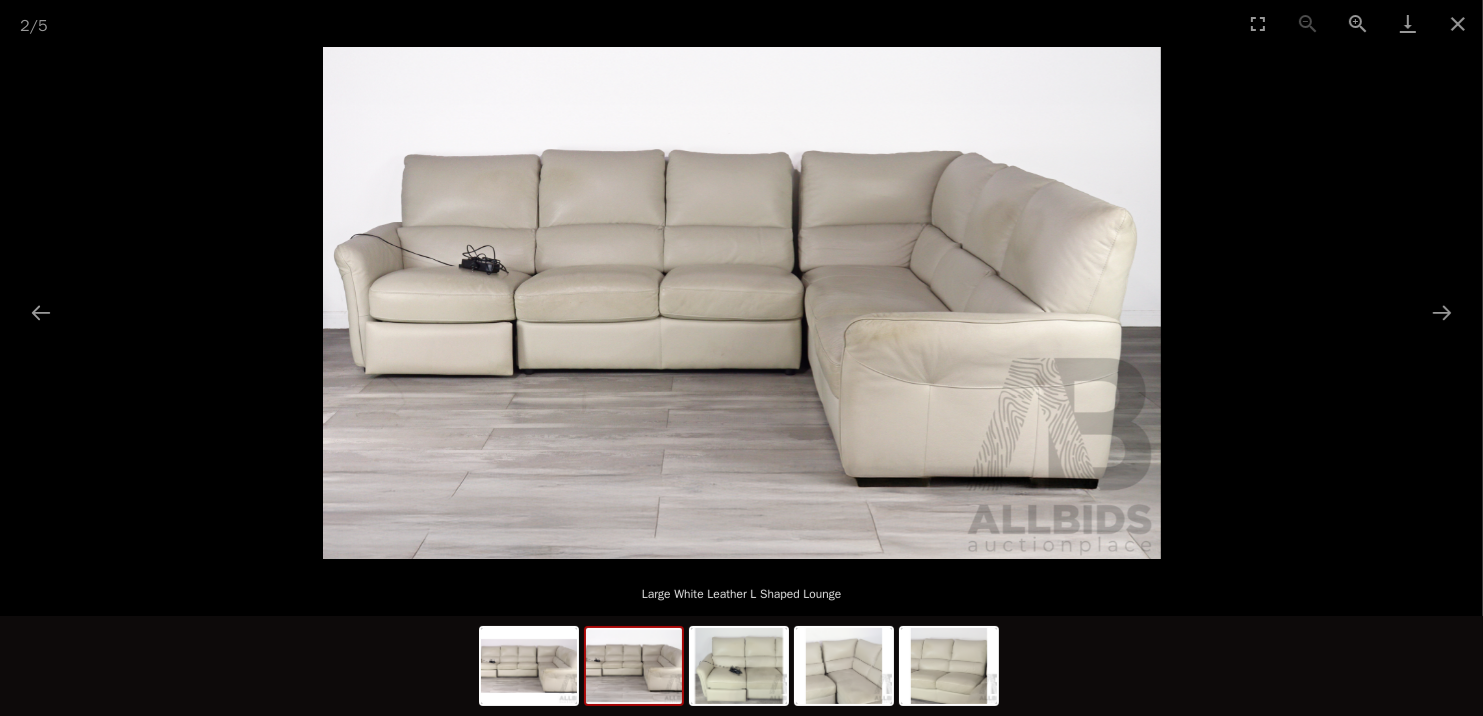 click at bounding box center (634, 666) 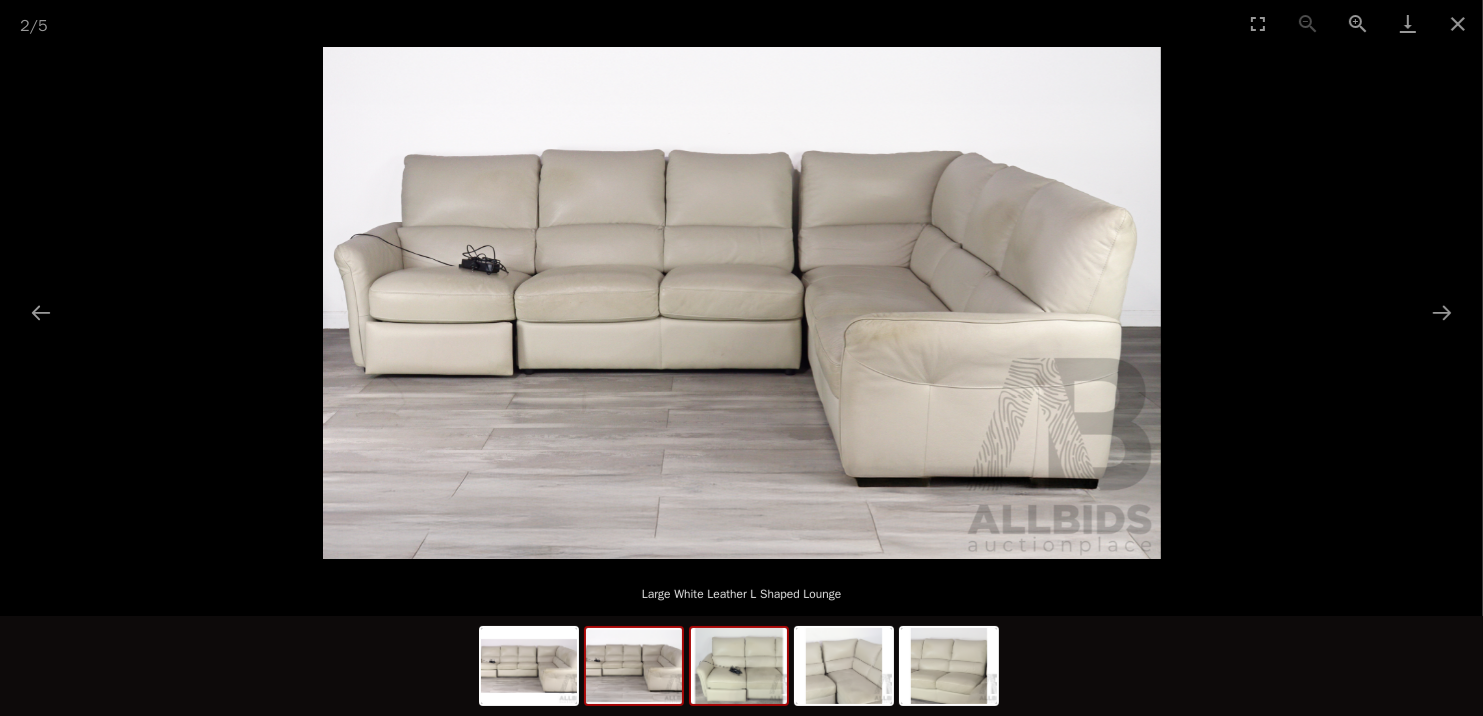 click at bounding box center [739, 666] 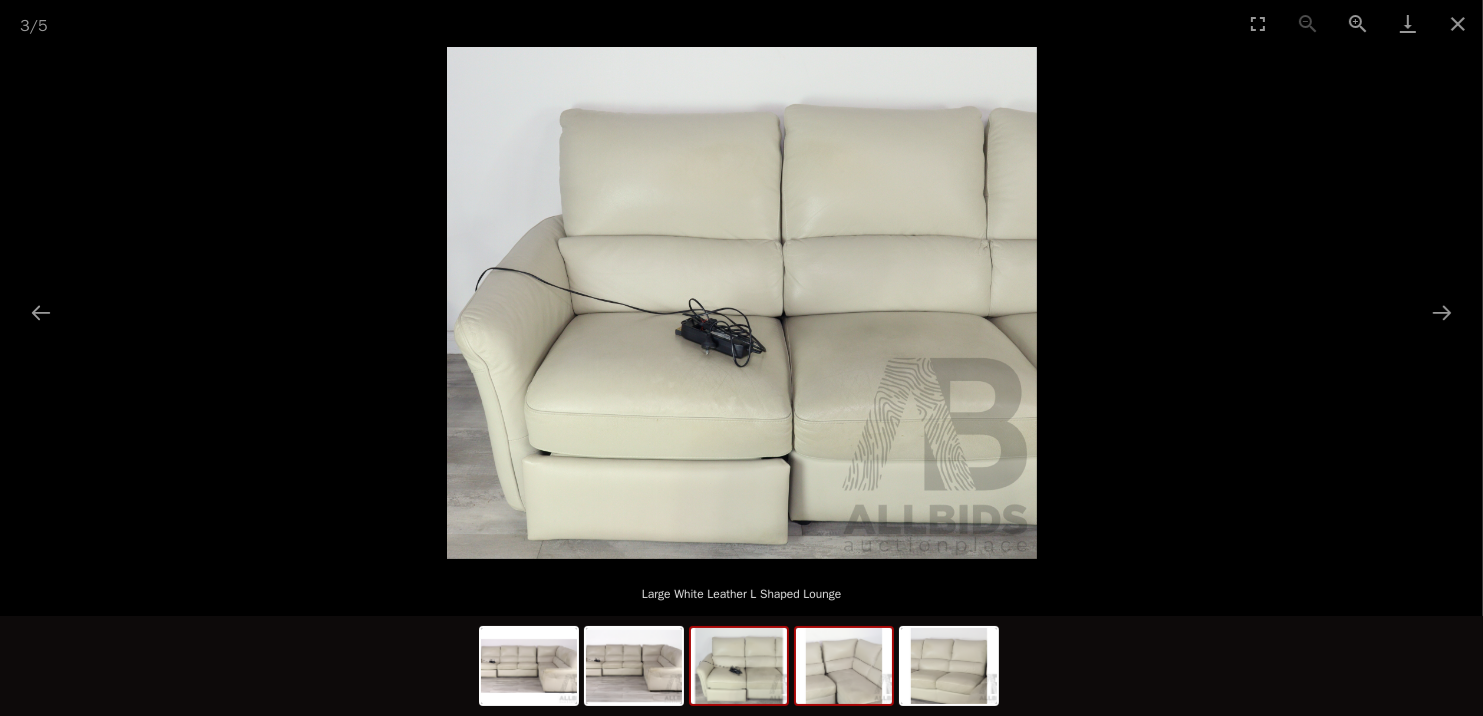 click at bounding box center [844, 666] 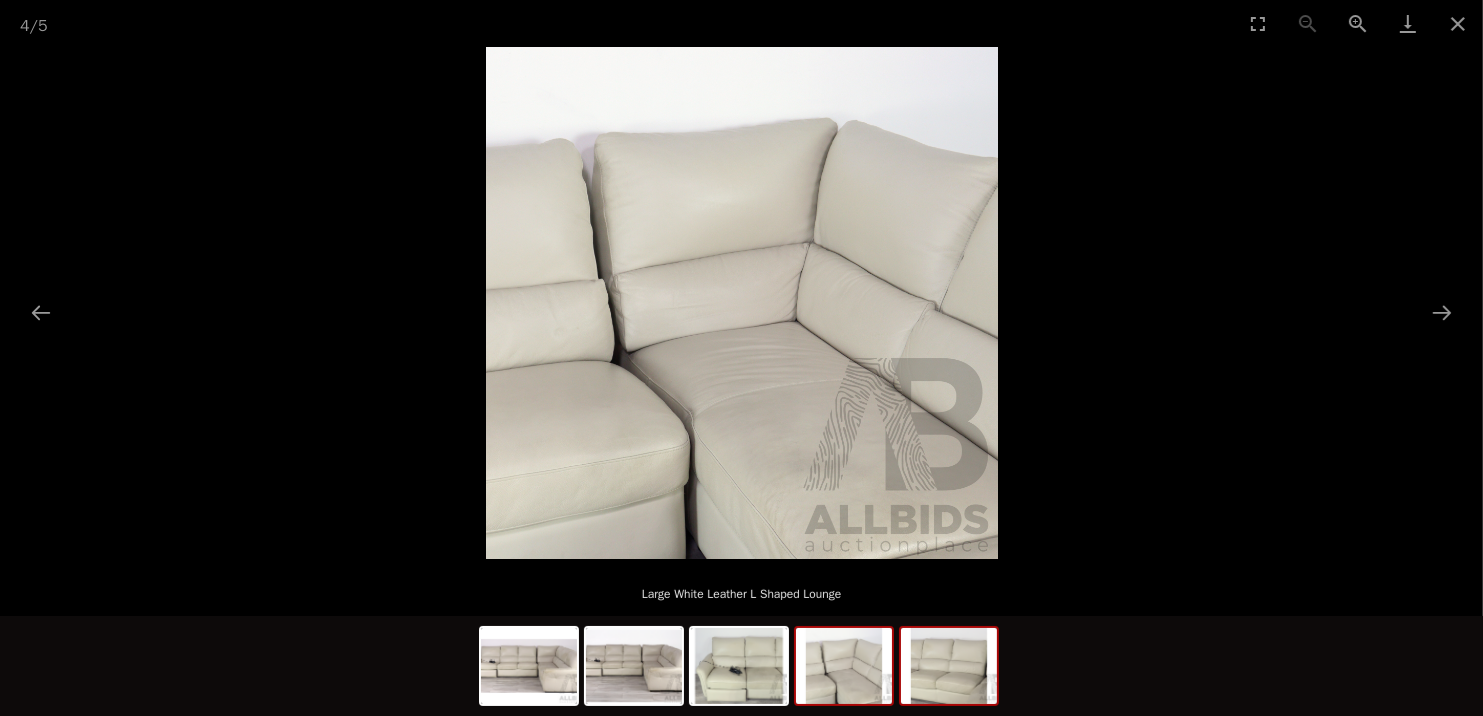 click at bounding box center (949, 666) 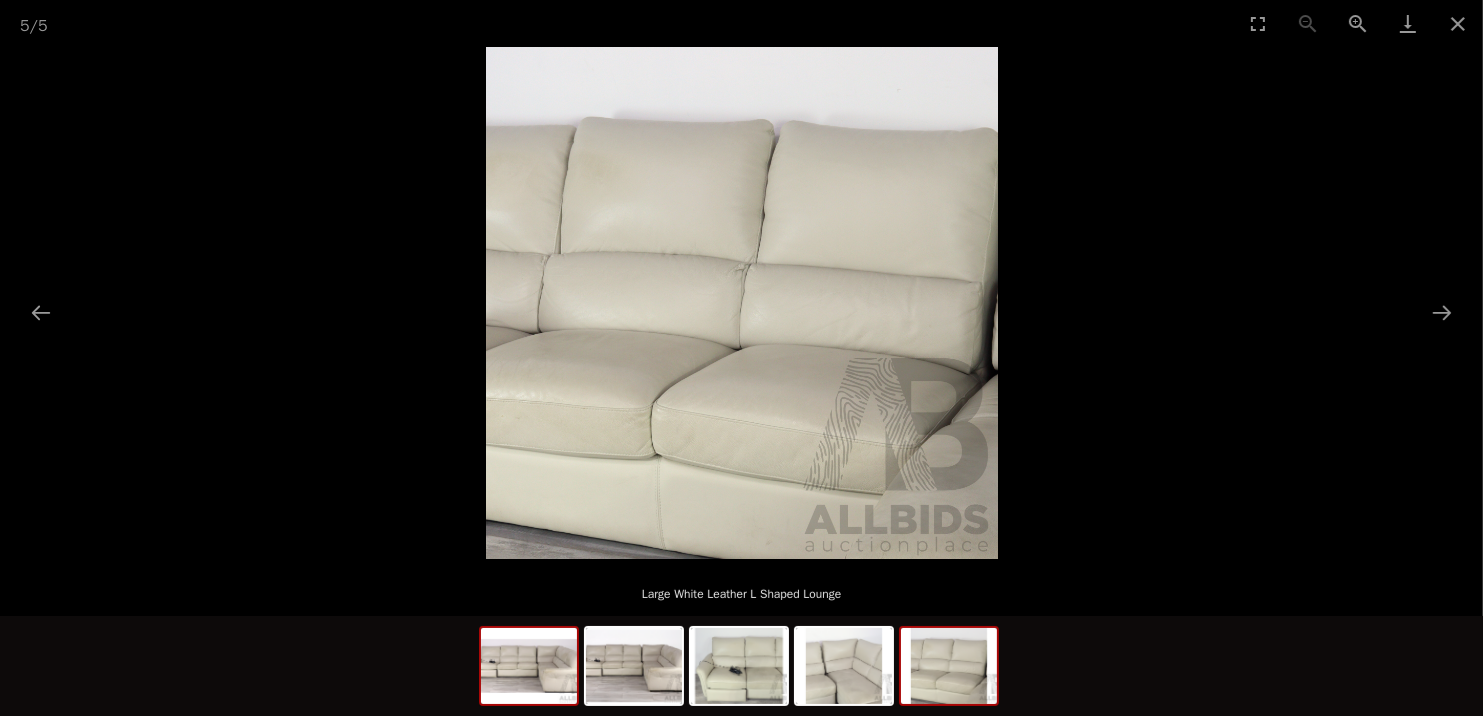 click at bounding box center (529, 666) 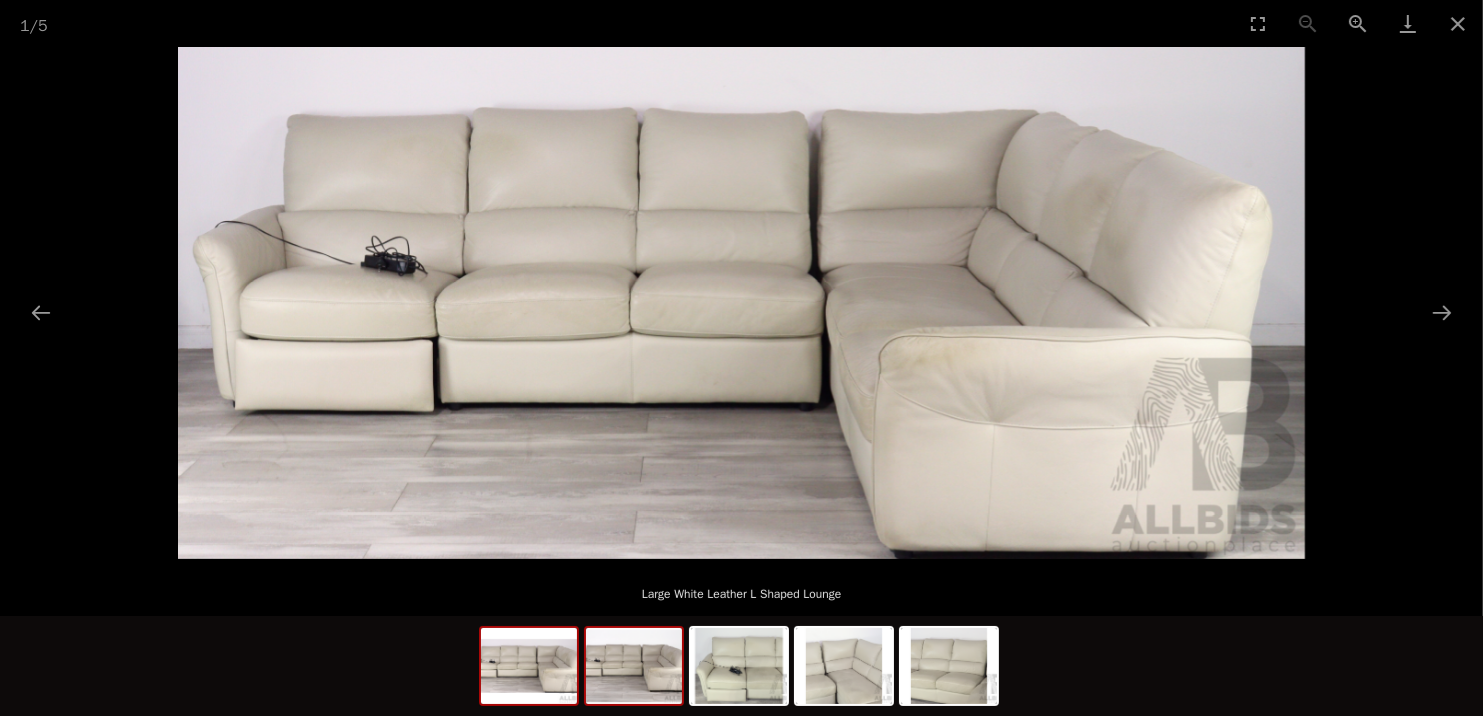 click at bounding box center (634, 666) 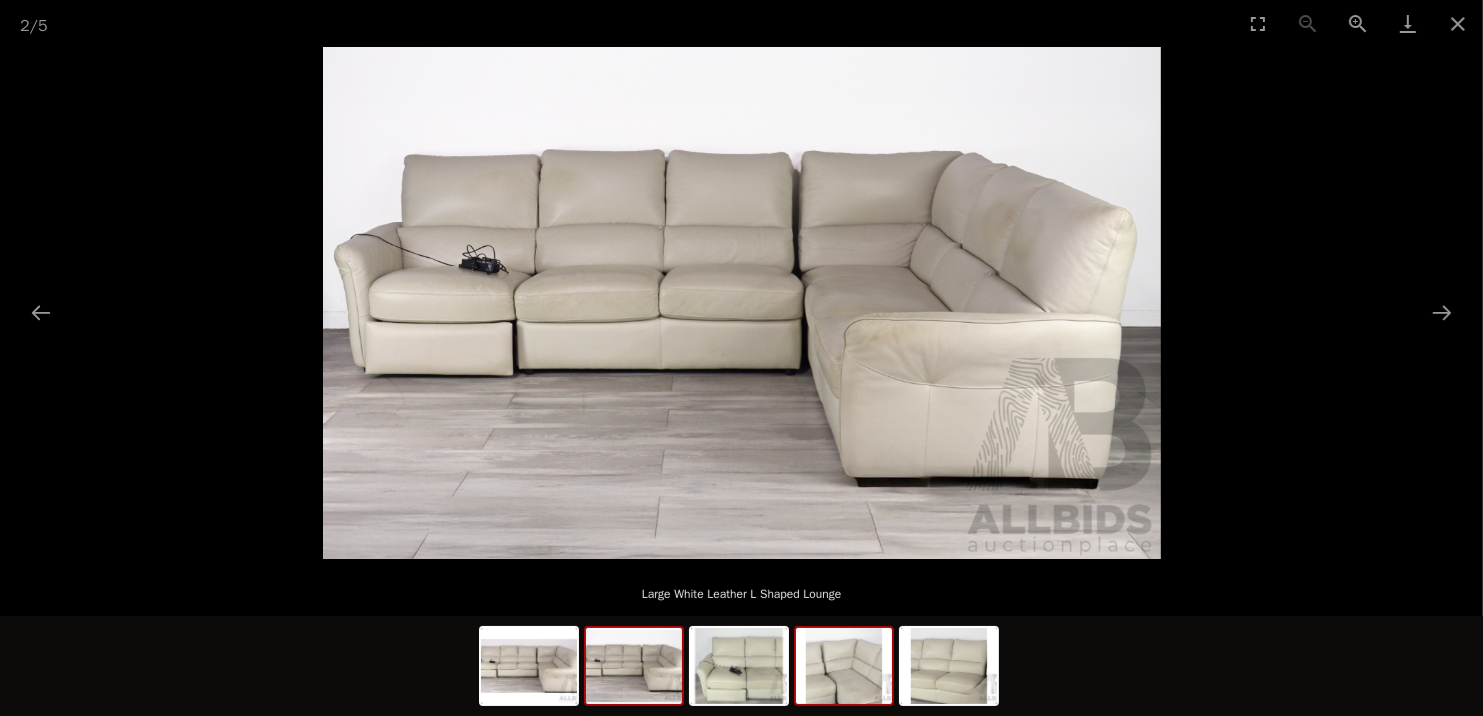 click at bounding box center [844, 666] 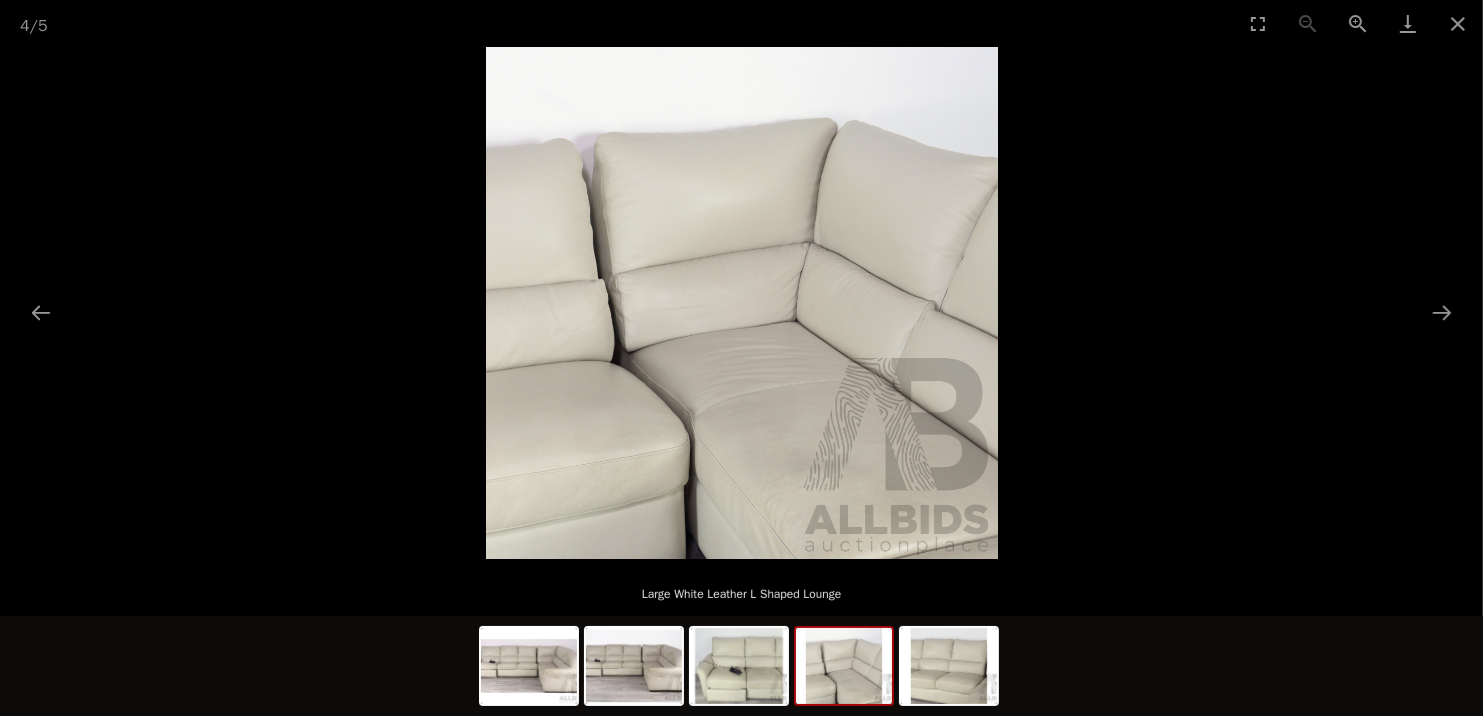 scroll, scrollTop: 0, scrollLeft: 0, axis: both 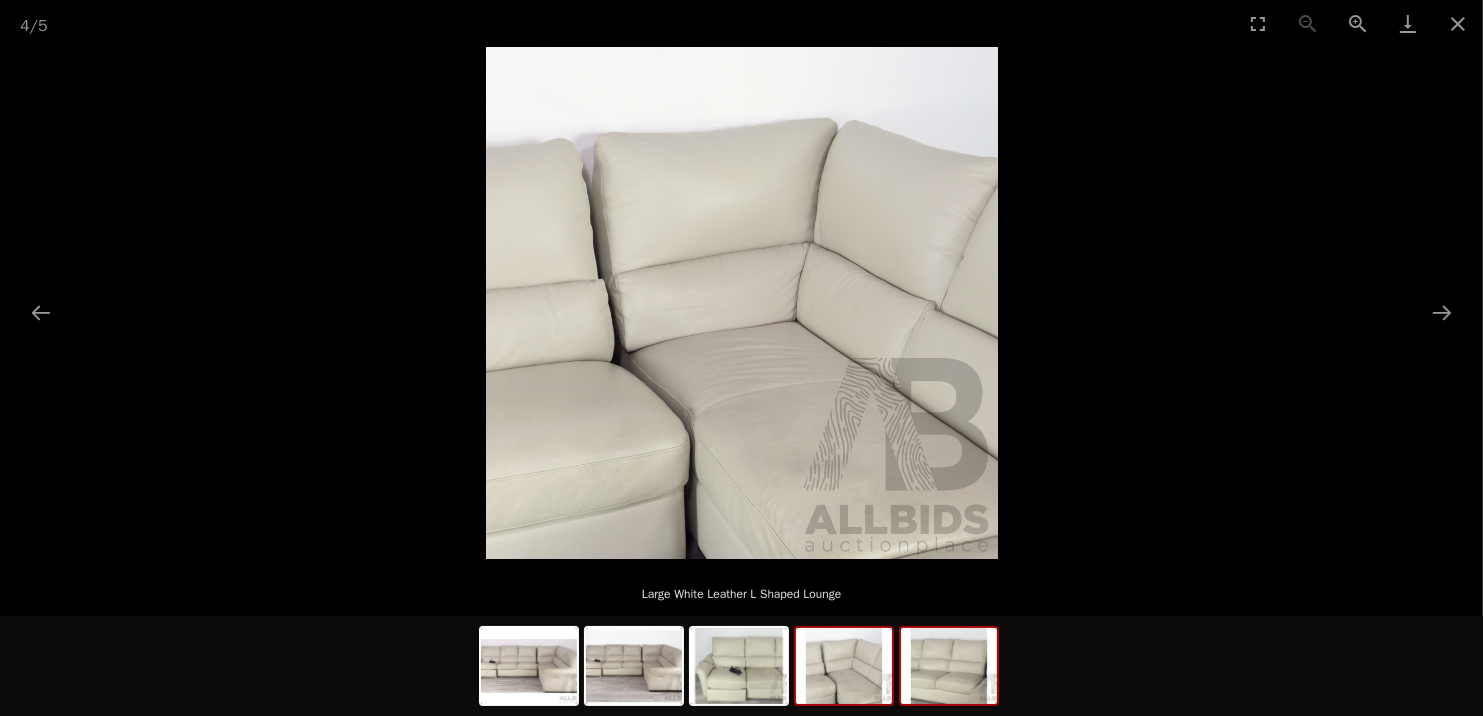 click at bounding box center [949, 666] 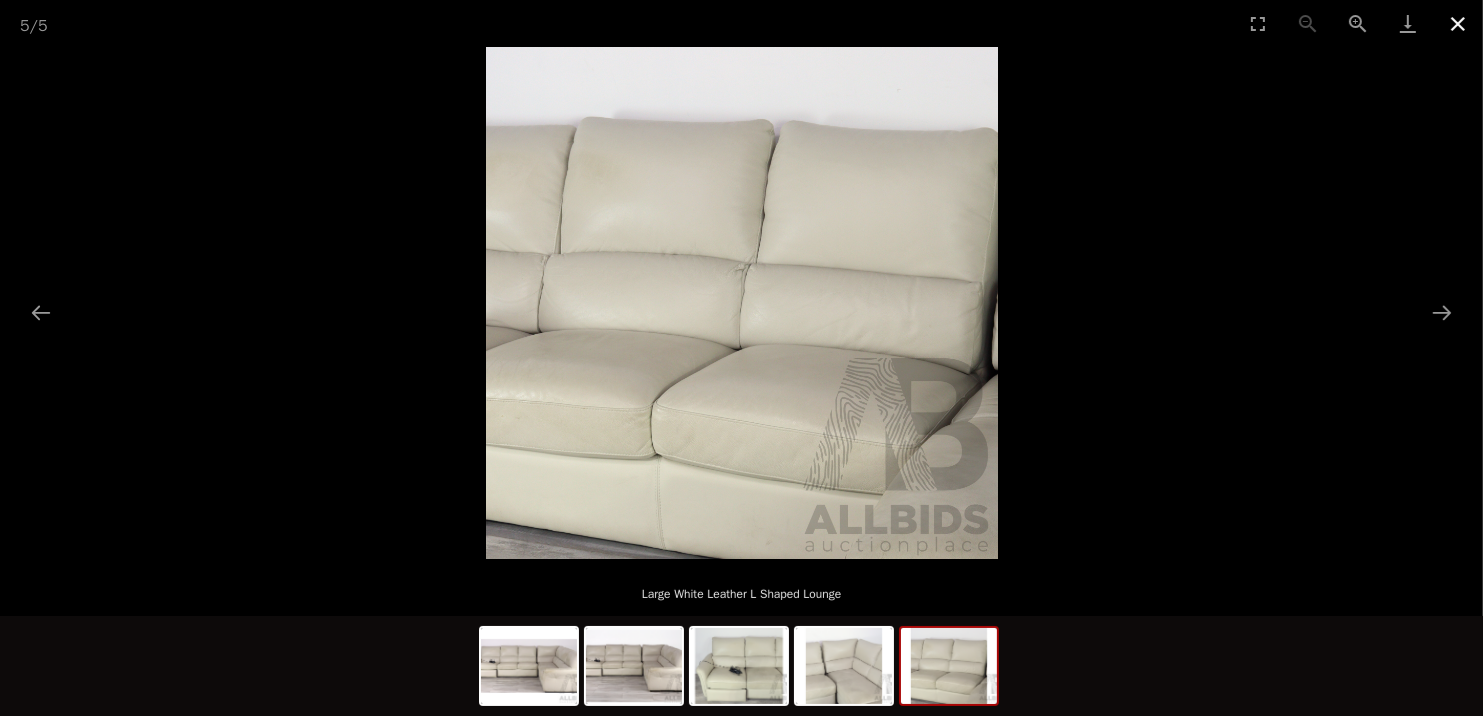 click at bounding box center [1458, 23] 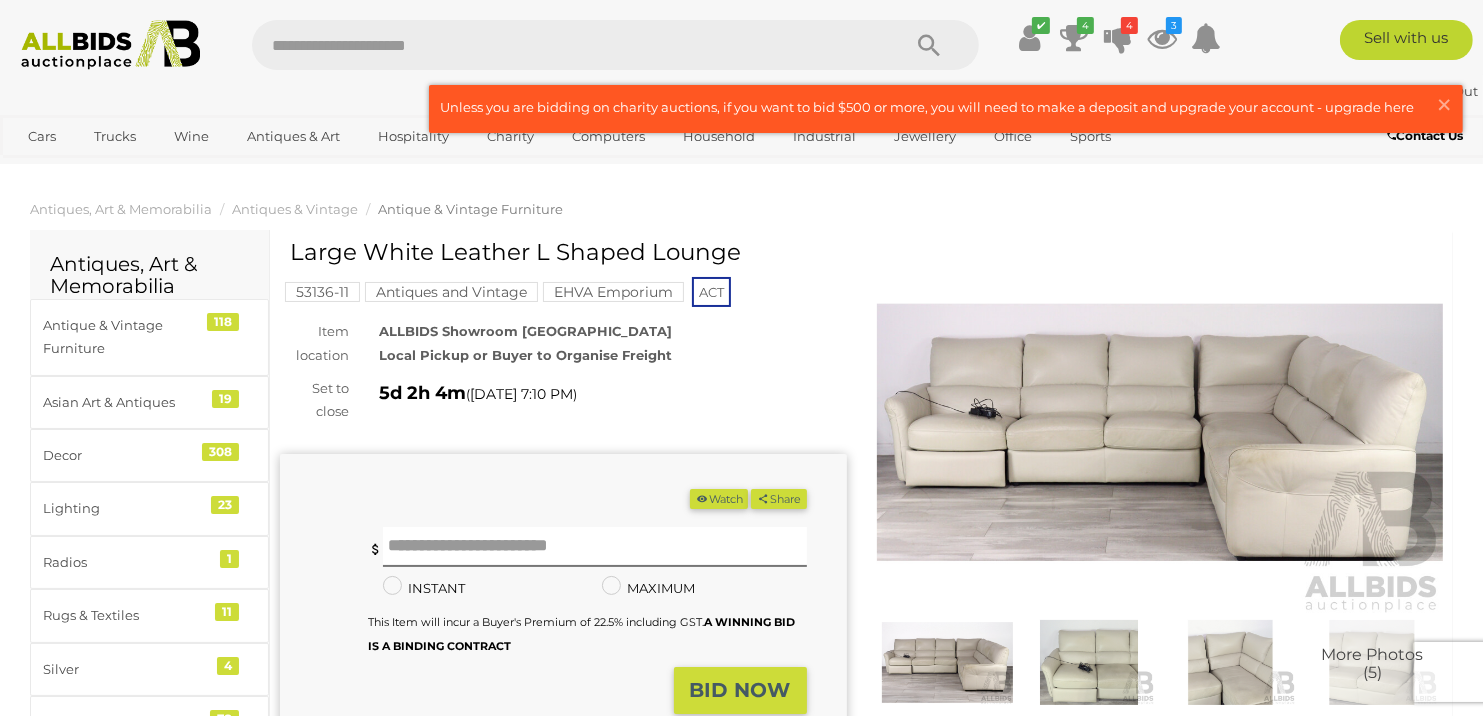 scroll, scrollTop: 100, scrollLeft: 0, axis: vertical 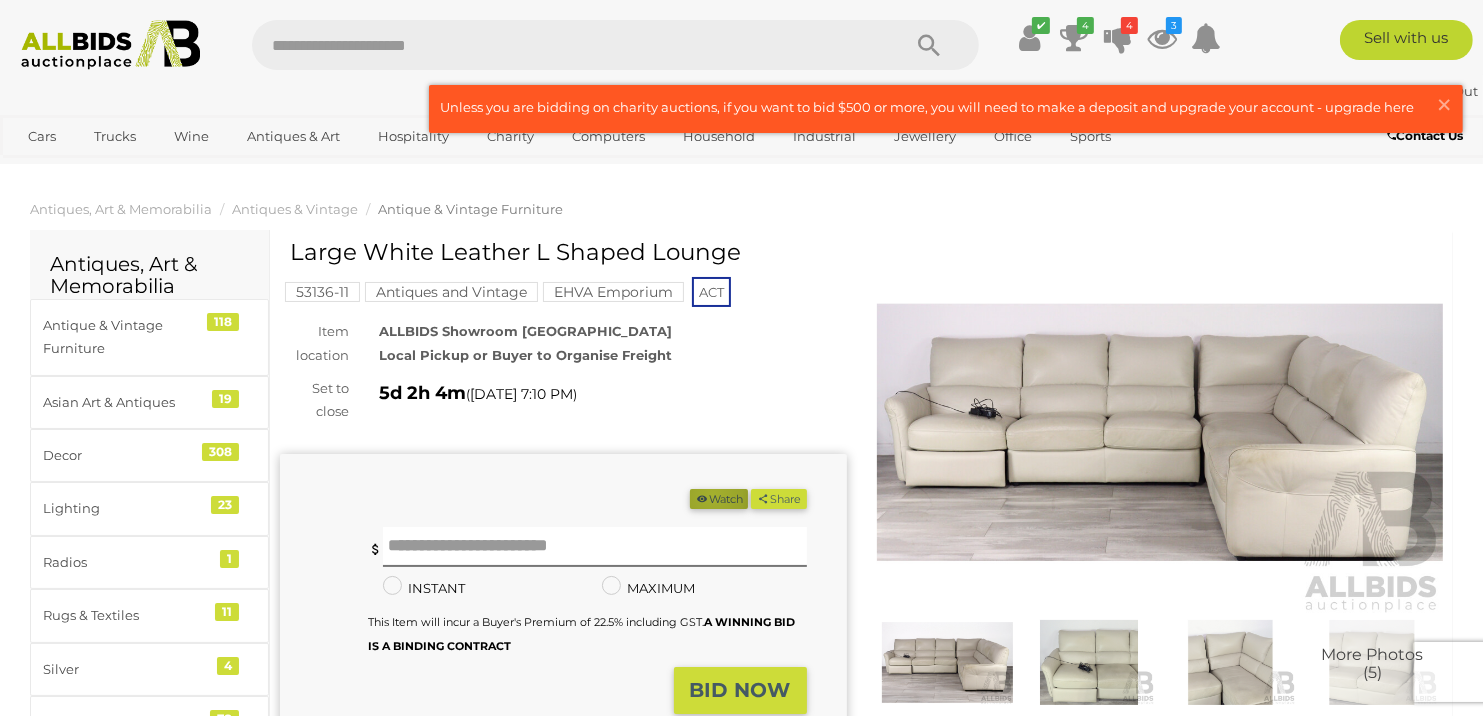 click on "Watch" at bounding box center [719, 499] 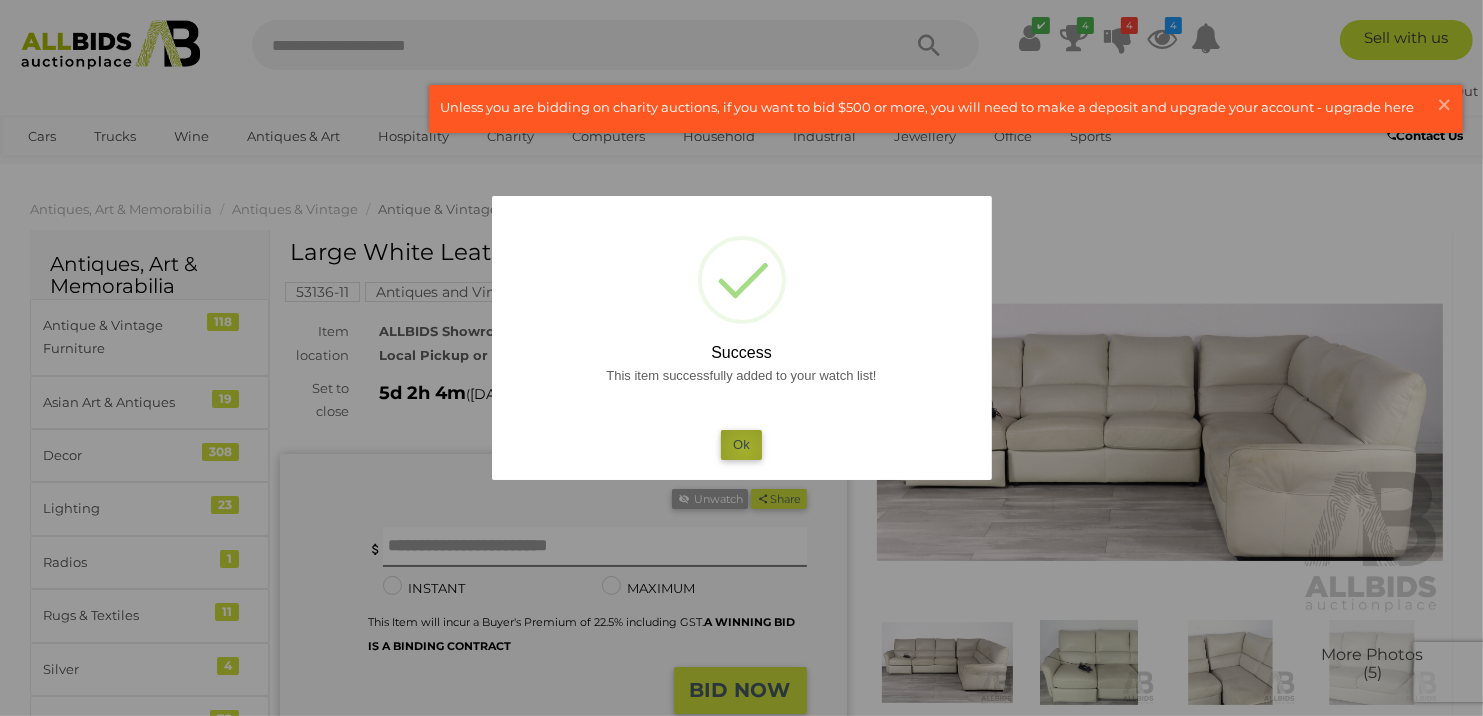 click on "Ok" at bounding box center [741, 444] 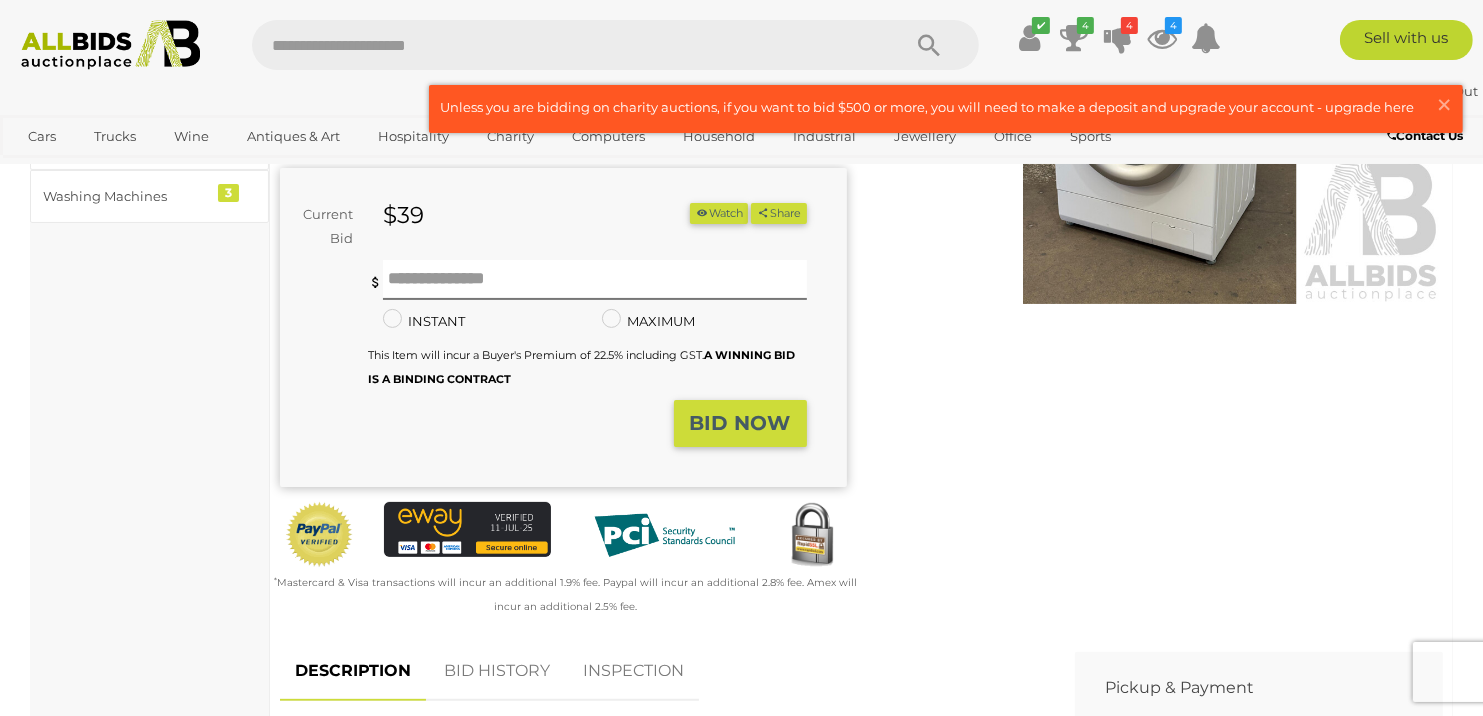 scroll, scrollTop: 300, scrollLeft: 0, axis: vertical 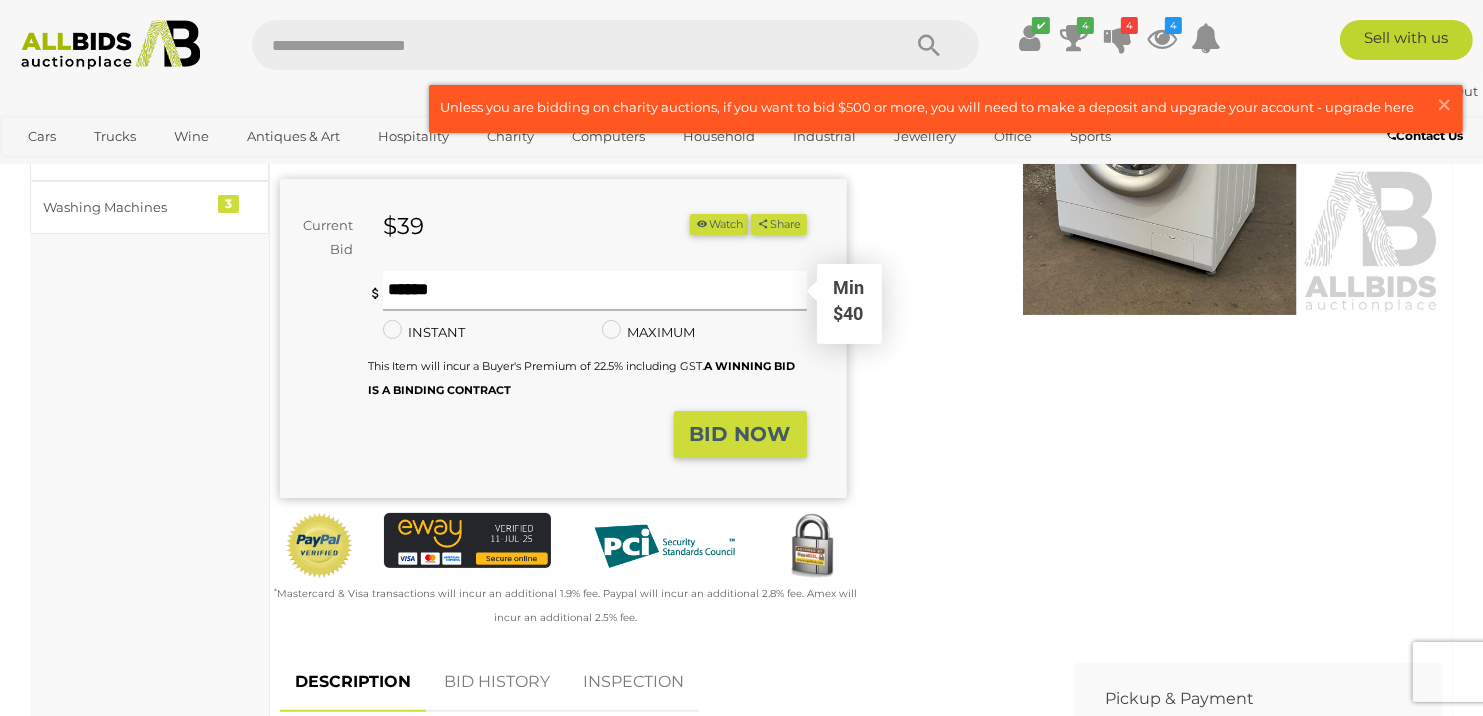 click at bounding box center [595, 291] 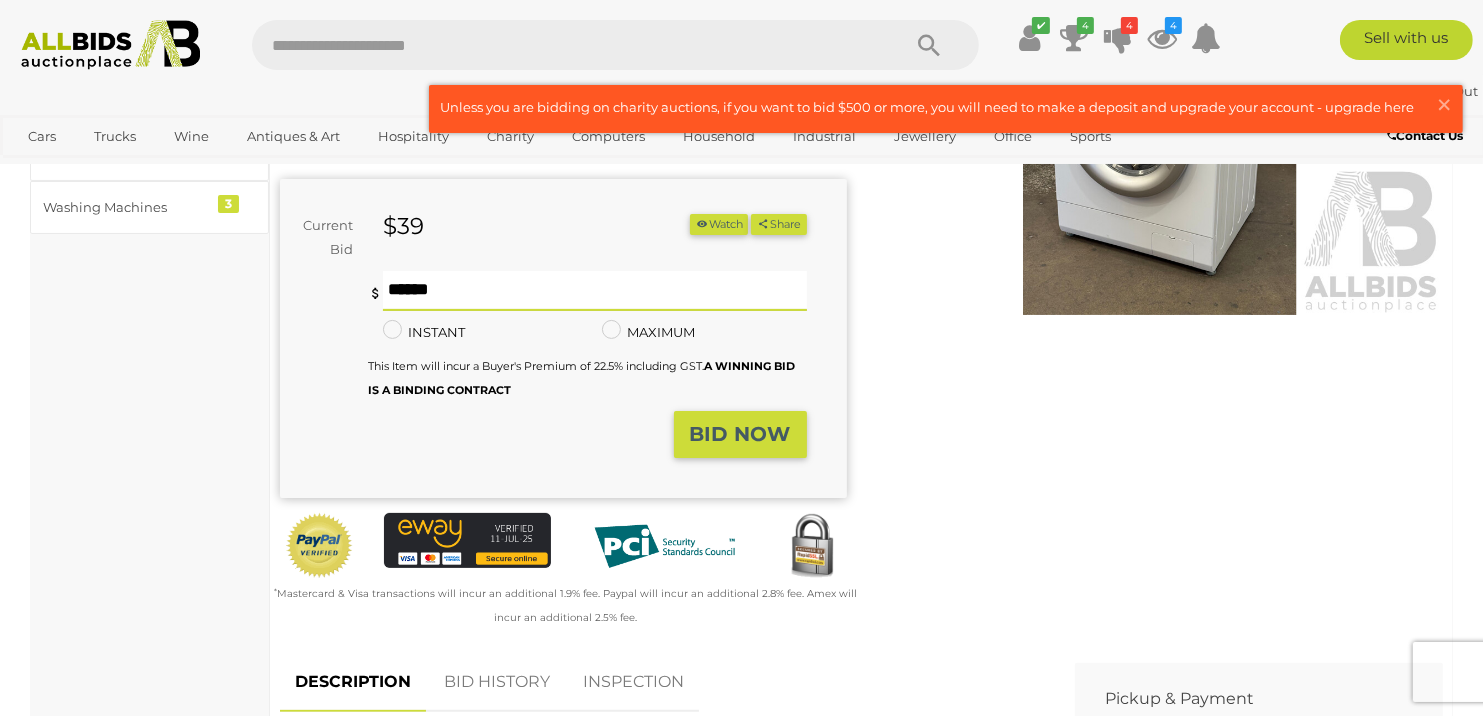 type on "**" 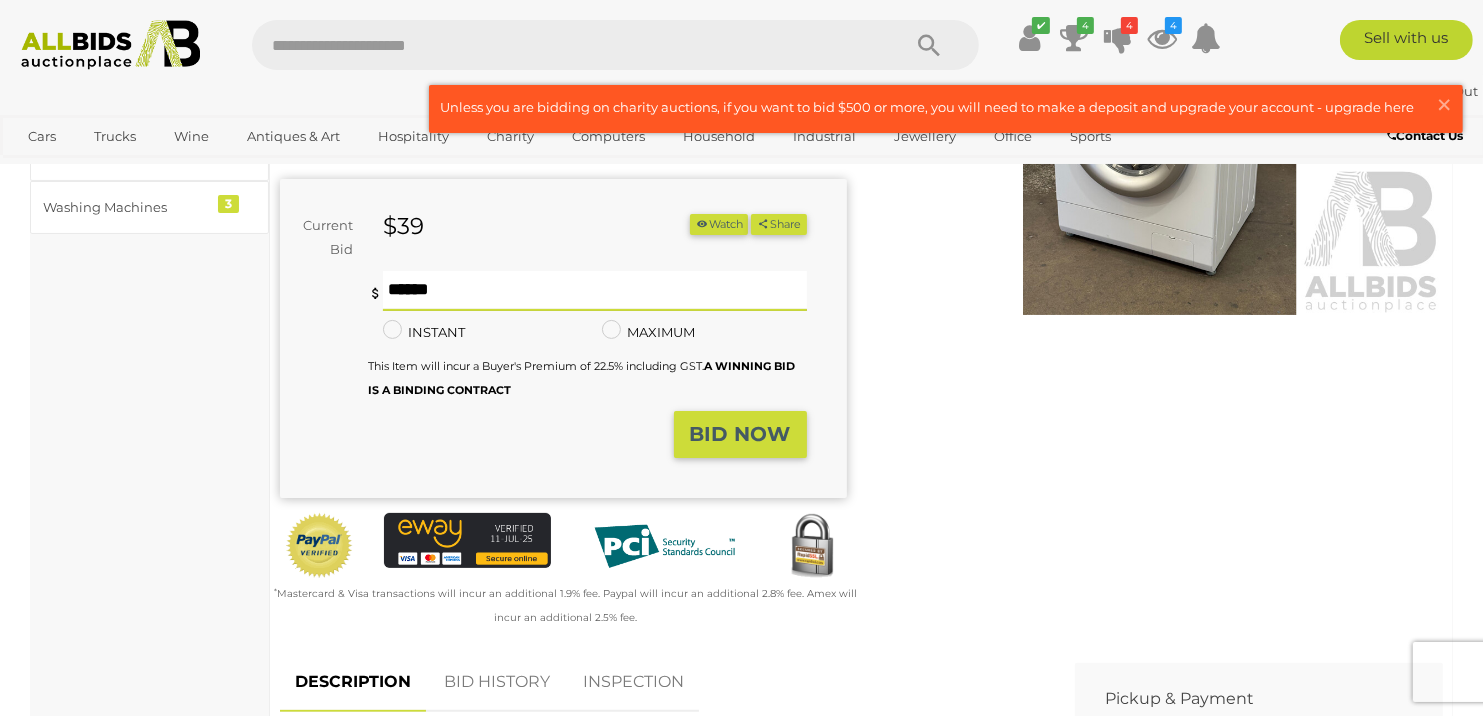 drag, startPoint x: 751, startPoint y: 444, endPoint x: 743, endPoint y: 432, distance: 14.422205 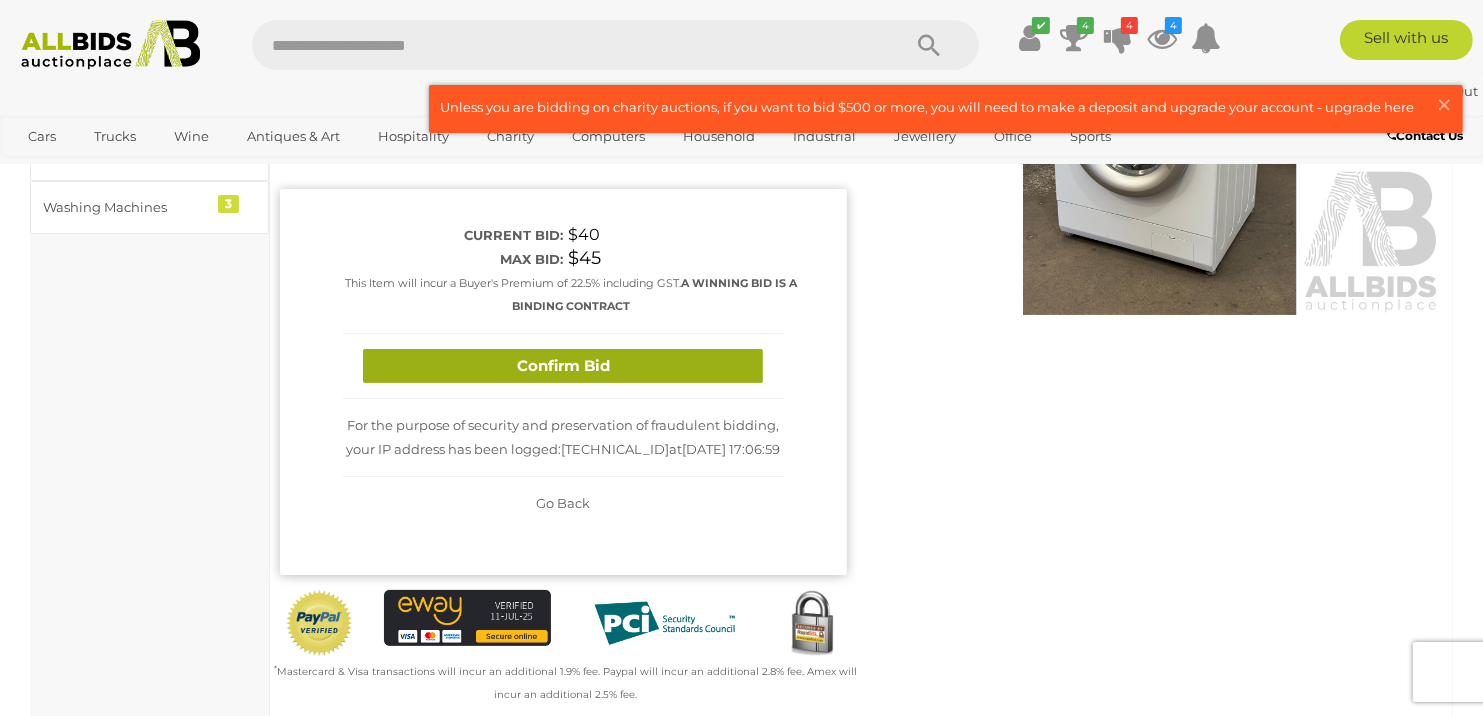 click on "Confirm Bid" at bounding box center [563, 366] 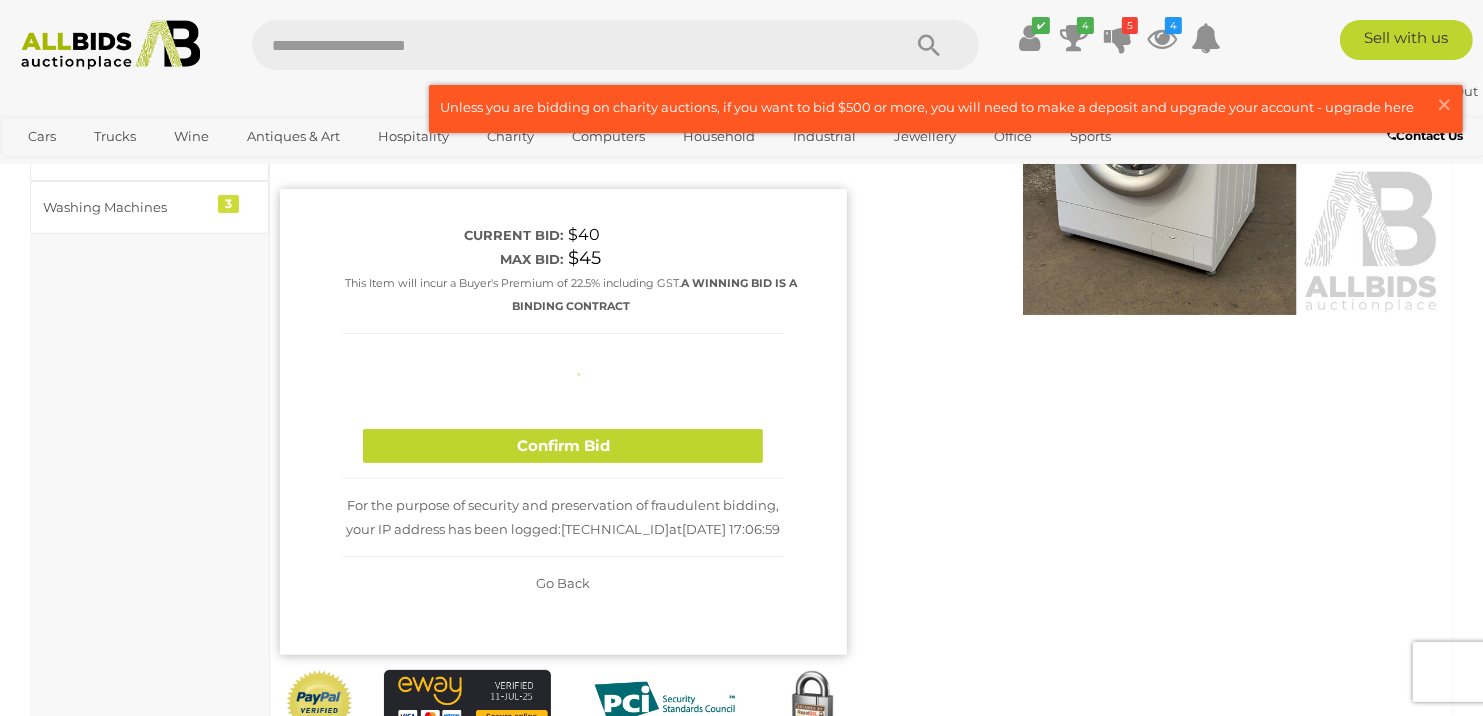 type 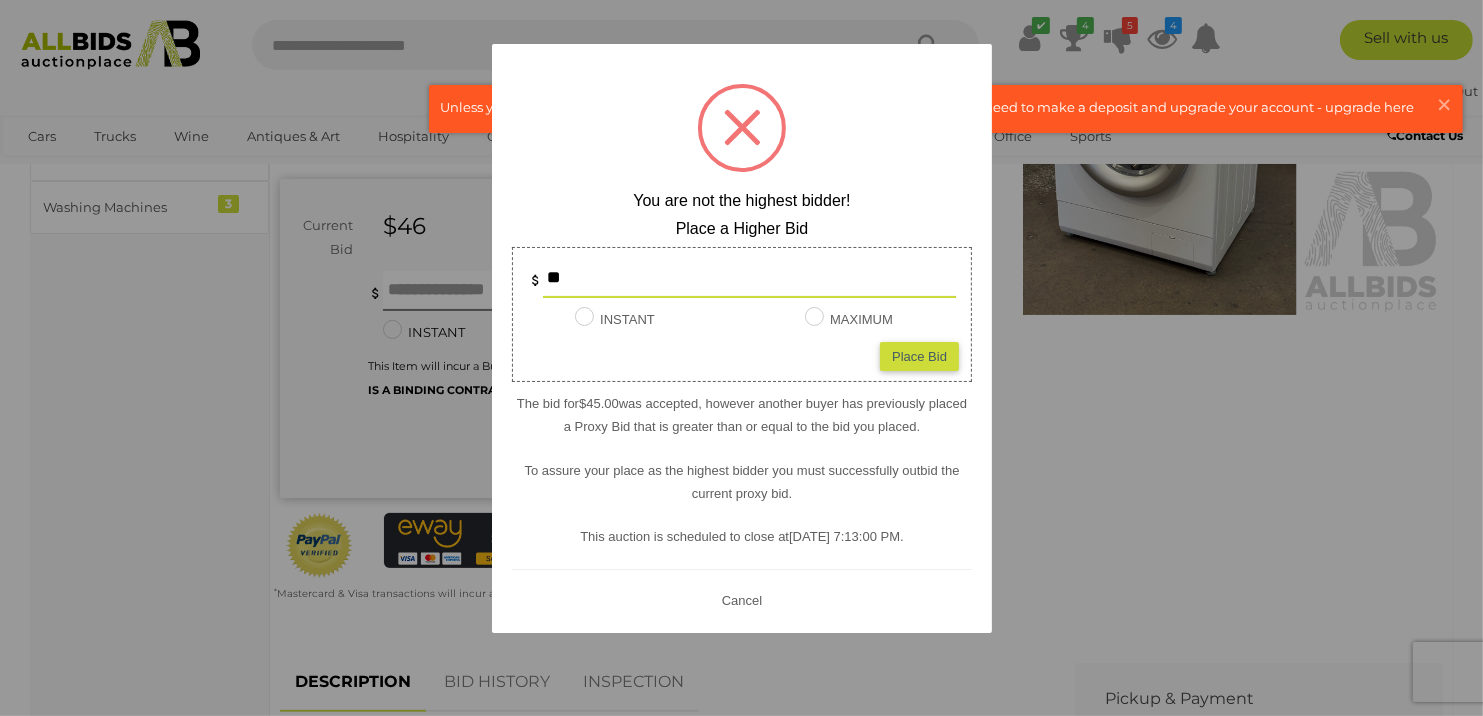 click on "Cancel" at bounding box center (741, 600) 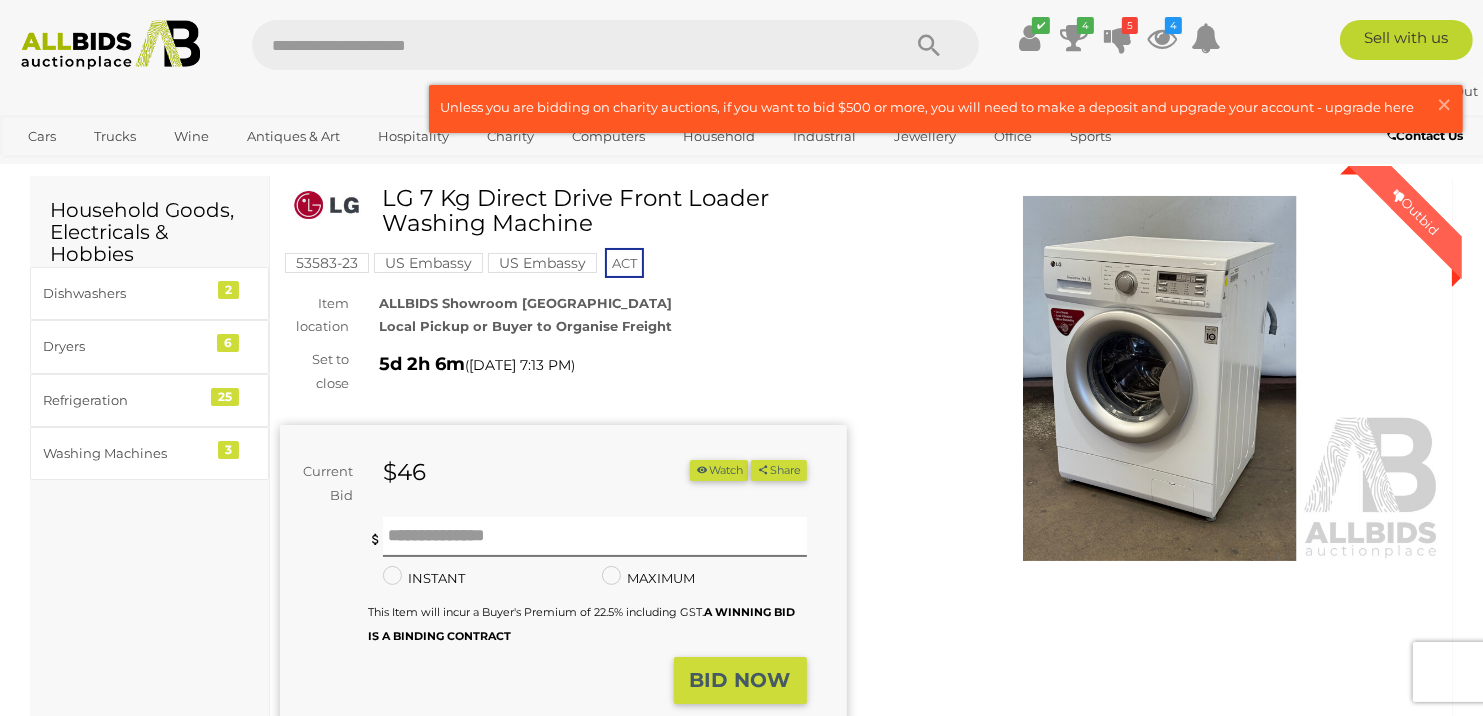 scroll, scrollTop: 0, scrollLeft: 0, axis: both 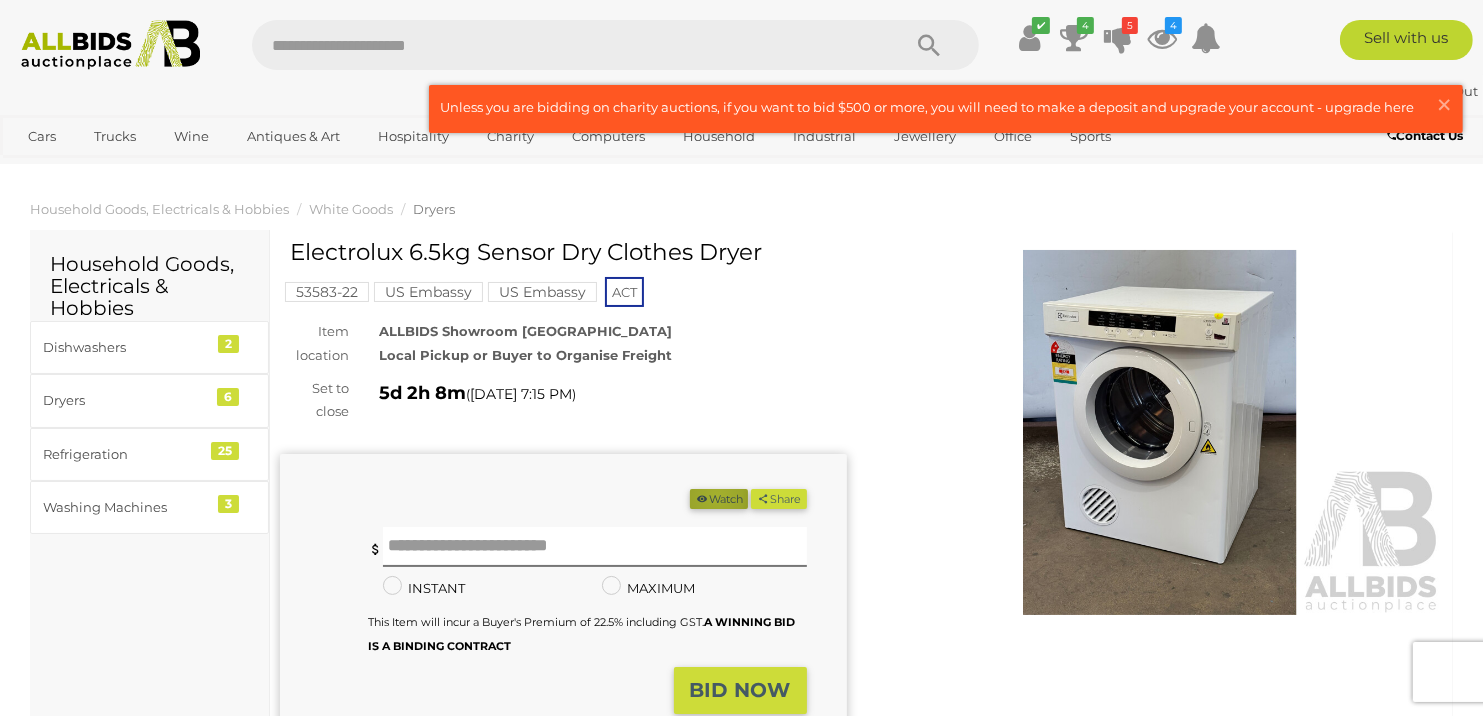 click on "Watch" at bounding box center (719, 499) 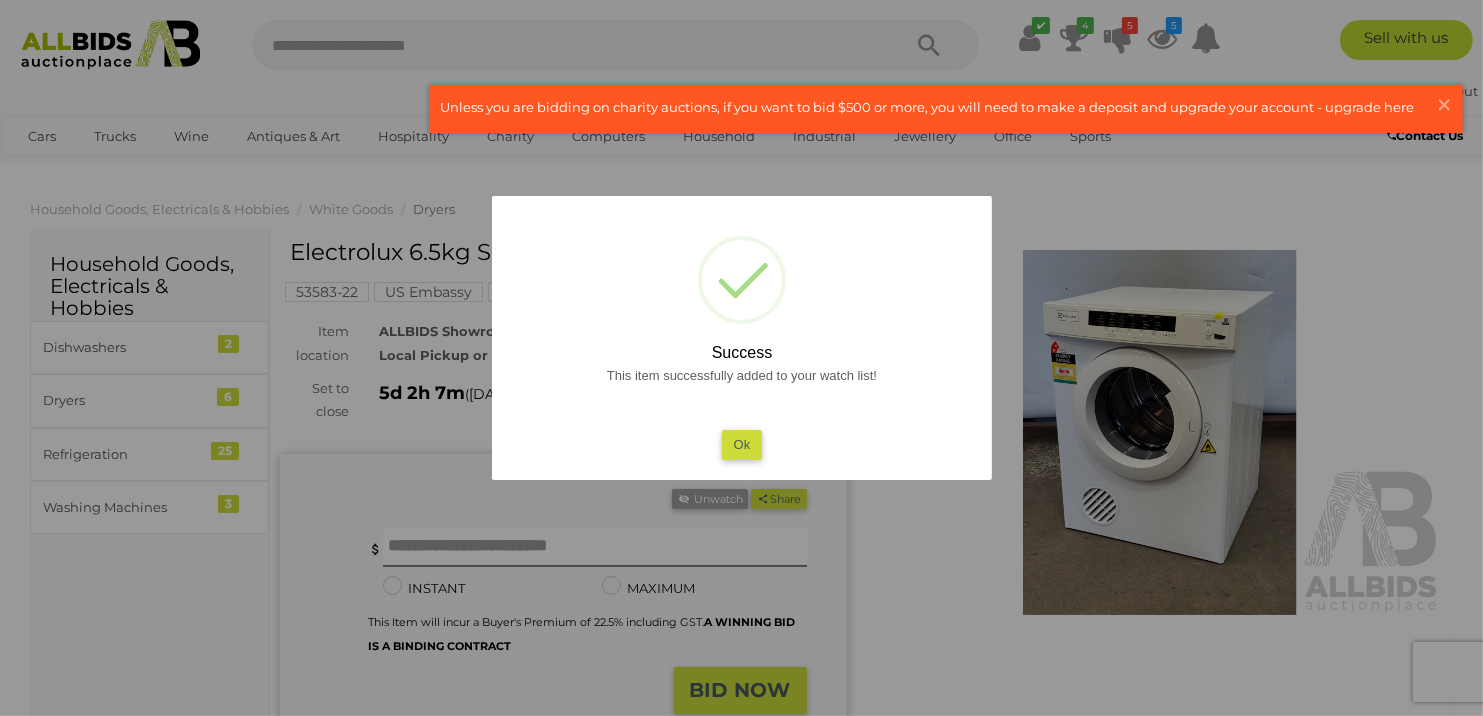 click on "Ok" at bounding box center [741, 444] 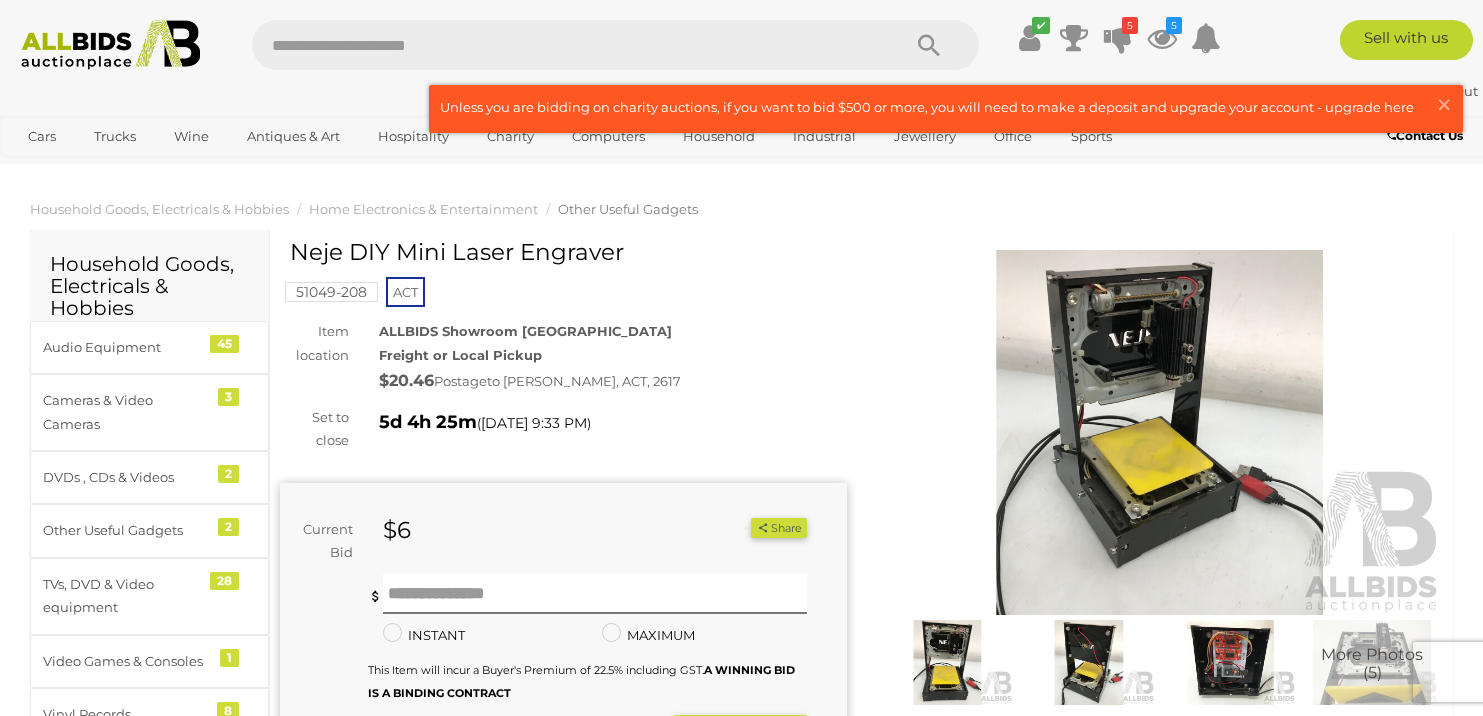 scroll, scrollTop: 0, scrollLeft: 0, axis: both 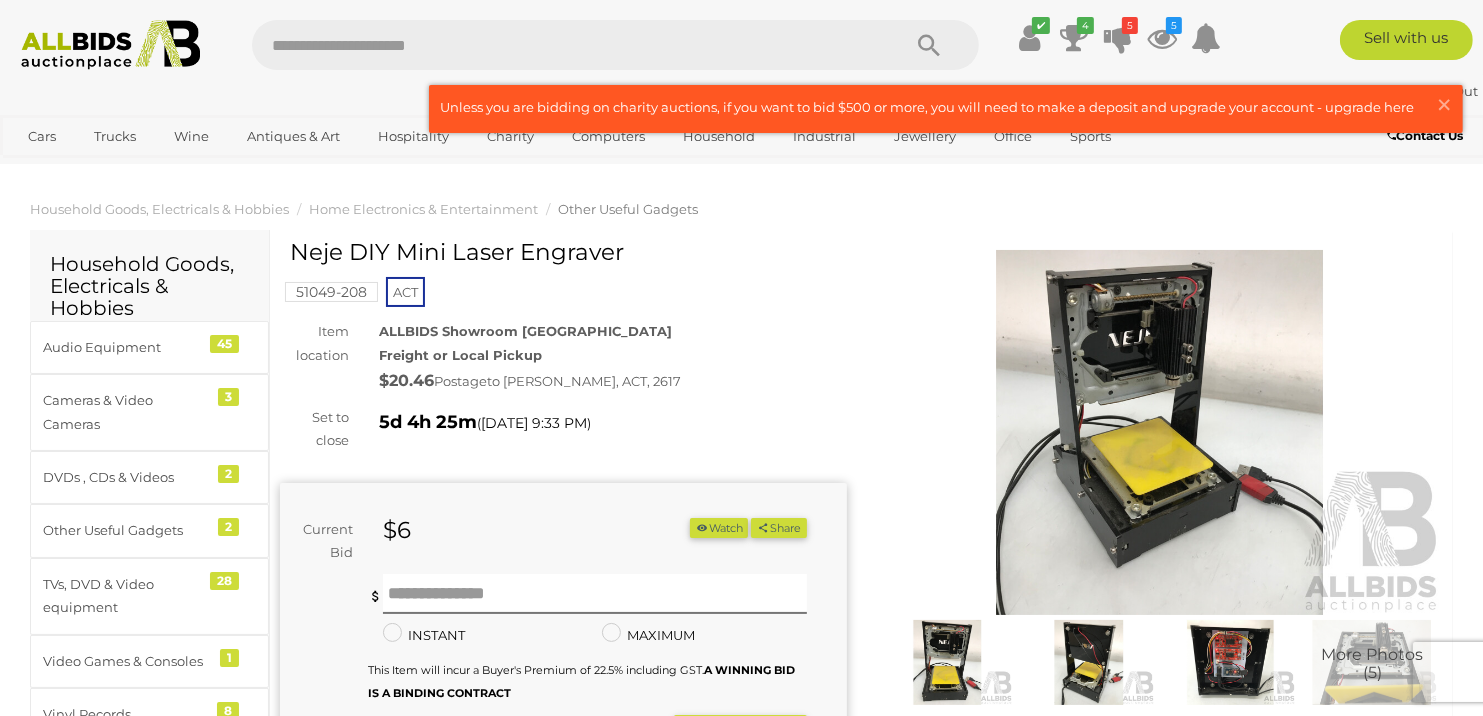 click at bounding box center [1089, 662] 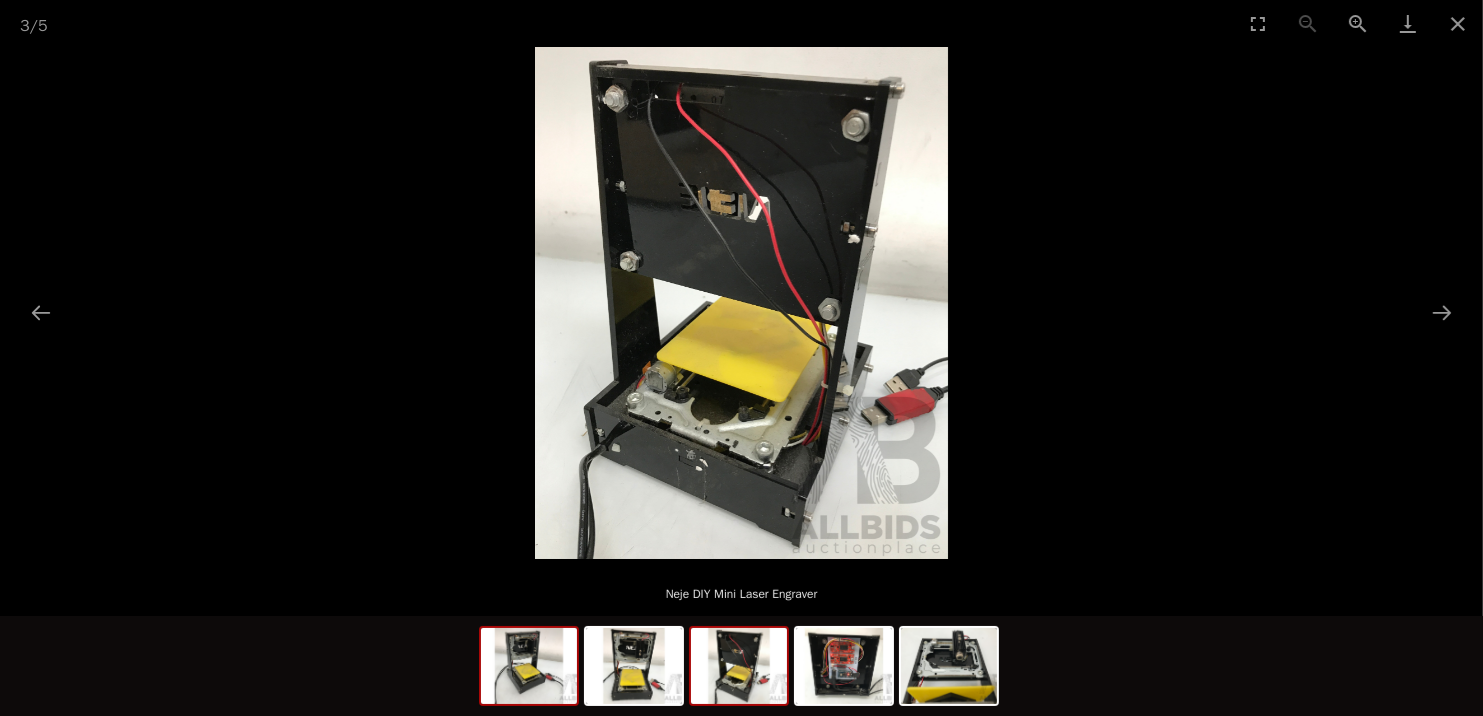 drag, startPoint x: 531, startPoint y: 660, endPoint x: 551, endPoint y: 672, distance: 23.323807 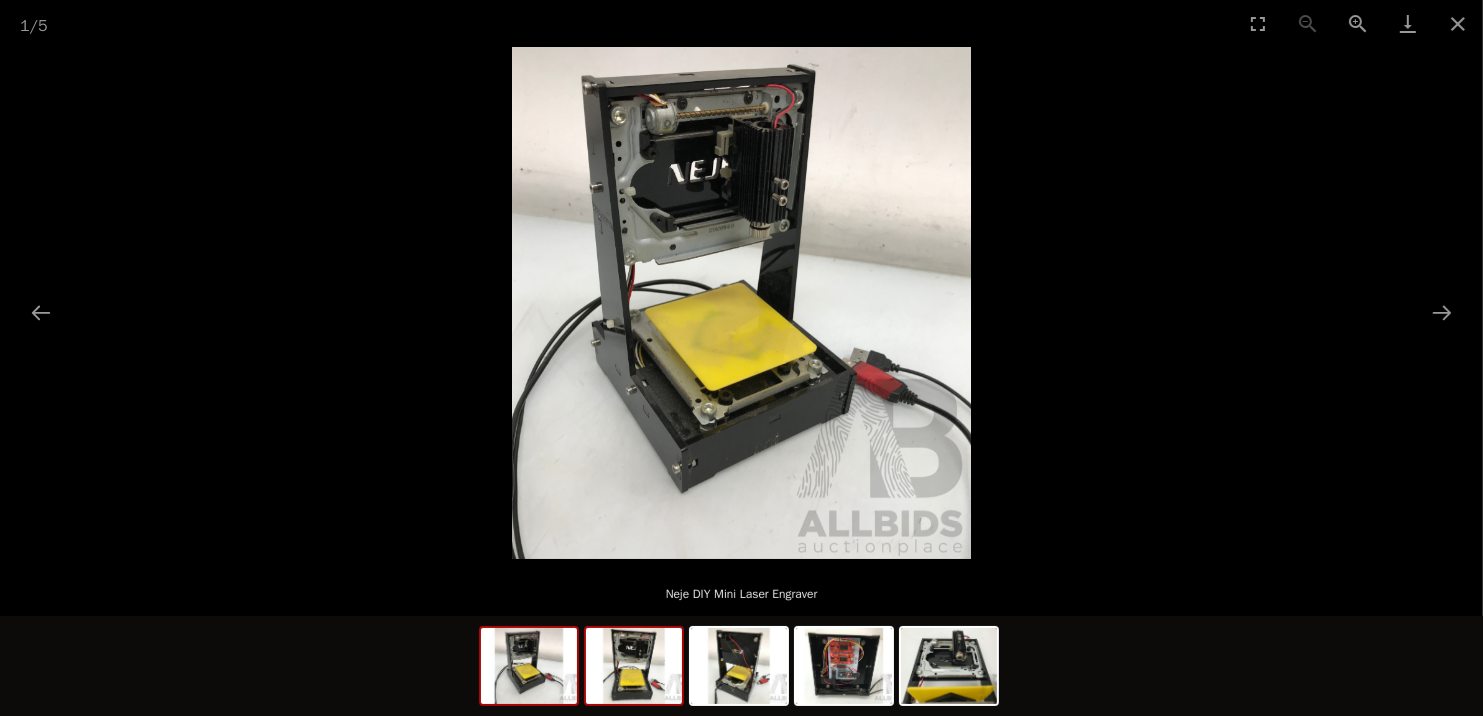 click at bounding box center [634, 666] 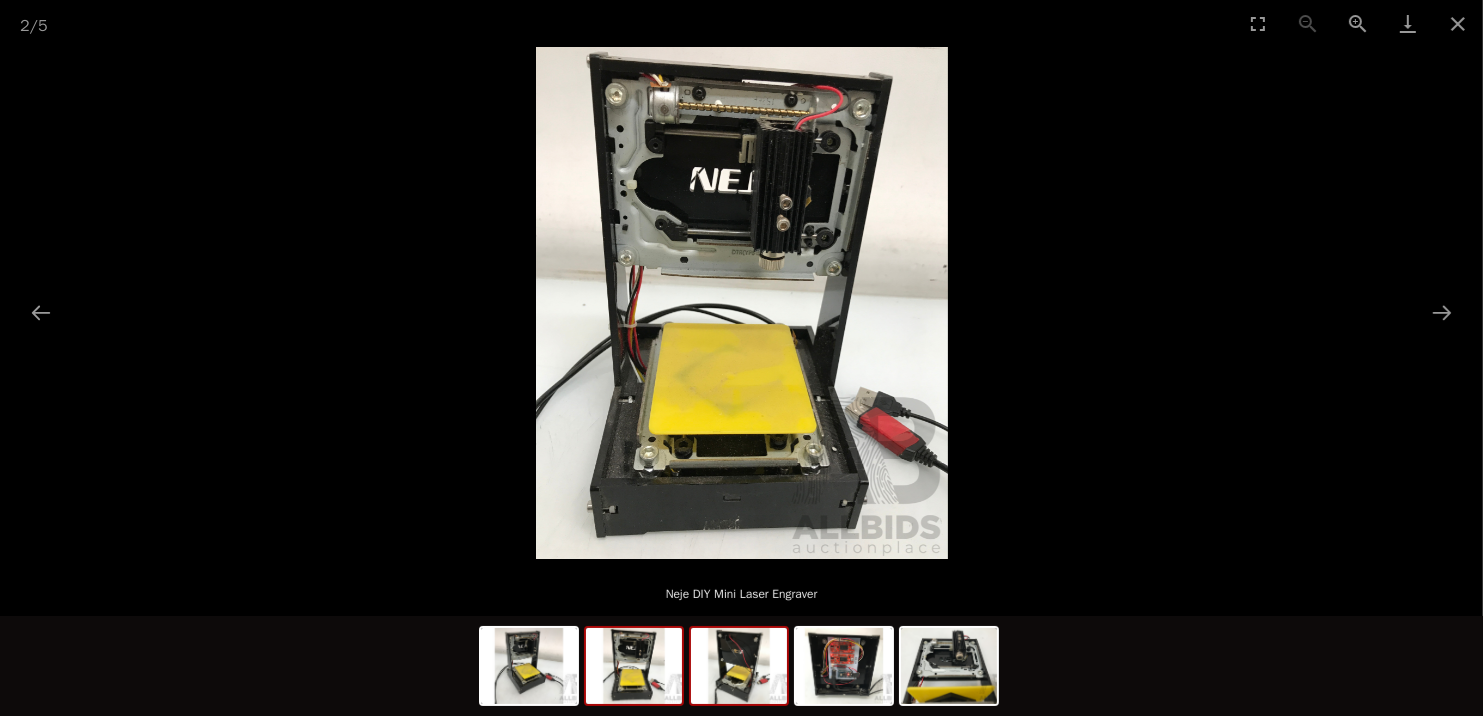 click at bounding box center (739, 666) 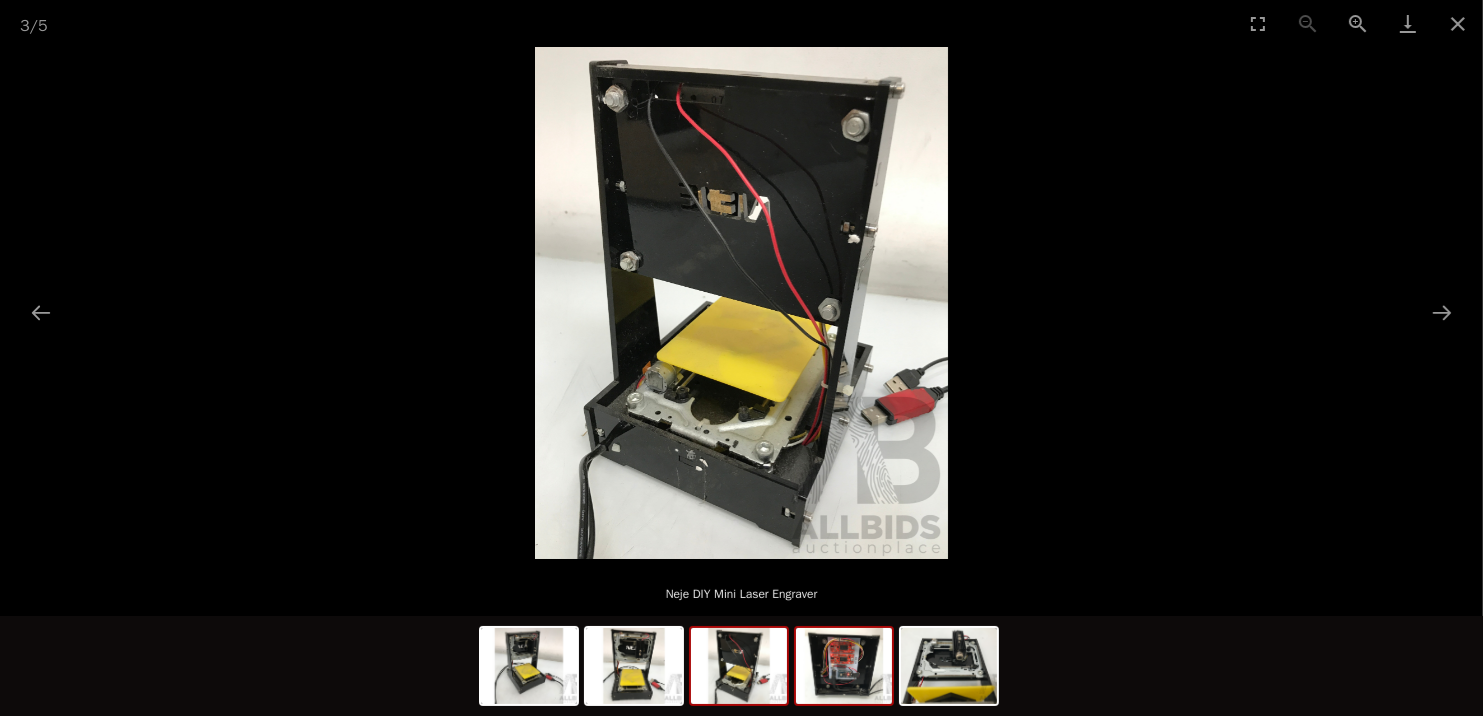 click at bounding box center [844, 666] 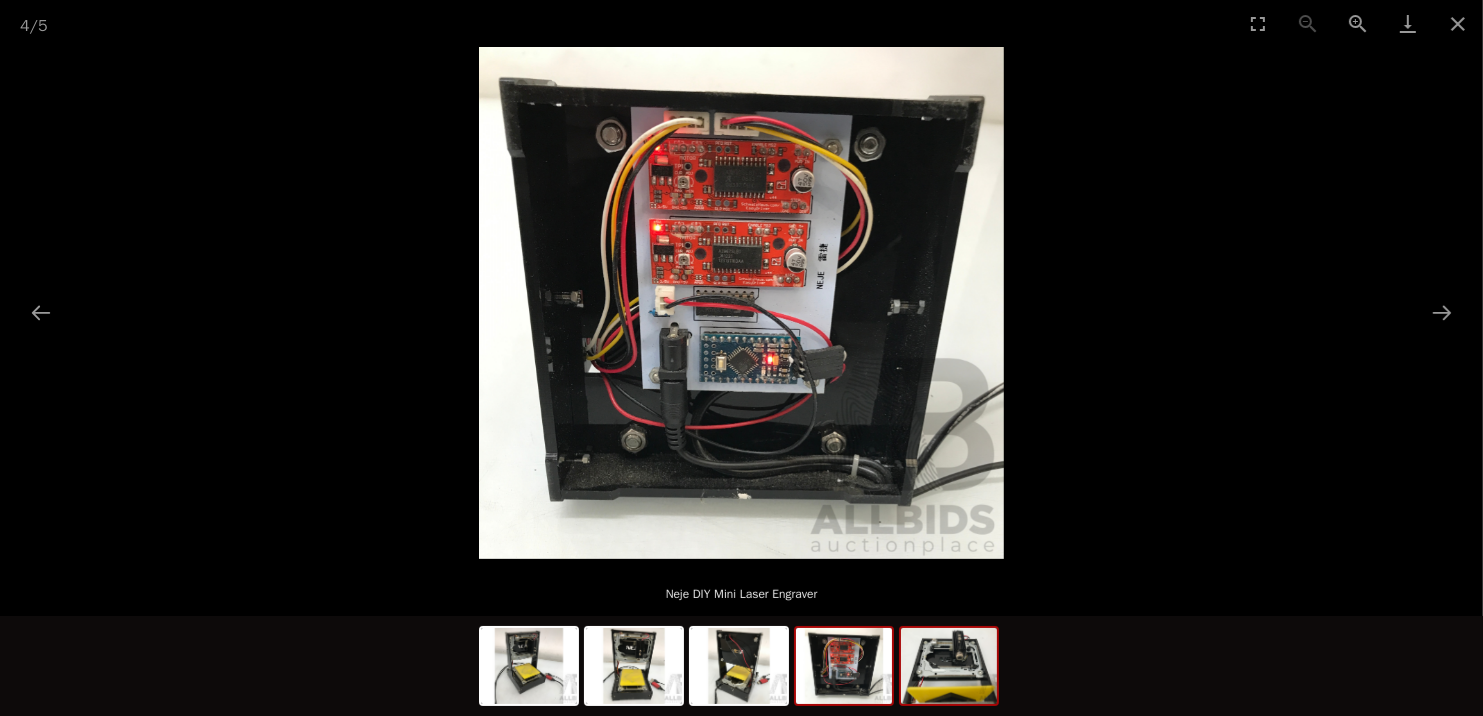 click at bounding box center (949, 666) 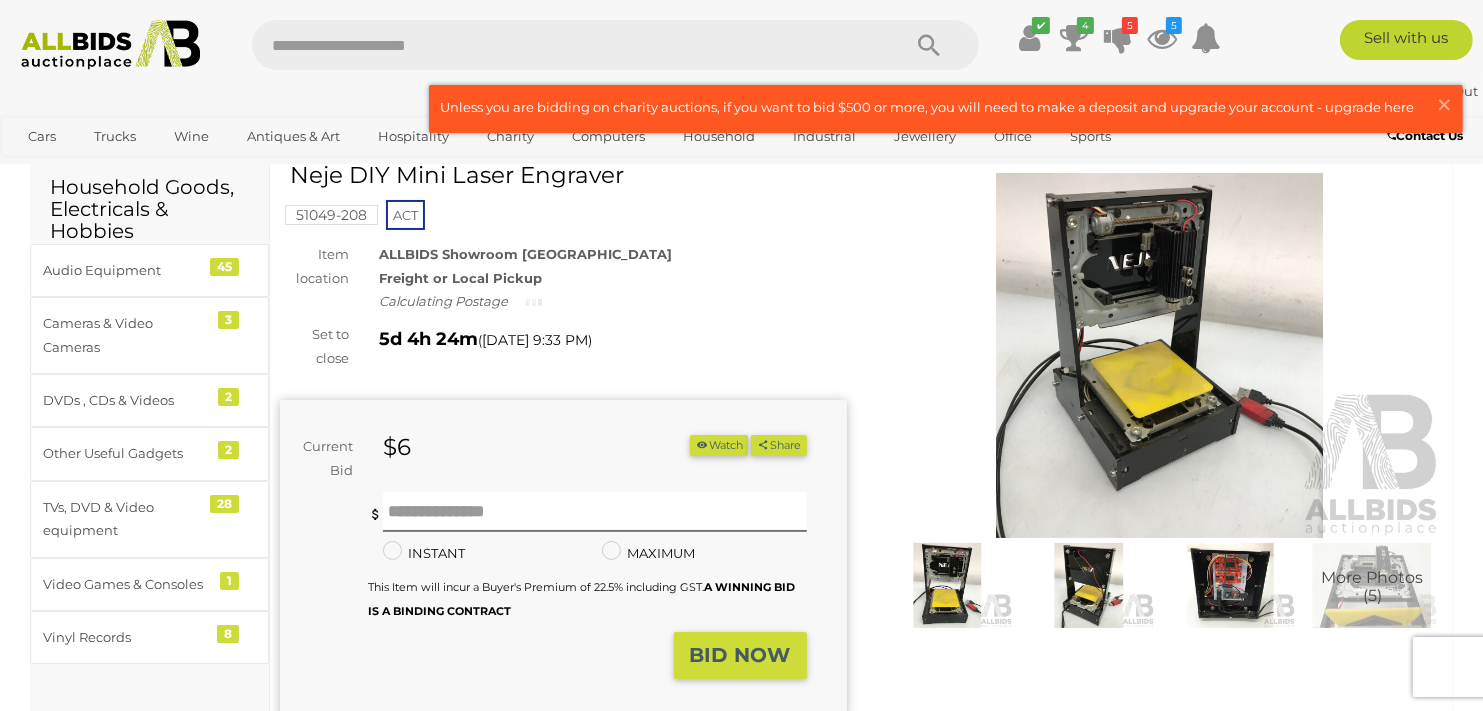 scroll, scrollTop: 200, scrollLeft: 0, axis: vertical 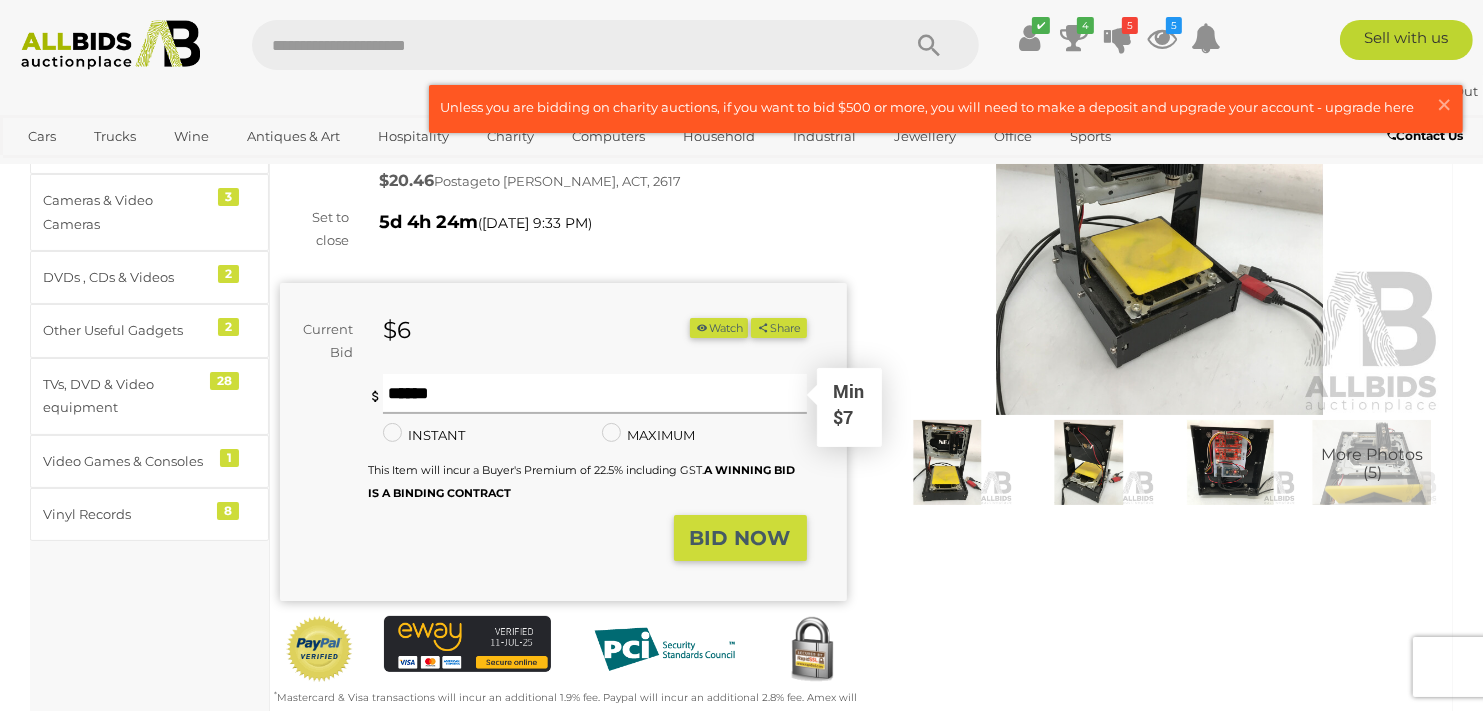 click at bounding box center (595, 394) 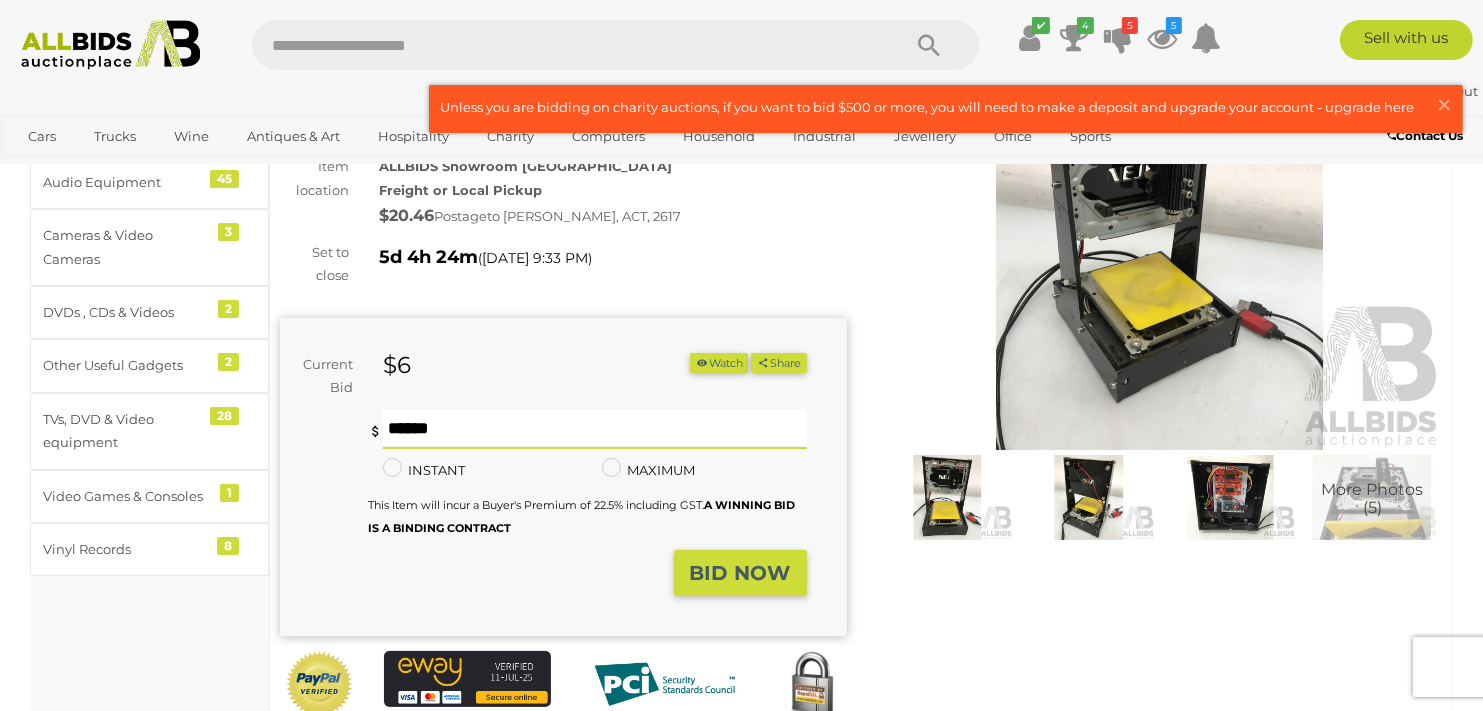 scroll, scrollTop: 200, scrollLeft: 0, axis: vertical 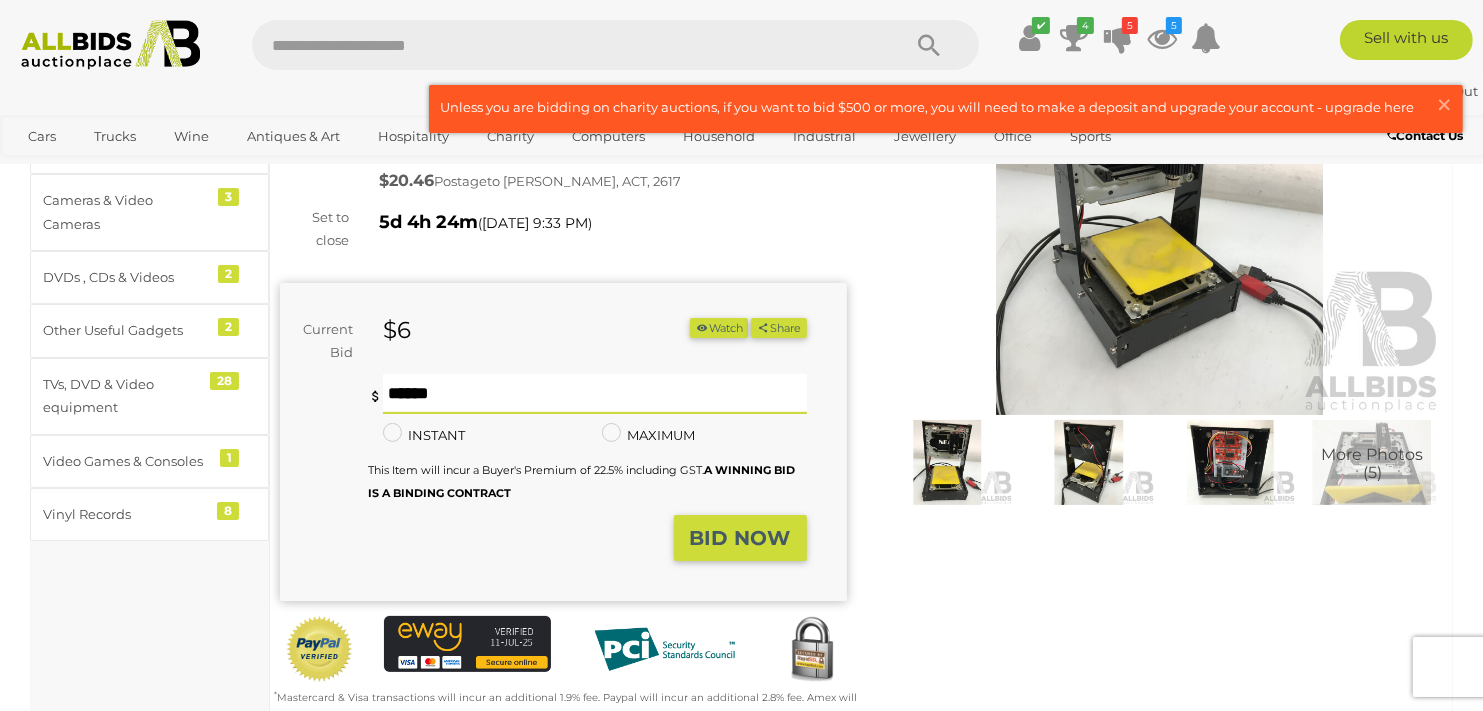 type on "**" 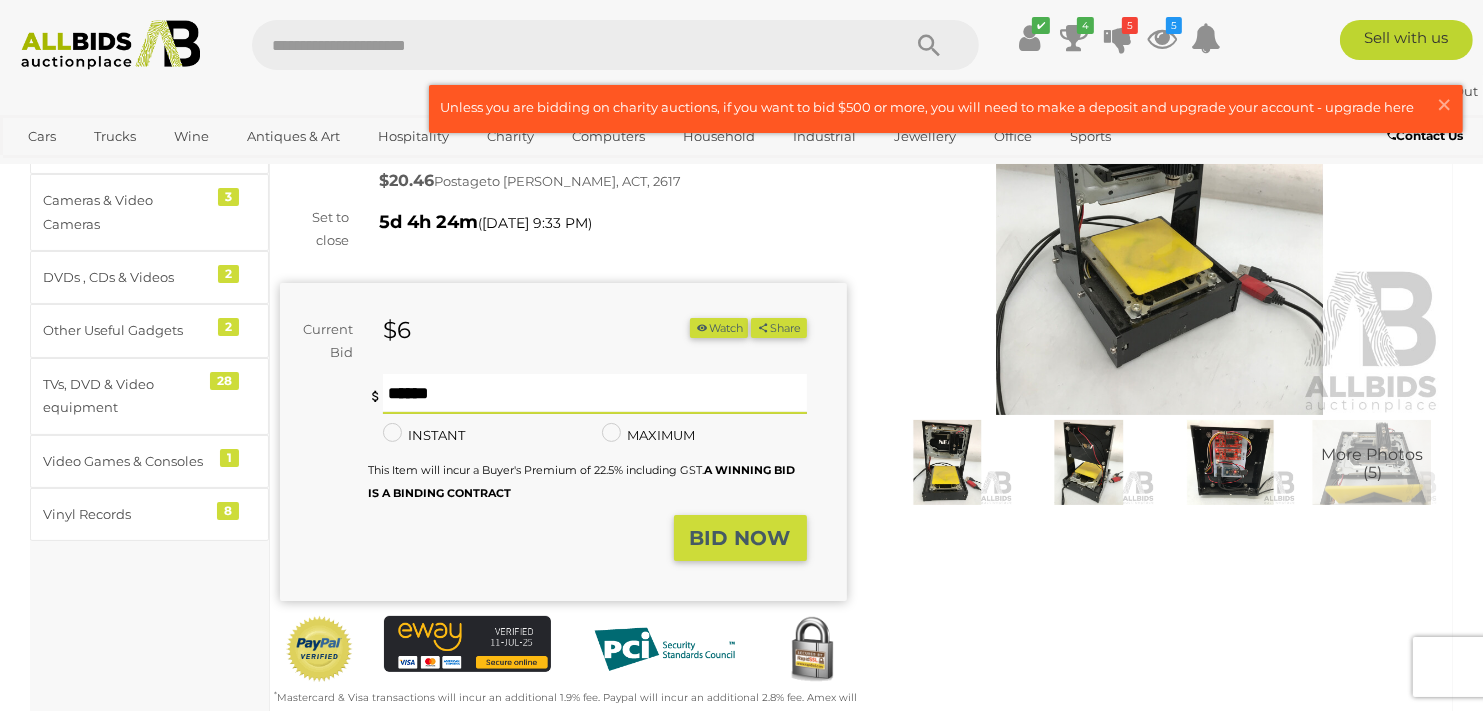 click on "BID NOW" at bounding box center [740, 538] 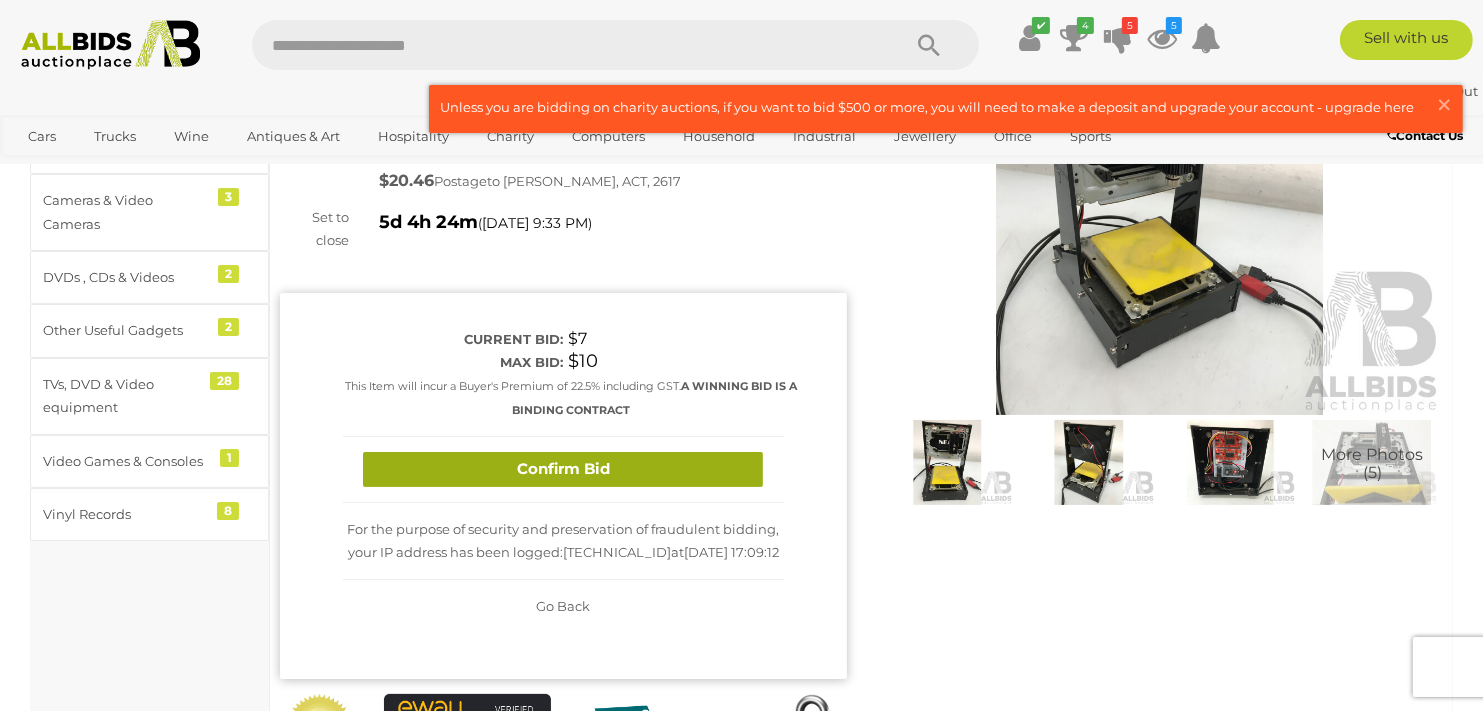 click on "Confirm Bid" at bounding box center [563, 469] 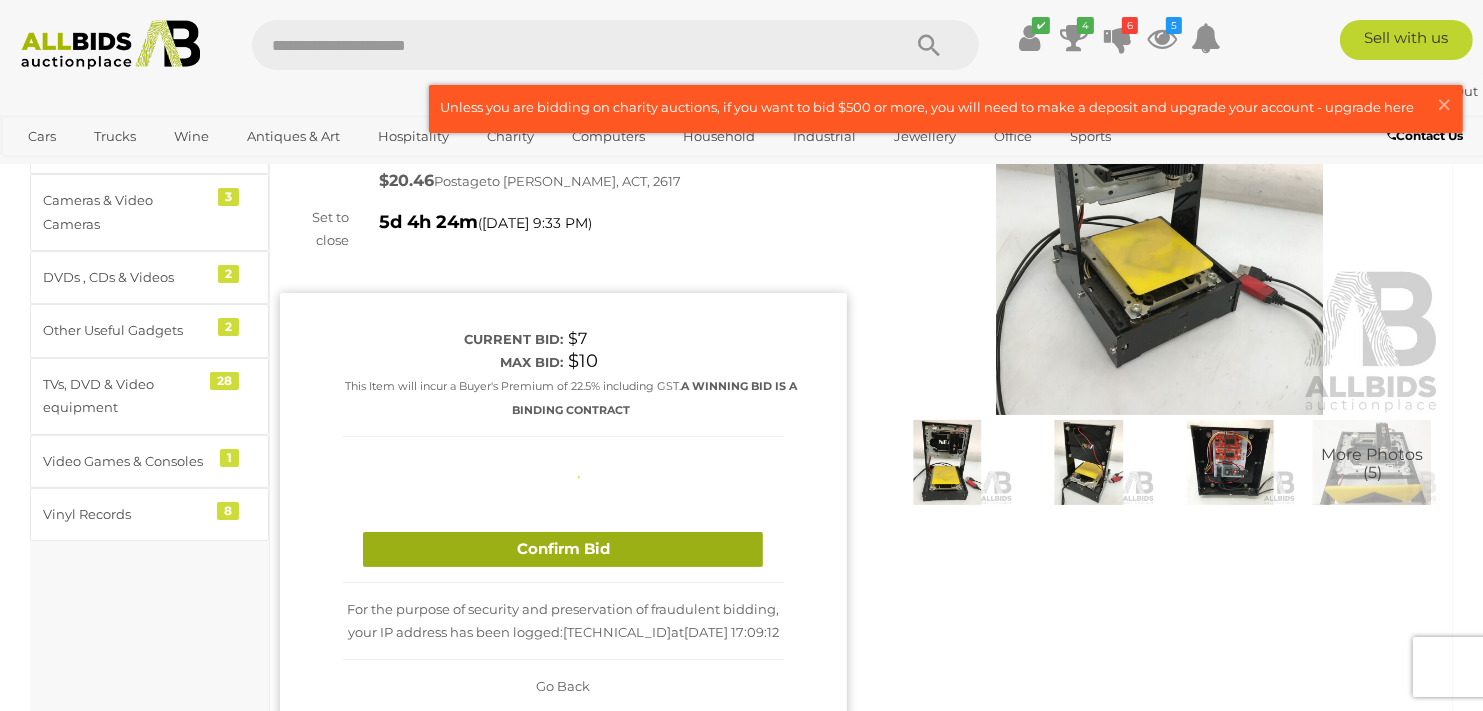 type 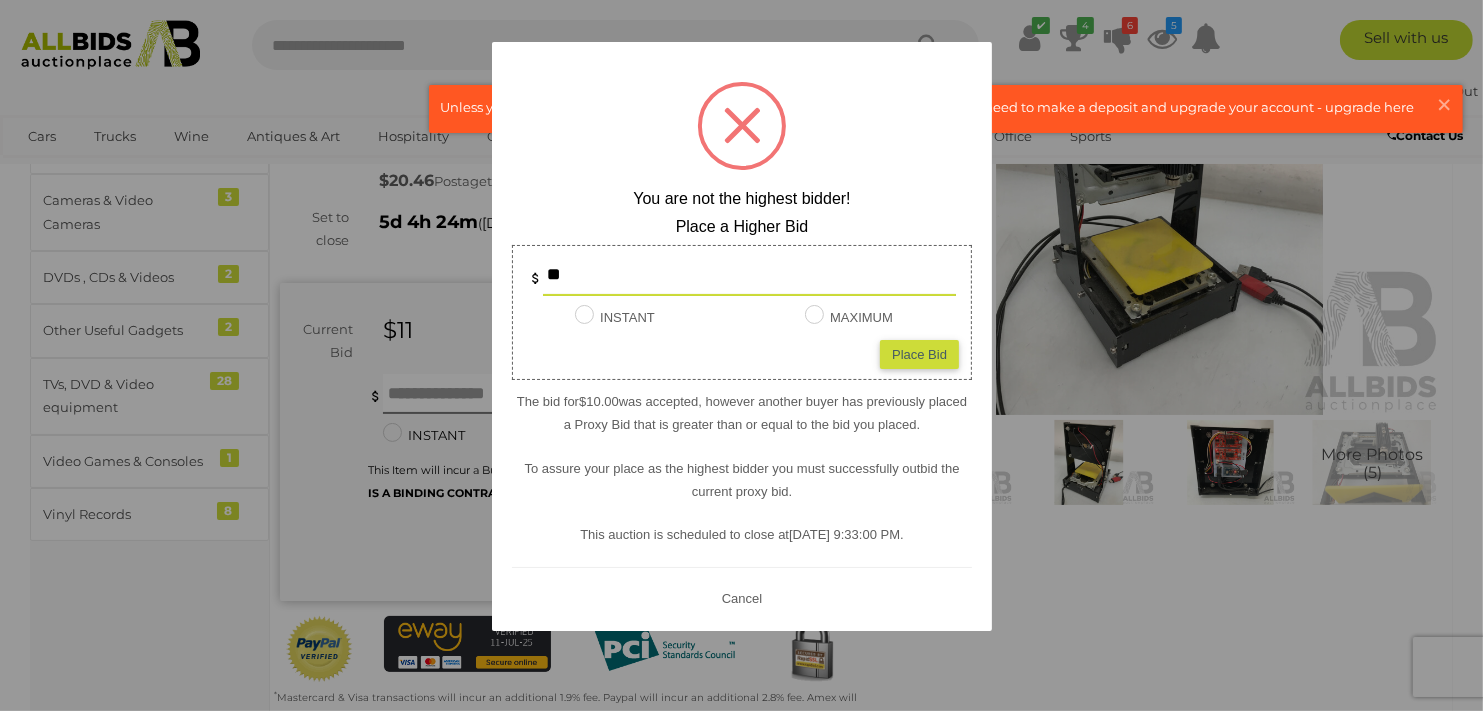 click on "Cancel" at bounding box center [741, 597] 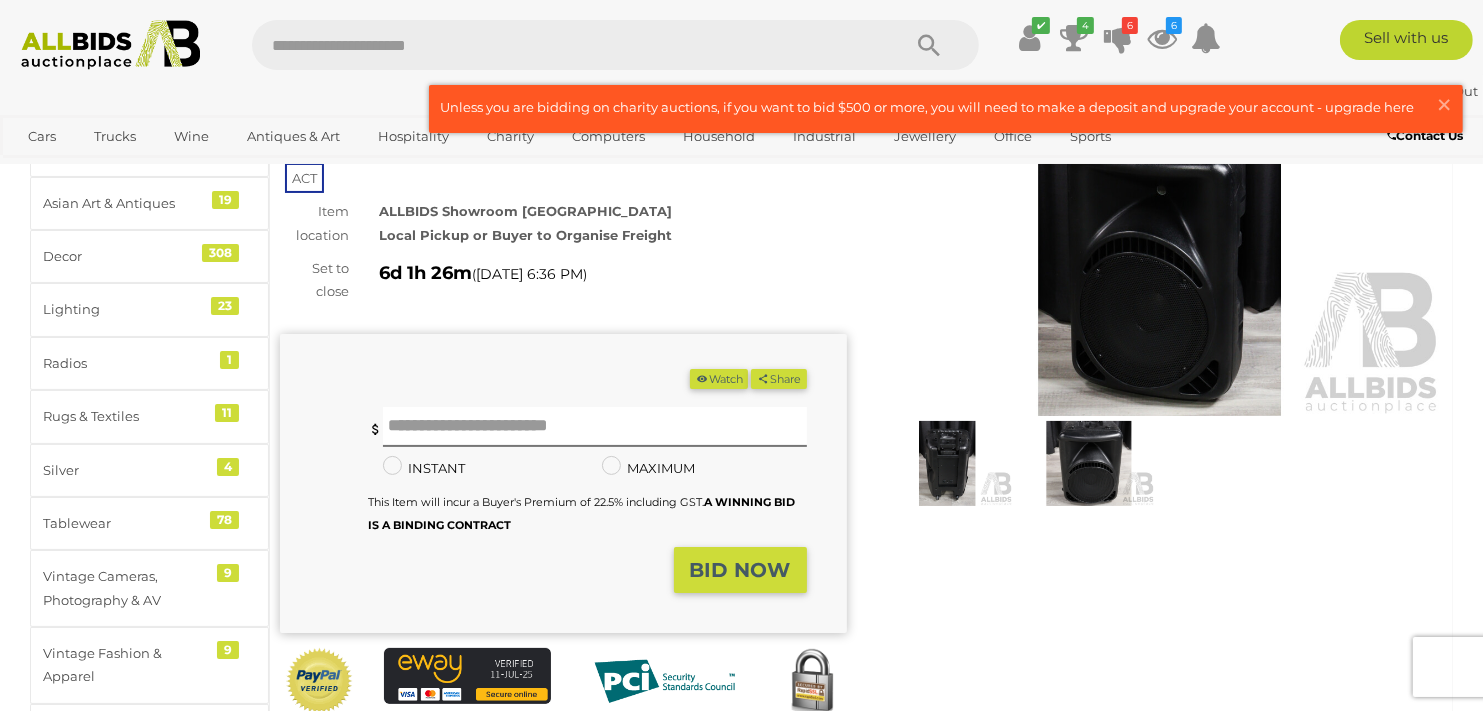 scroll, scrollTop: 200, scrollLeft: 0, axis: vertical 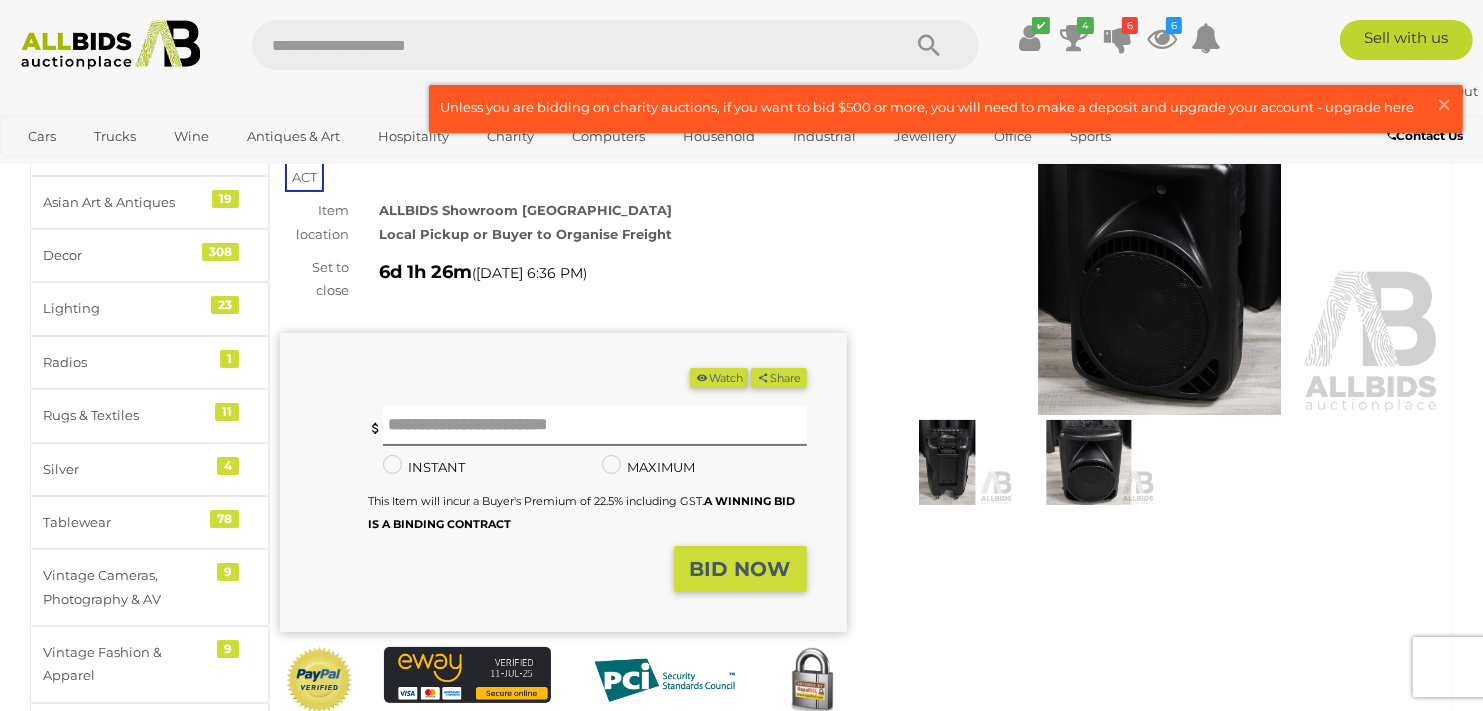 click at bounding box center (1089, 462) 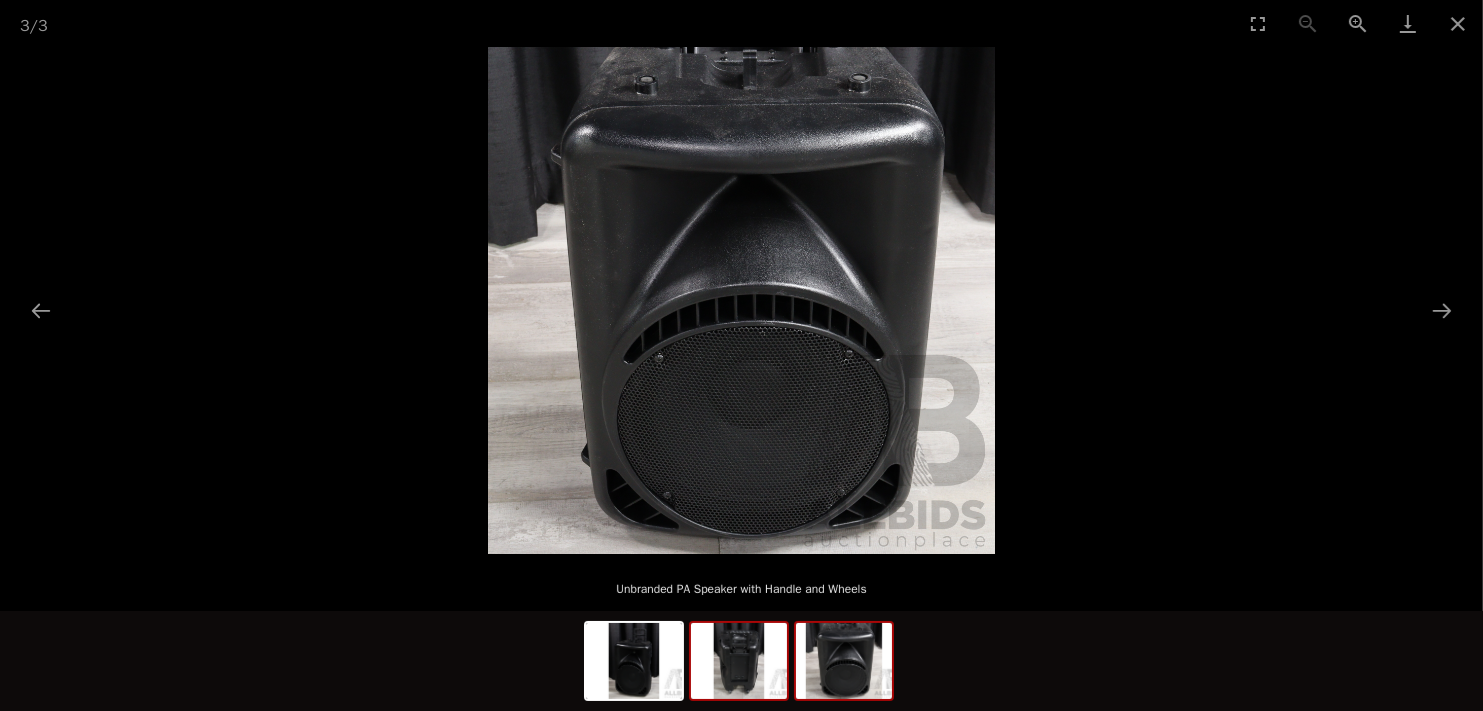 click at bounding box center [739, 661] 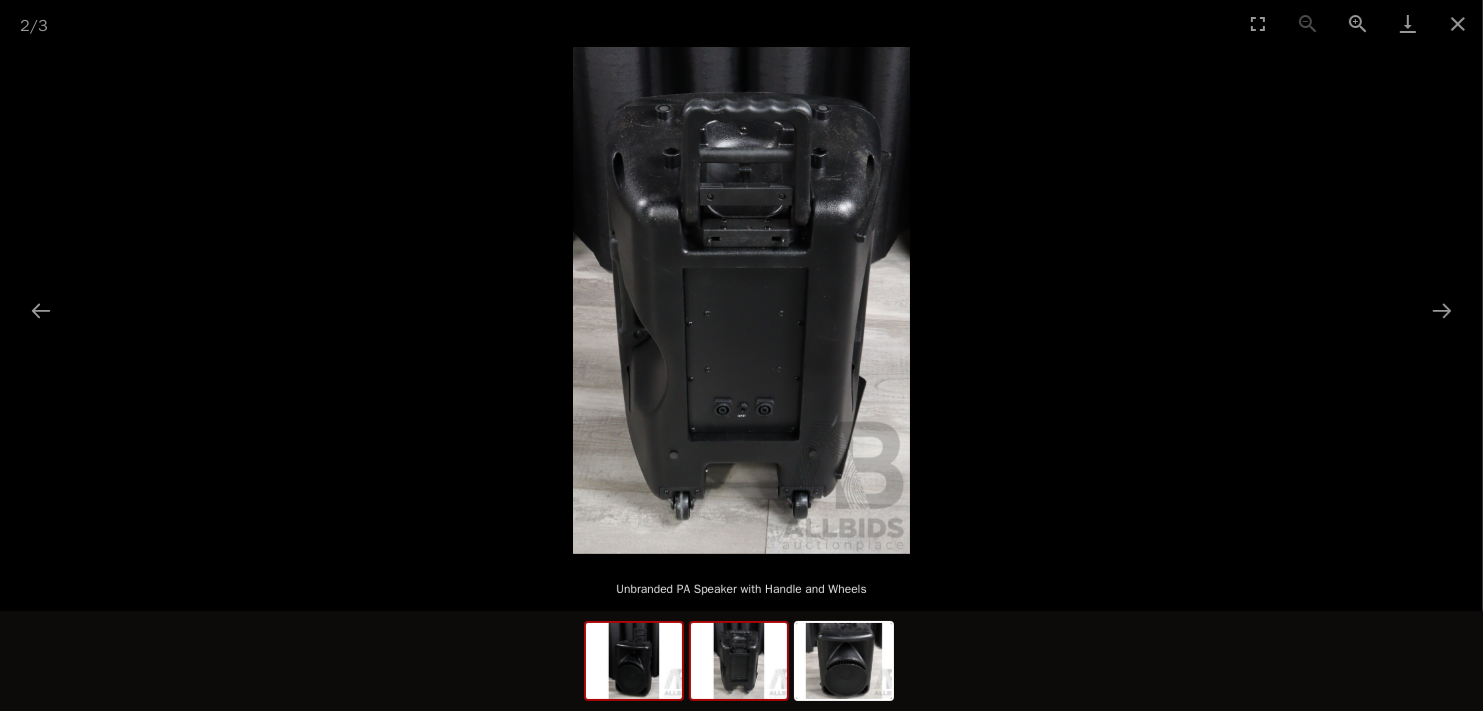 click at bounding box center (634, 661) 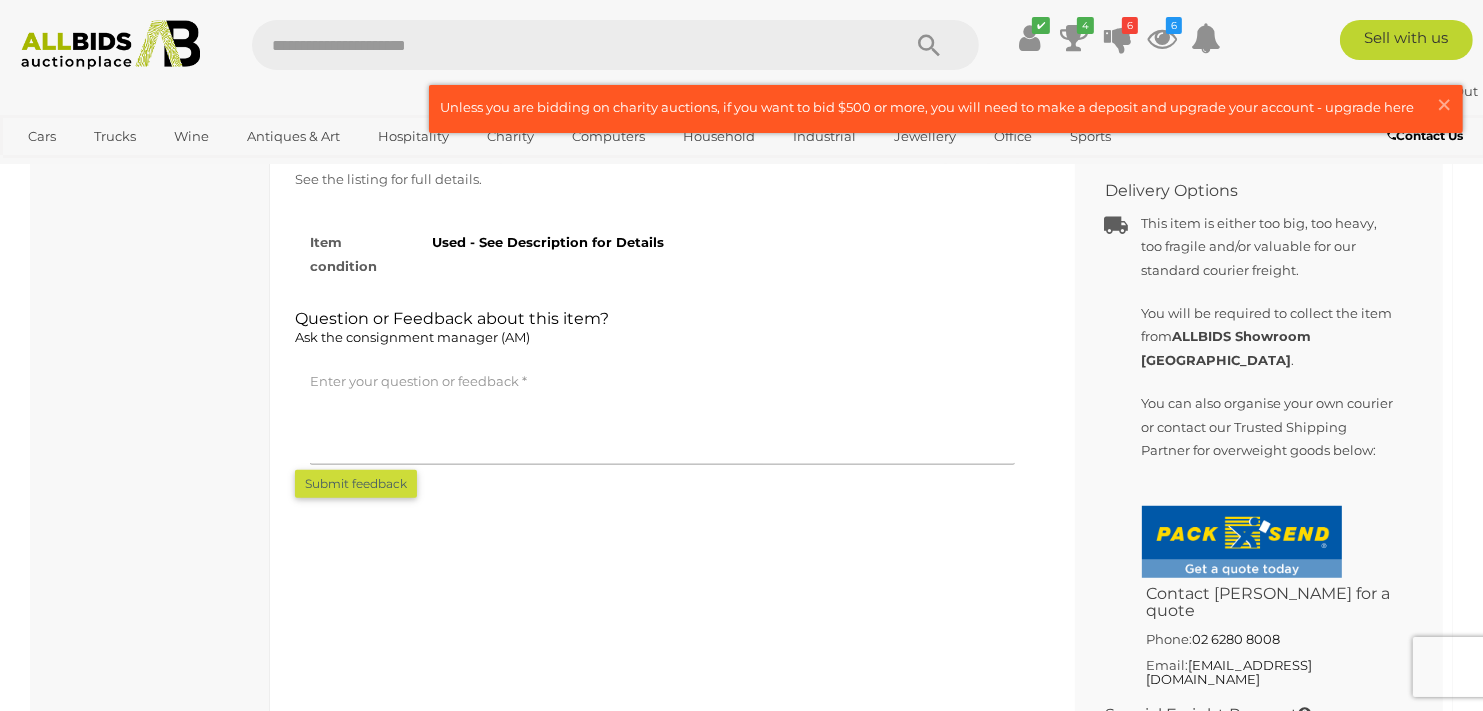 scroll, scrollTop: 1200, scrollLeft: 0, axis: vertical 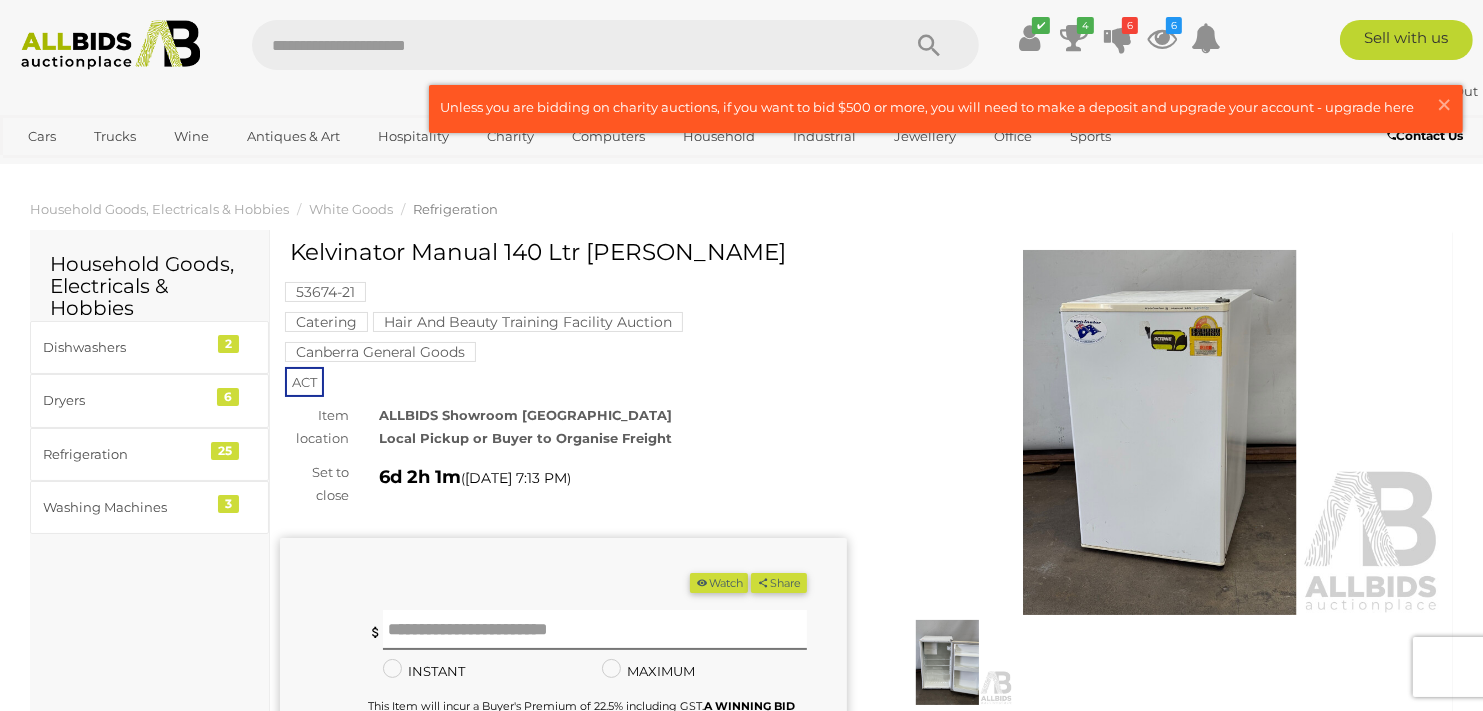 click at bounding box center [702, 582] 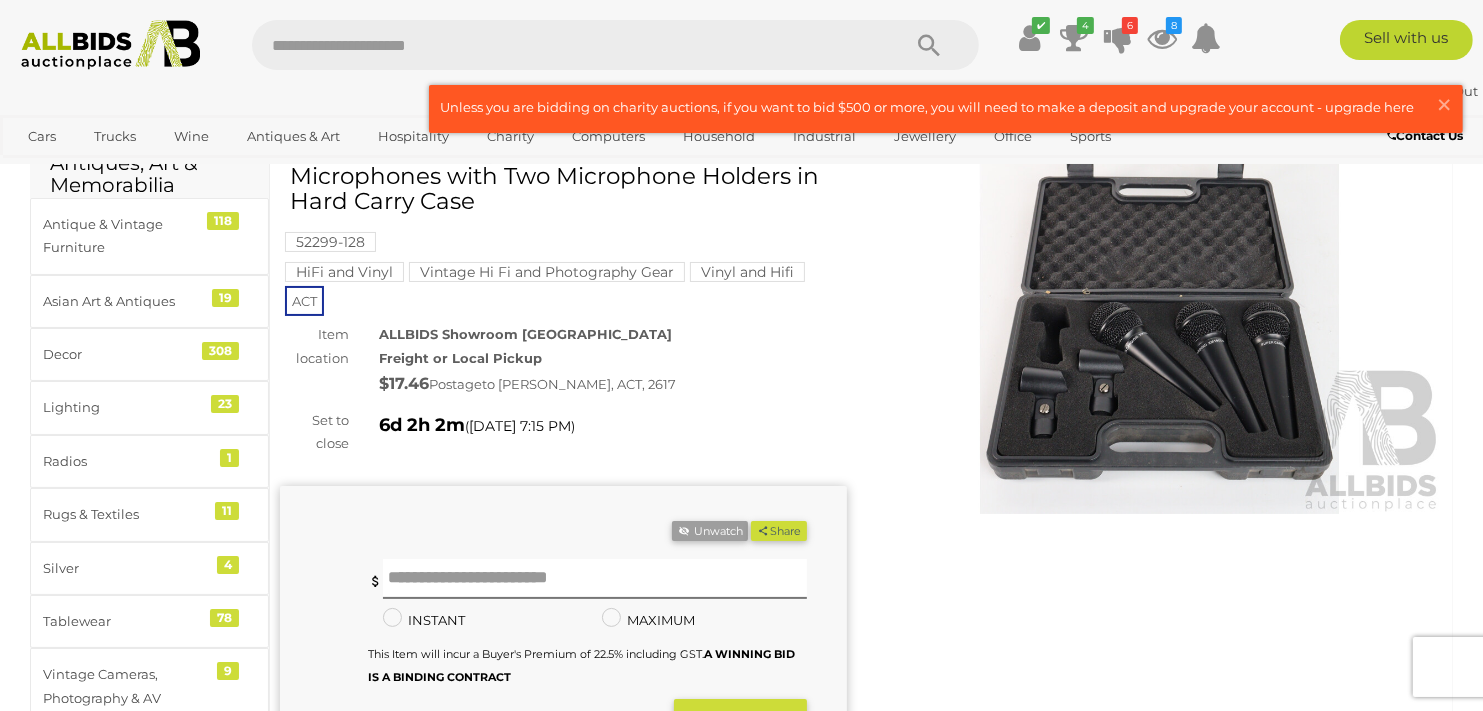scroll, scrollTop: 100, scrollLeft: 0, axis: vertical 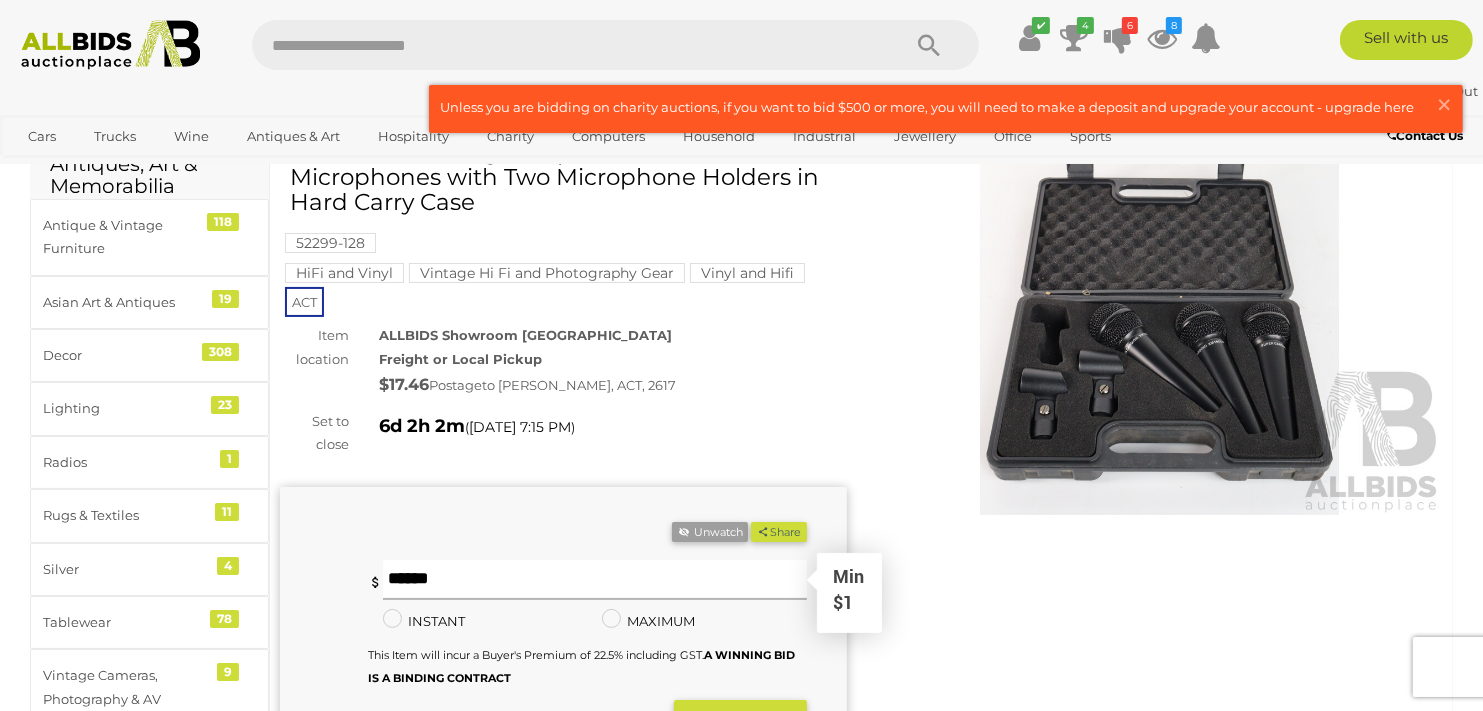 click at bounding box center (595, 580) 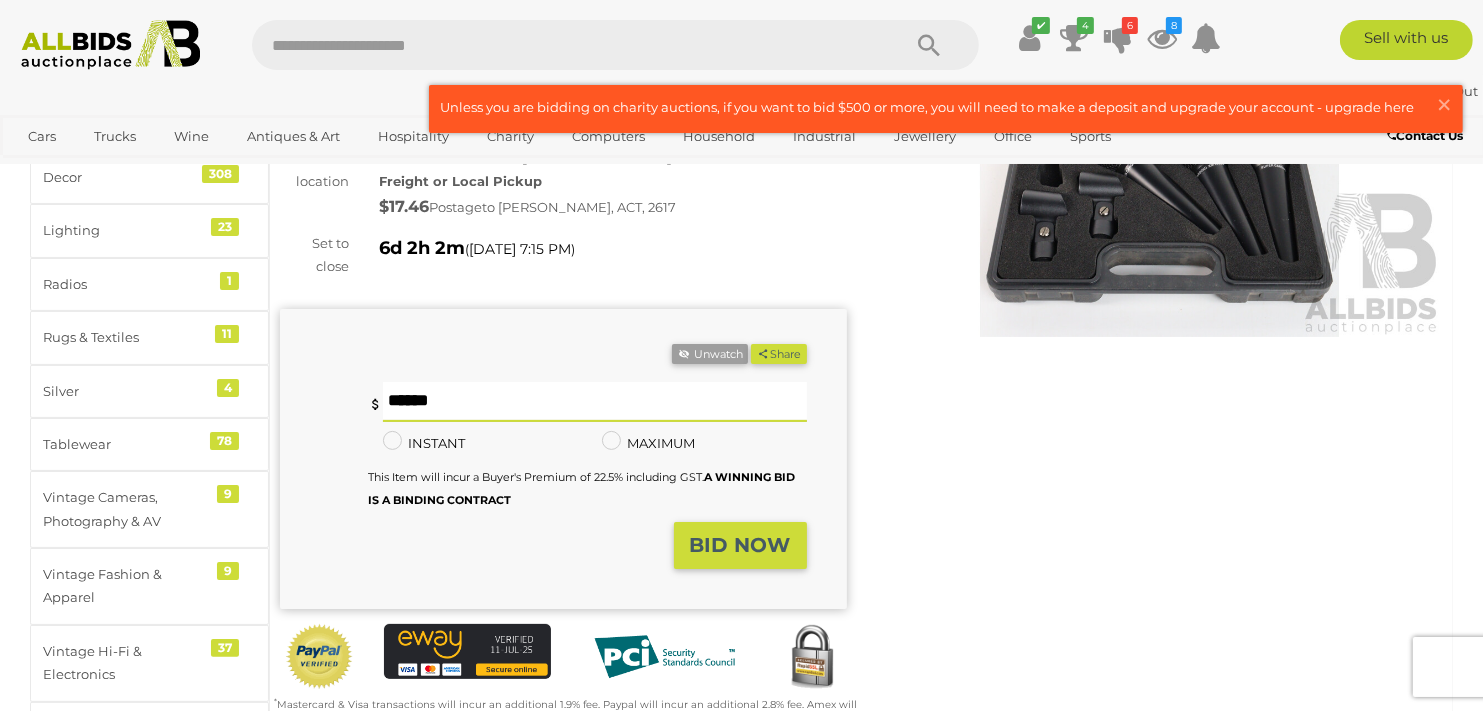 scroll, scrollTop: 300, scrollLeft: 0, axis: vertical 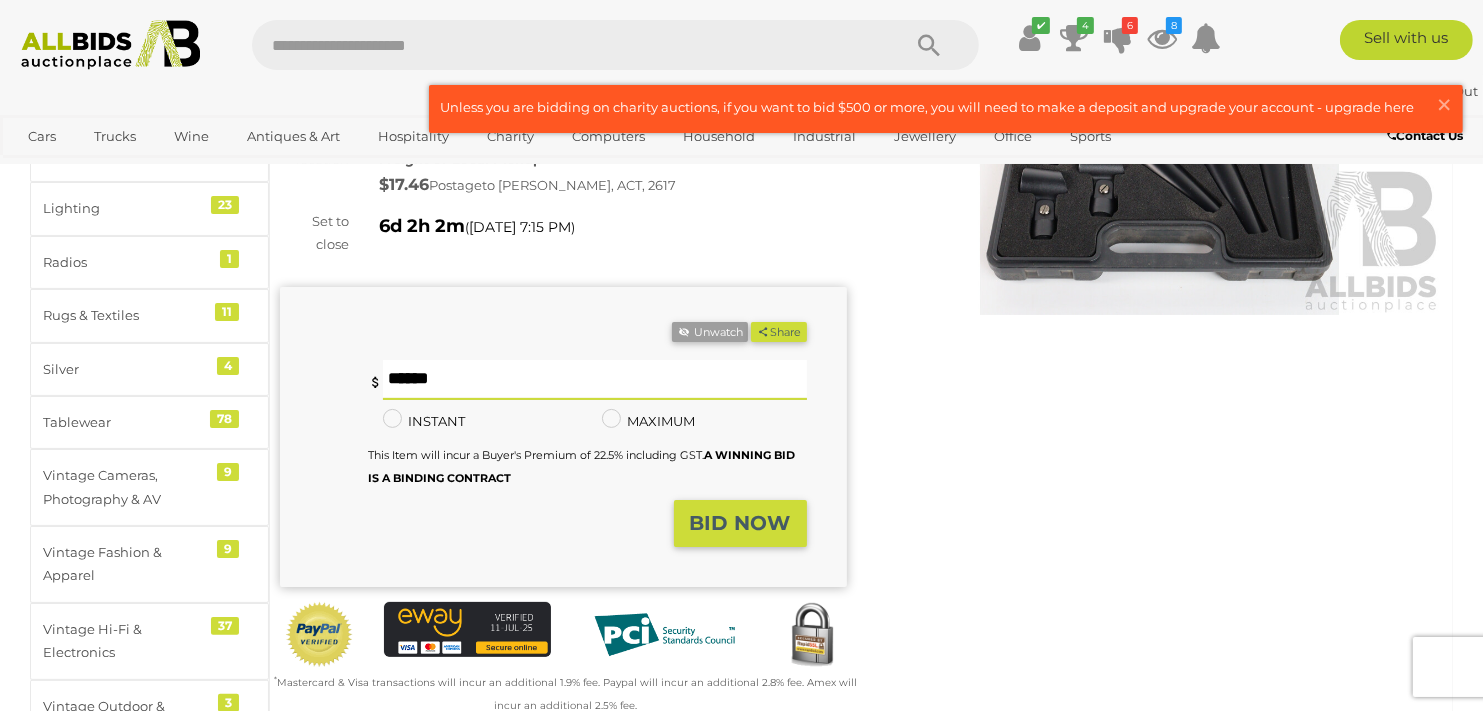 type on "*" 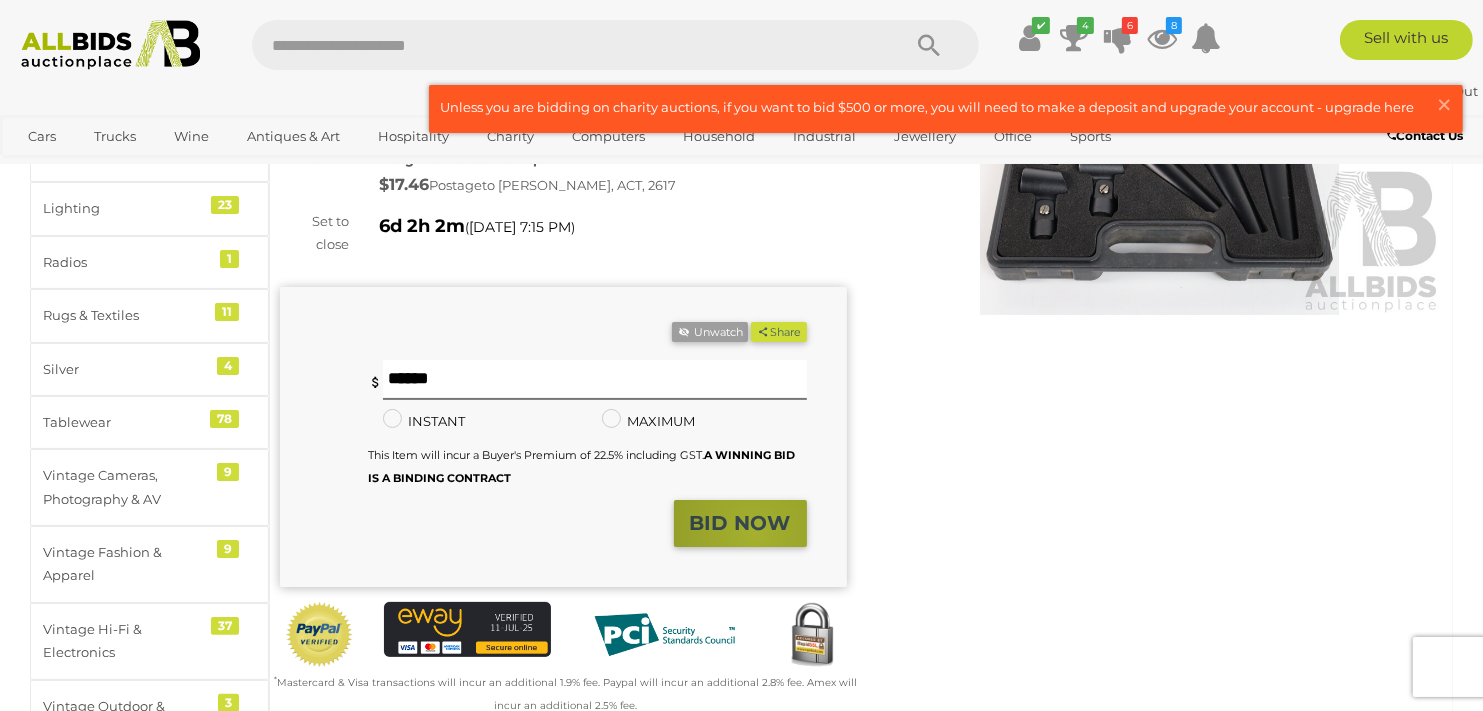 click on "BID NOW" at bounding box center (740, 523) 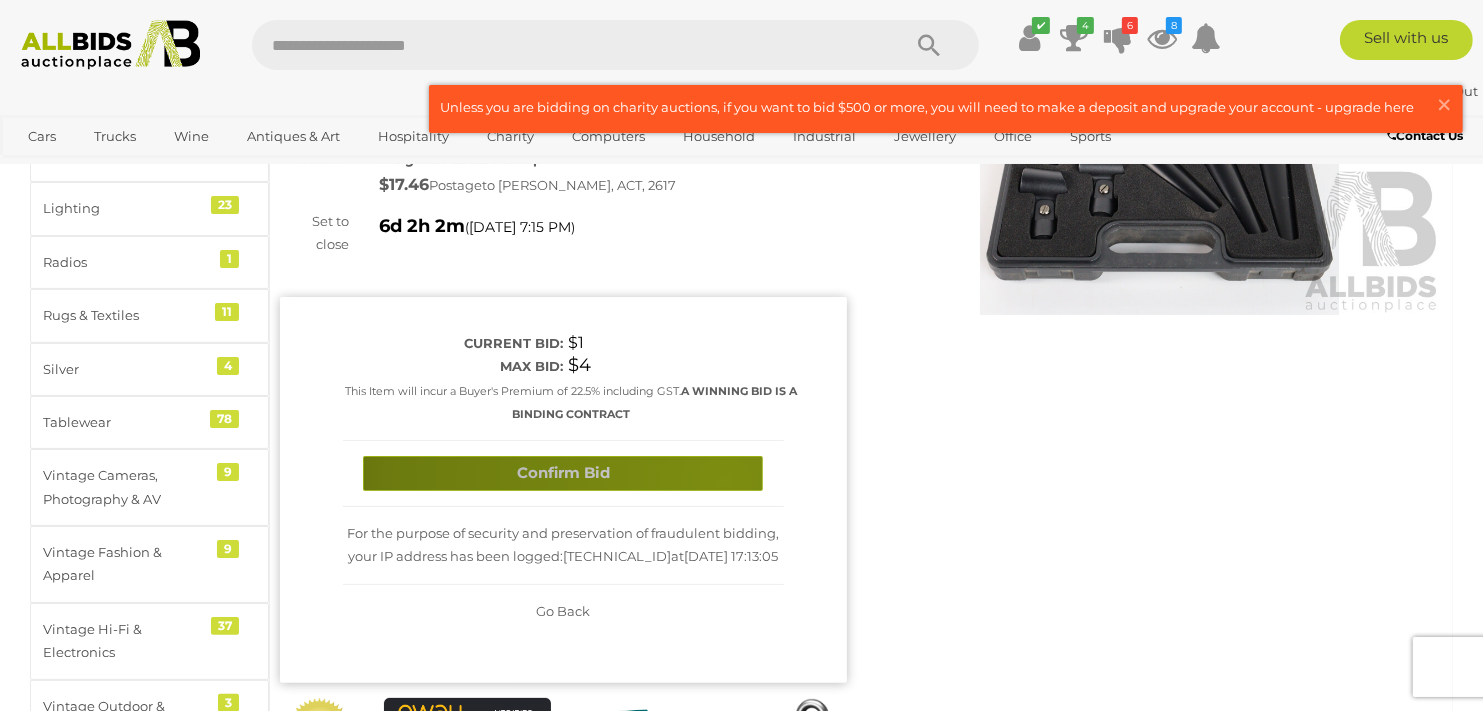 click on "Confirm Bid" at bounding box center (563, 473) 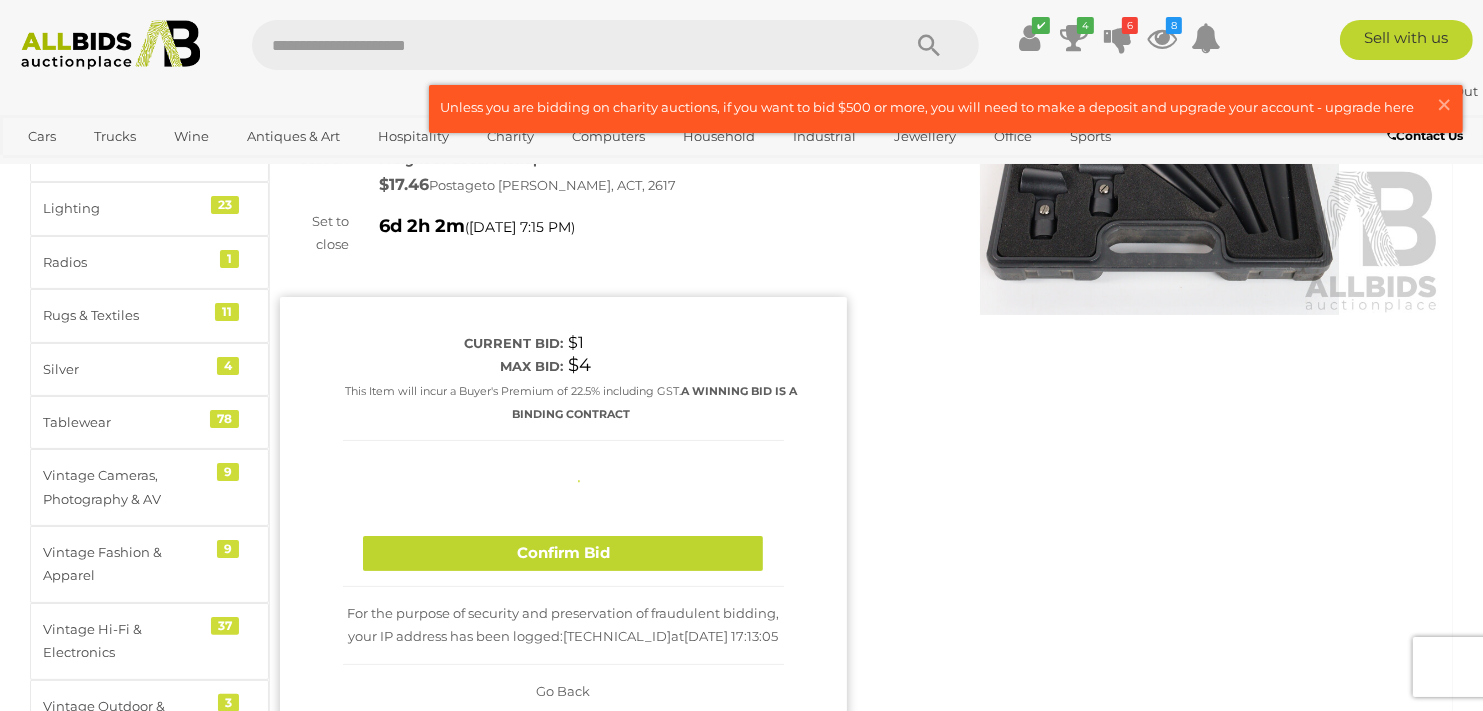type 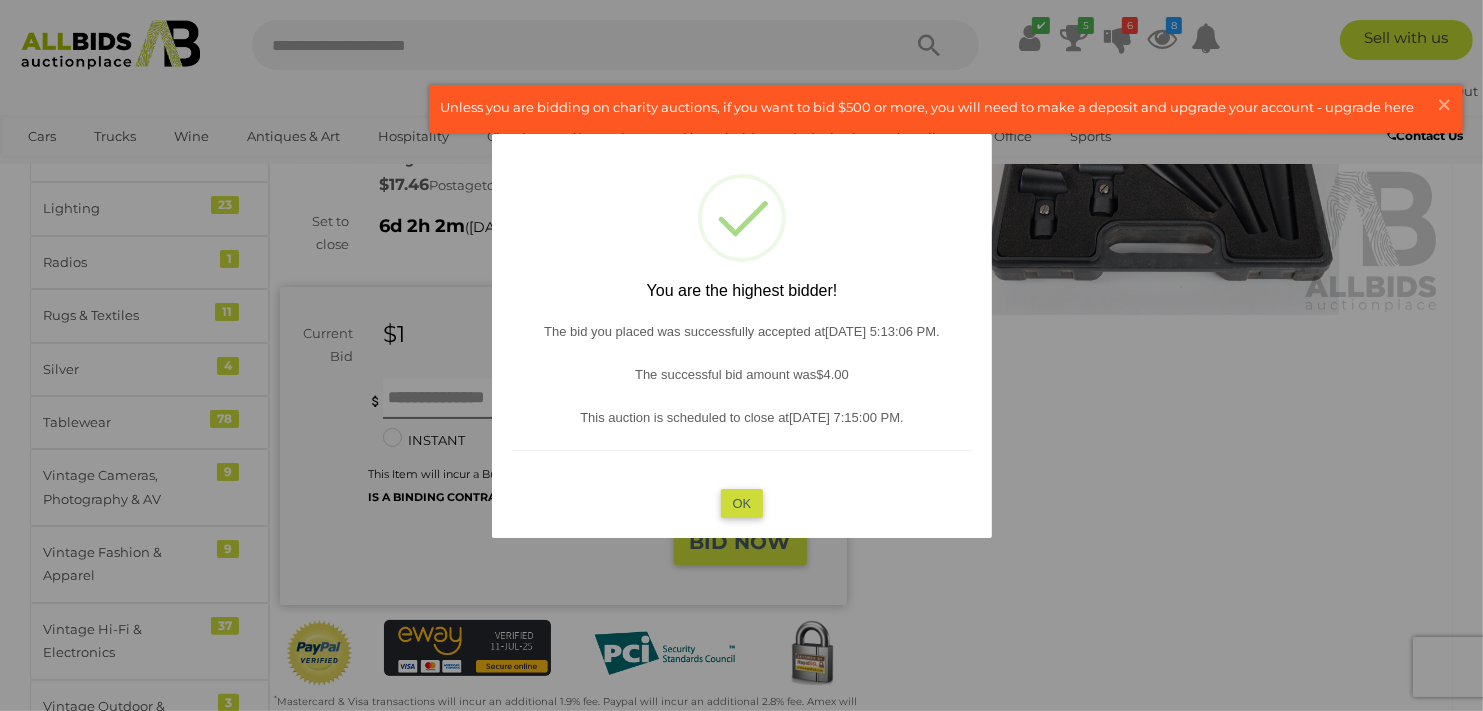 click on "? ! i     You are the highest bidder!
The bid you placed was successfully accepted at  11/07/2025 5:13:06 PM .
The successful bid amount was  $4.00
This auction is scheduled to close at  17/07/2025 7:15:00 PM .
OK Cancel ×" at bounding box center (742, 336) 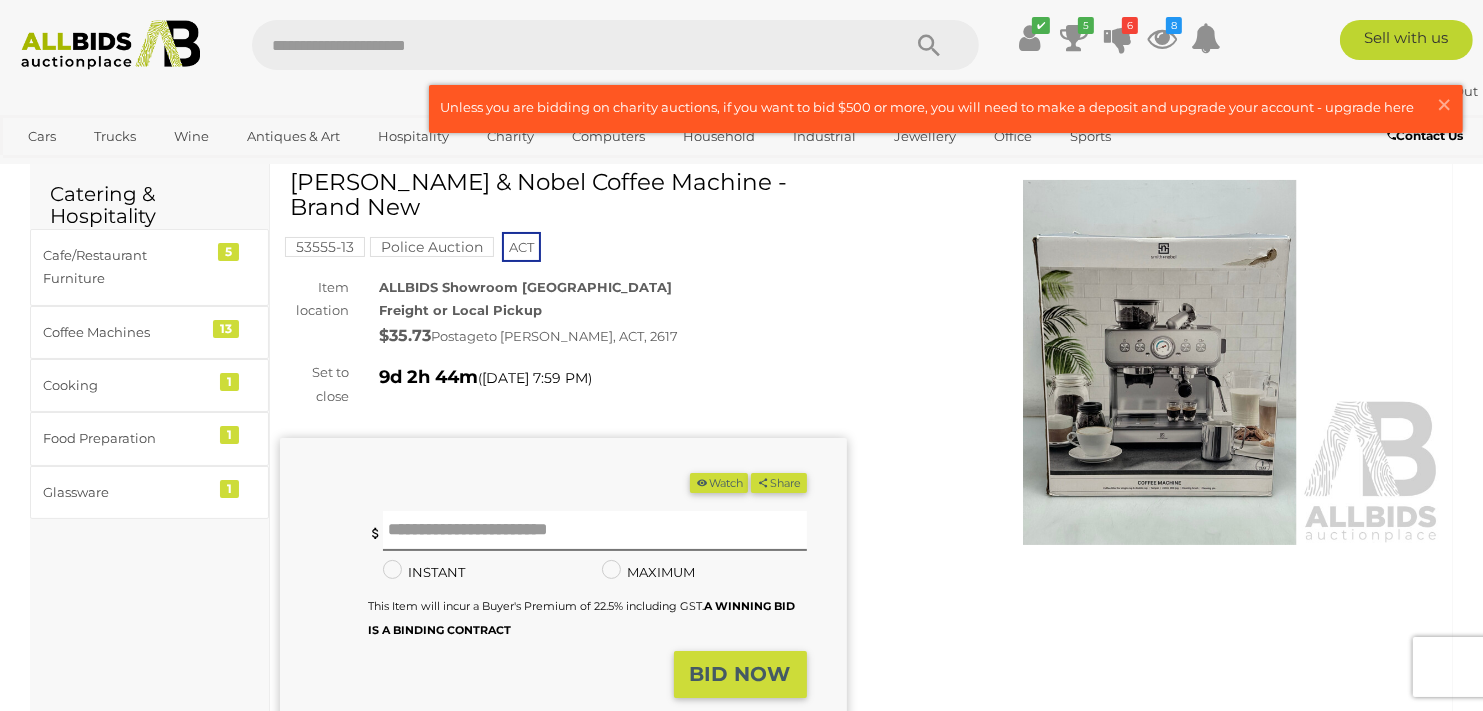 scroll, scrollTop: 0, scrollLeft: 0, axis: both 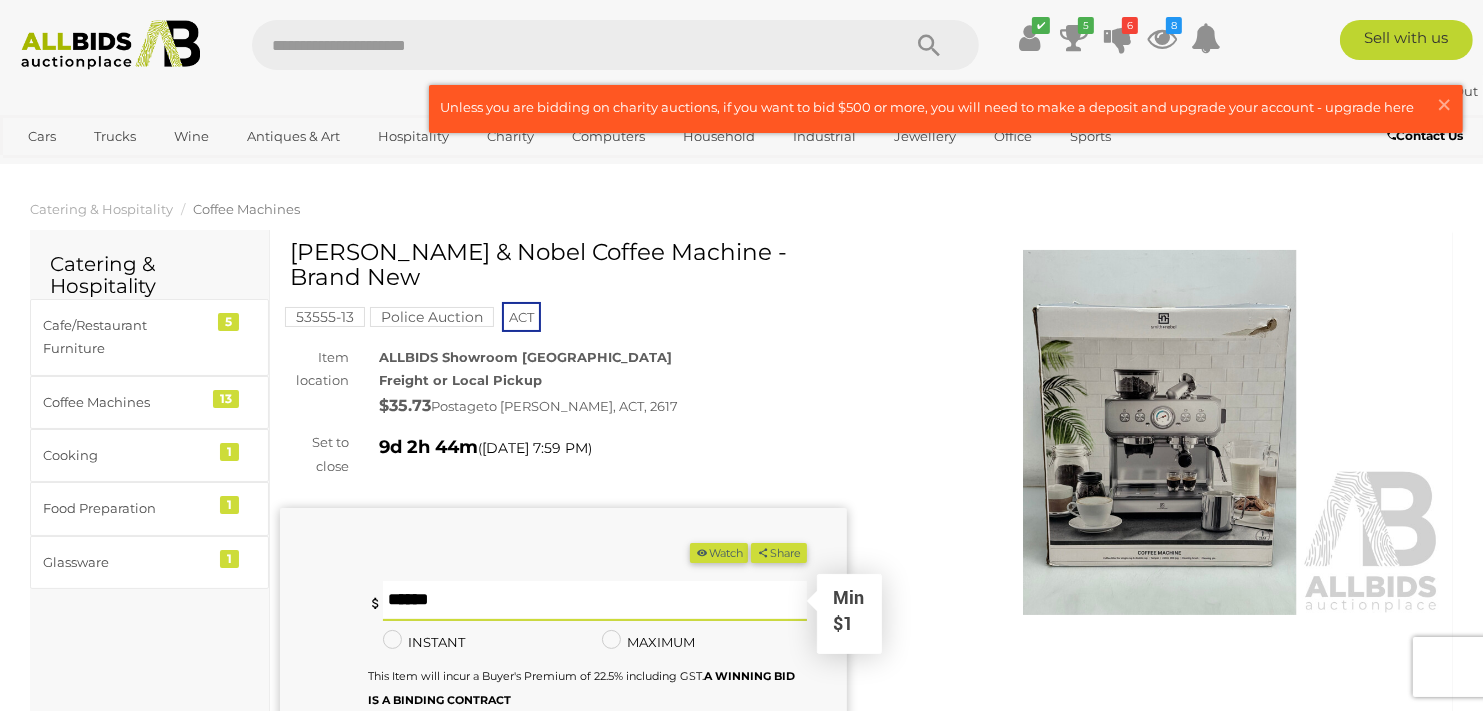 click at bounding box center [595, 601] 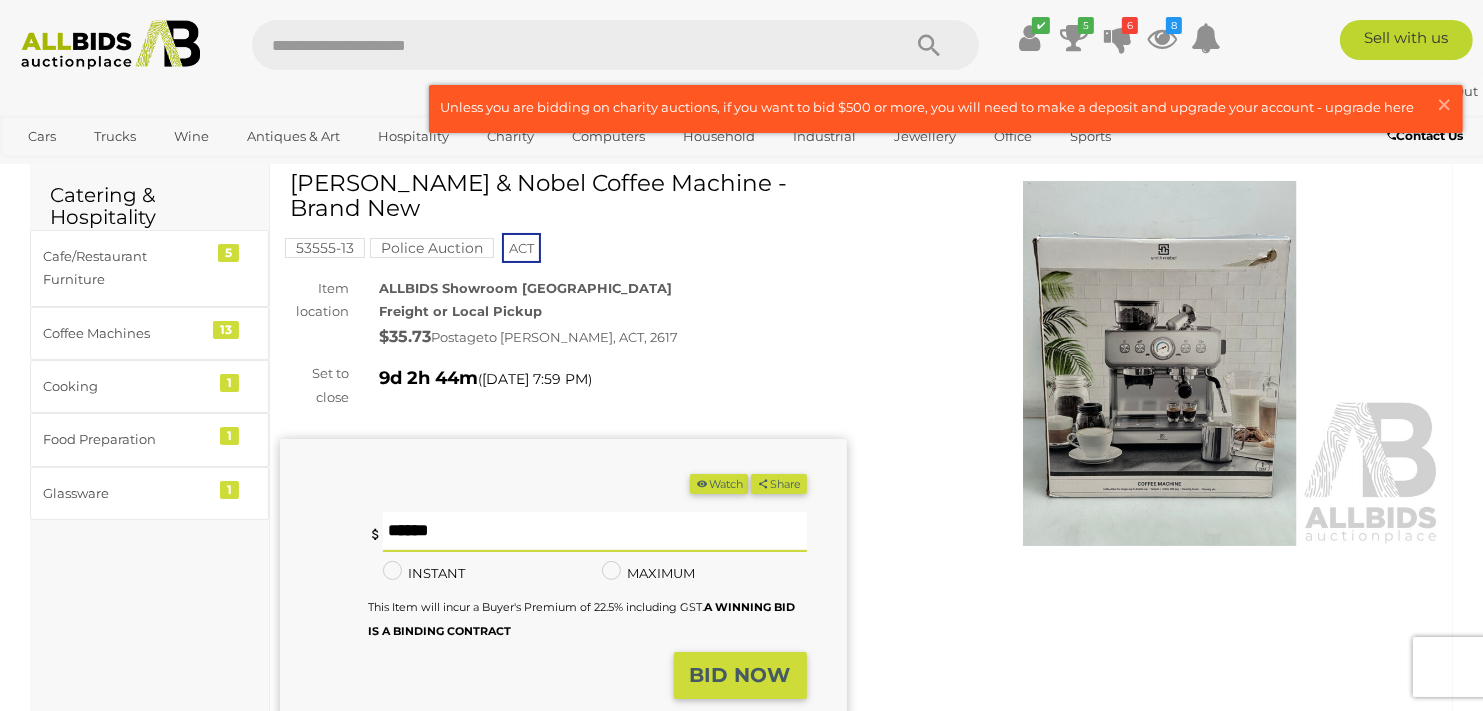 scroll, scrollTop: 200, scrollLeft: 0, axis: vertical 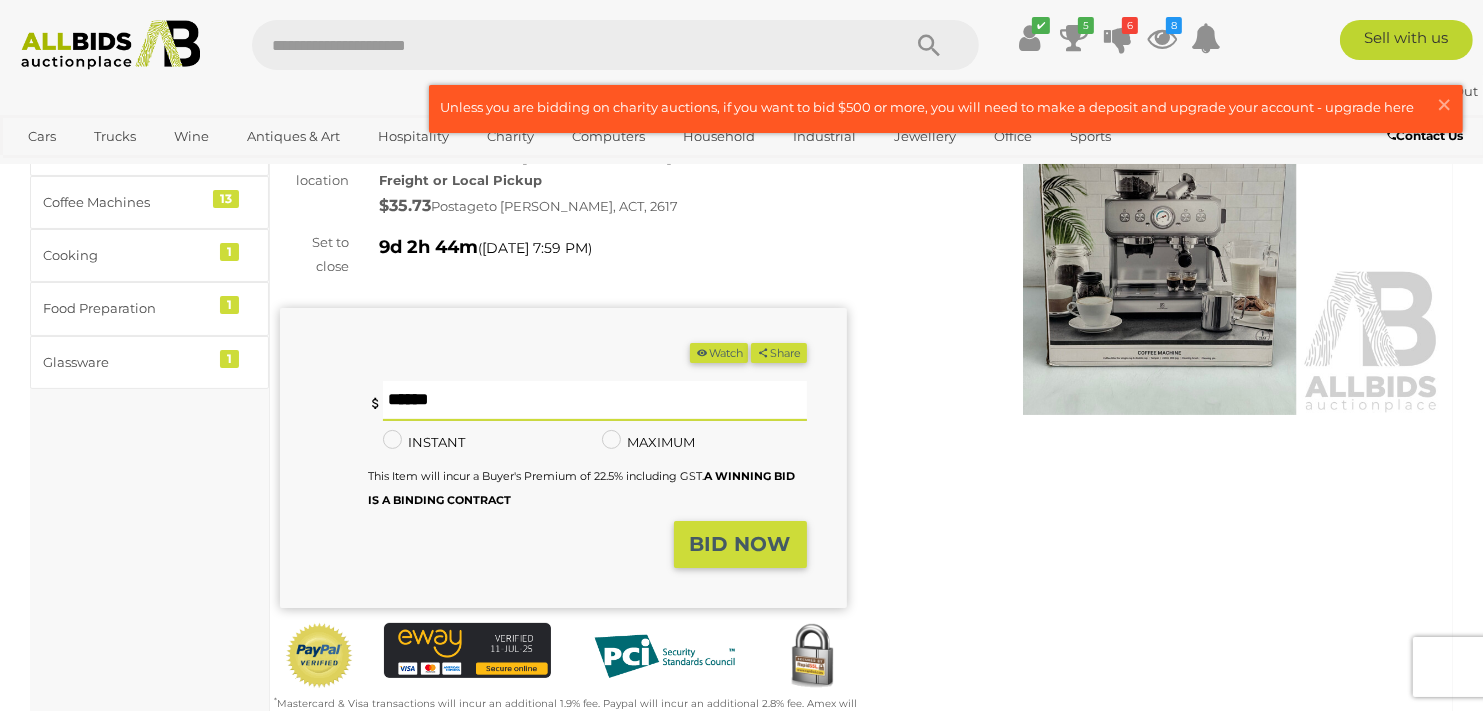 type on "**" 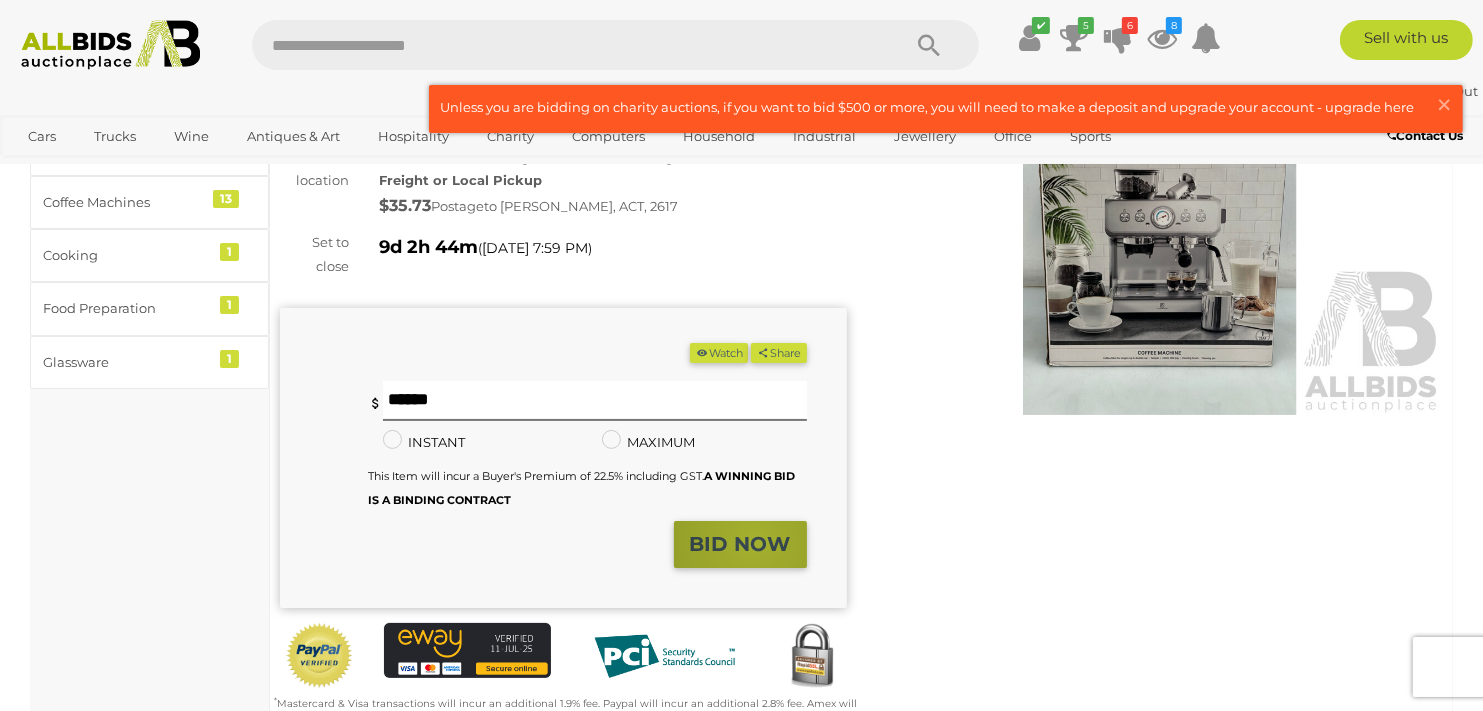 click on "BID NOW" at bounding box center (740, 544) 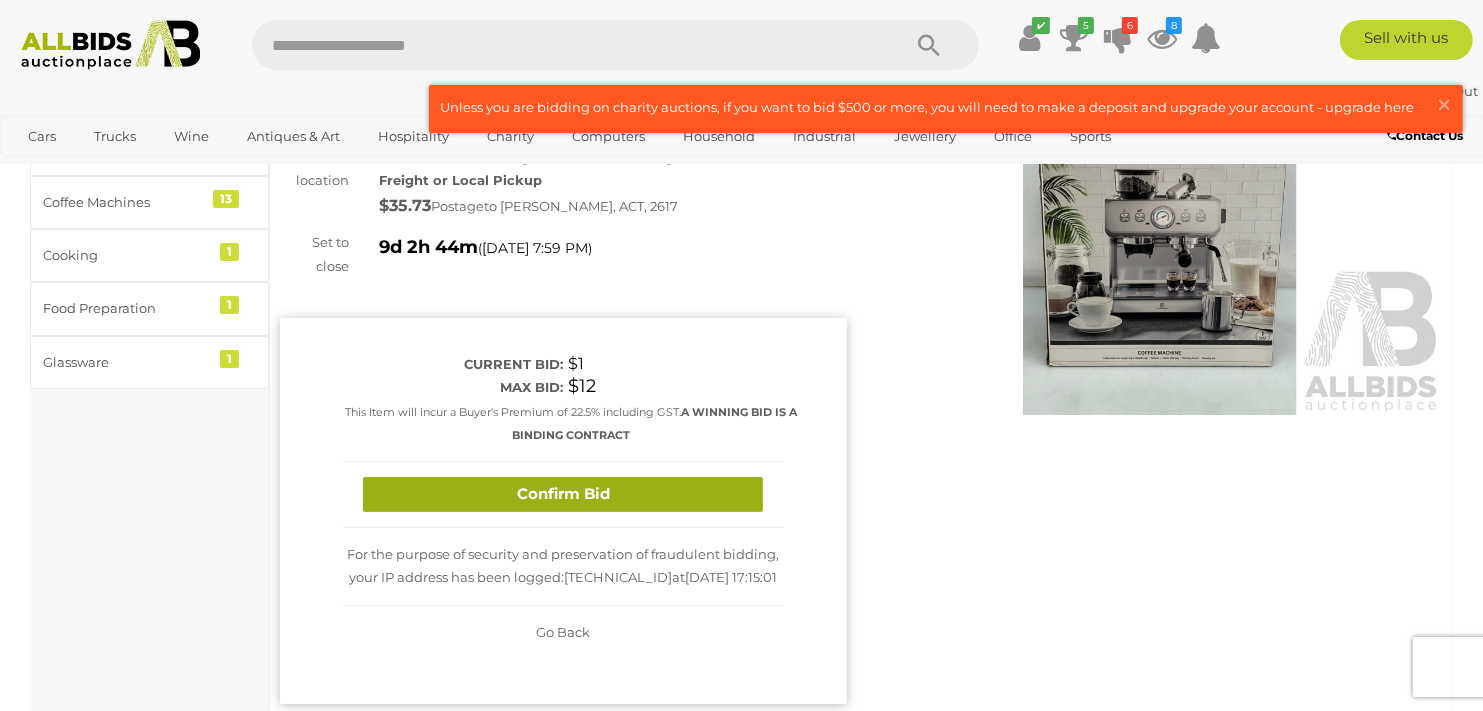 click on "Confirm Bid" at bounding box center [563, 494] 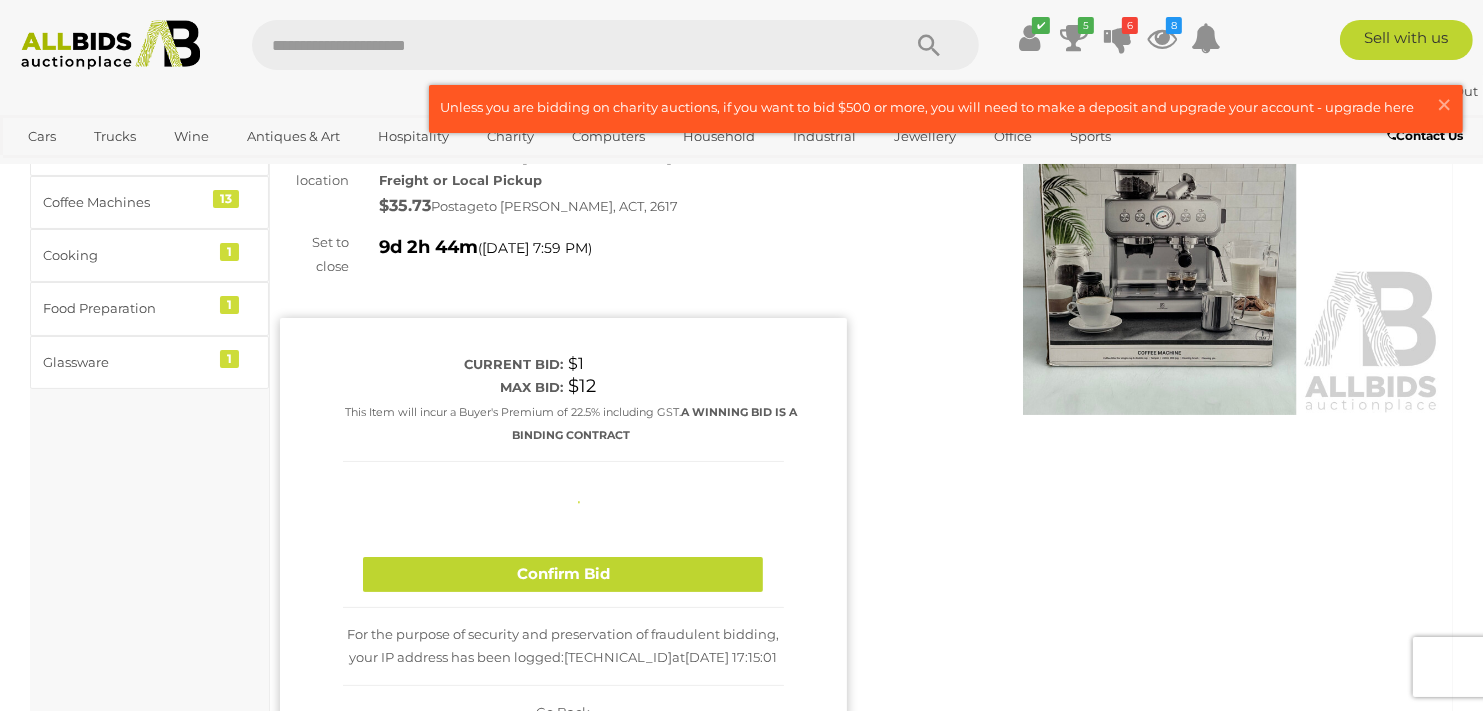 type 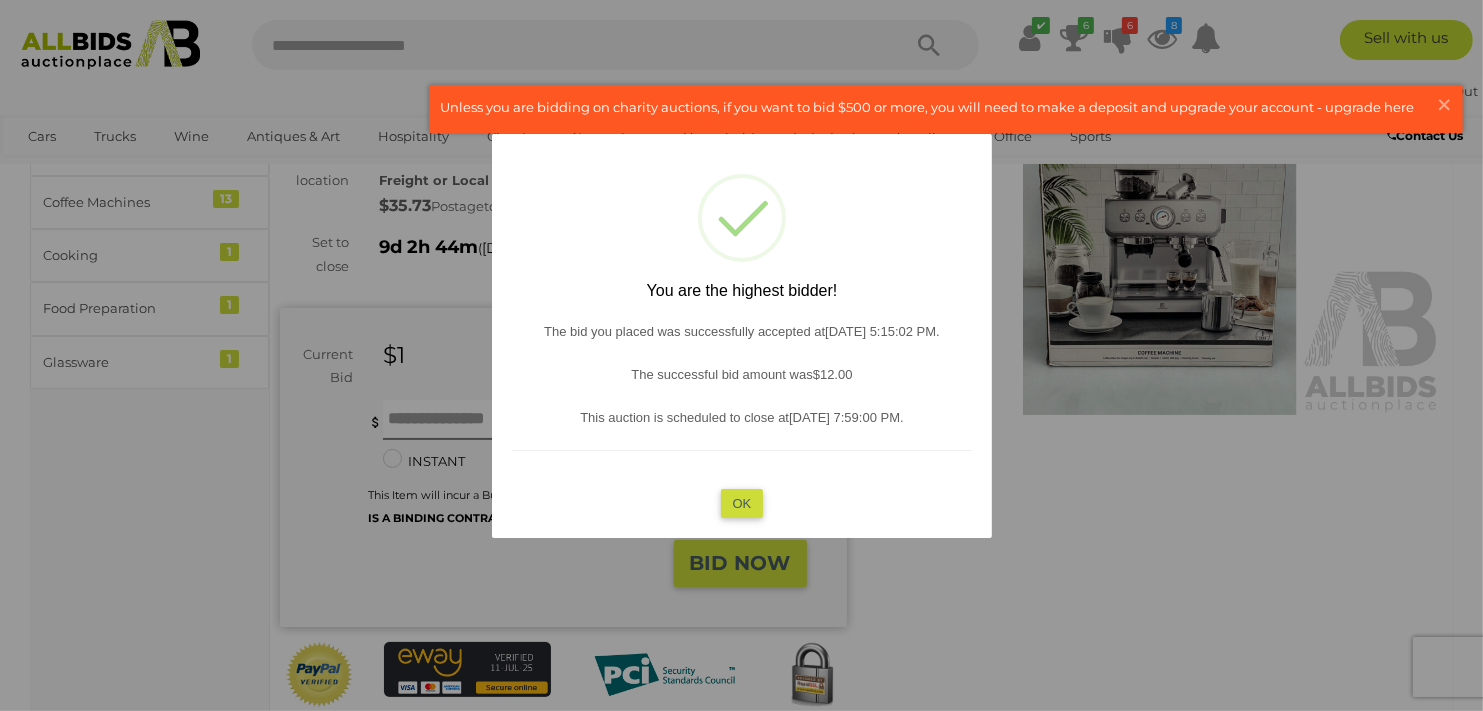 click on "OK" at bounding box center [741, 502] 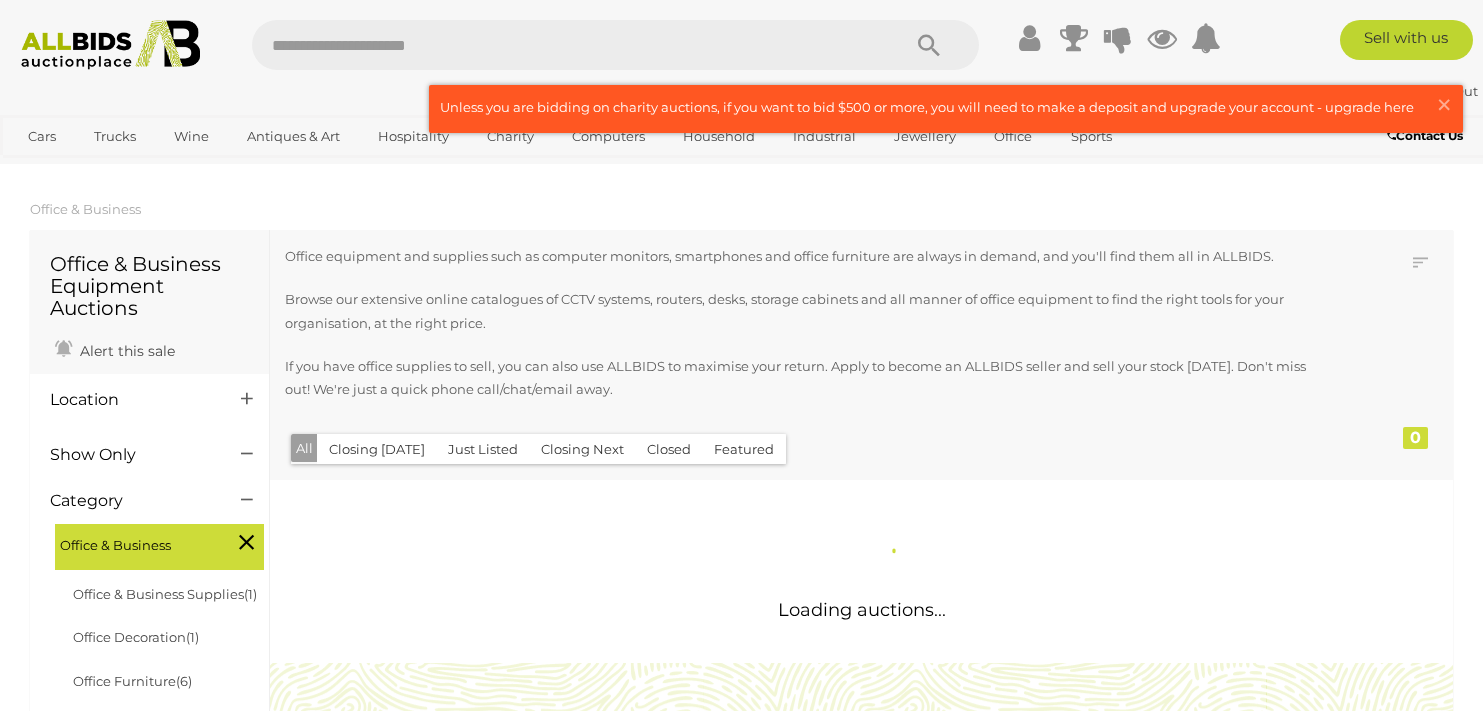 scroll, scrollTop: 0, scrollLeft: 0, axis: both 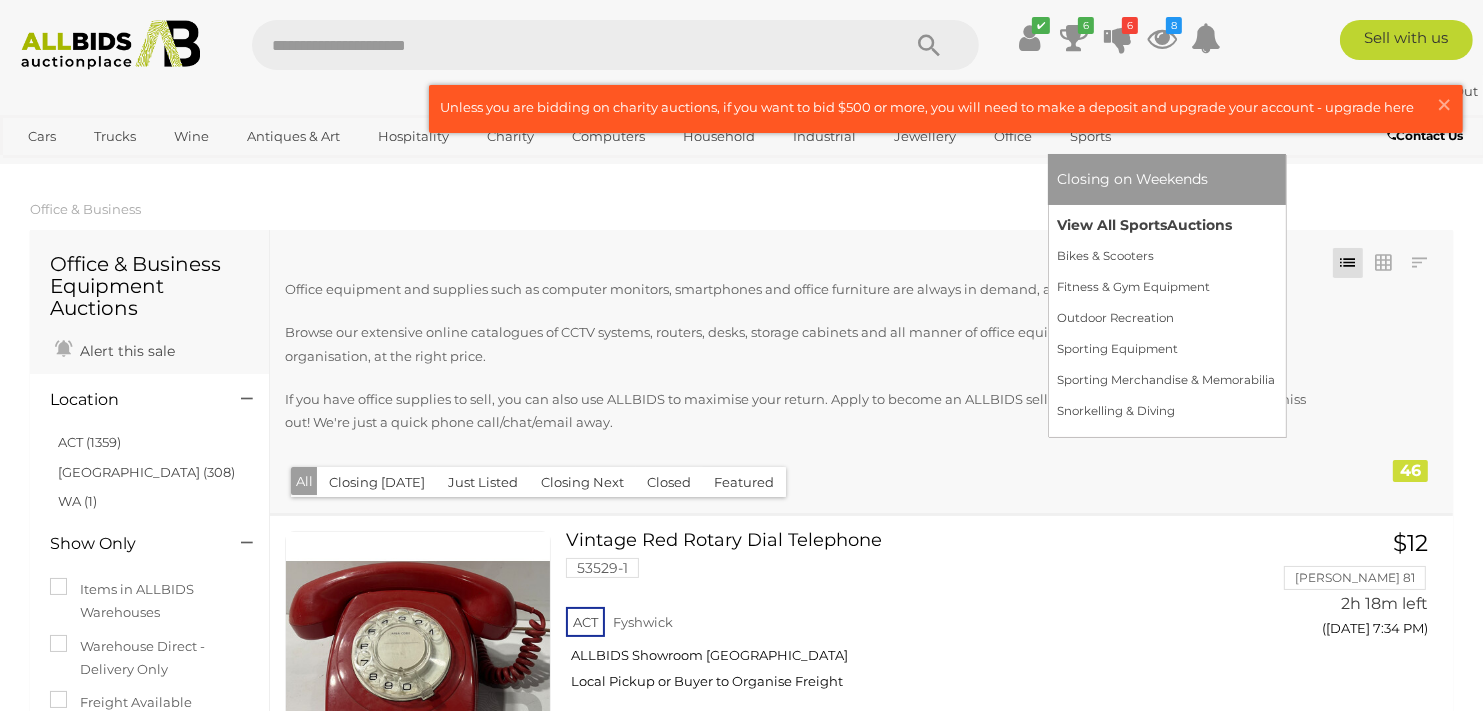 click on "View All Sports  Auctions" at bounding box center [1167, 225] 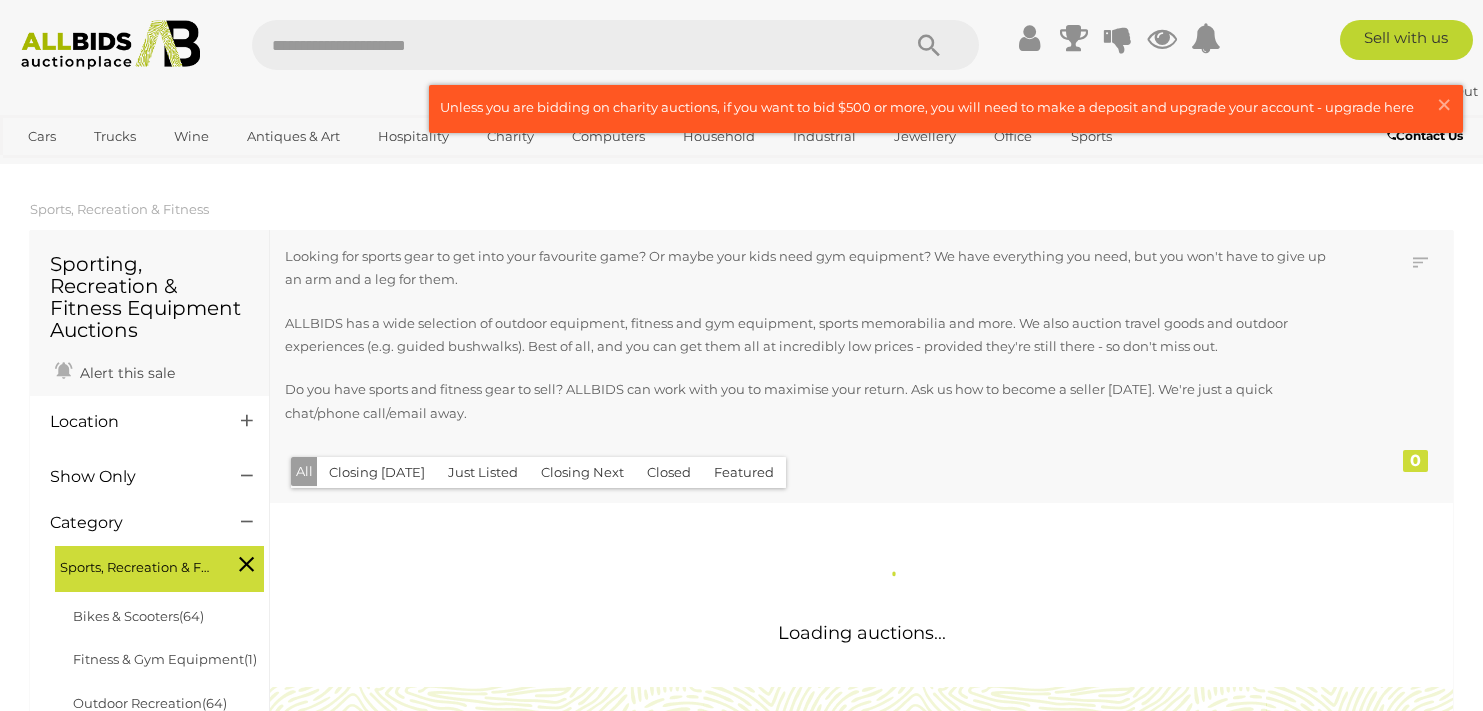 scroll, scrollTop: 0, scrollLeft: 0, axis: both 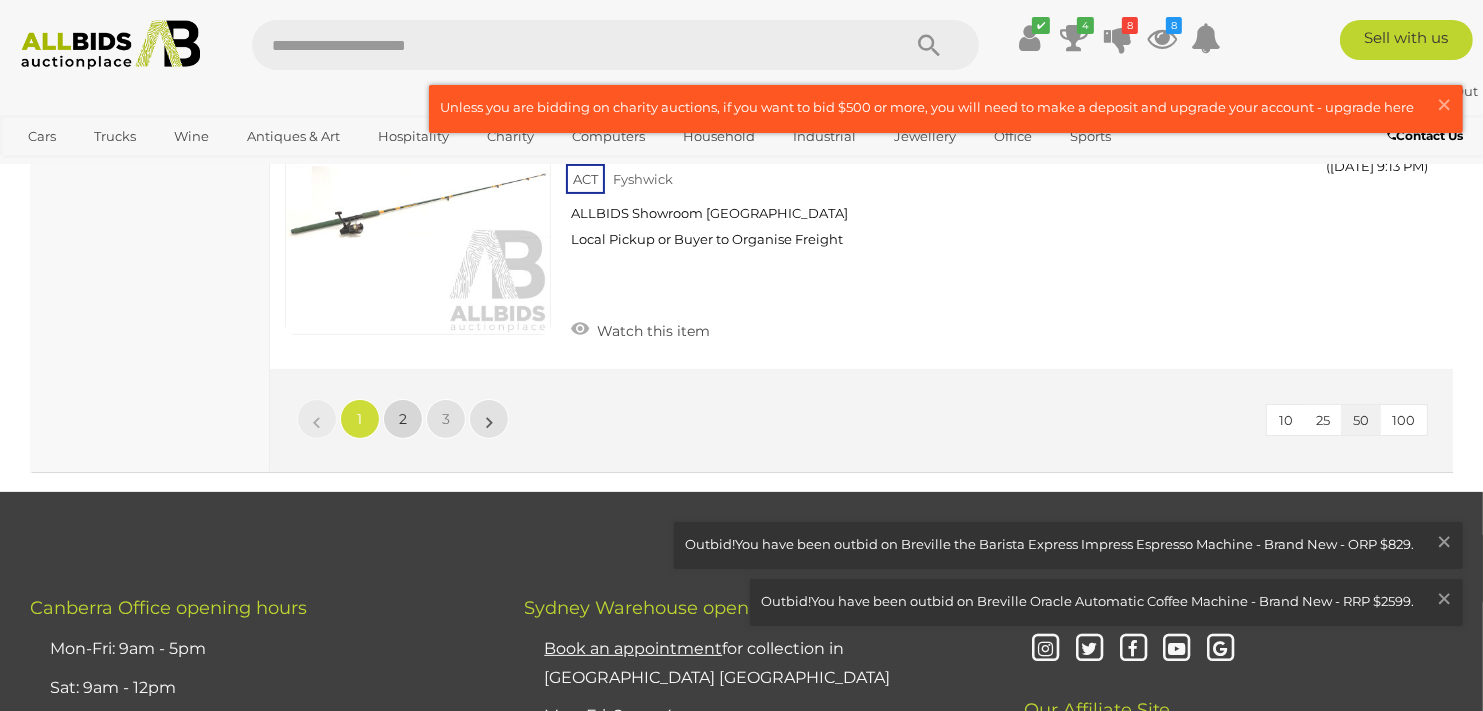 click on "2" at bounding box center [403, 419] 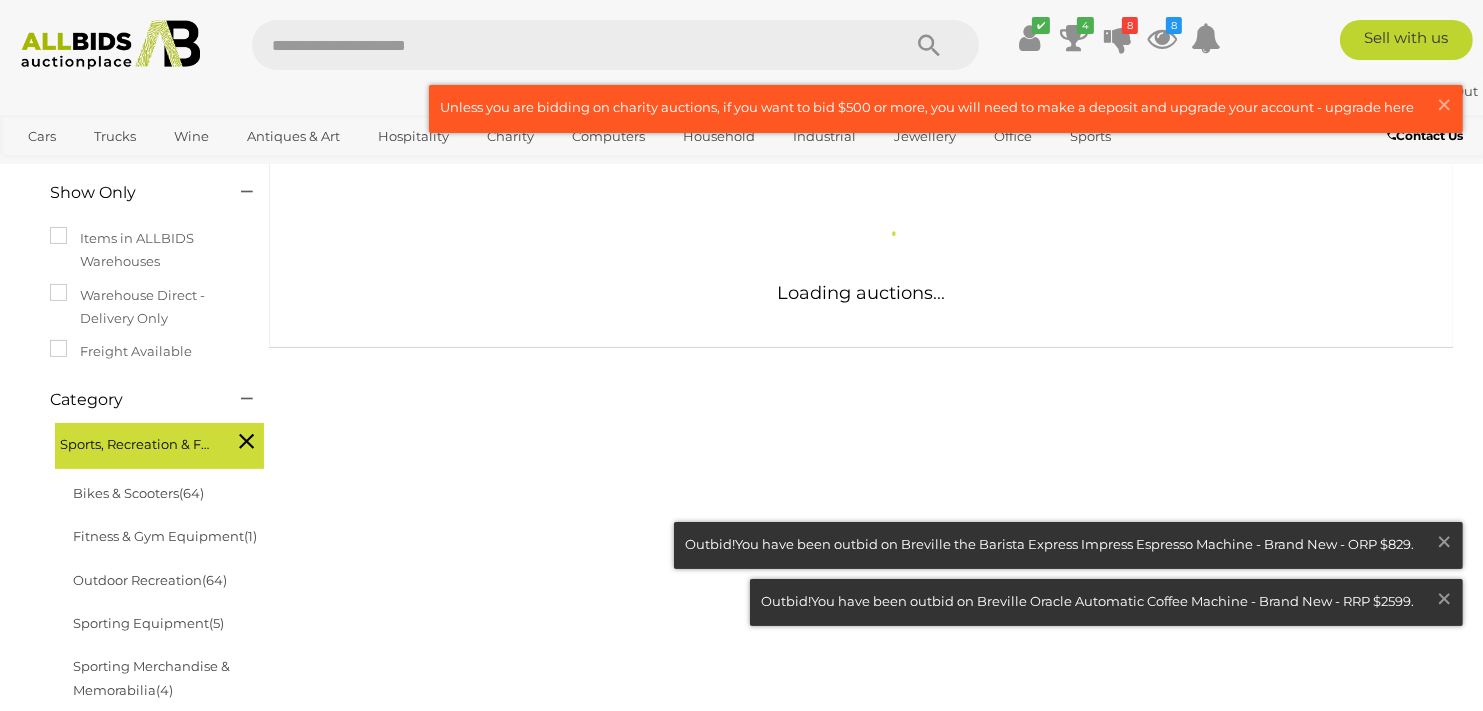 scroll, scrollTop: 436, scrollLeft: 0, axis: vertical 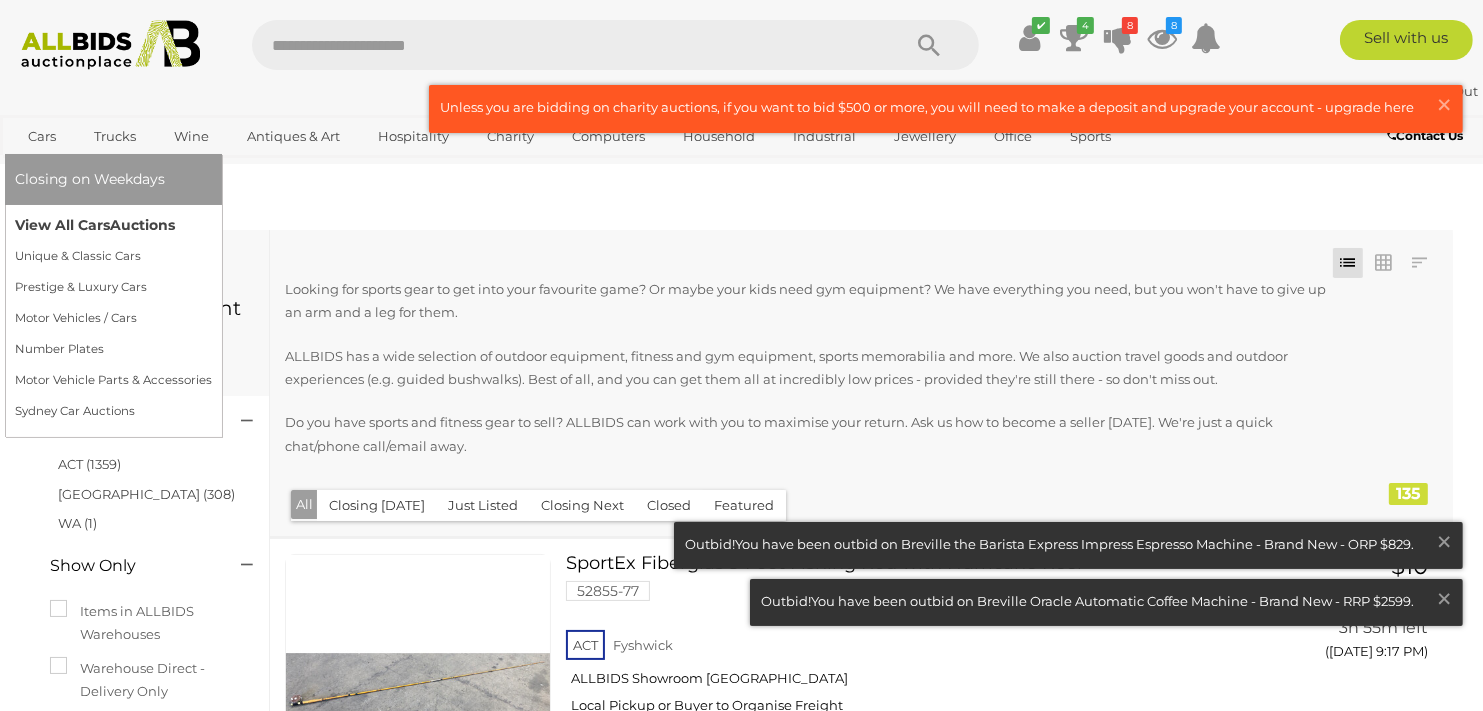 click on "View All Cars  Auctions" at bounding box center [113, 225] 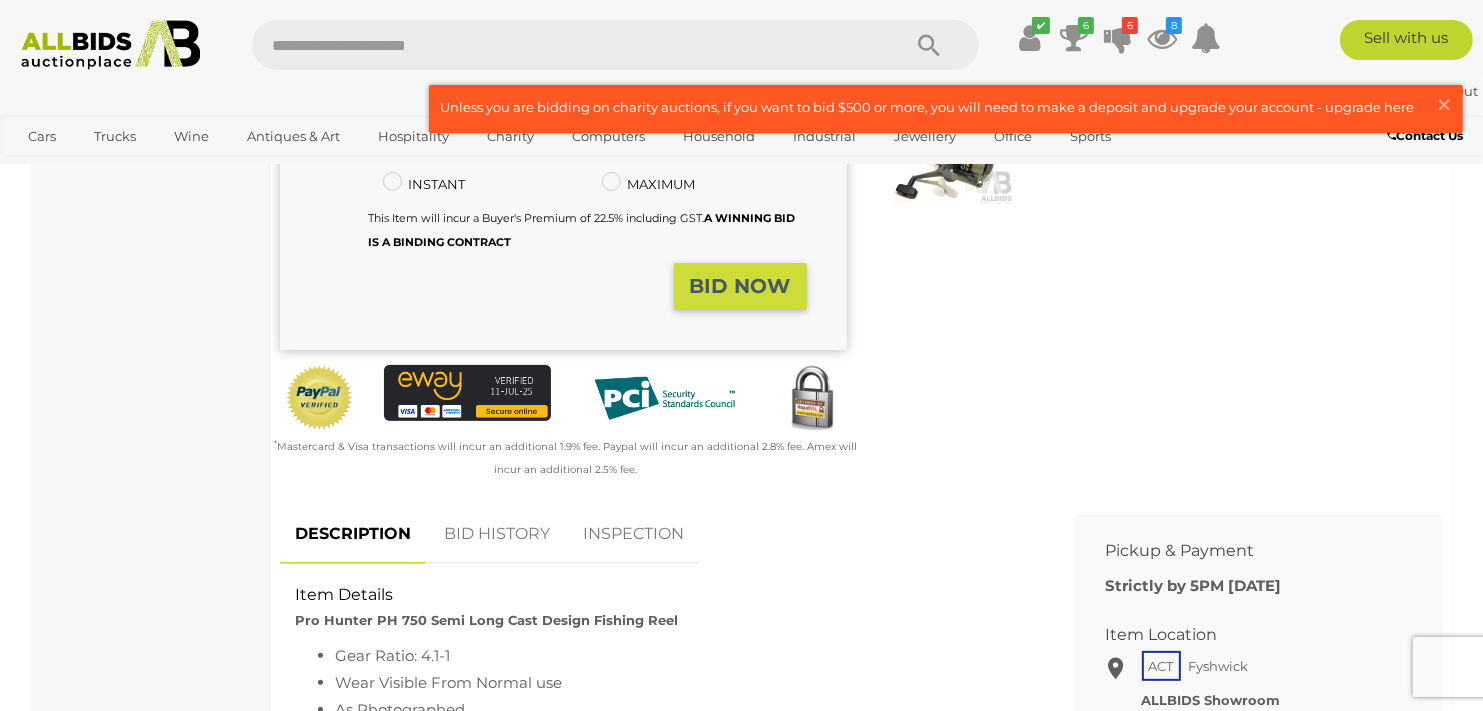 scroll, scrollTop: 800, scrollLeft: 0, axis: vertical 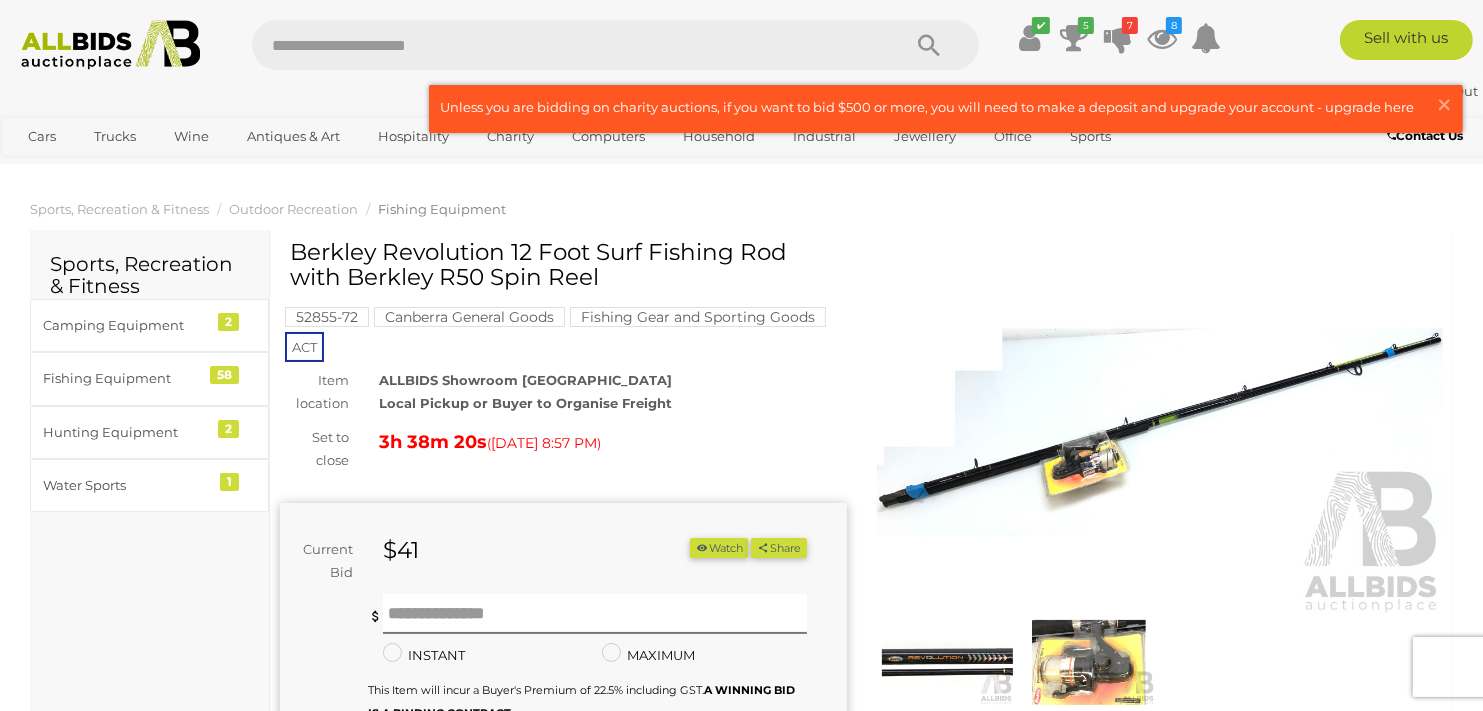 click at bounding box center [1160, 432] 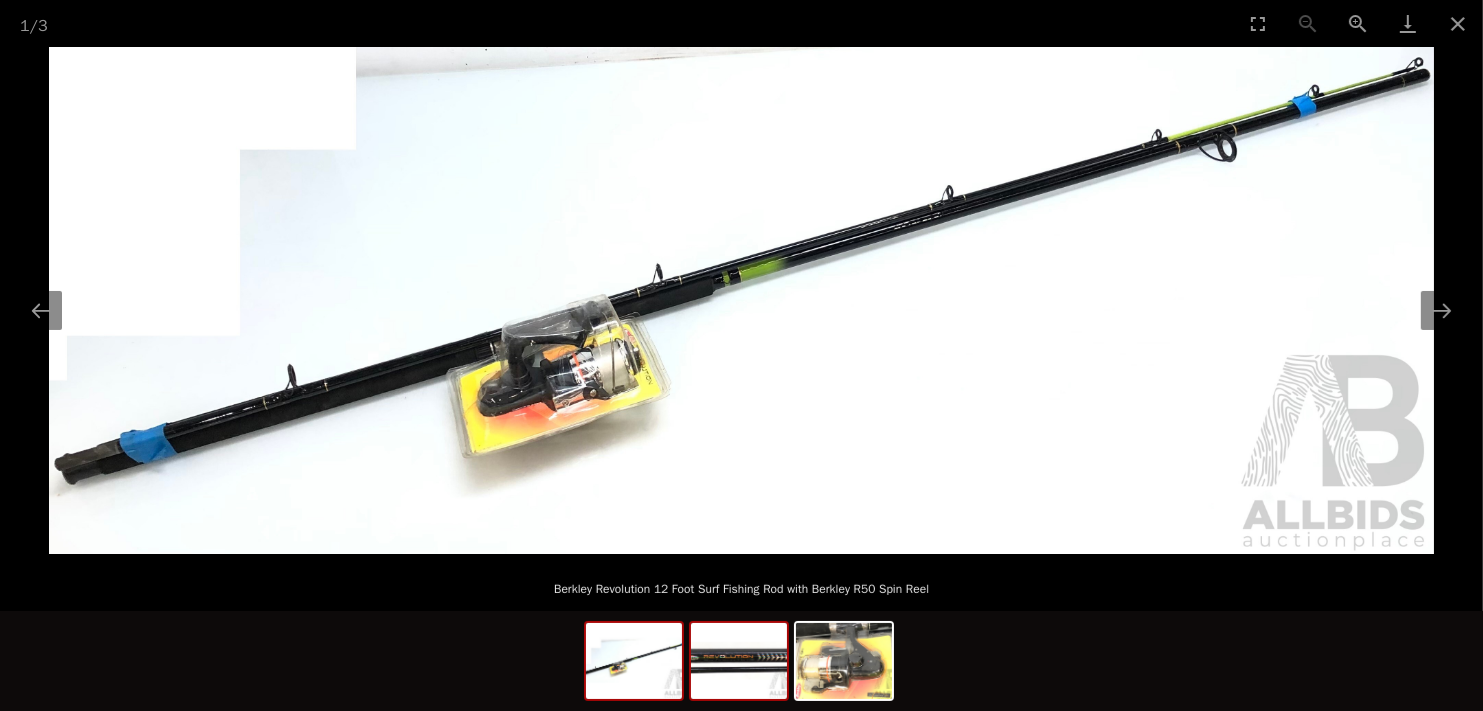 click at bounding box center [739, 661] 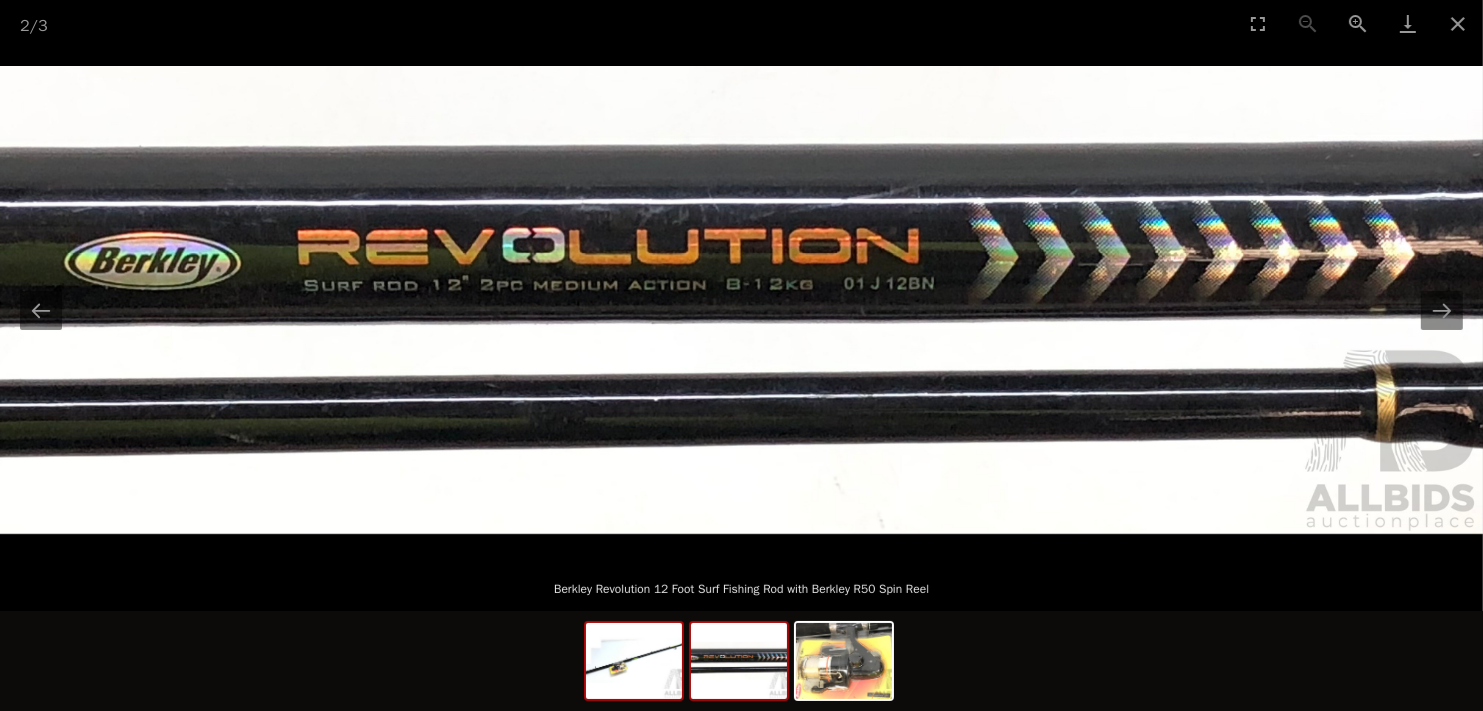 click at bounding box center (634, 661) 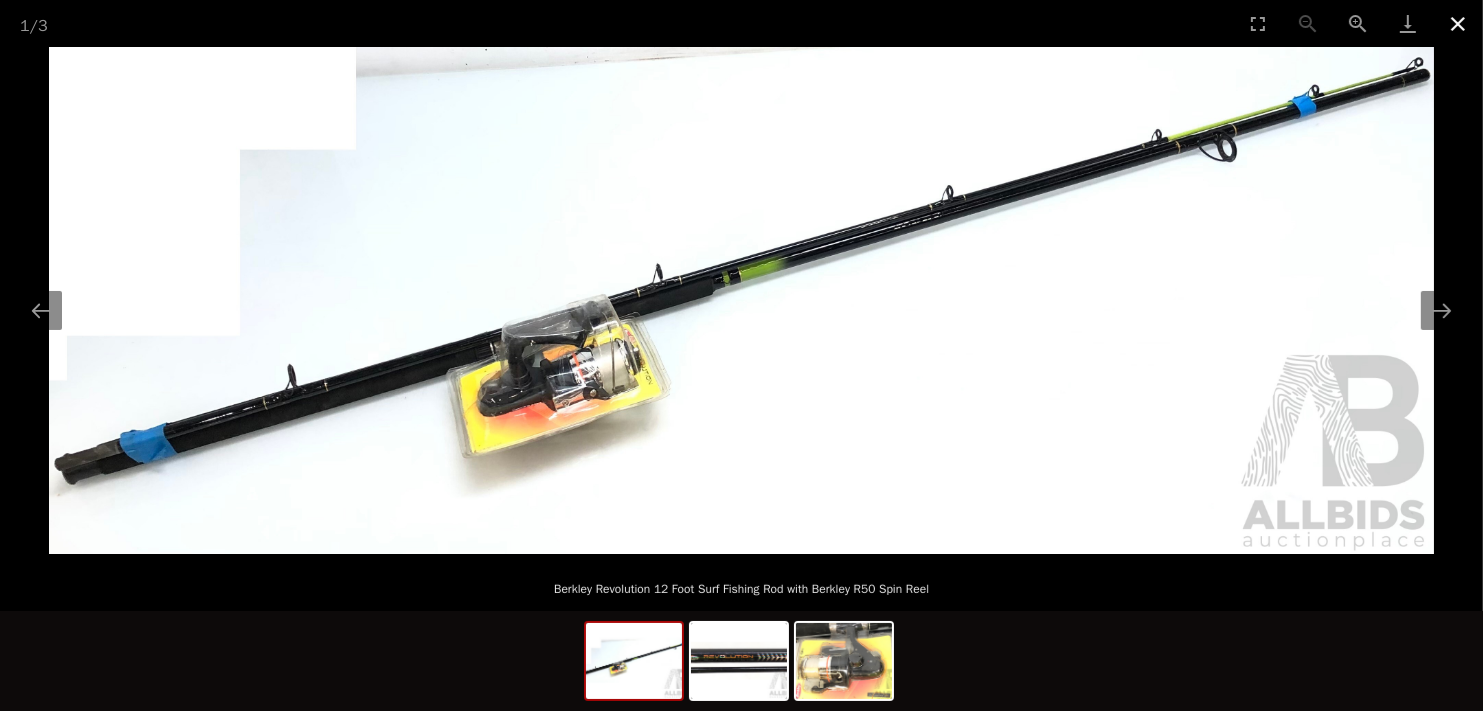 click at bounding box center (1458, 23) 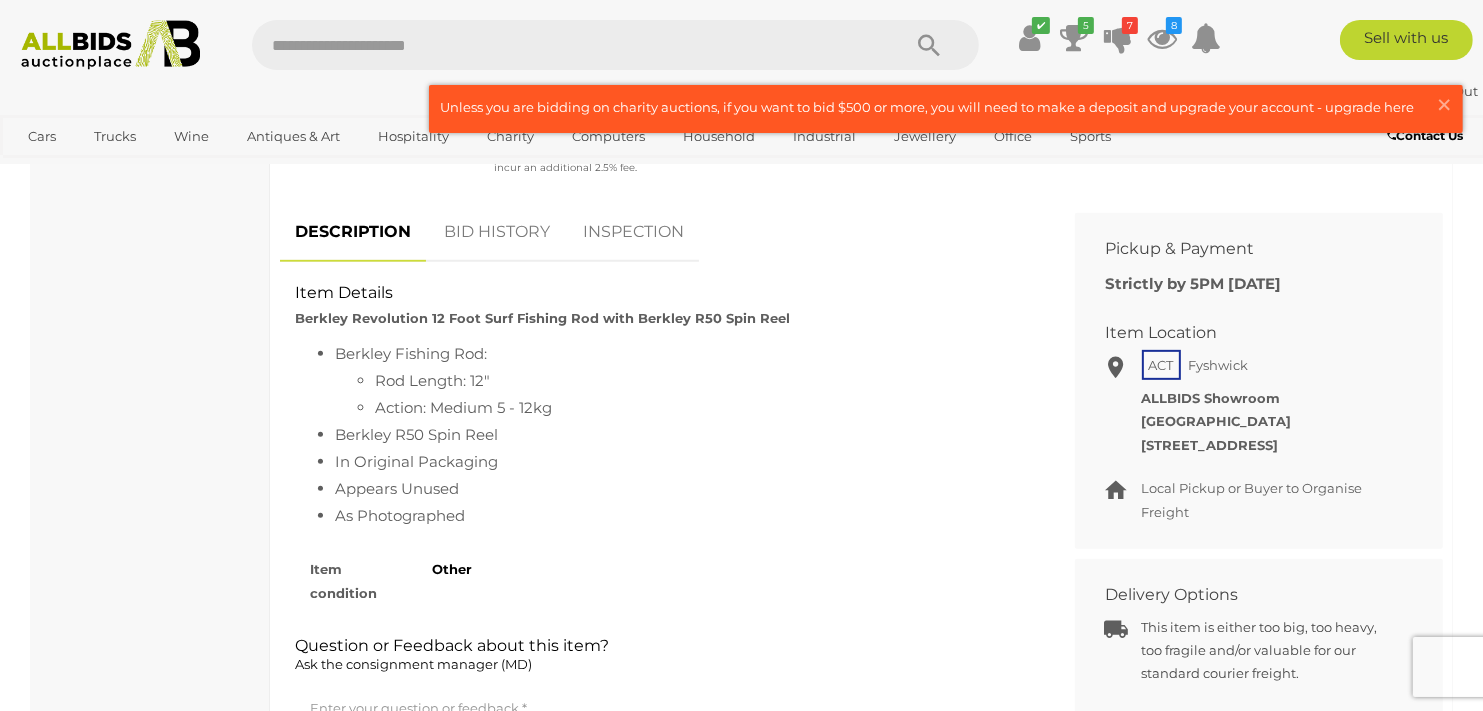 scroll, scrollTop: 700, scrollLeft: 0, axis: vertical 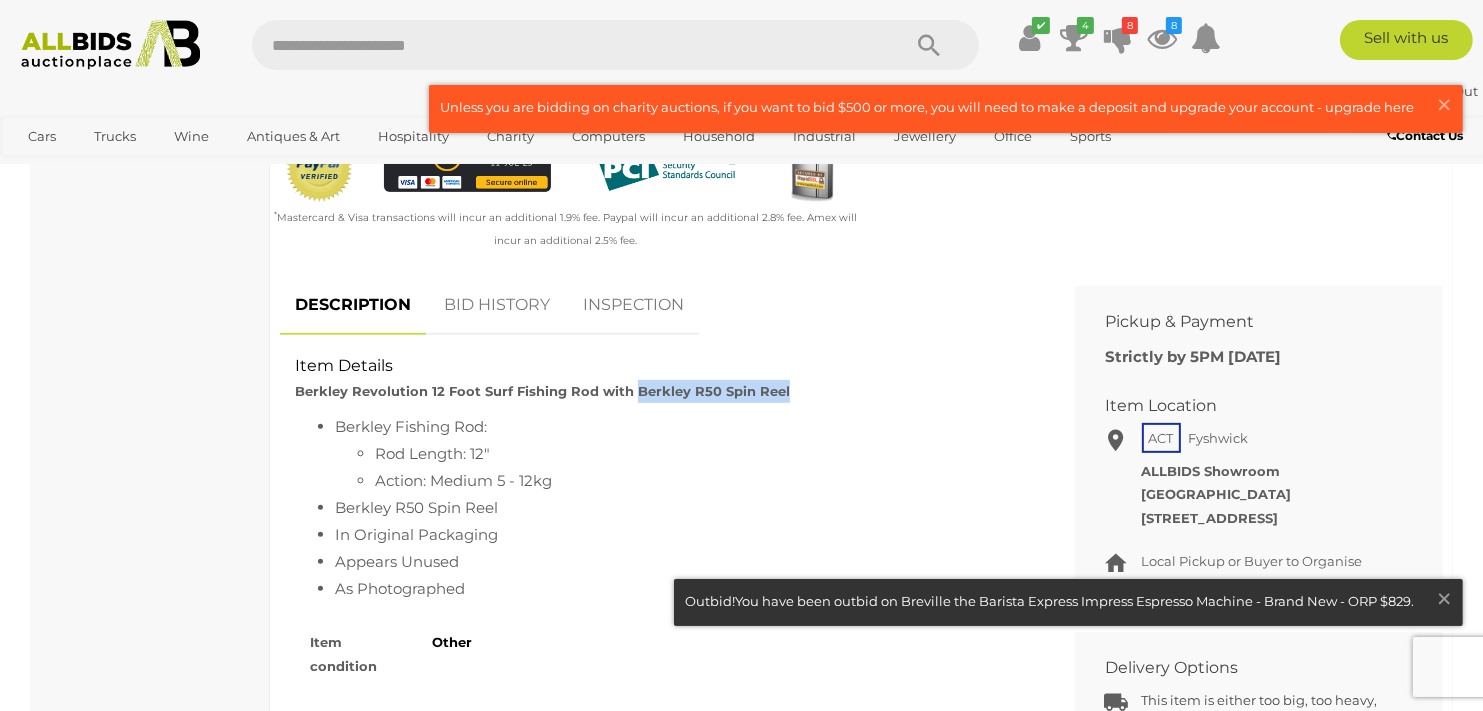 drag, startPoint x: 628, startPoint y: 391, endPoint x: 778, endPoint y: 389, distance: 150.01334 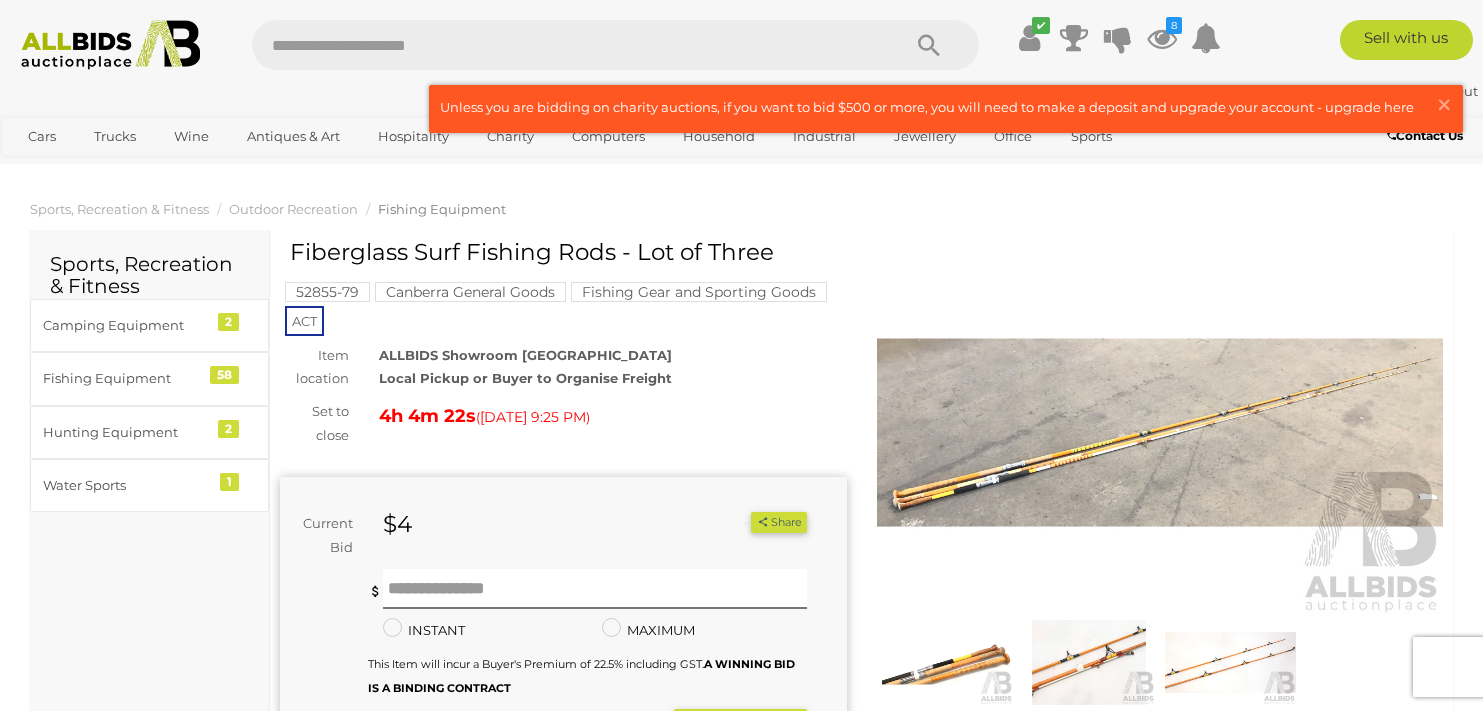 scroll, scrollTop: 0, scrollLeft: 0, axis: both 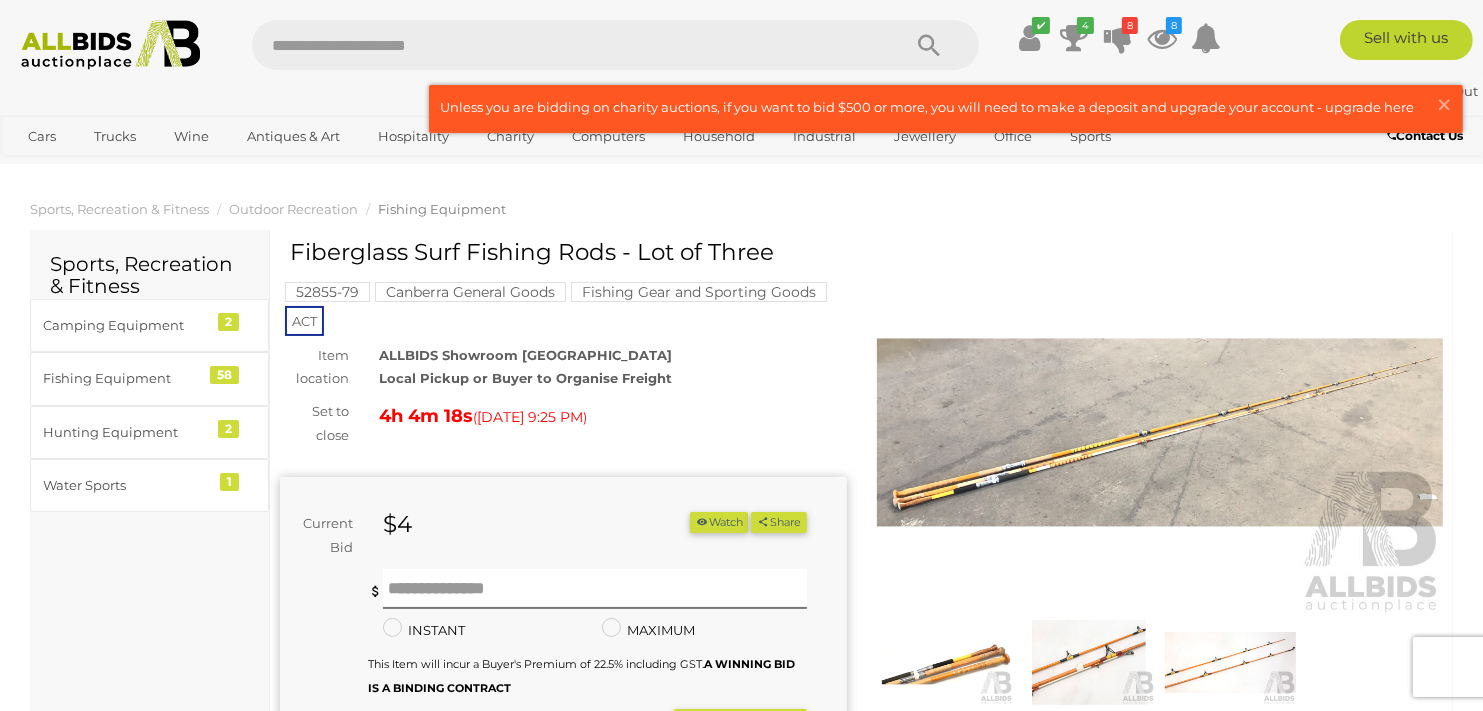 click at bounding box center (1160, 432) 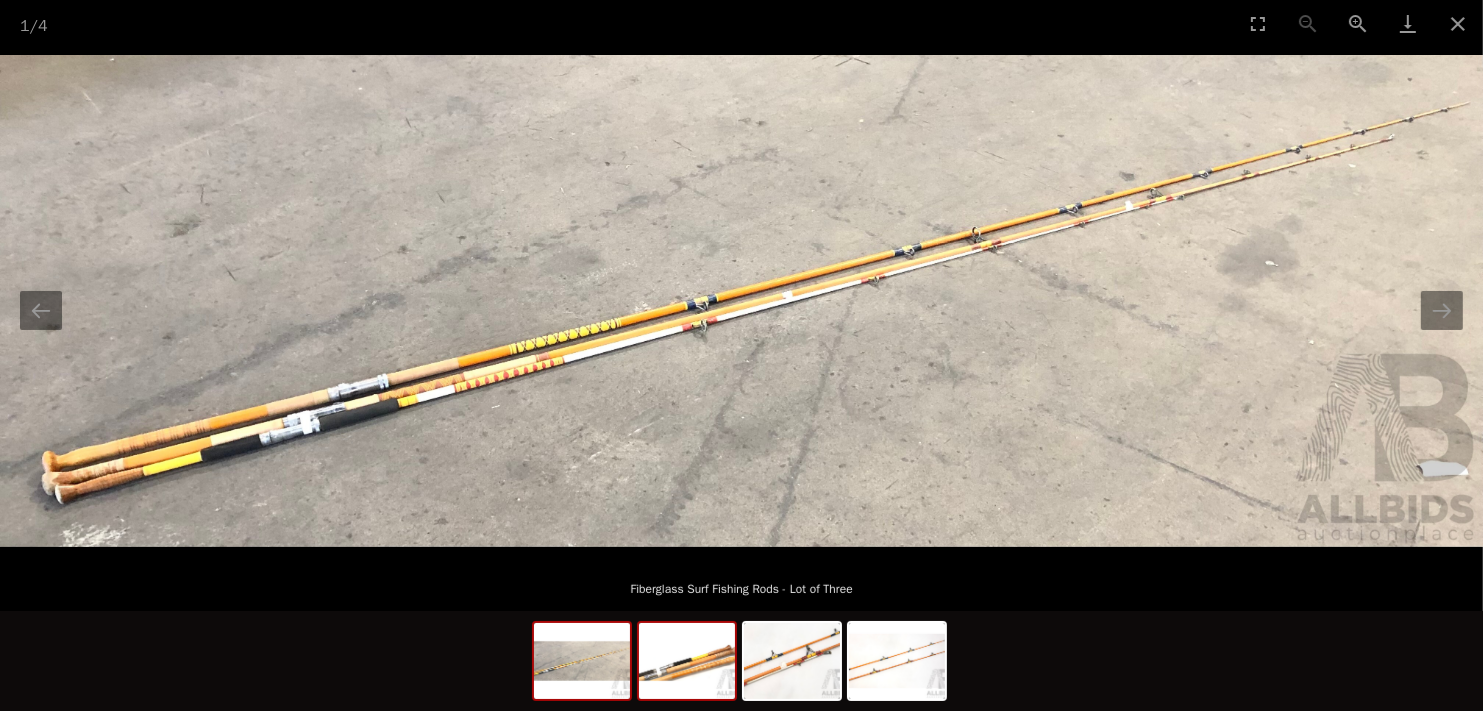 click at bounding box center (687, 661) 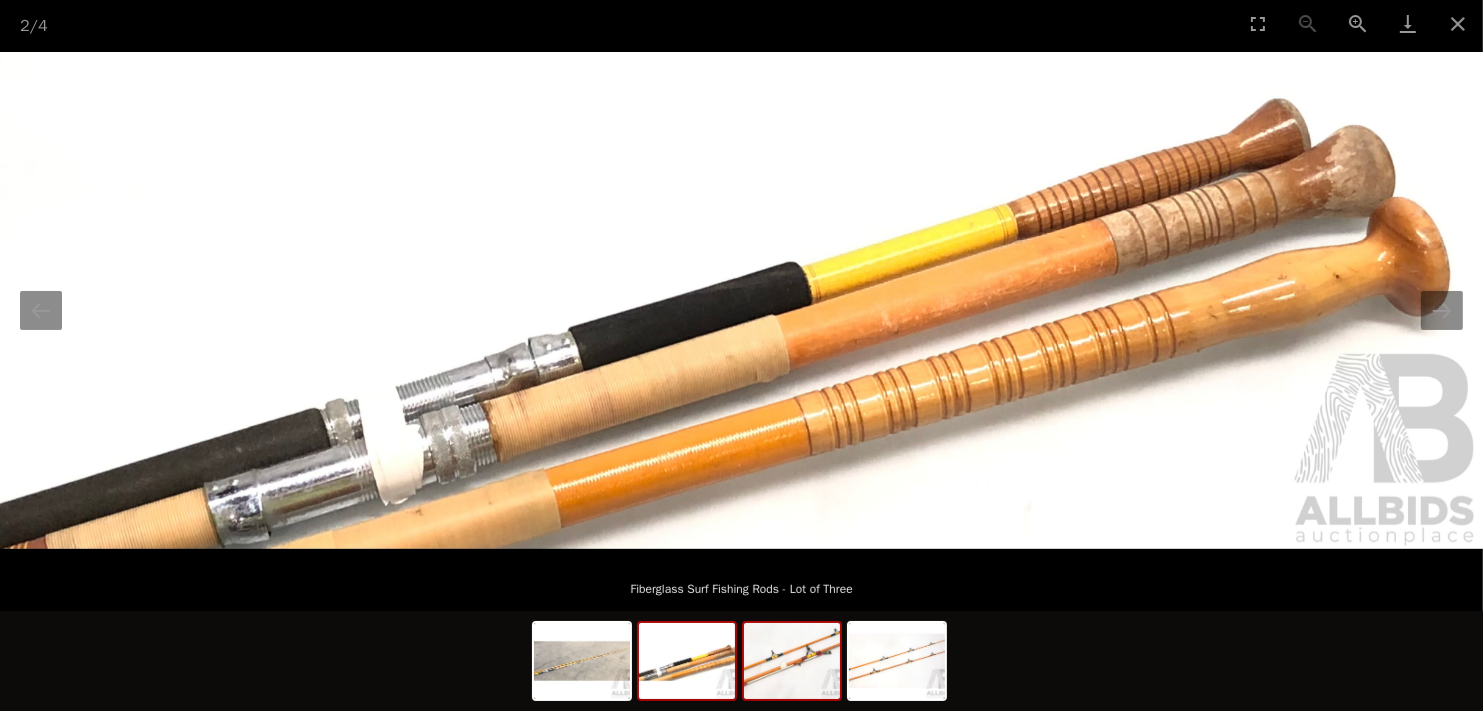 click at bounding box center [792, 661] 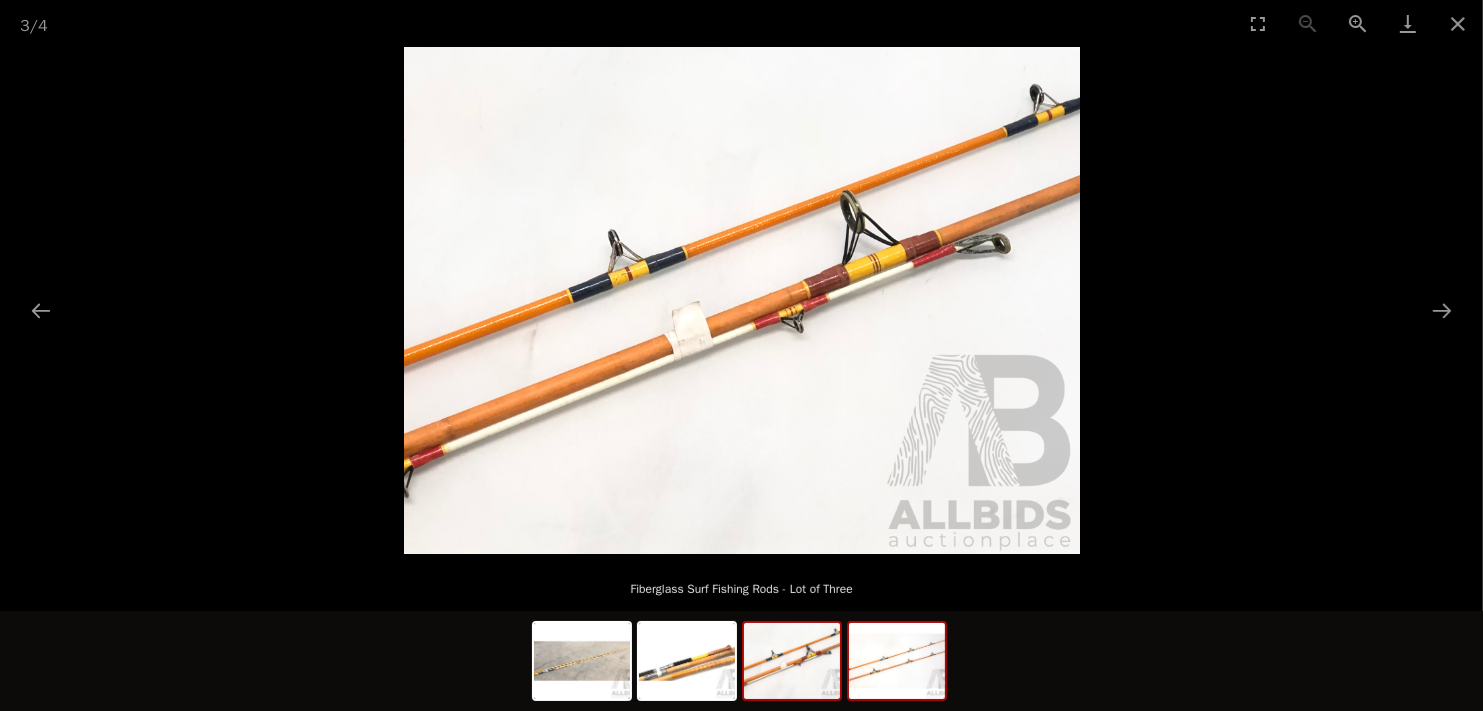 click at bounding box center [897, 661] 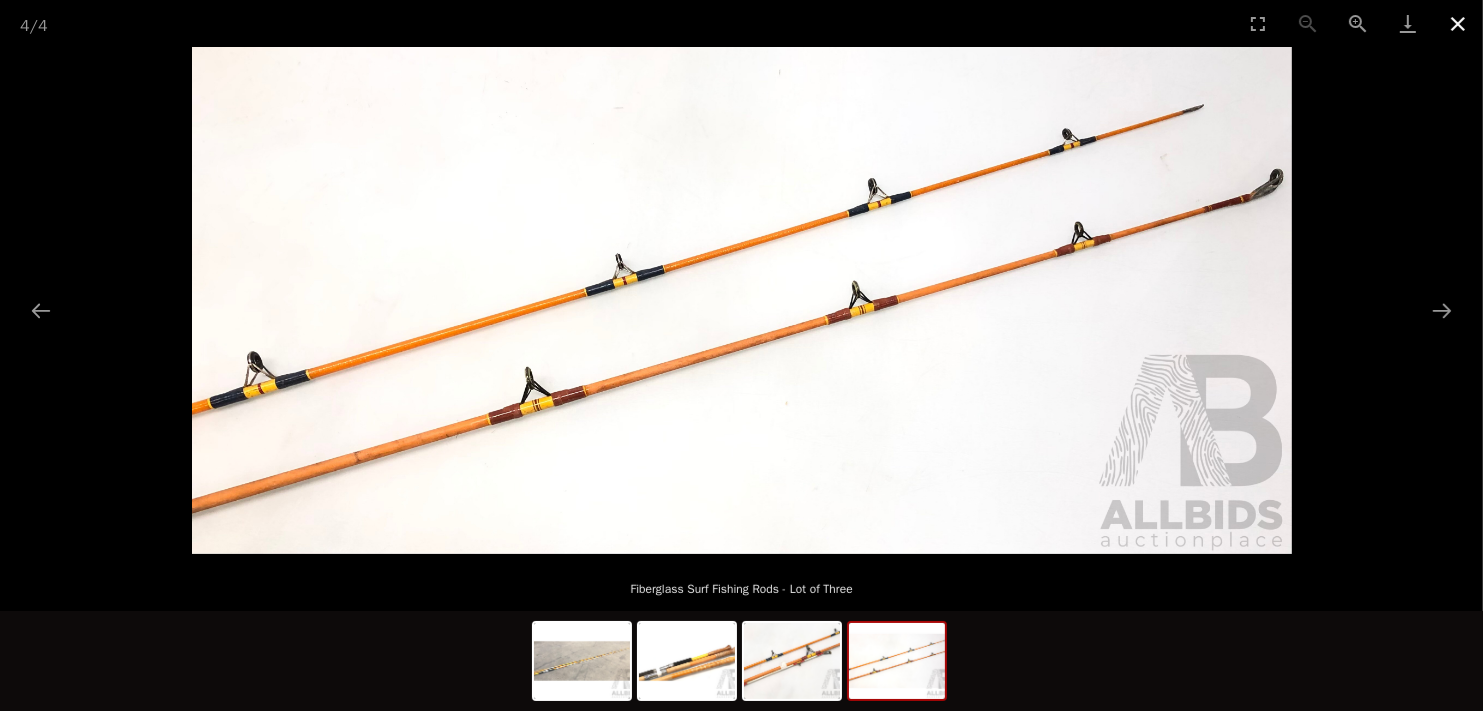 click at bounding box center (1458, 23) 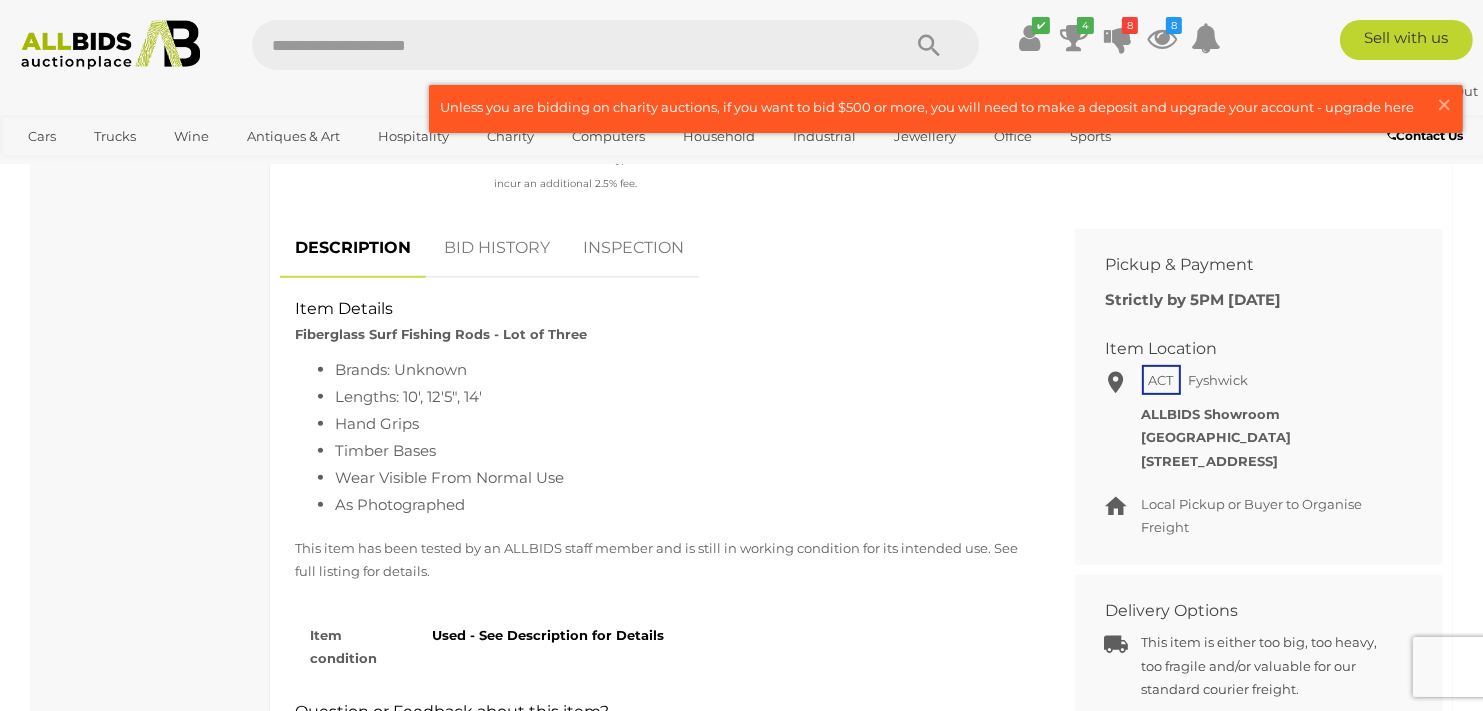 scroll, scrollTop: 900, scrollLeft: 0, axis: vertical 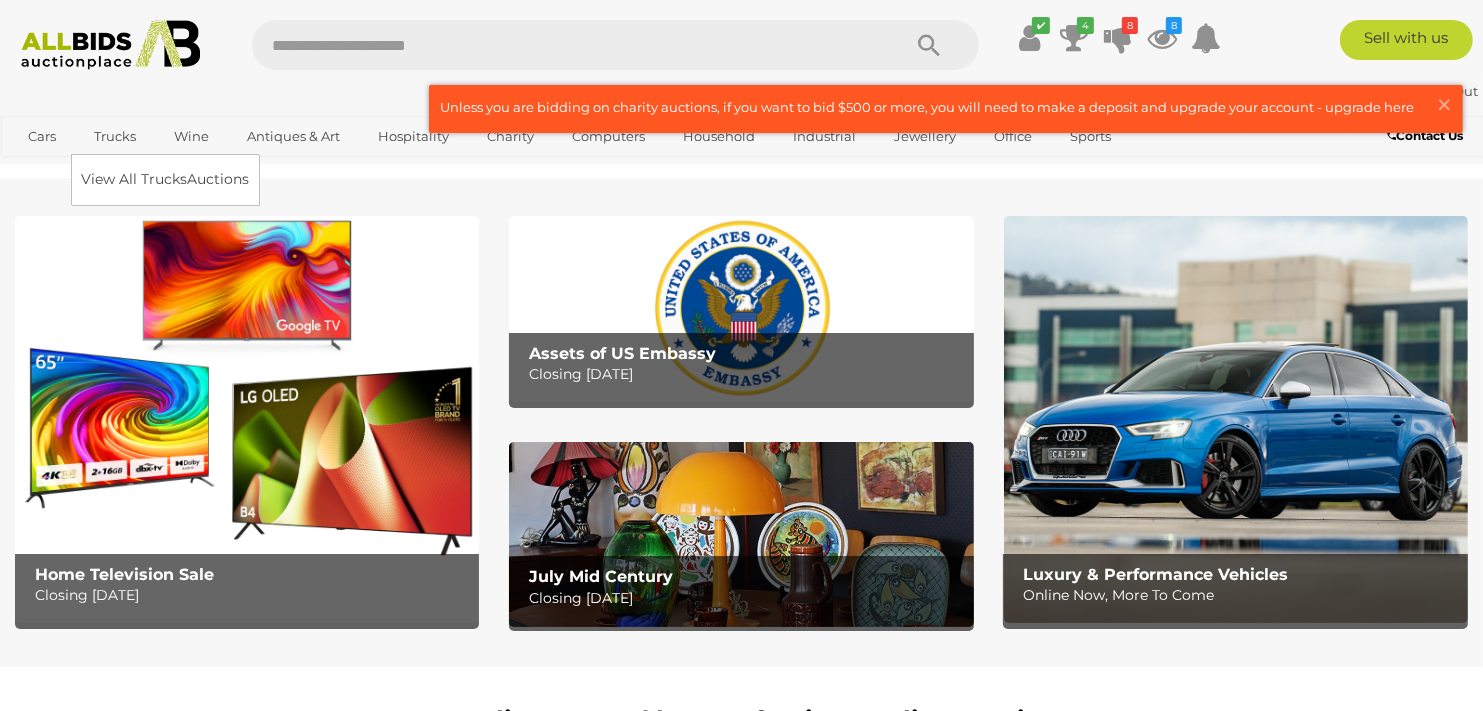 click on "Trucks" at bounding box center [115, 136] 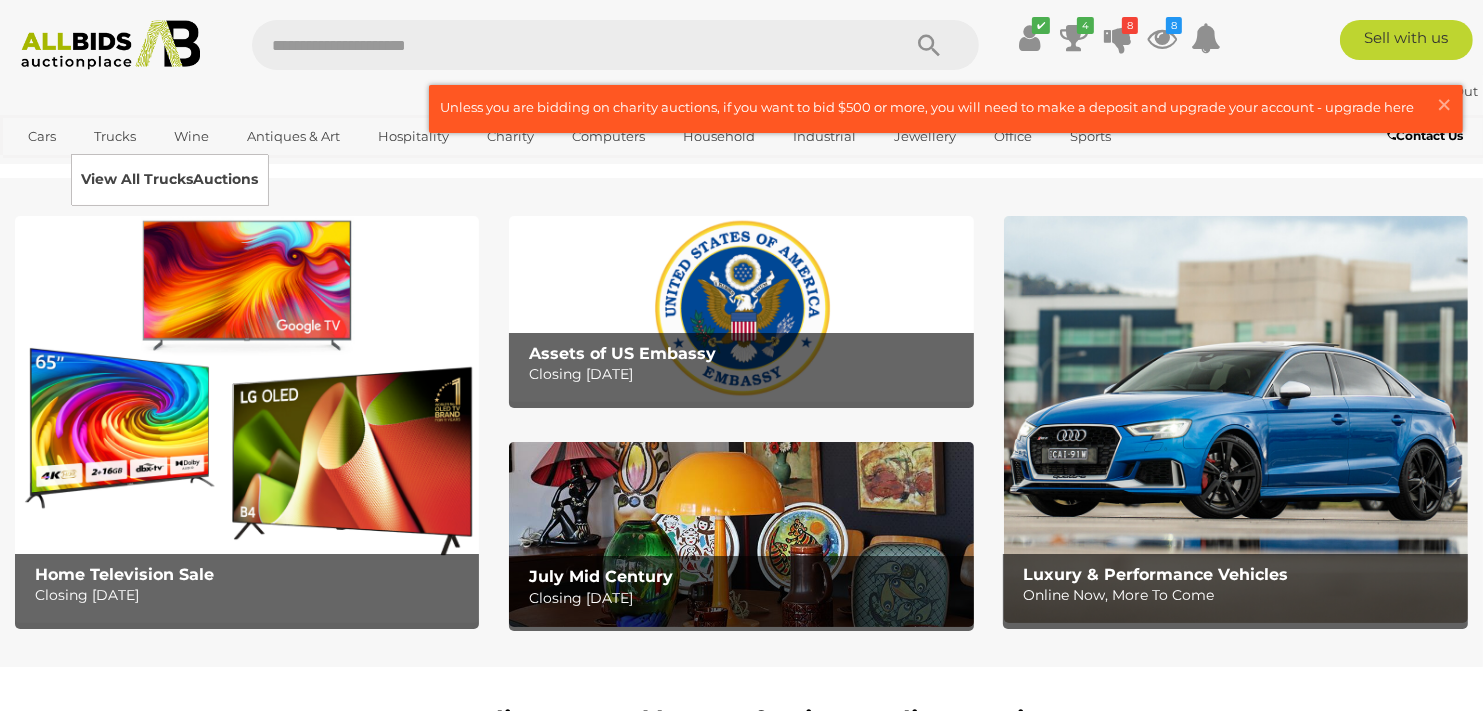 click on "View All Trucks  Auctions" at bounding box center [169, 179] 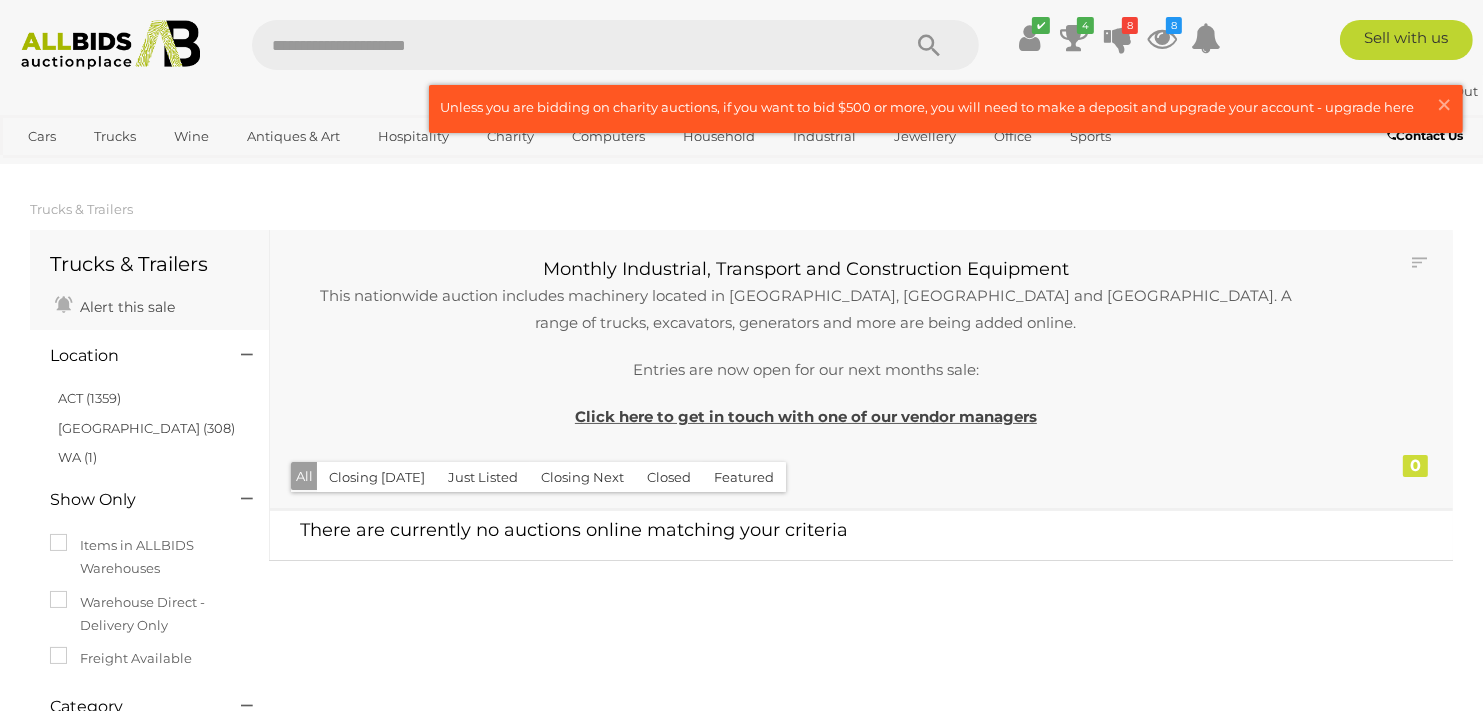 scroll, scrollTop: 0, scrollLeft: 0, axis: both 